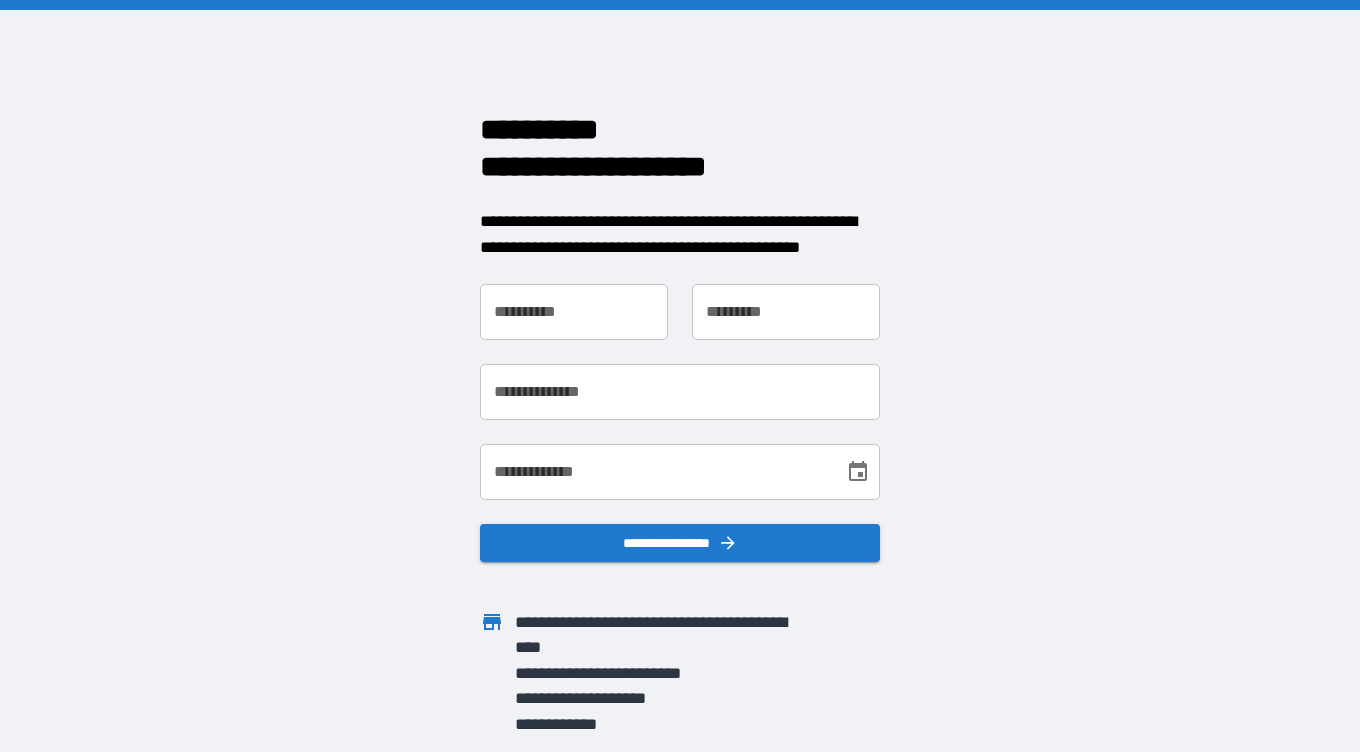 scroll, scrollTop: 0, scrollLeft: 0, axis: both 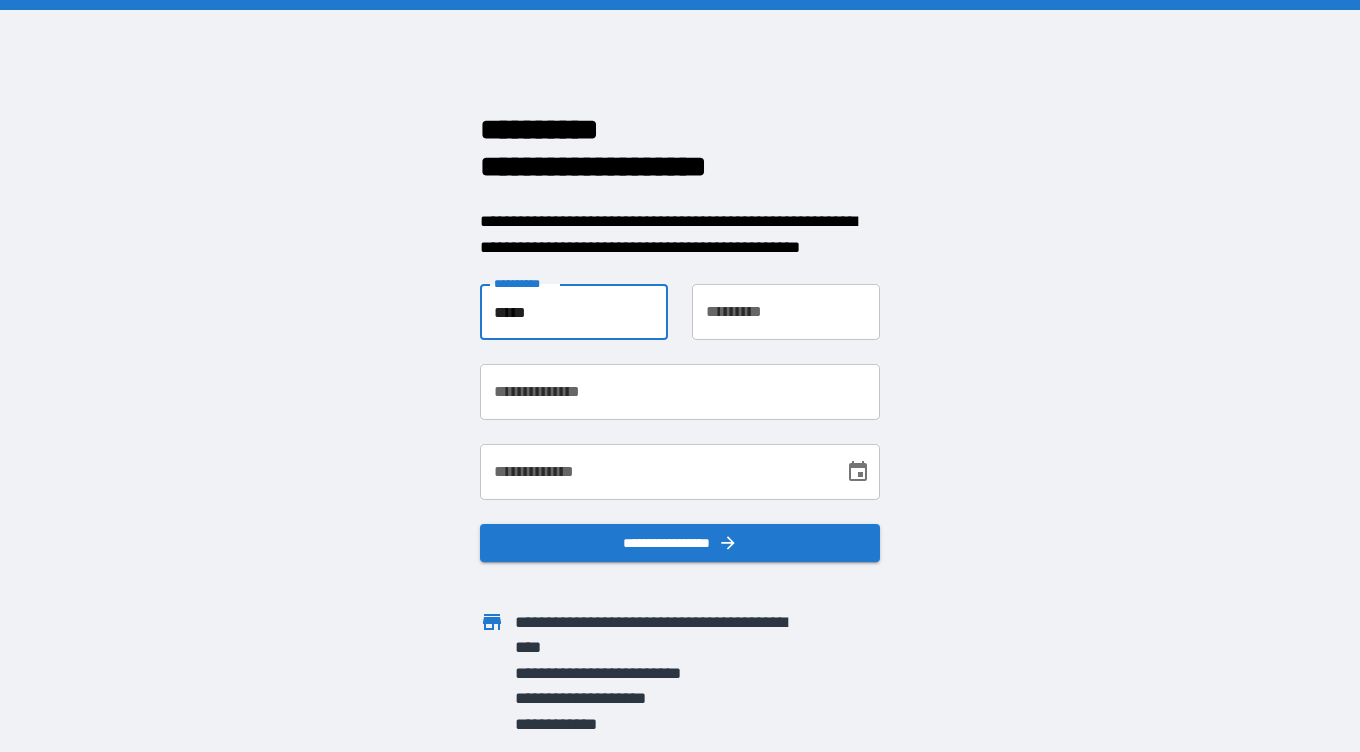 type on "*****" 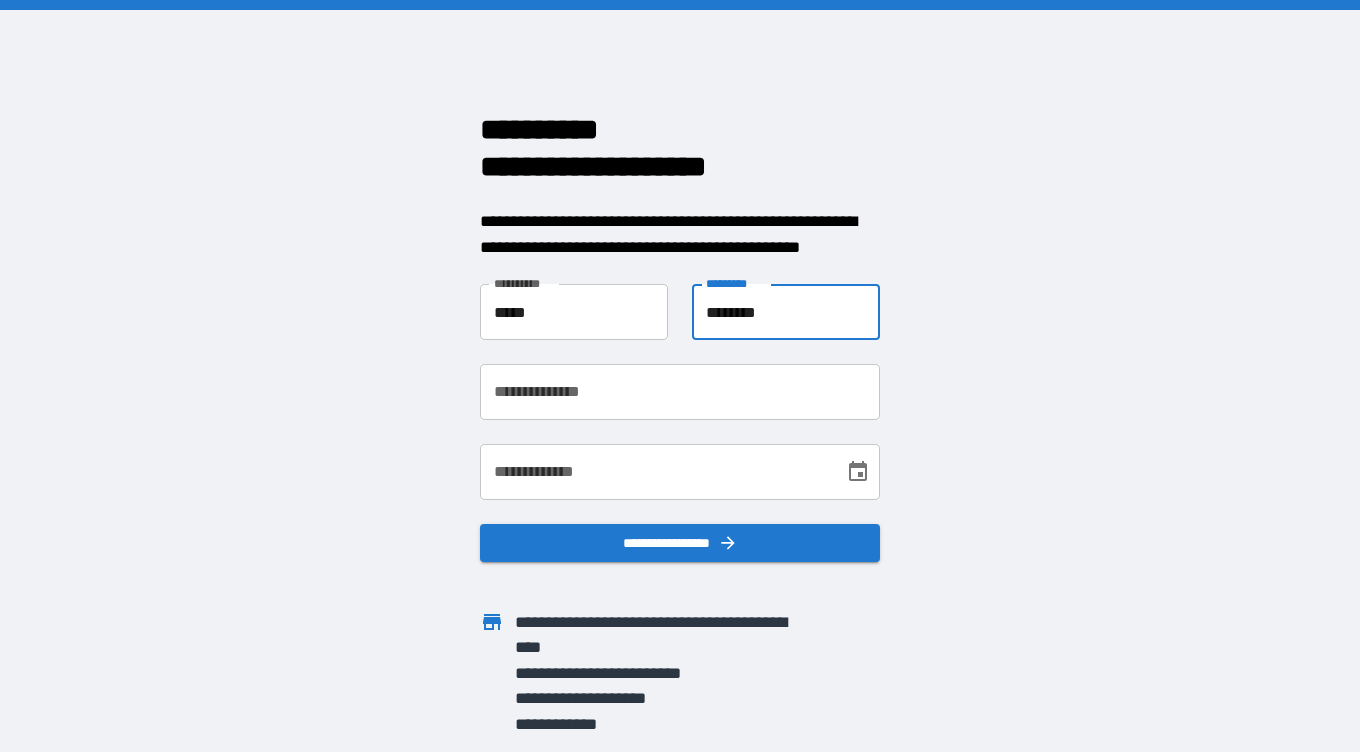 type on "********" 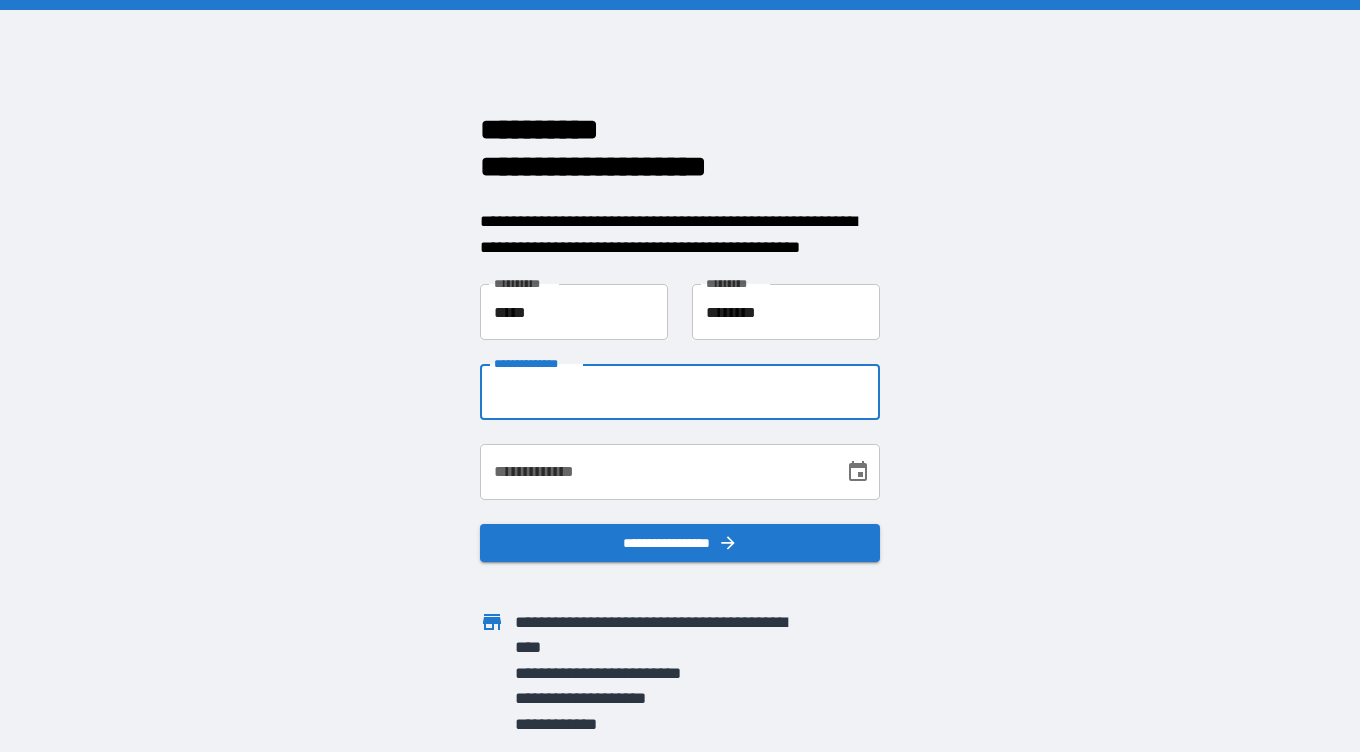 click on "**********" at bounding box center [680, 392] 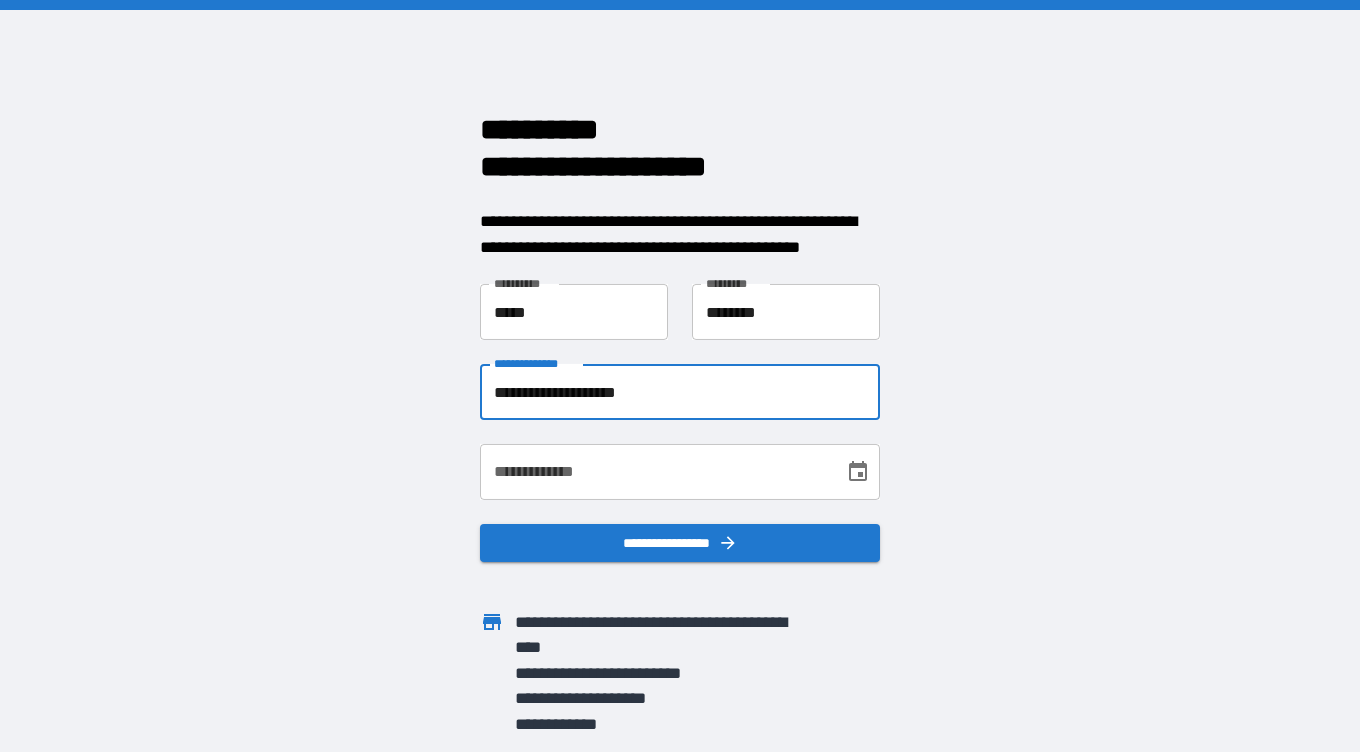 type on "**********" 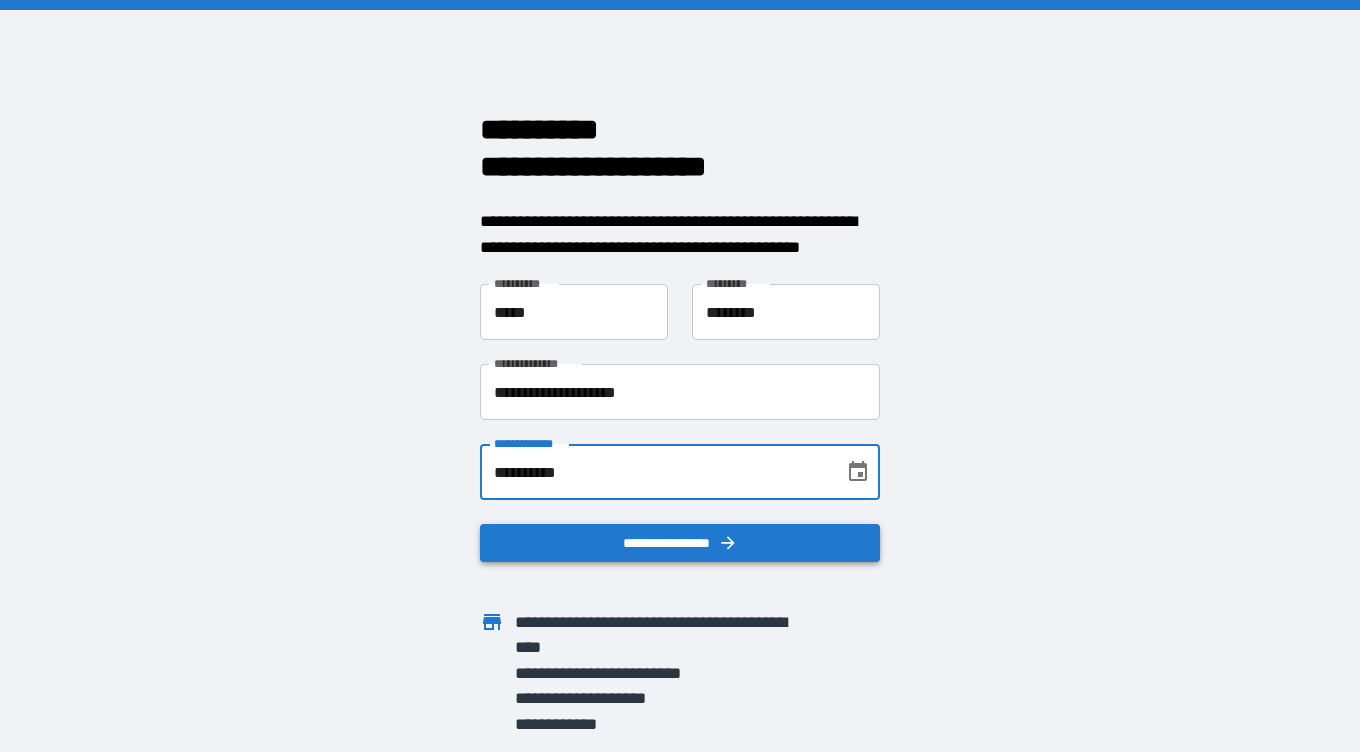type on "**********" 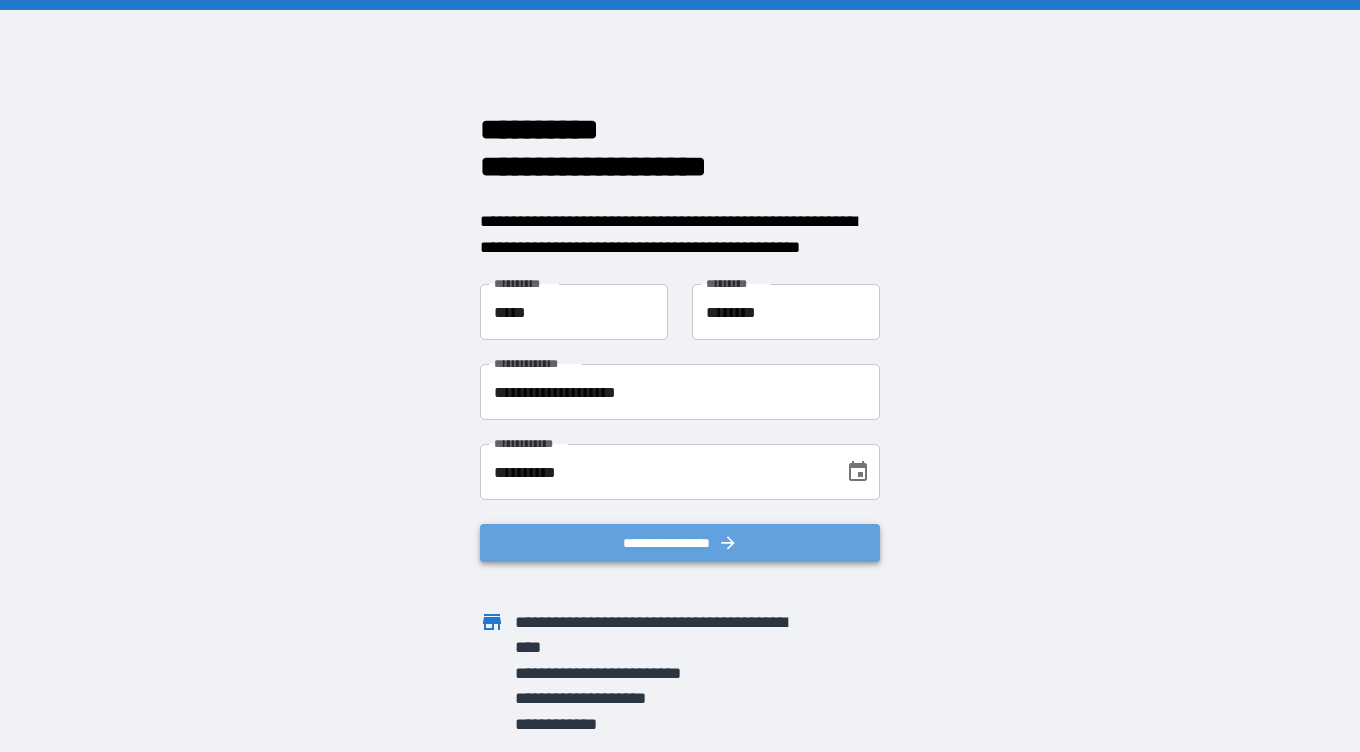 click on "**********" at bounding box center (680, 543) 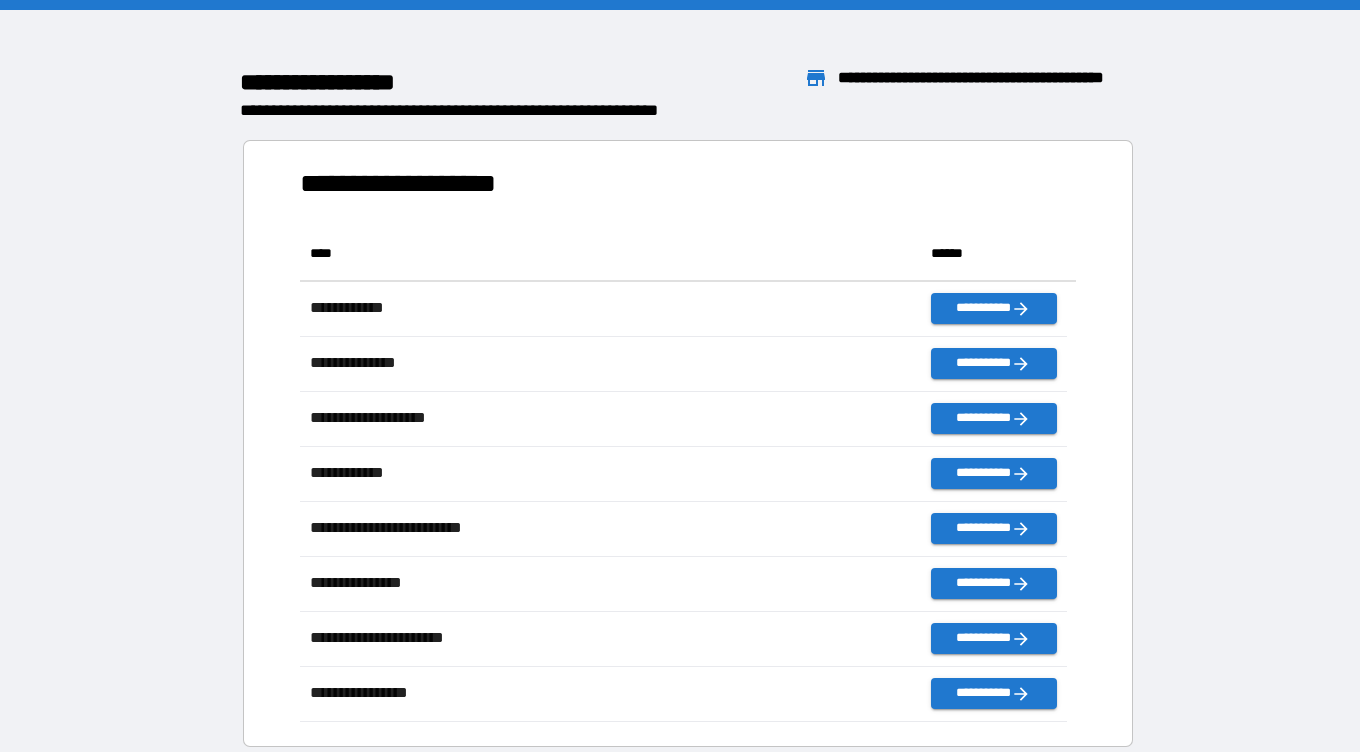 scroll, scrollTop: 16, scrollLeft: 16, axis: both 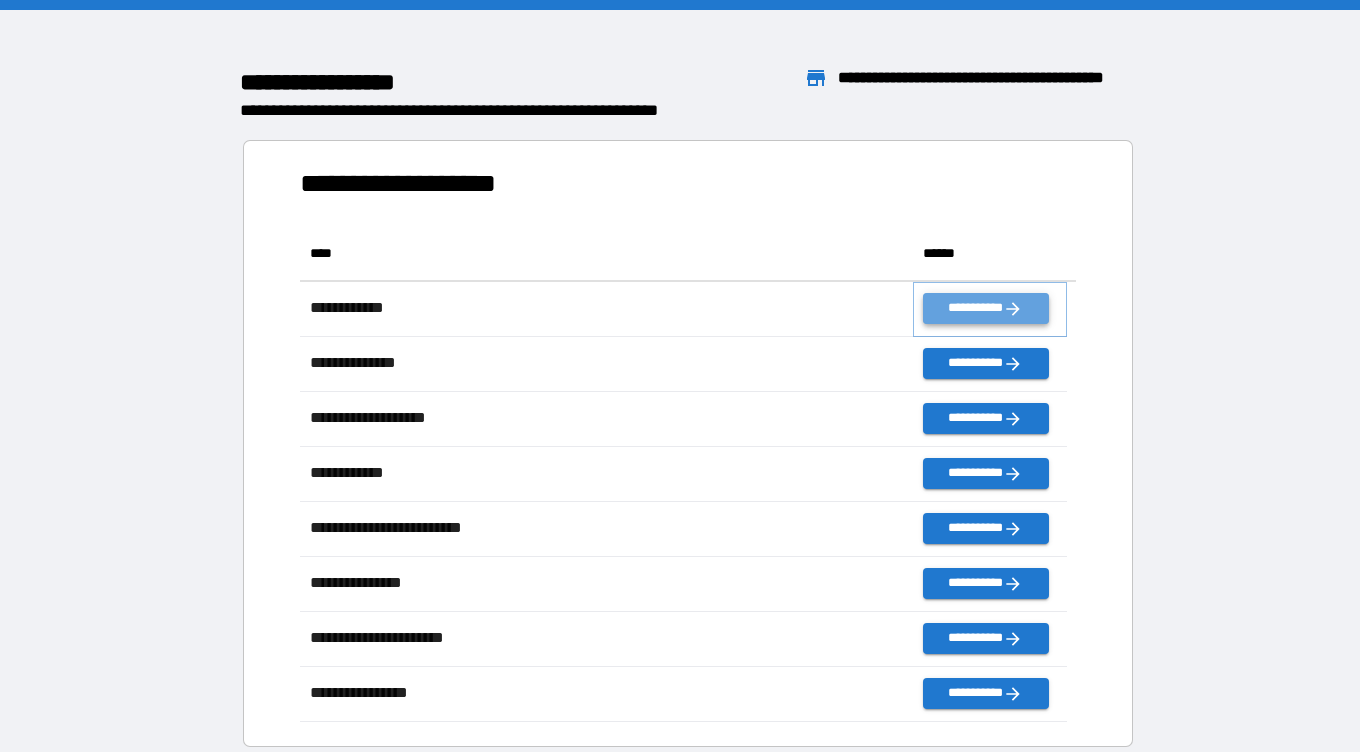 click on "**********" at bounding box center (985, 308) 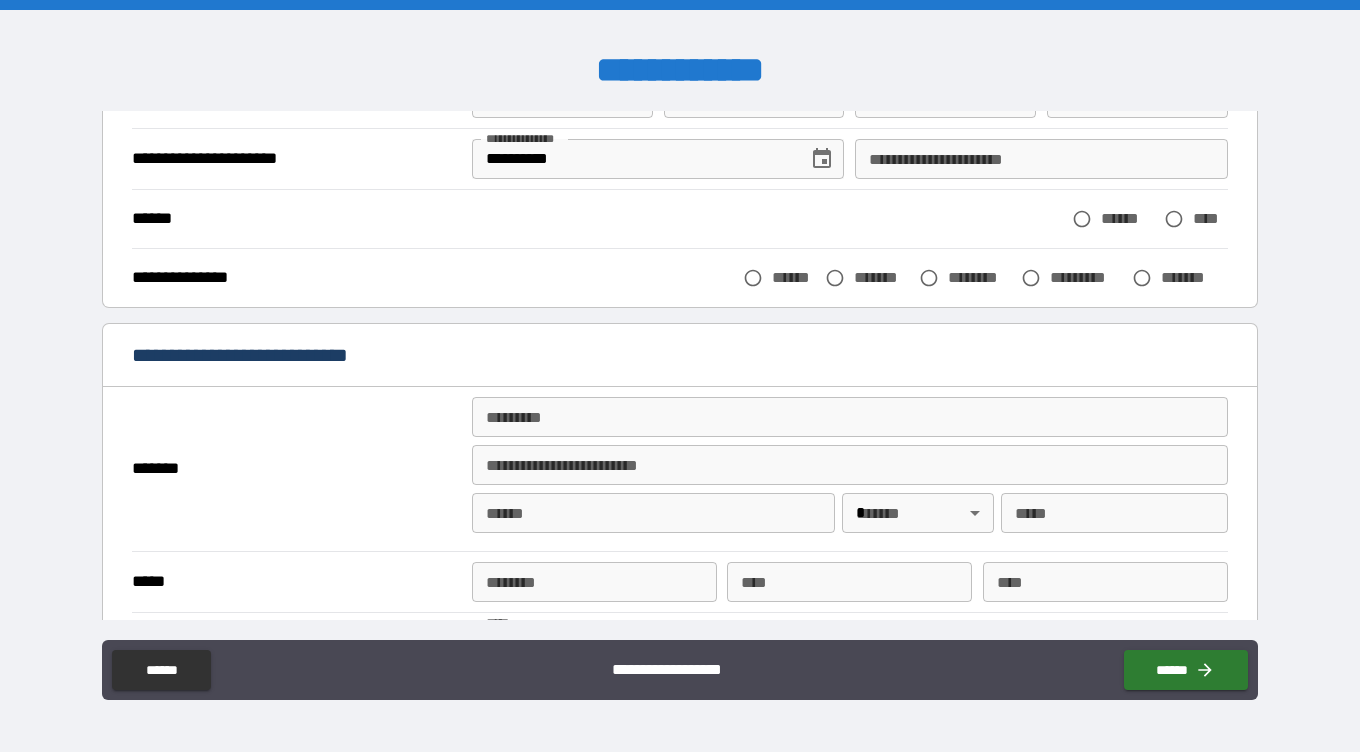 scroll, scrollTop: 184, scrollLeft: 0, axis: vertical 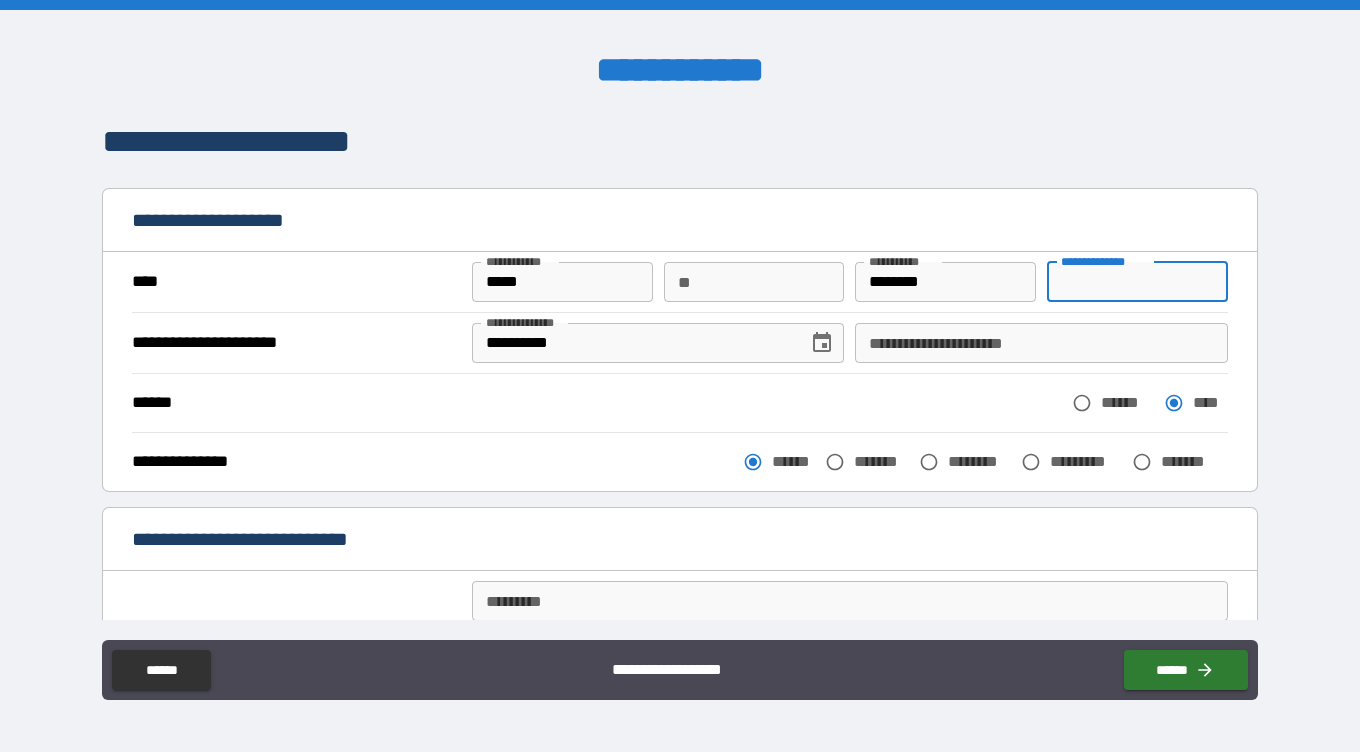 click on "**********" at bounding box center [1137, 282] 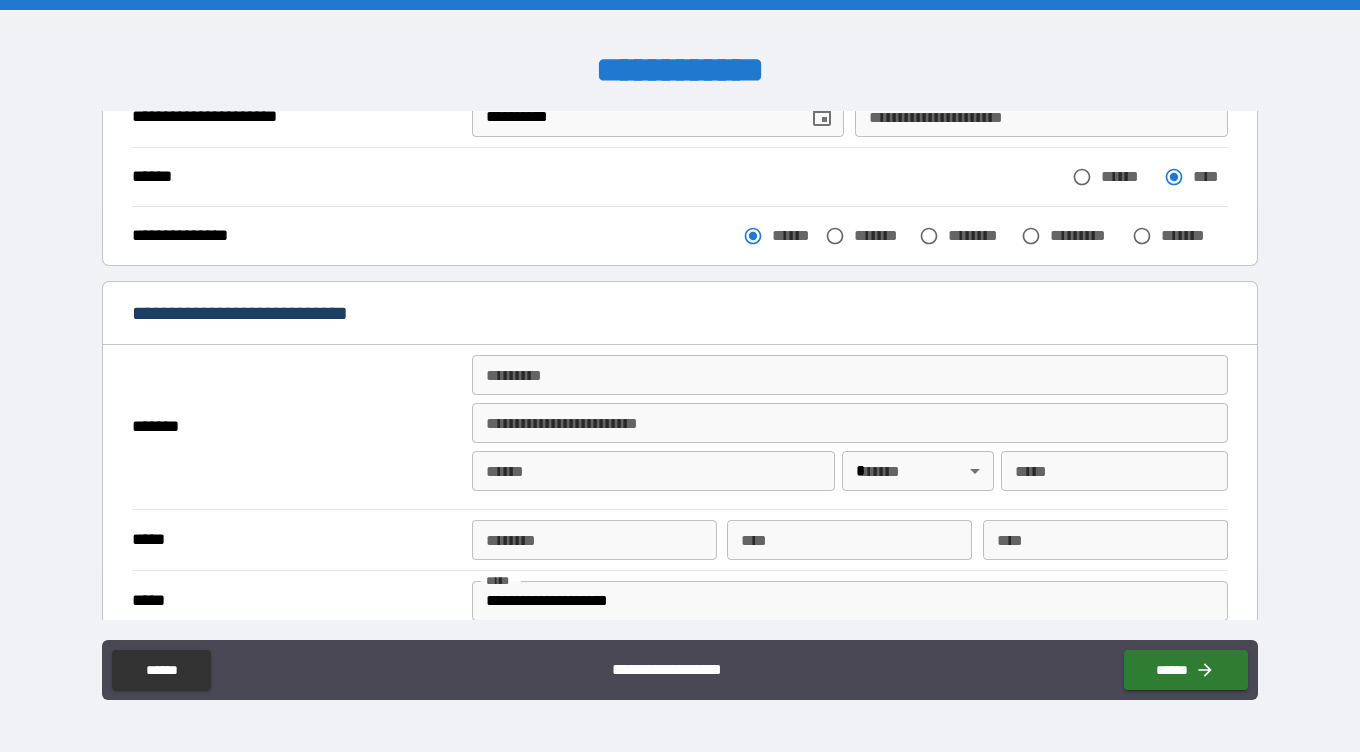 scroll, scrollTop: 396, scrollLeft: 0, axis: vertical 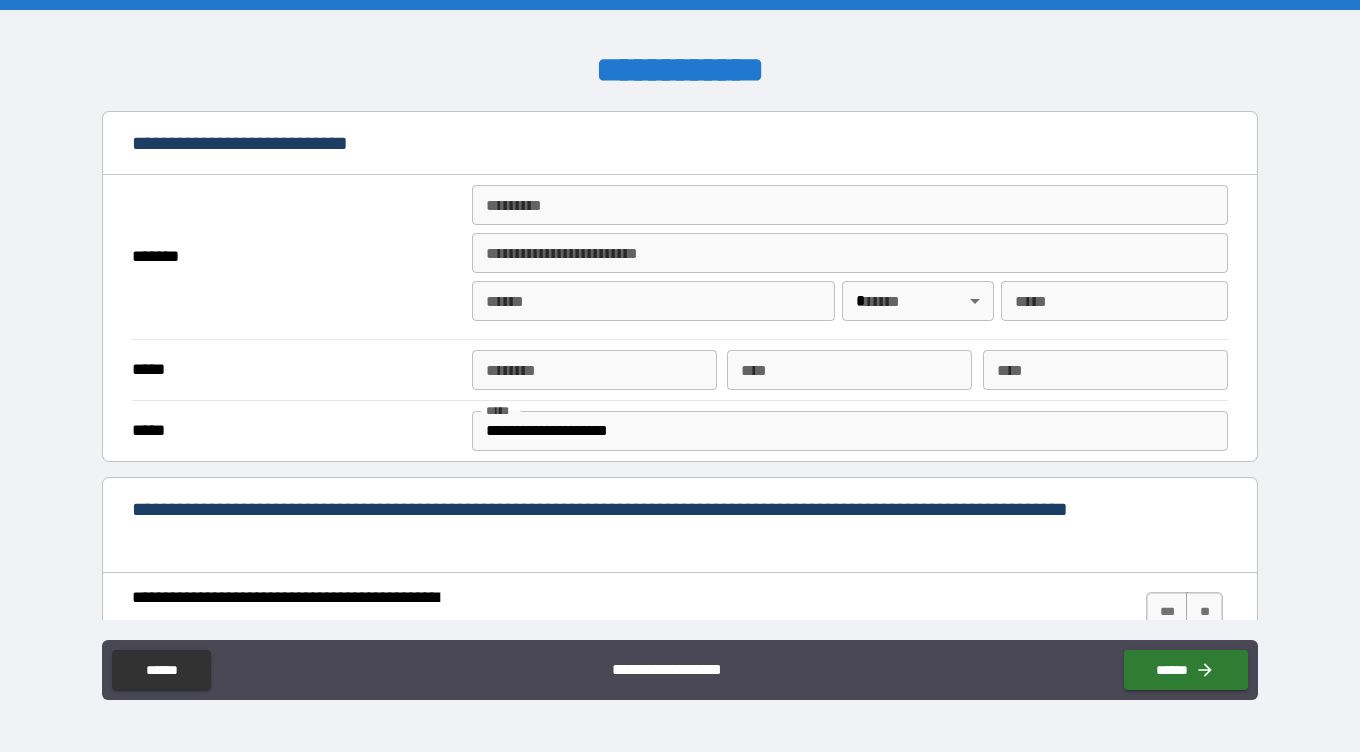type on "********" 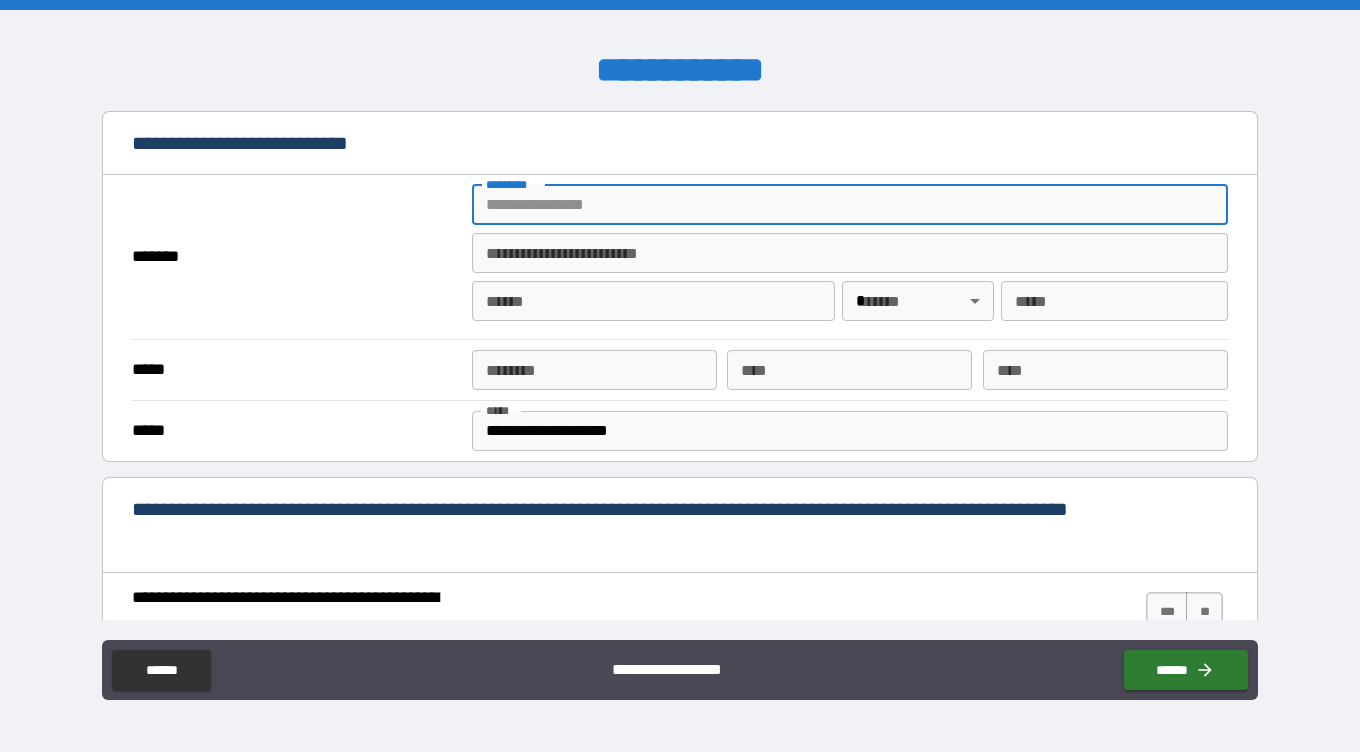 click on "*******   *" at bounding box center (850, 205) 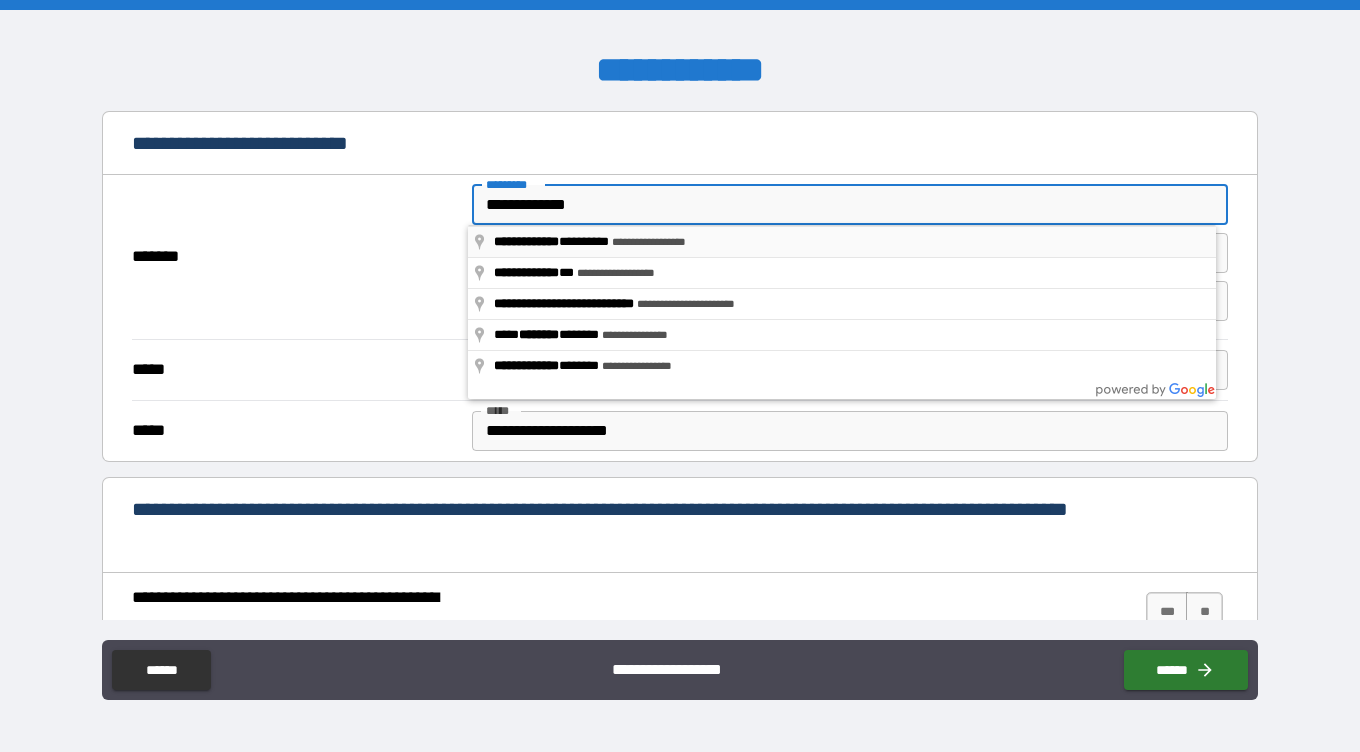 type on "**********" 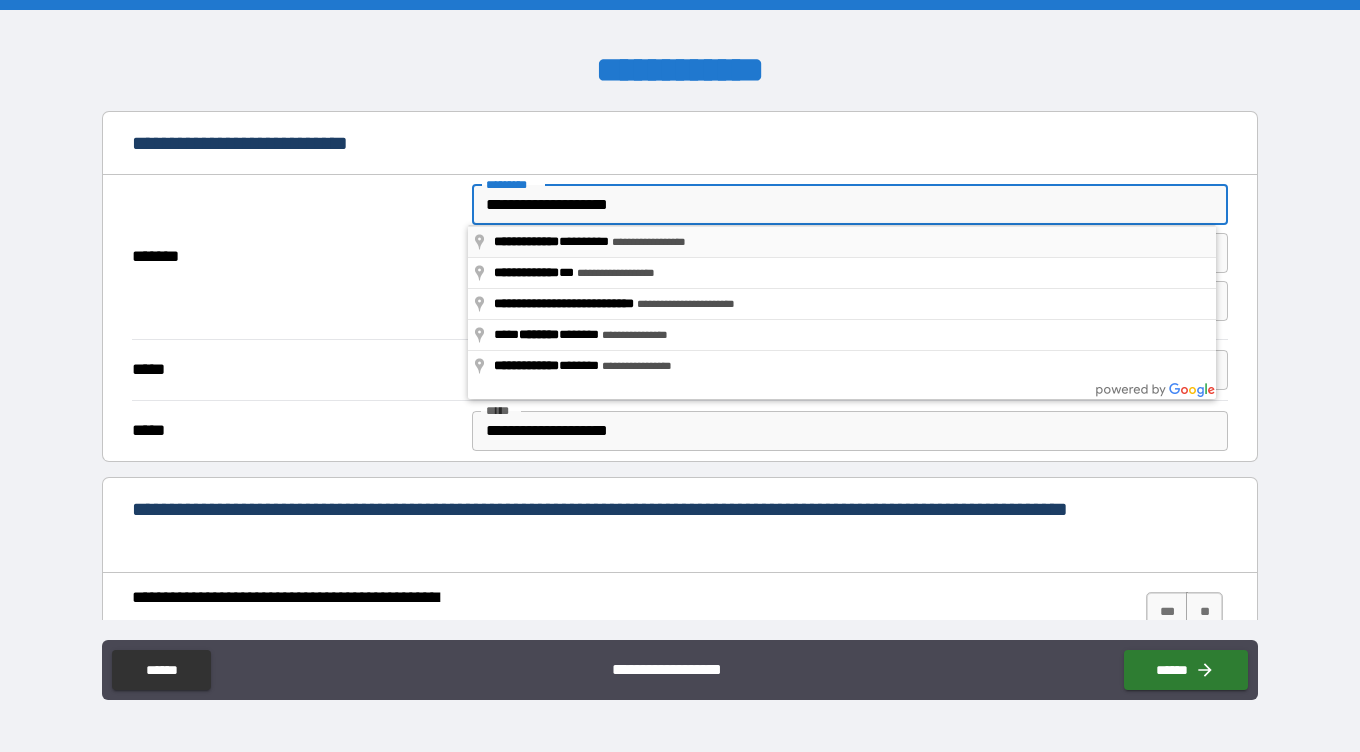 type on "**" 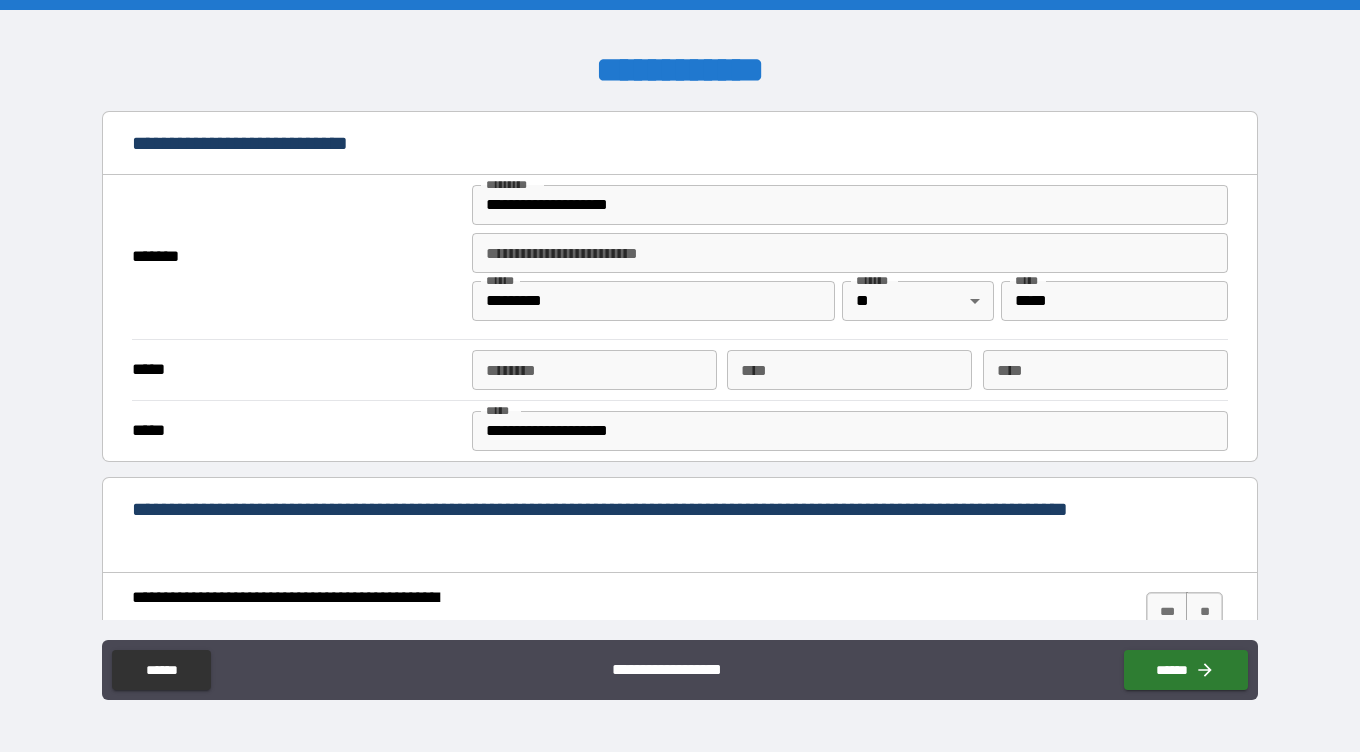 click on "******   *" at bounding box center [594, 370] 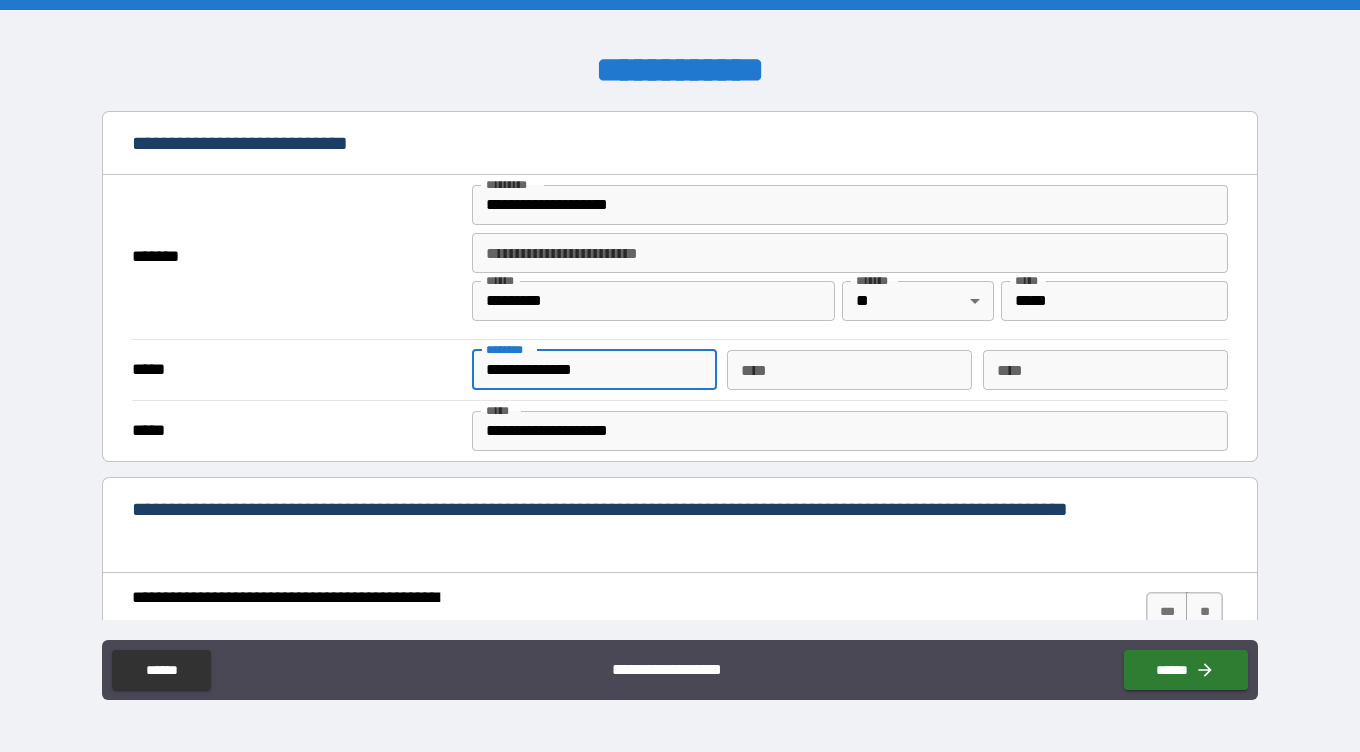scroll, scrollTop: 658, scrollLeft: 0, axis: vertical 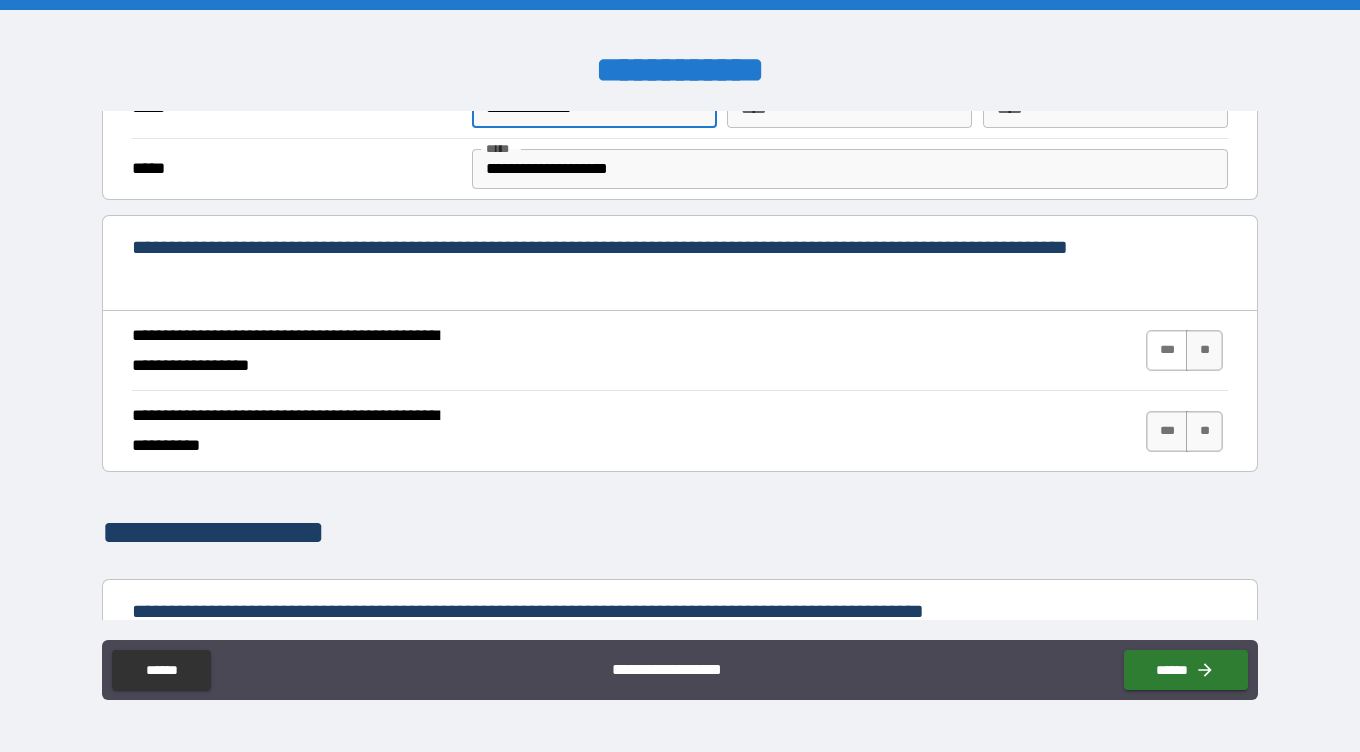 type on "**********" 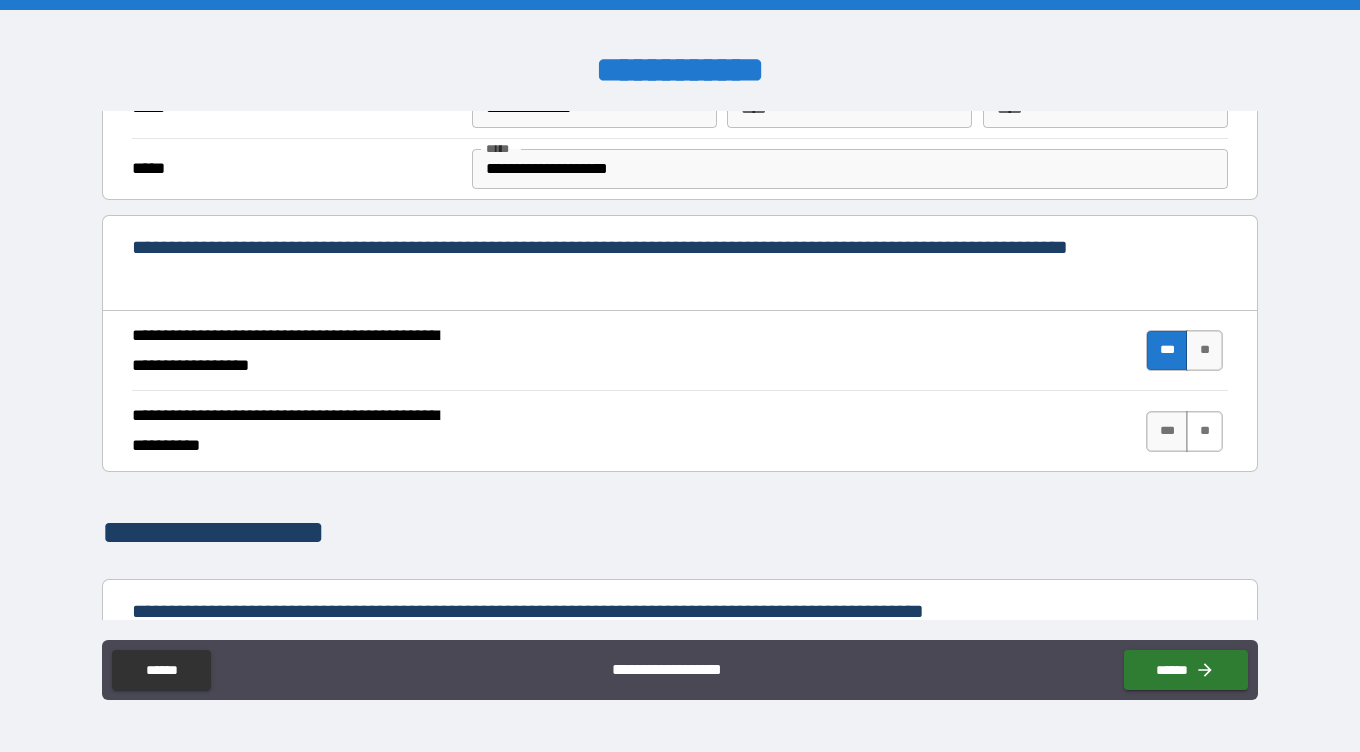 click on "**" at bounding box center [1204, 431] 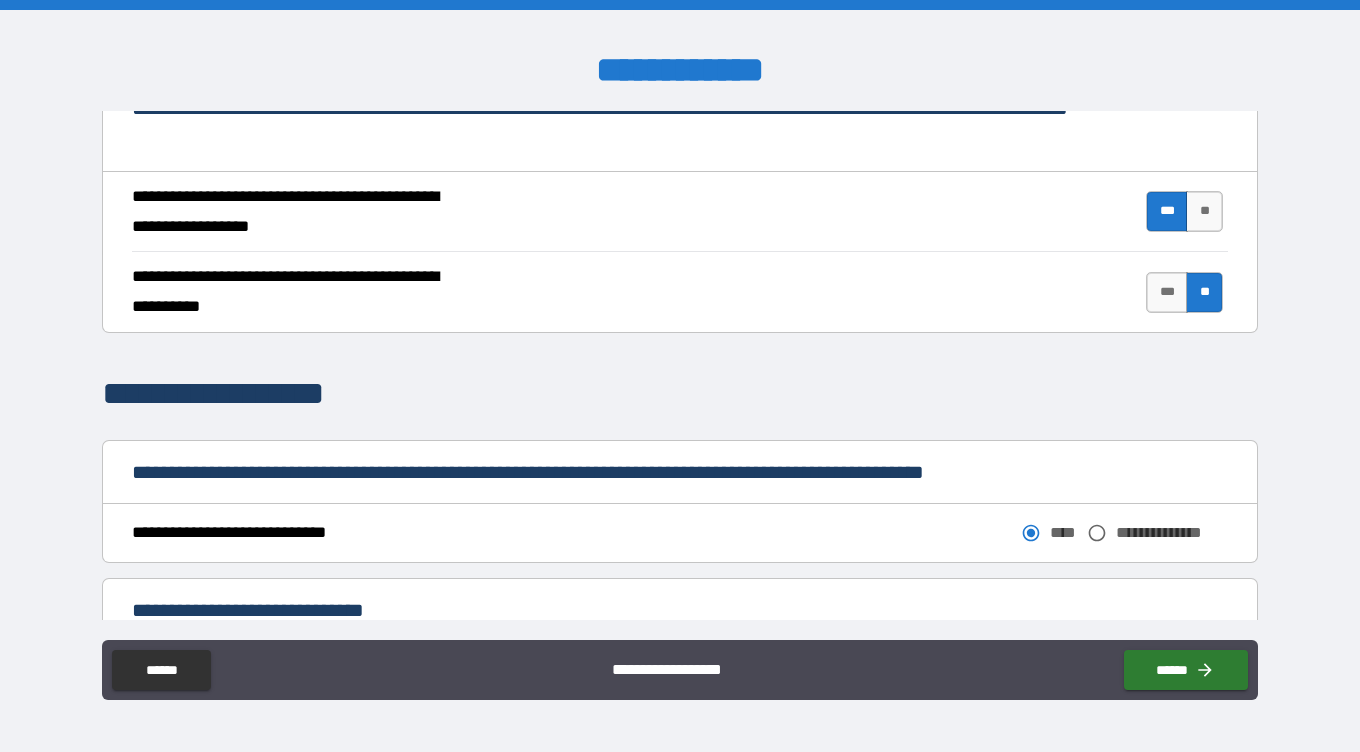 scroll, scrollTop: 801, scrollLeft: 0, axis: vertical 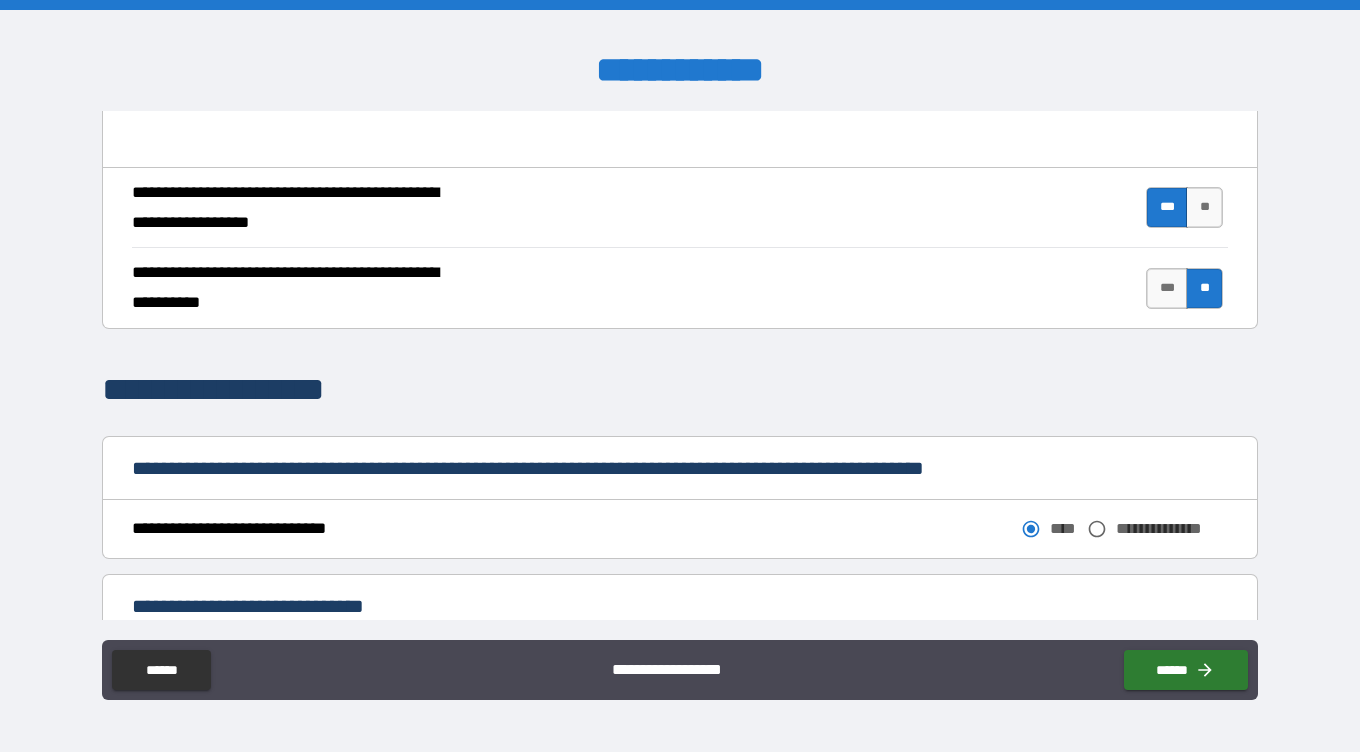 click on "**" at bounding box center [1204, 288] 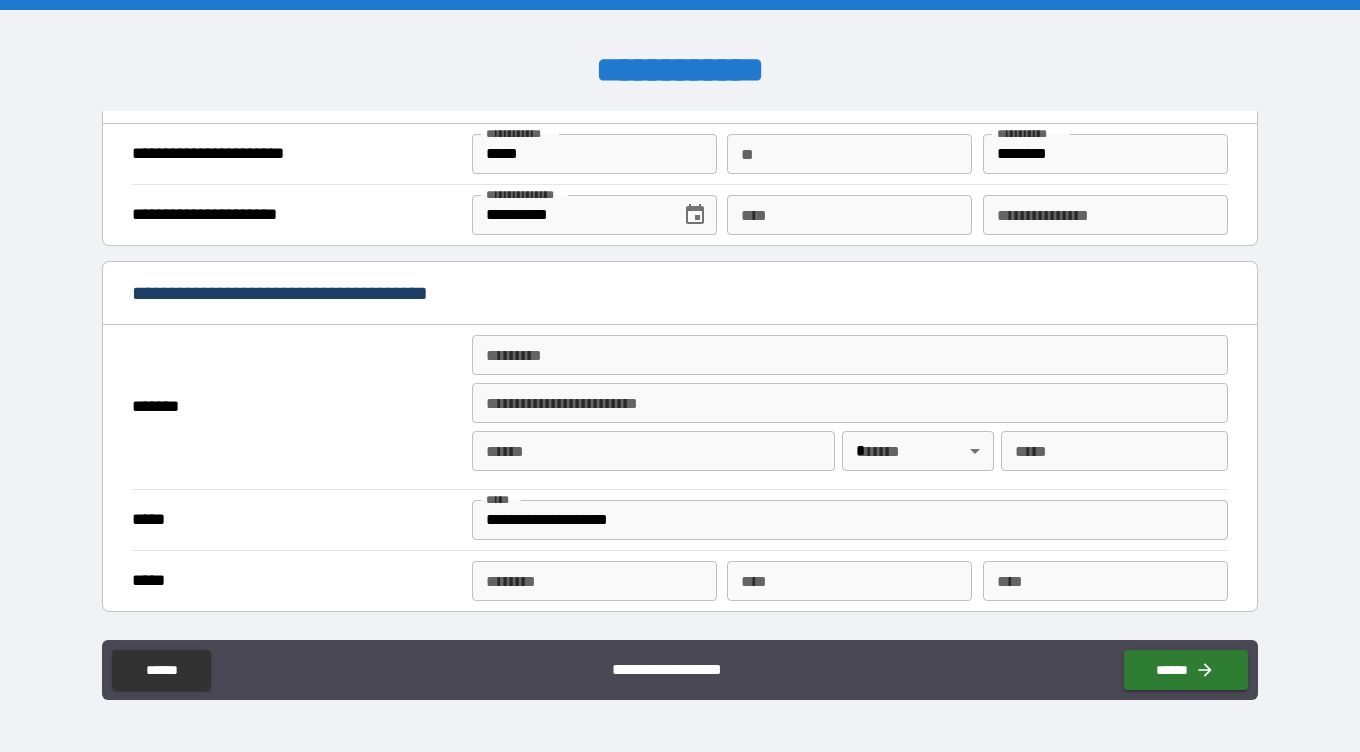scroll, scrollTop: 1316, scrollLeft: 0, axis: vertical 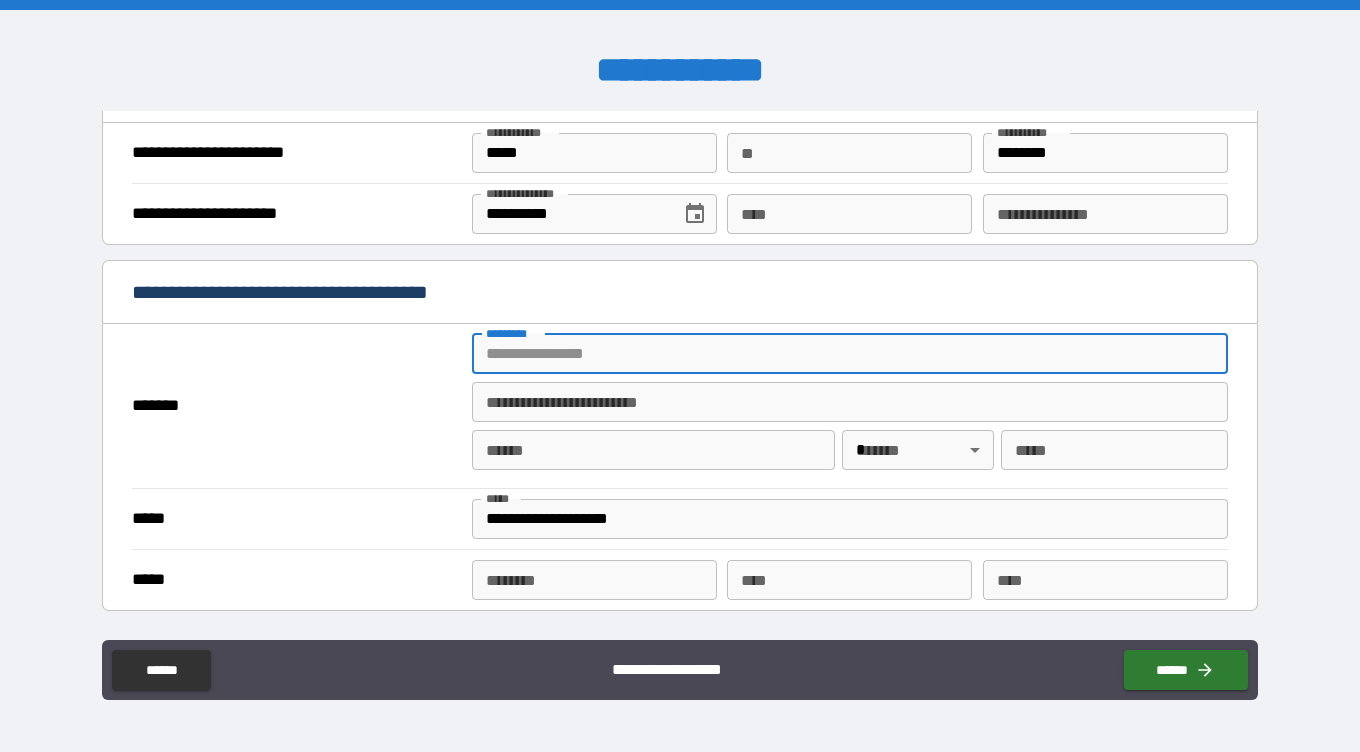 click on "*******   *" at bounding box center [850, 354] 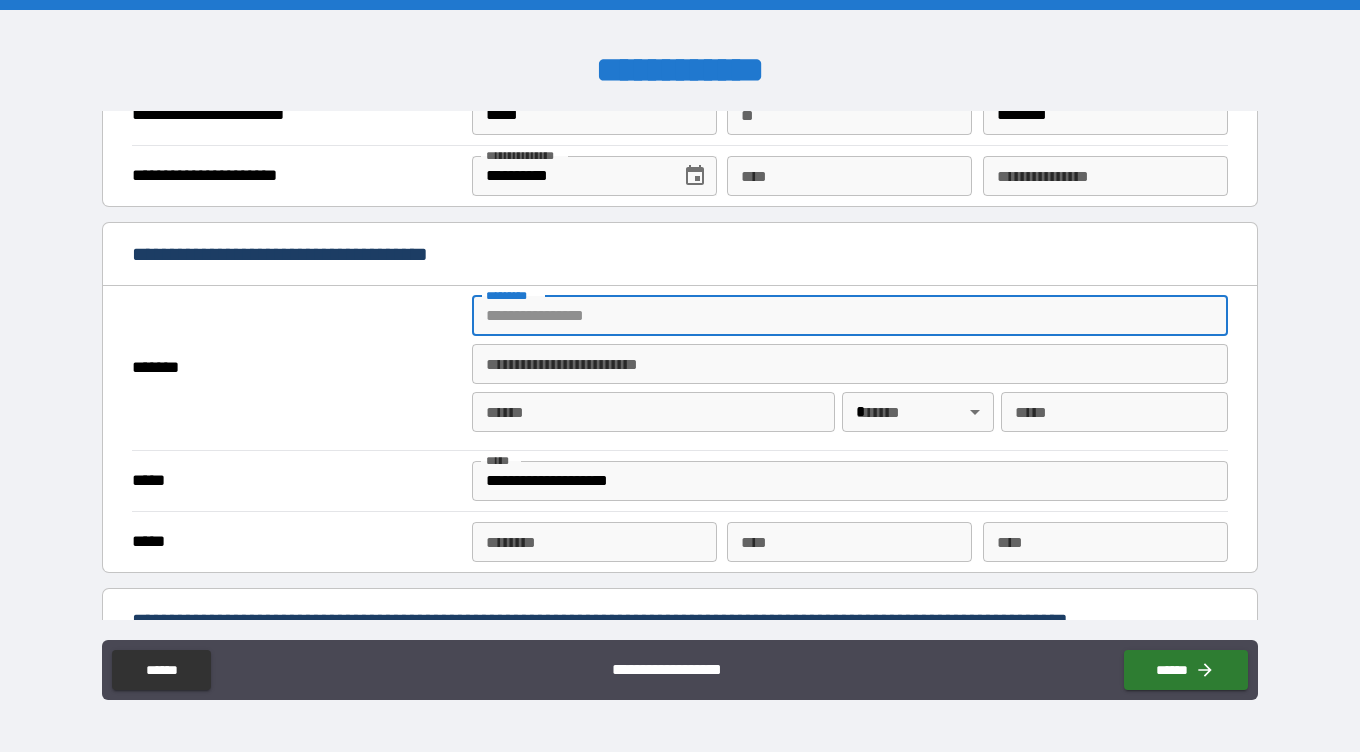 scroll, scrollTop: 1424, scrollLeft: 0, axis: vertical 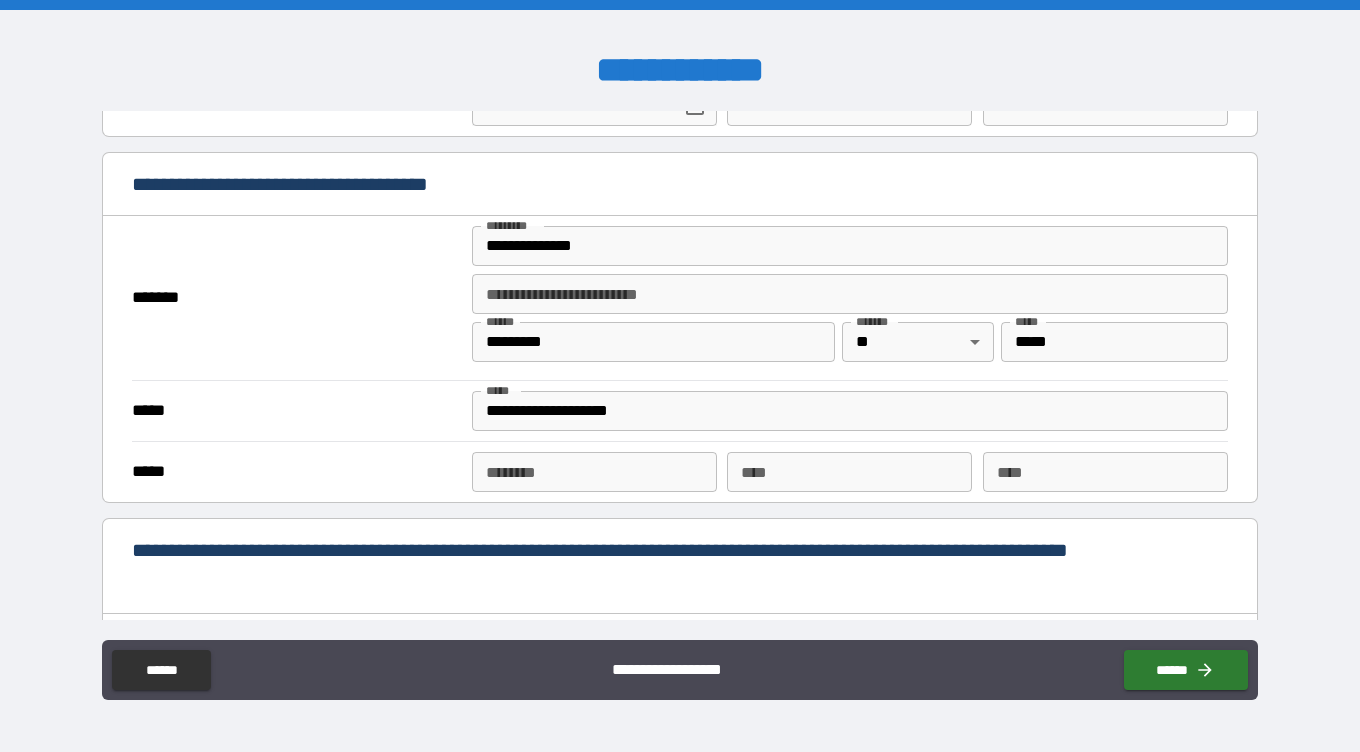 type on "**********" 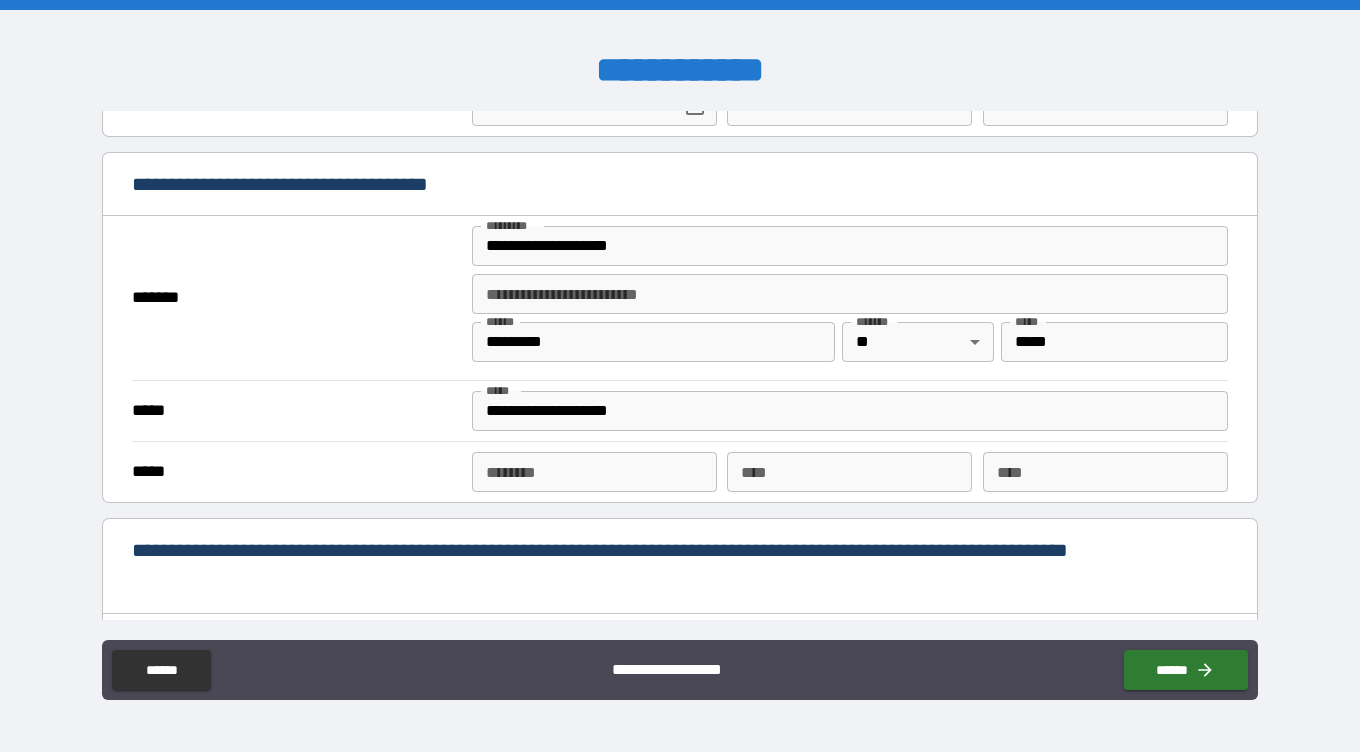 click on "******   *" at bounding box center (594, 472) 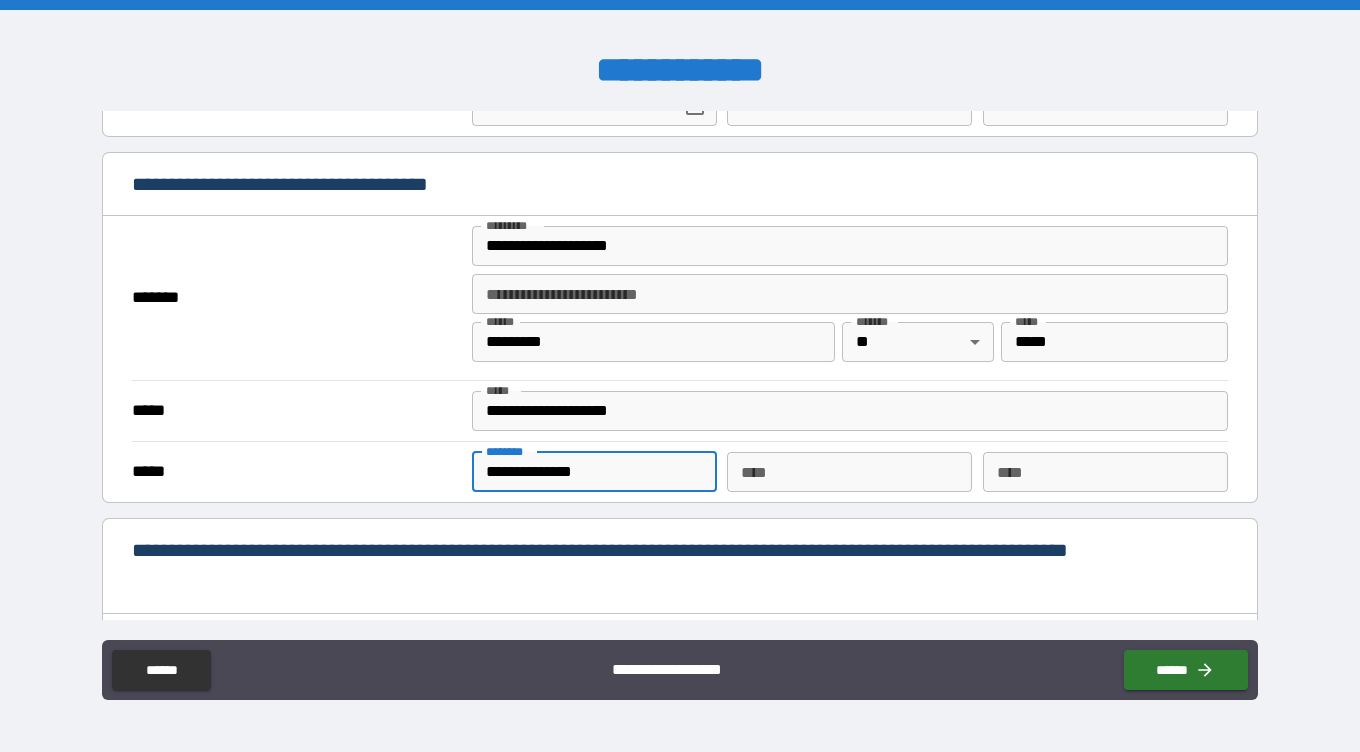 type on "**********" 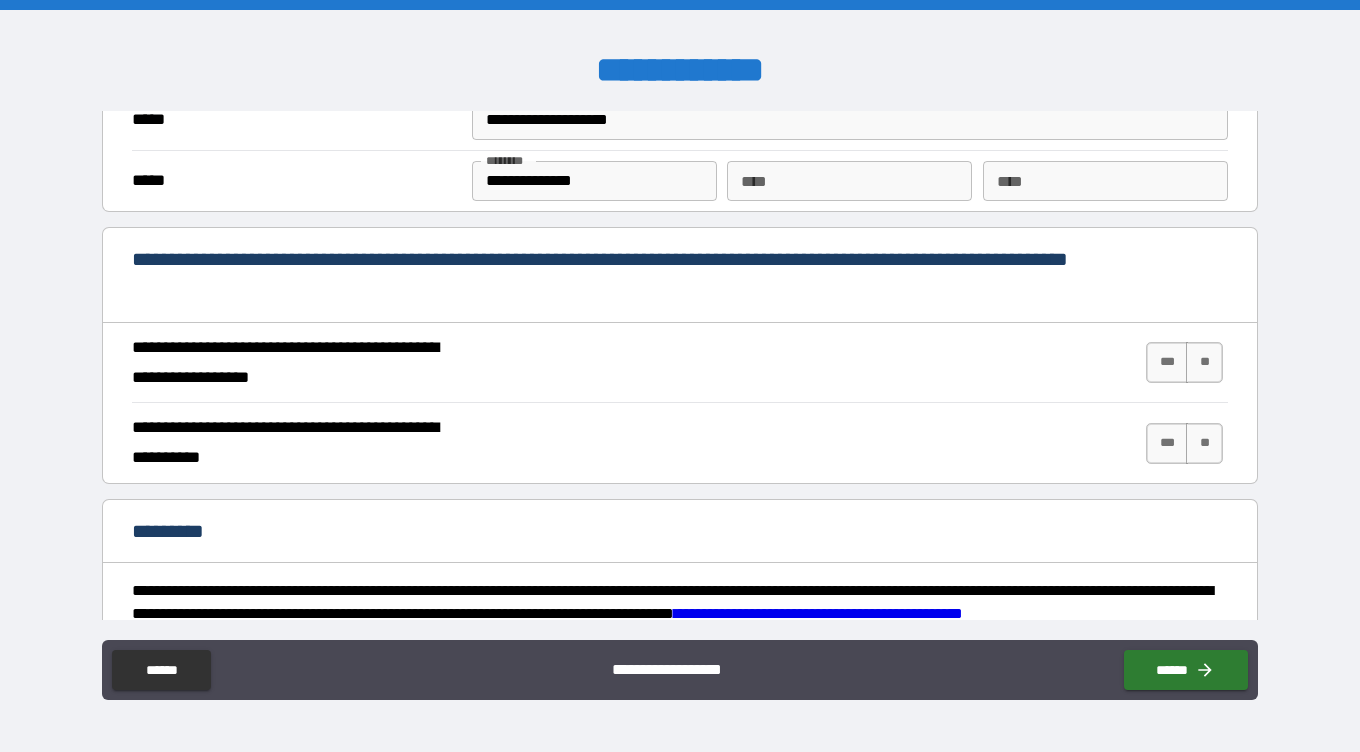 scroll, scrollTop: 1716, scrollLeft: 0, axis: vertical 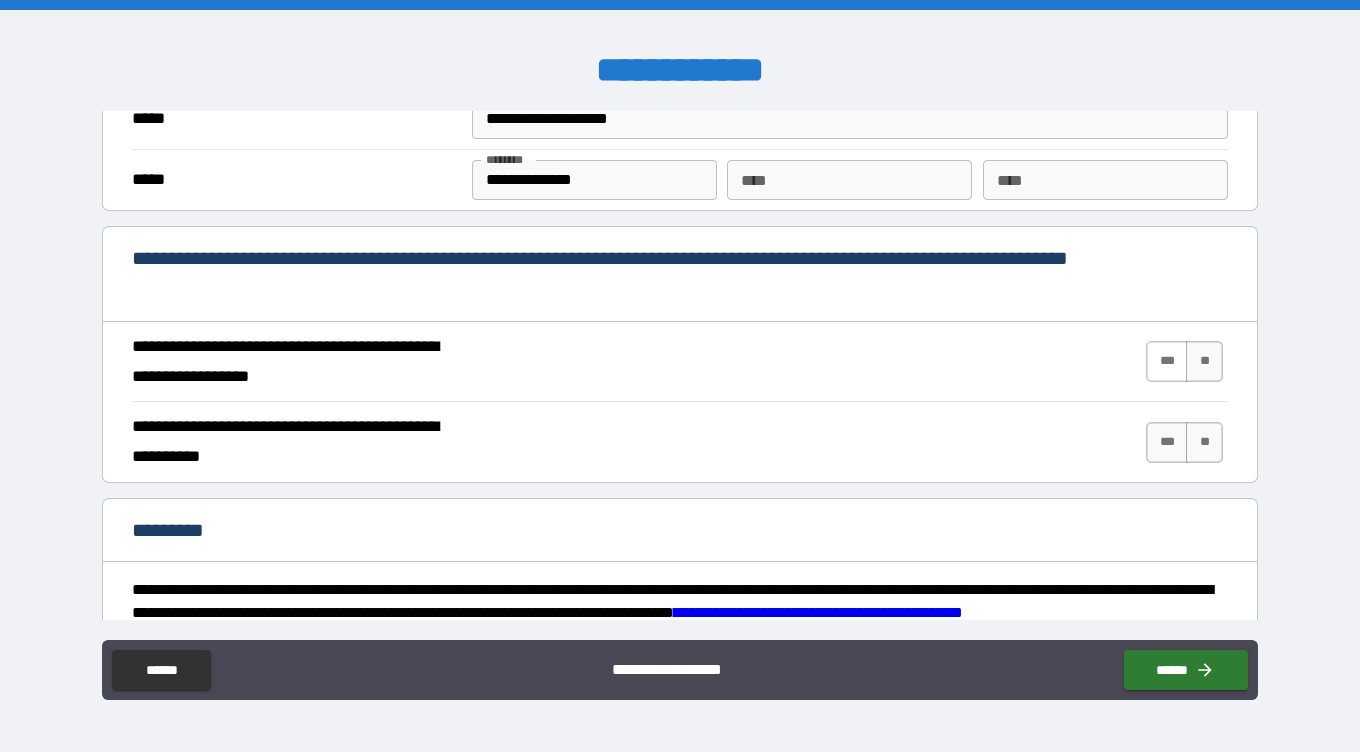 click on "***" at bounding box center [1167, 361] 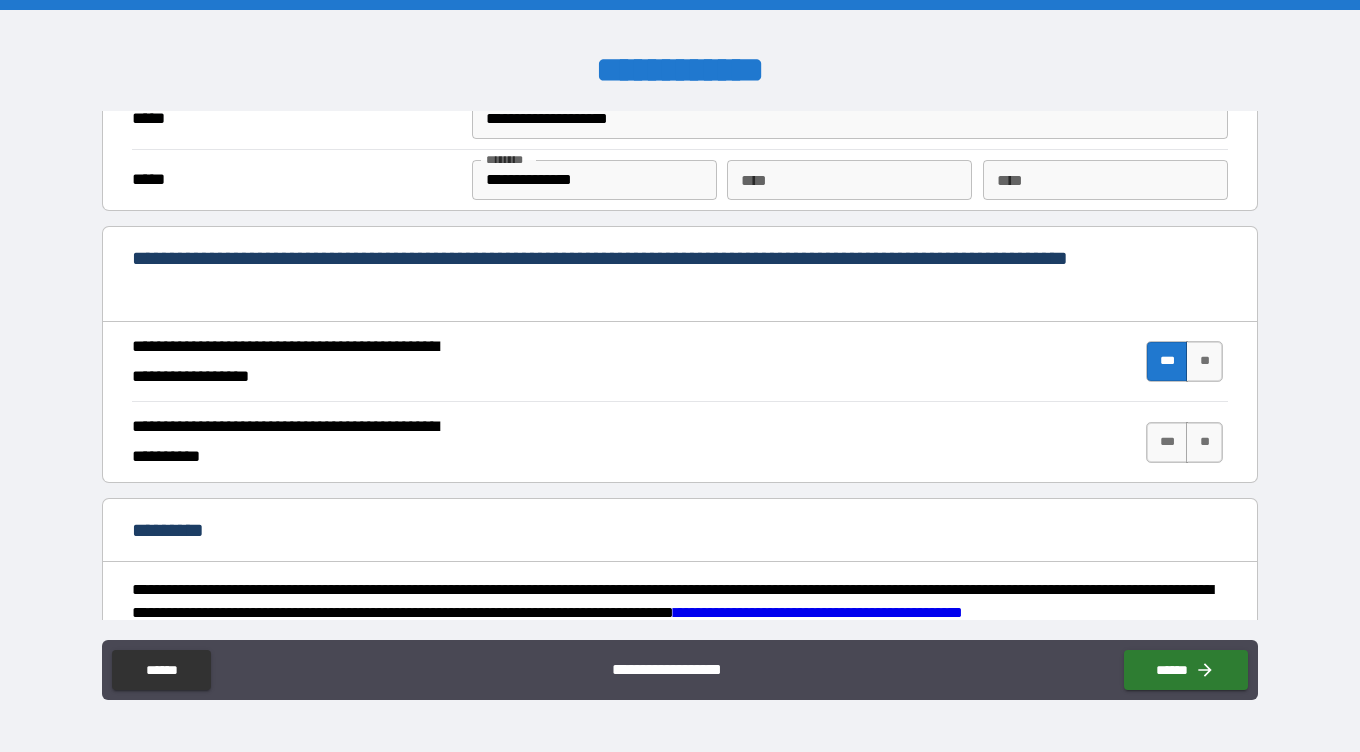 scroll, scrollTop: 1936, scrollLeft: 0, axis: vertical 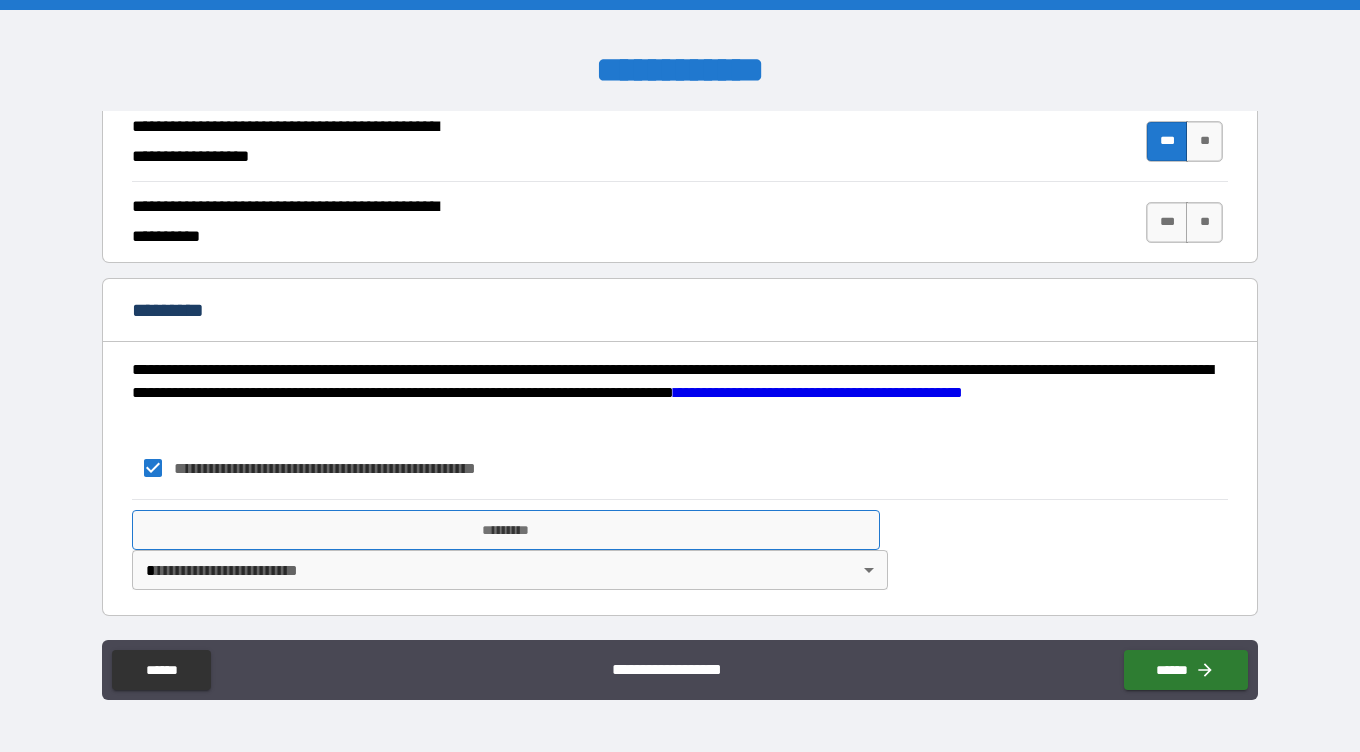 click on "*********" at bounding box center [506, 530] 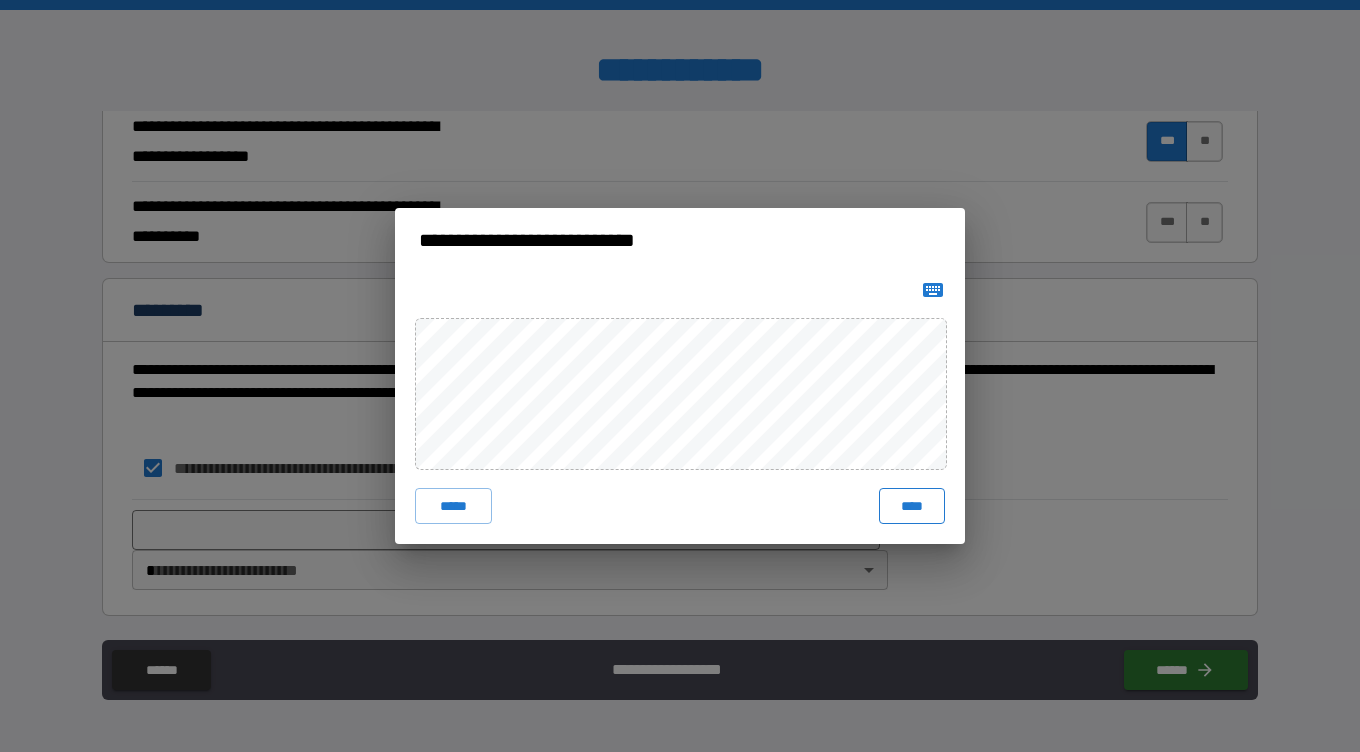 click on "****" at bounding box center (912, 506) 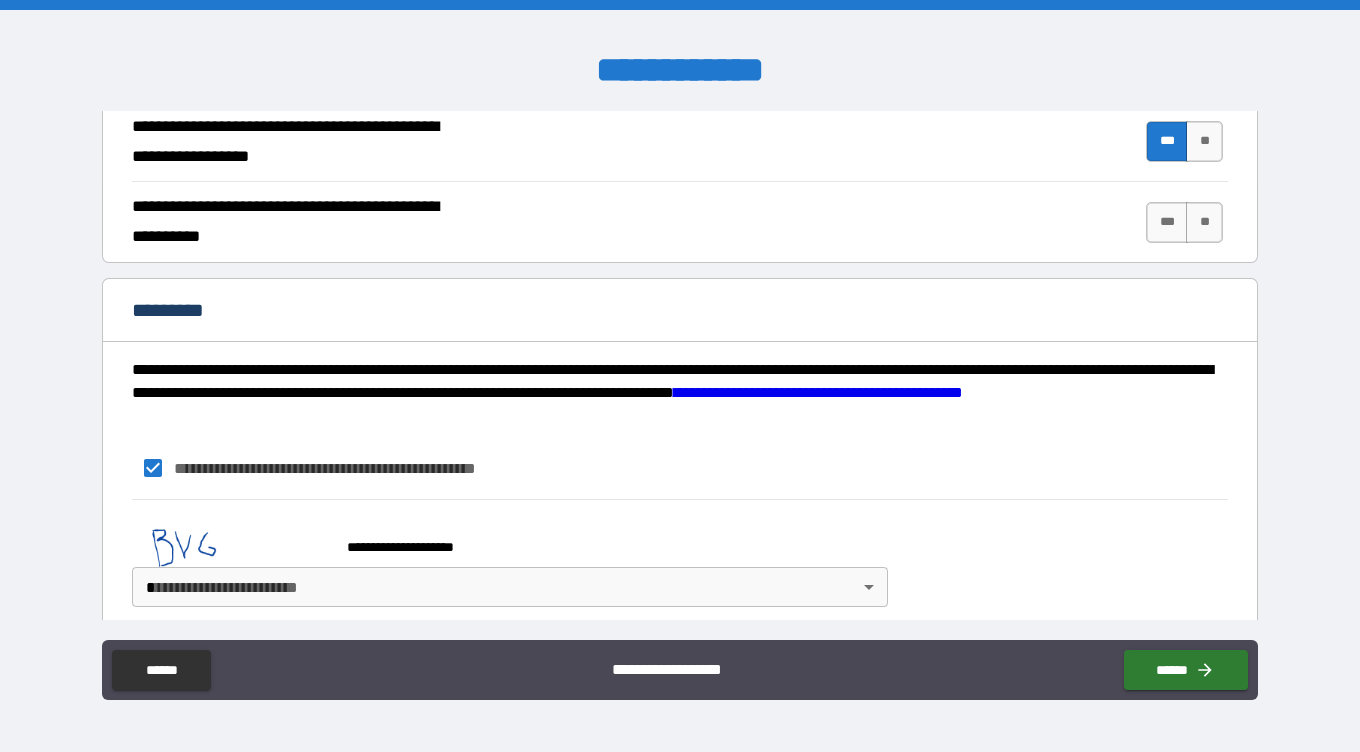 scroll, scrollTop: 1954, scrollLeft: 0, axis: vertical 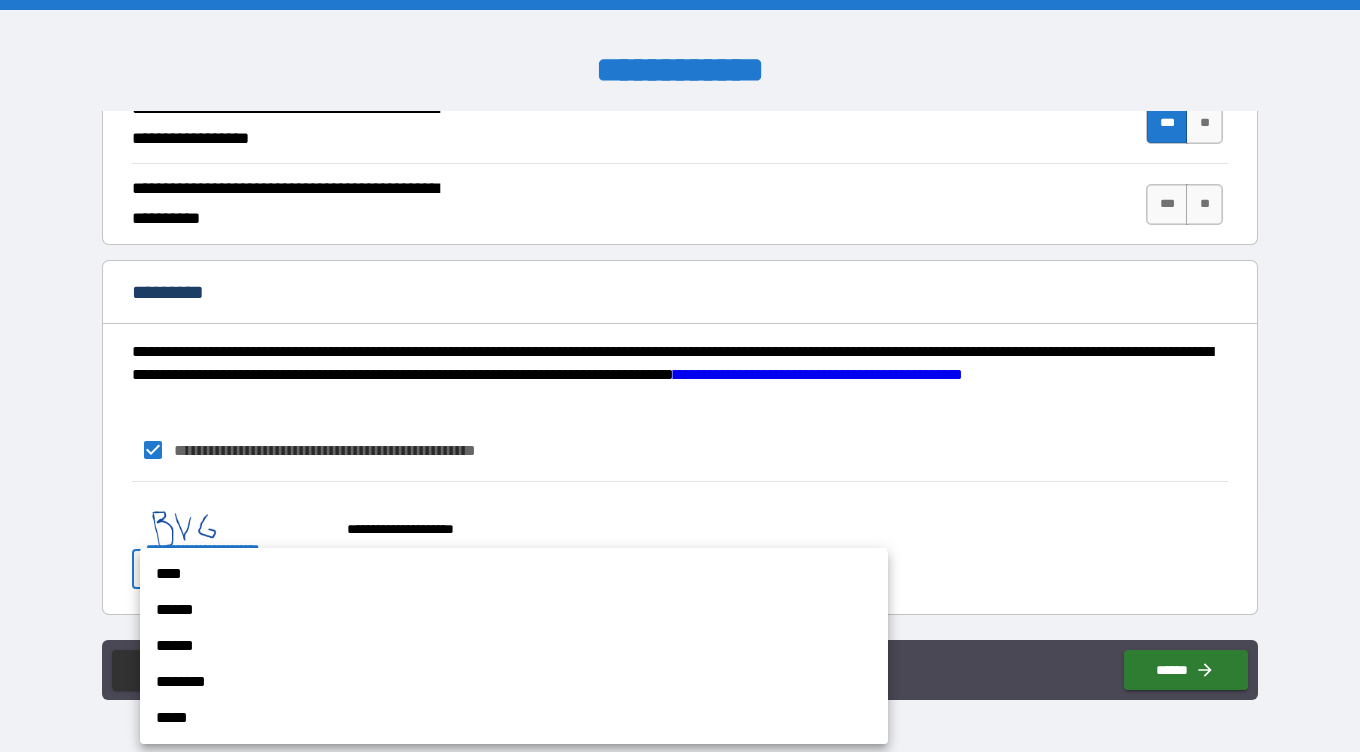 click on "**********" at bounding box center [680, 376] 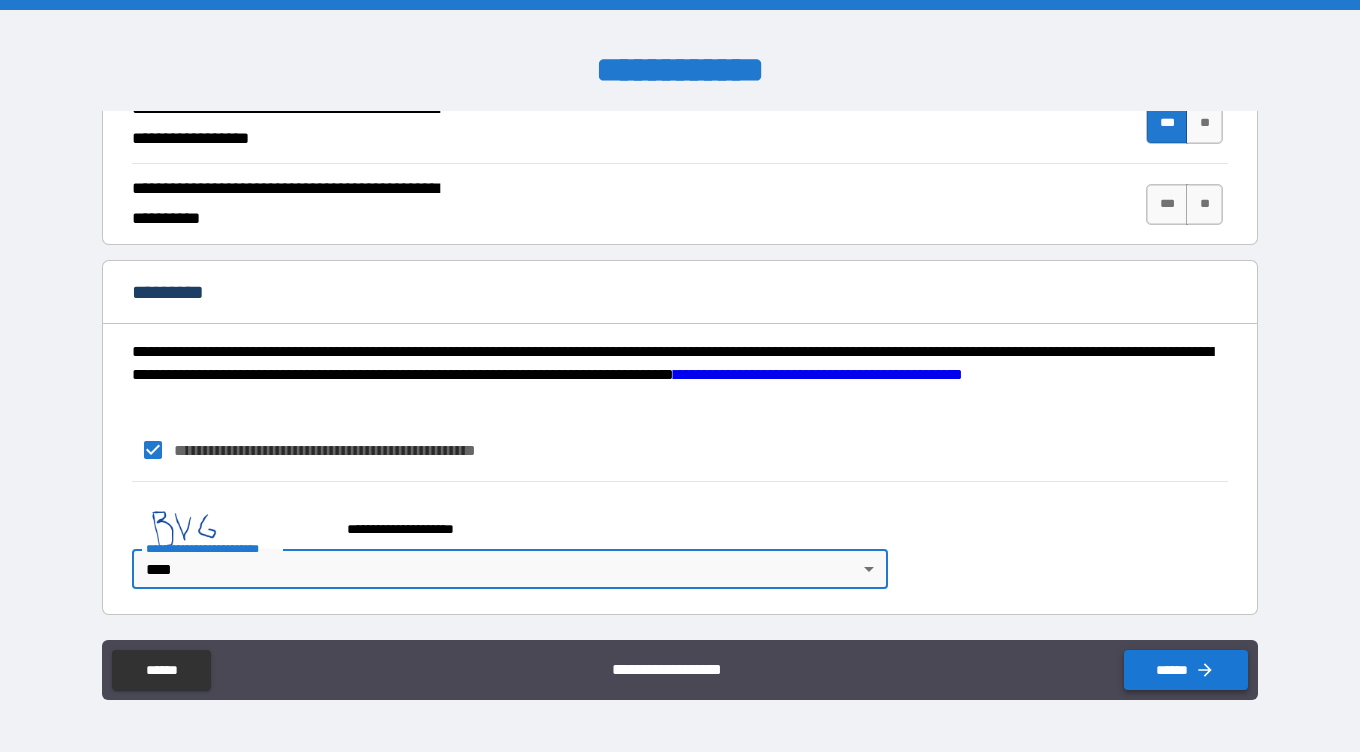 click on "******" at bounding box center (1186, 670) 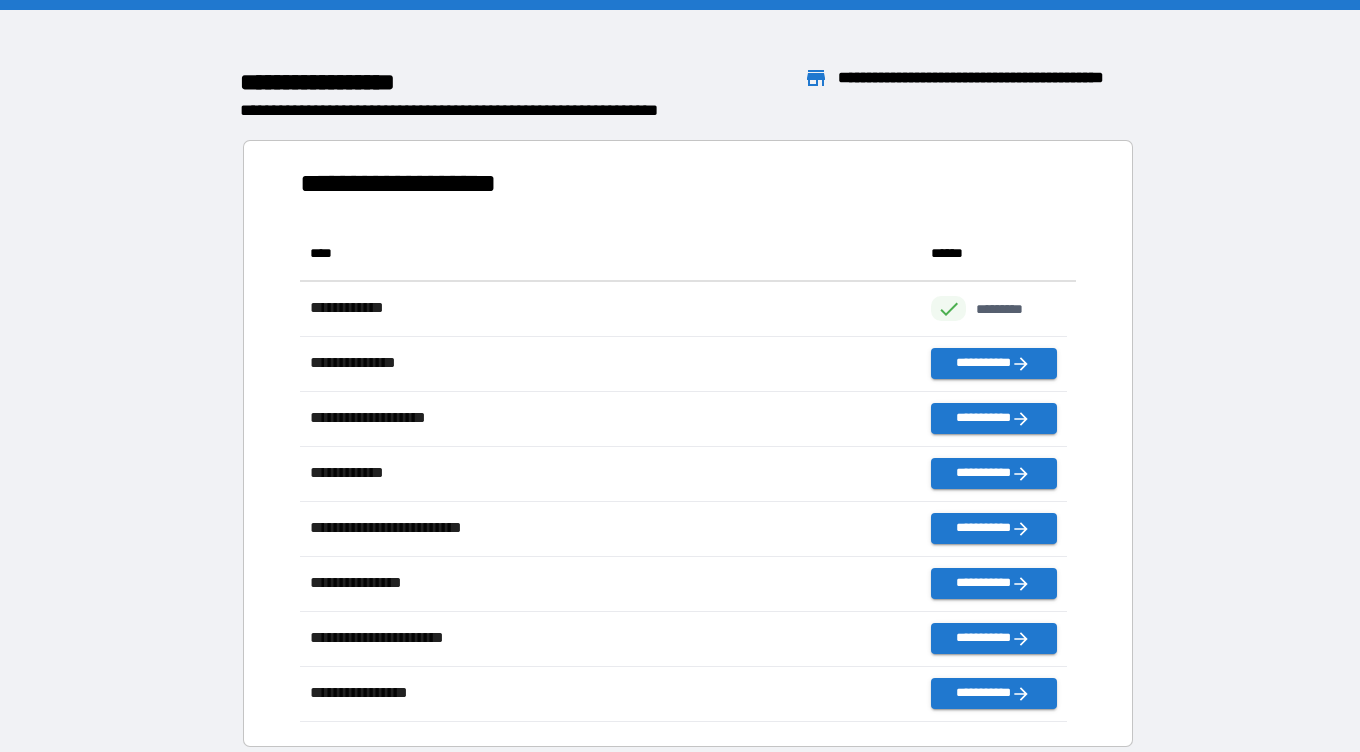 scroll, scrollTop: 16, scrollLeft: 16, axis: both 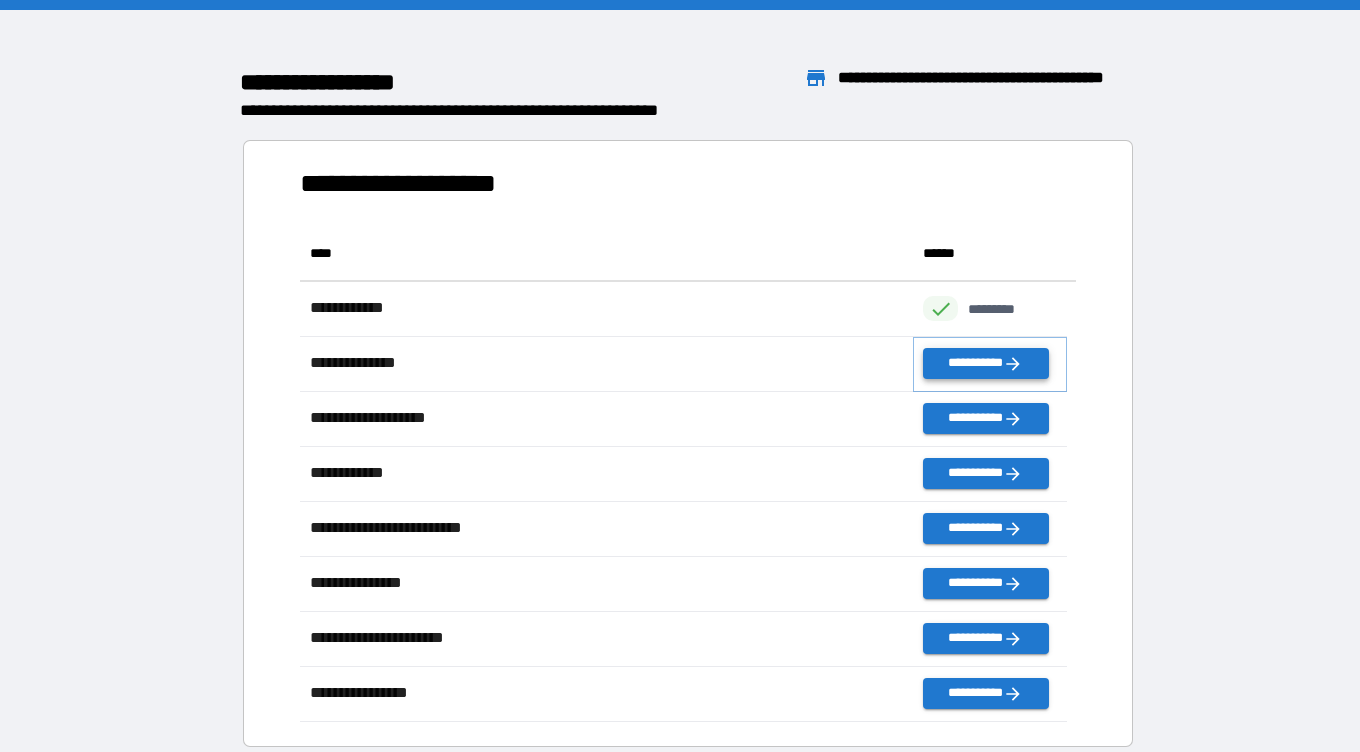 click on "**********" at bounding box center [985, 363] 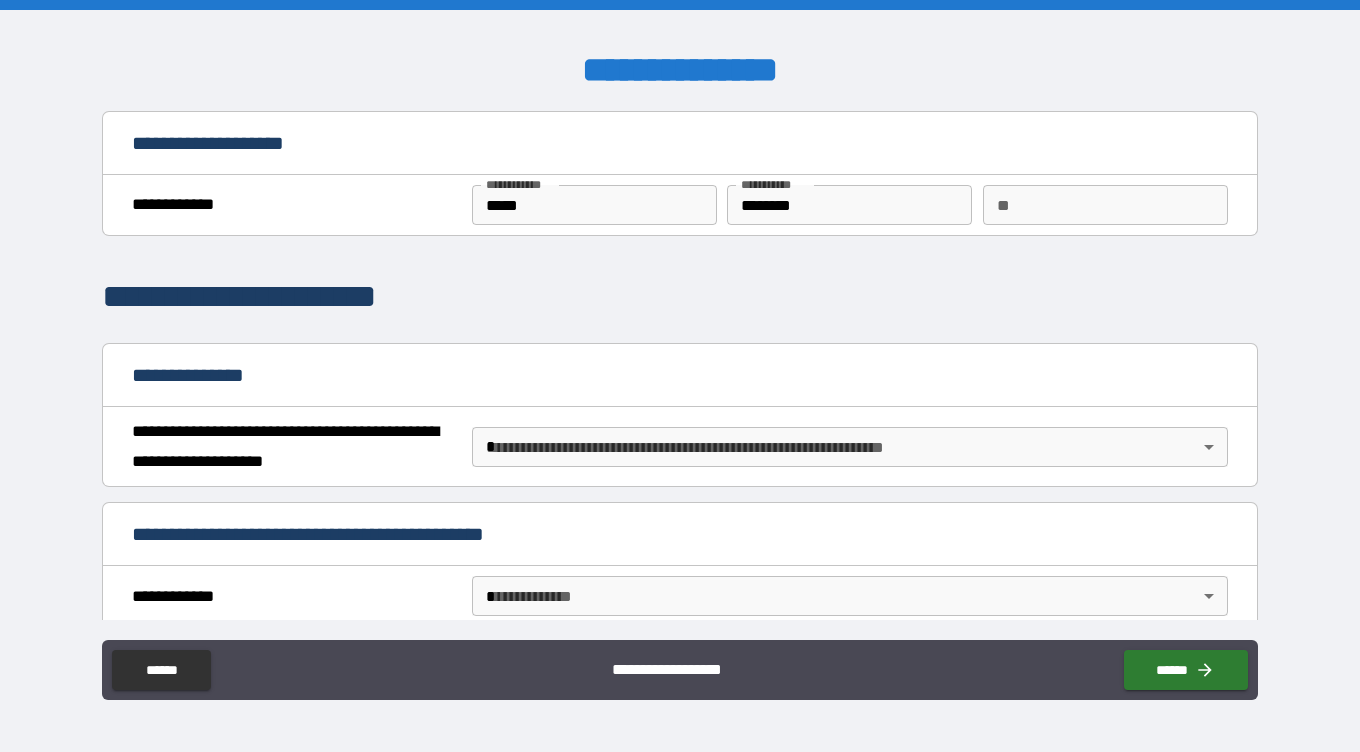 scroll, scrollTop: 149, scrollLeft: 0, axis: vertical 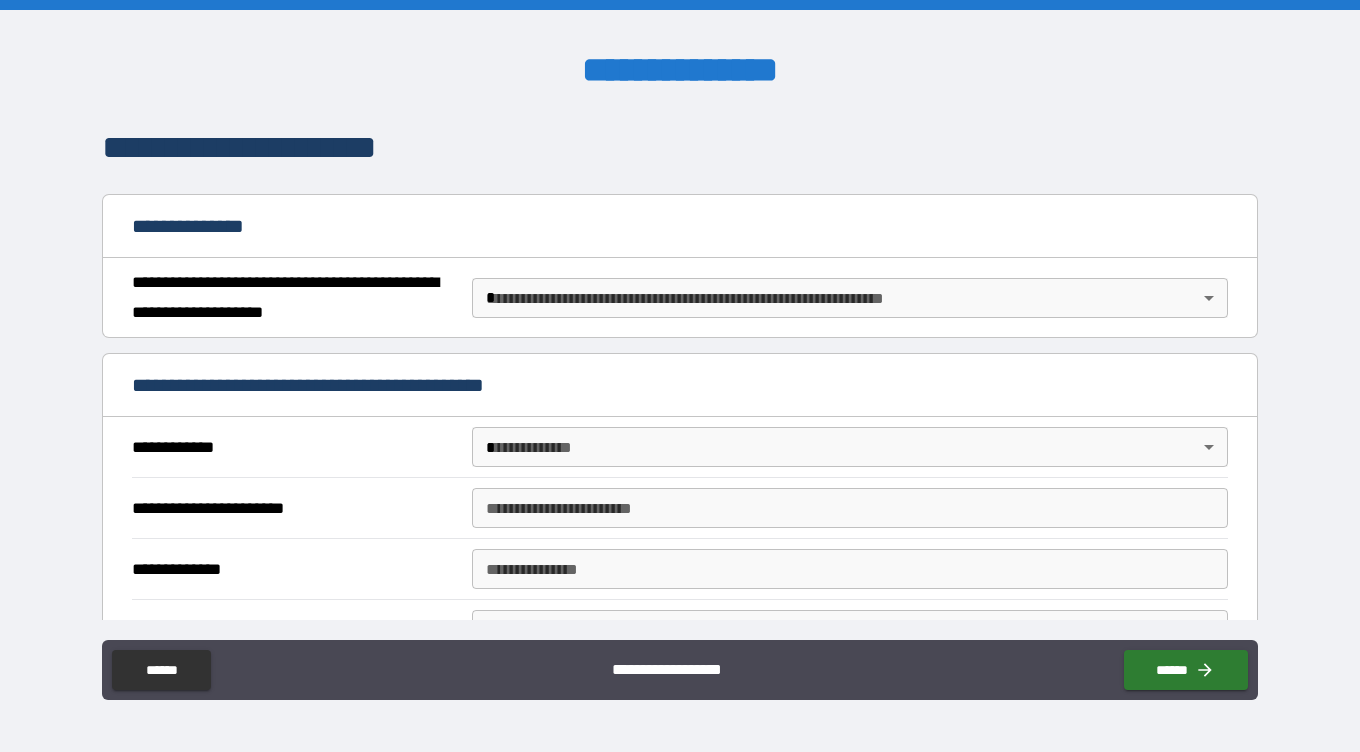 click on "**********" at bounding box center (680, 376) 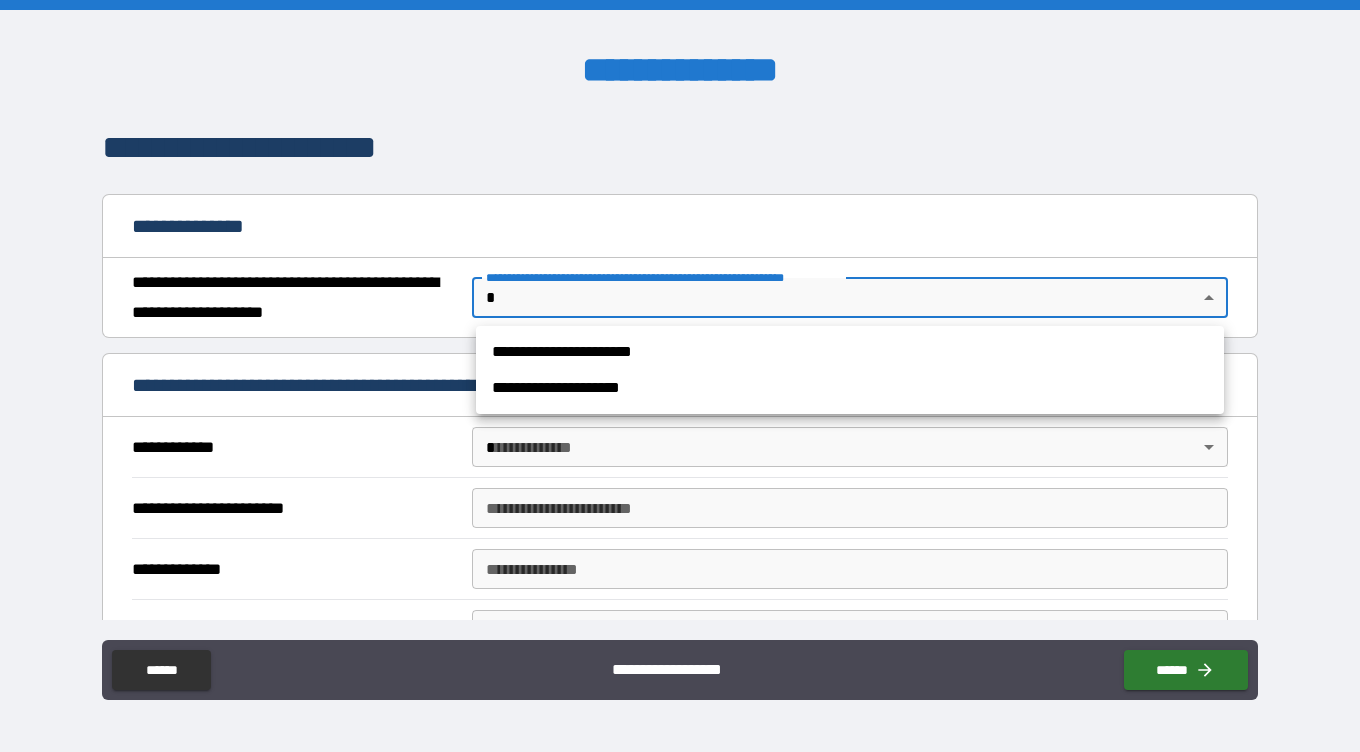 click on "**********" at bounding box center (850, 352) 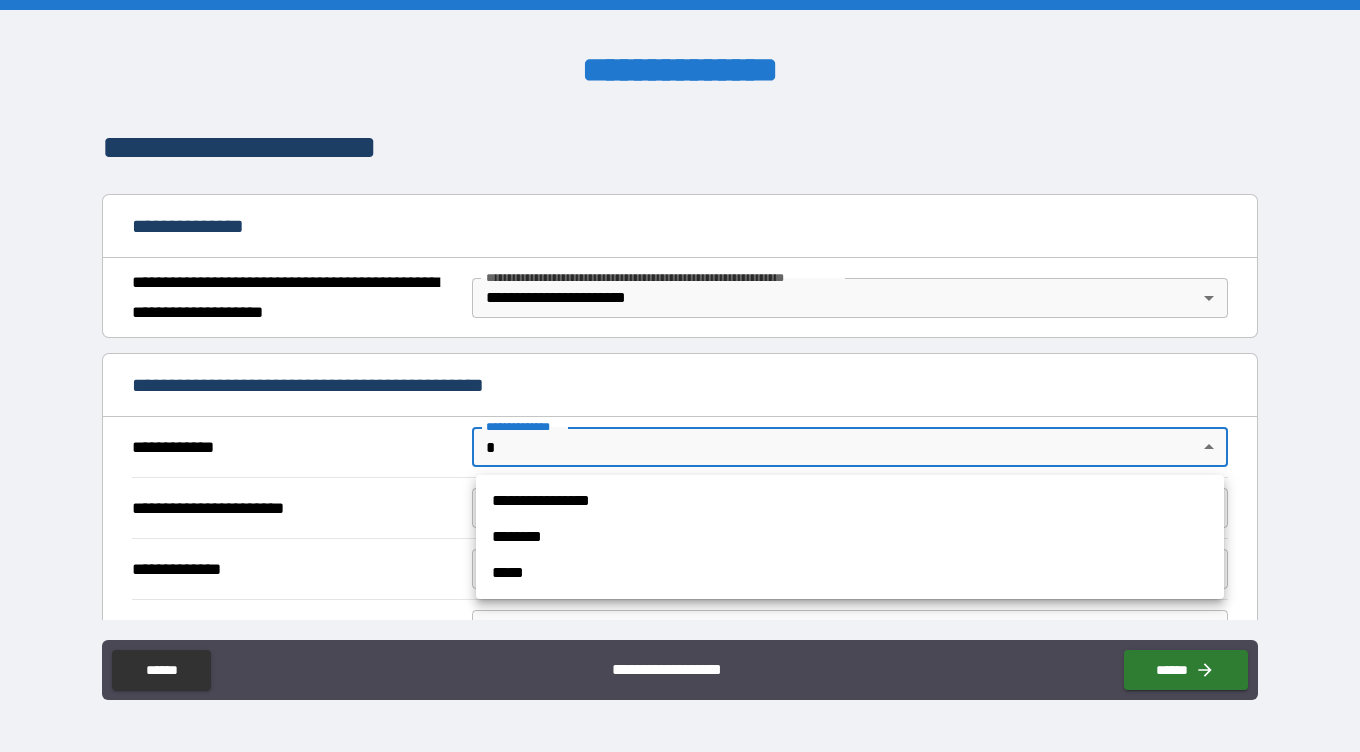 click on "**********" at bounding box center (680, 376) 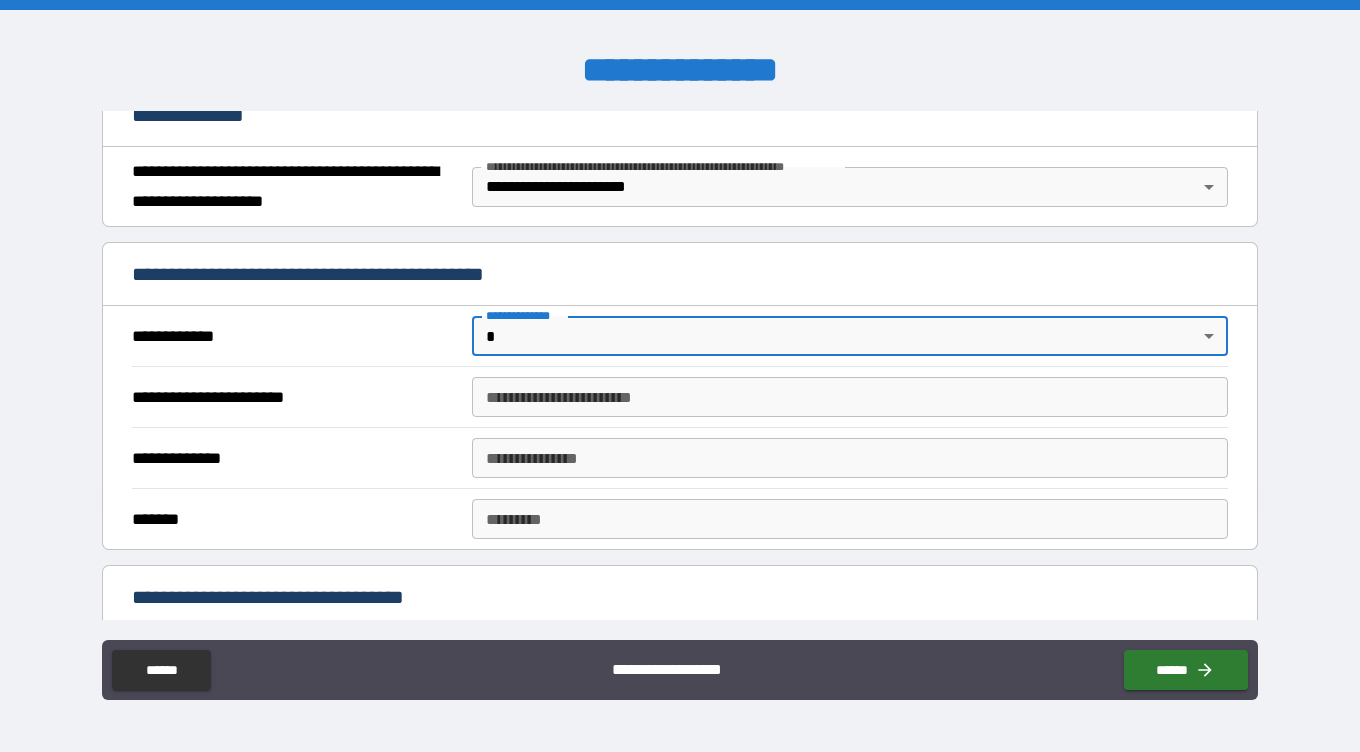 scroll, scrollTop: 261, scrollLeft: 0, axis: vertical 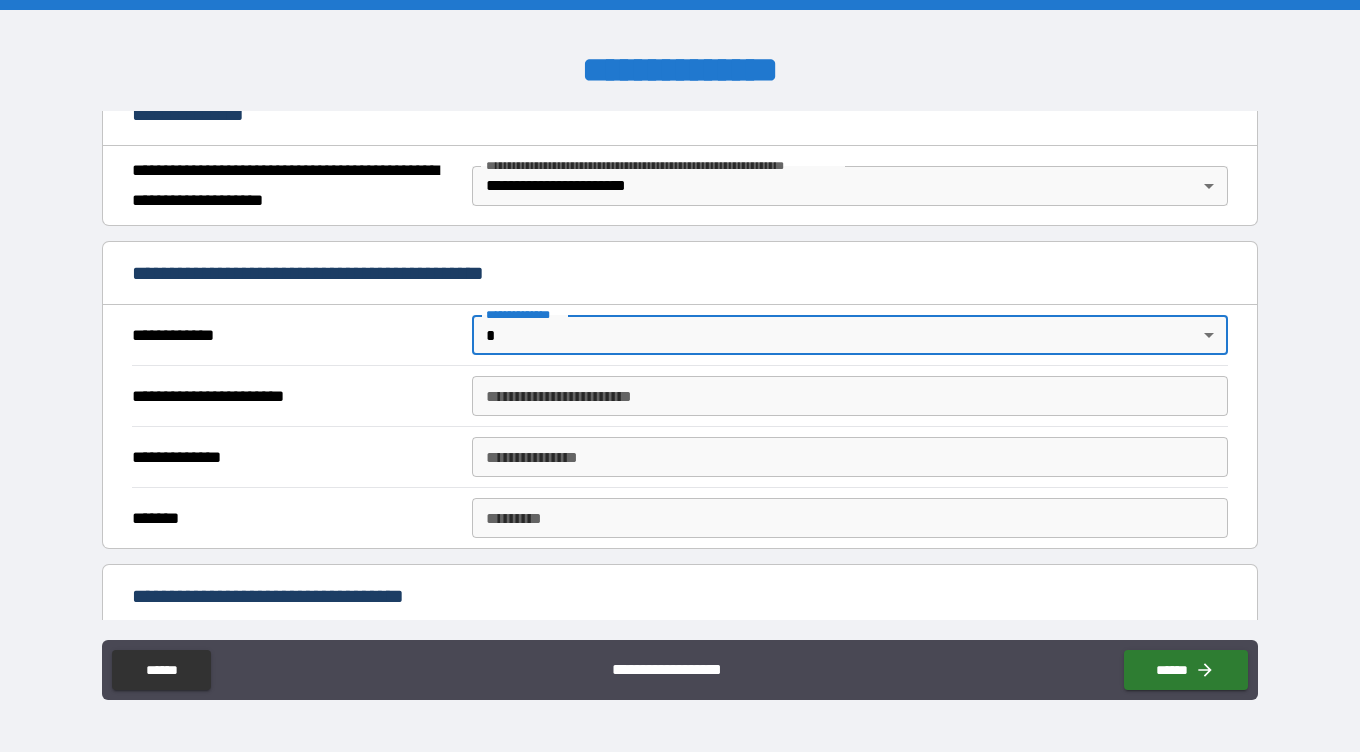 click on "**********" at bounding box center (680, 376) 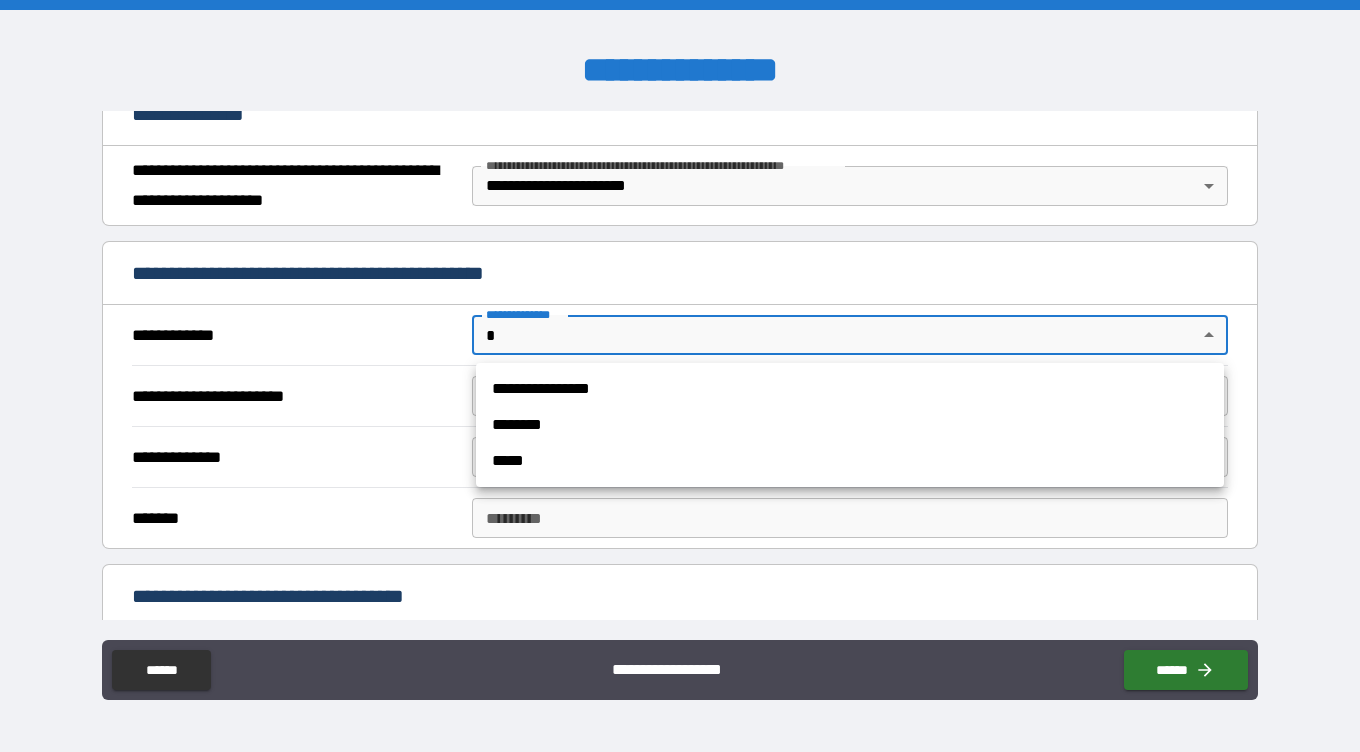 click on "**********" at bounding box center (850, 389) 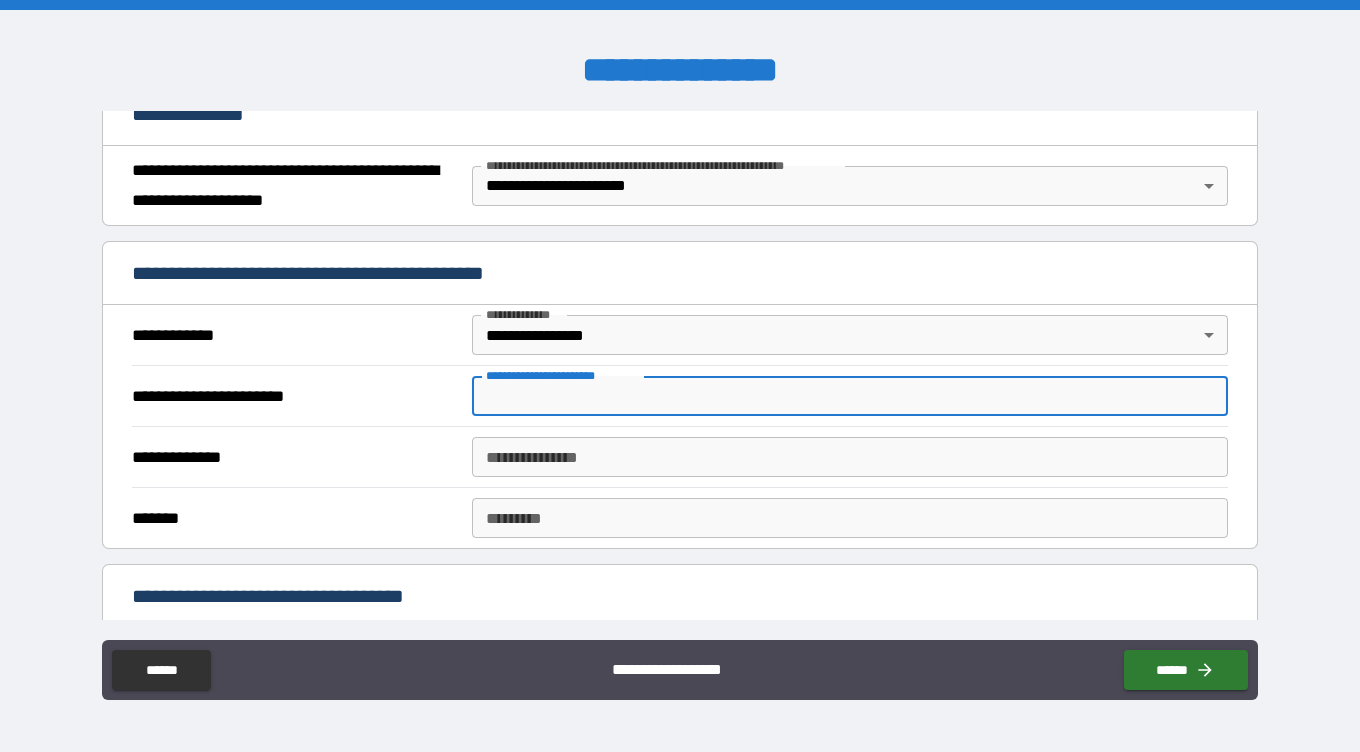 click on "**********" at bounding box center (850, 396) 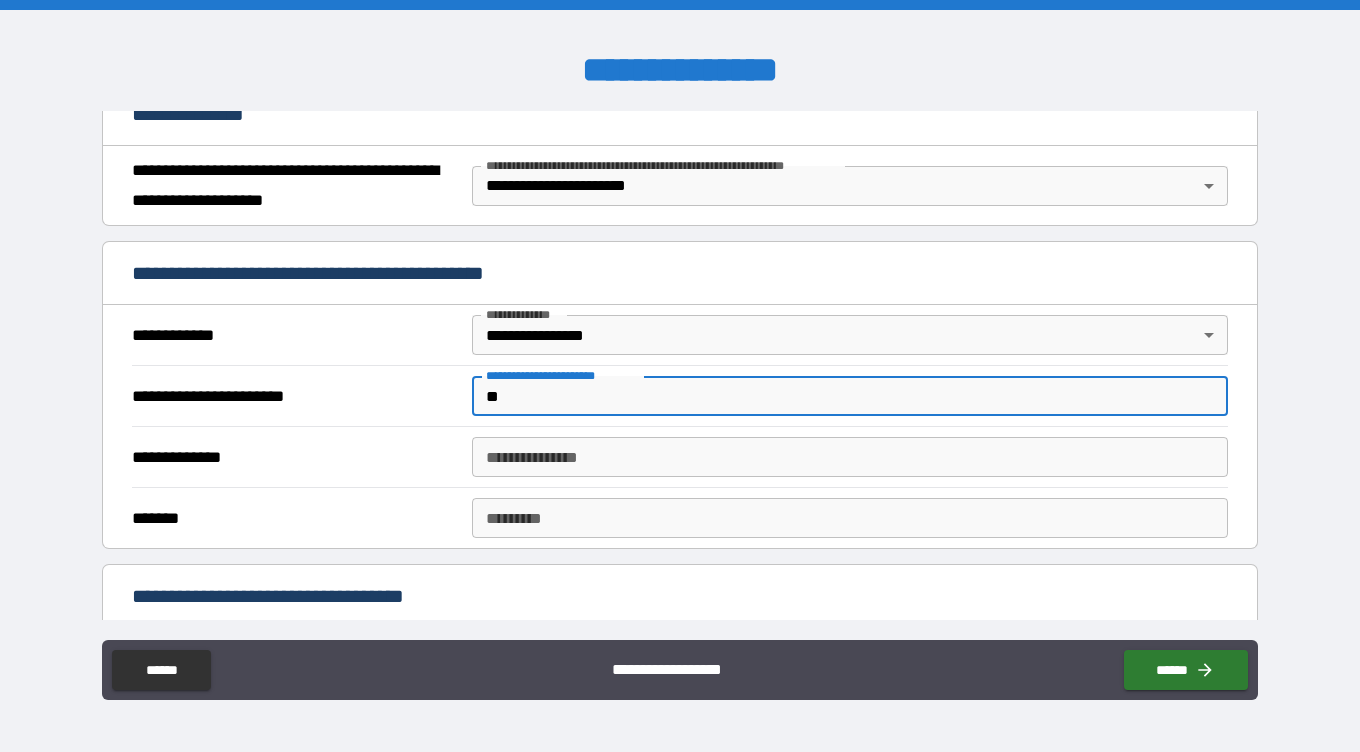 drag, startPoint x: 580, startPoint y: 404, endPoint x: 427, endPoint y: 407, distance: 153.0294 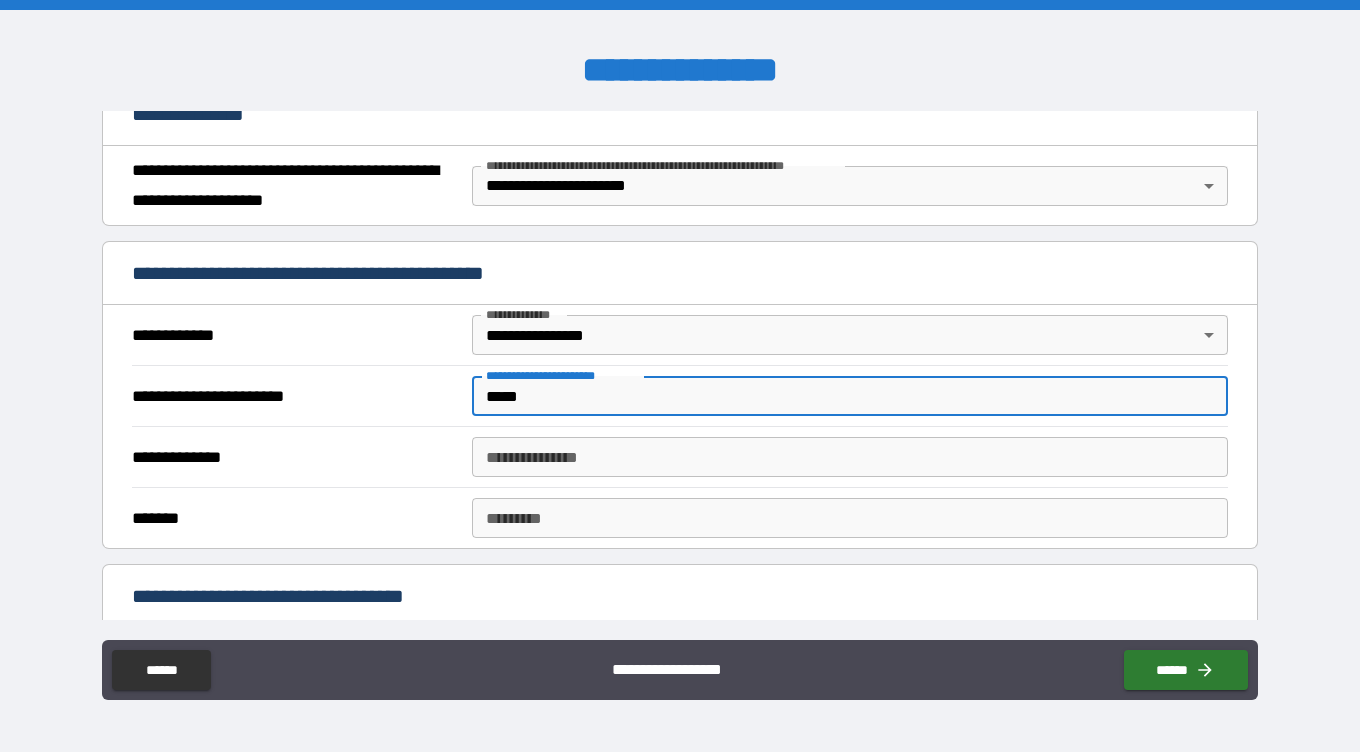 type on "*****" 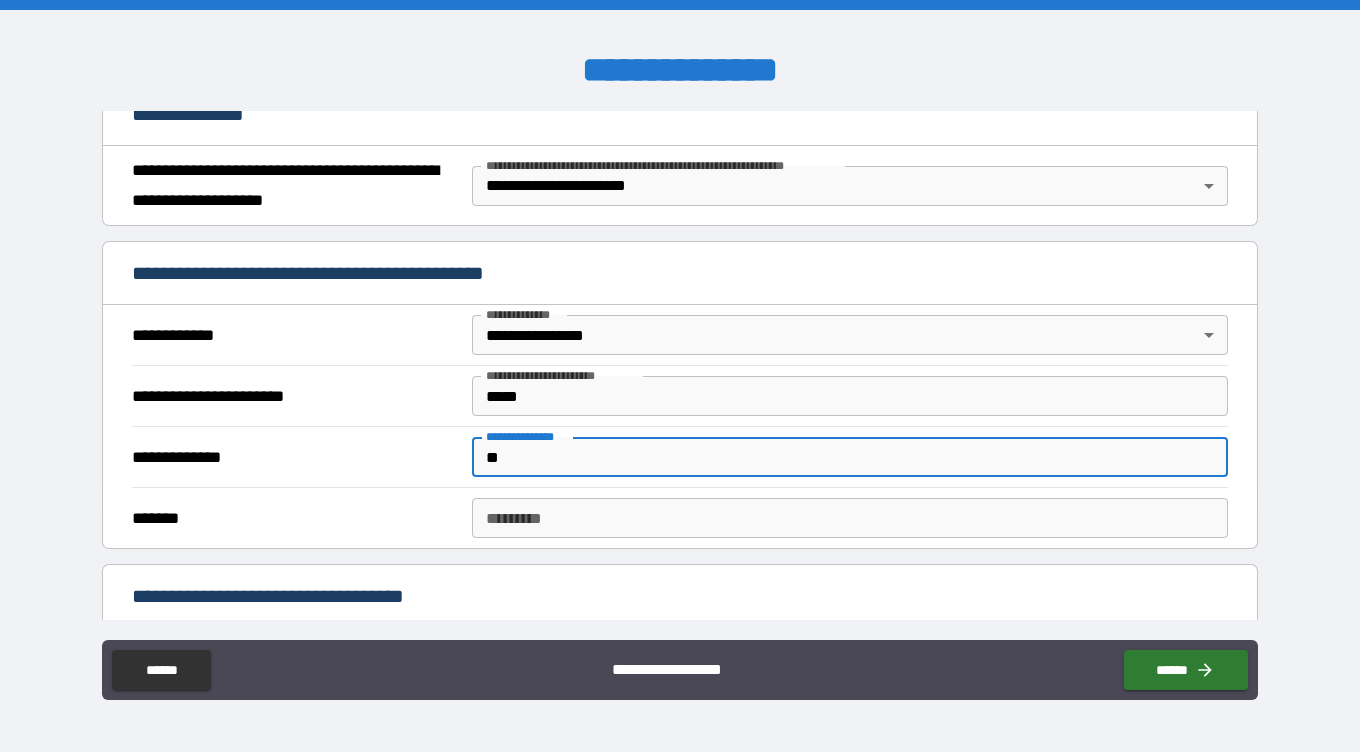 type on "*" 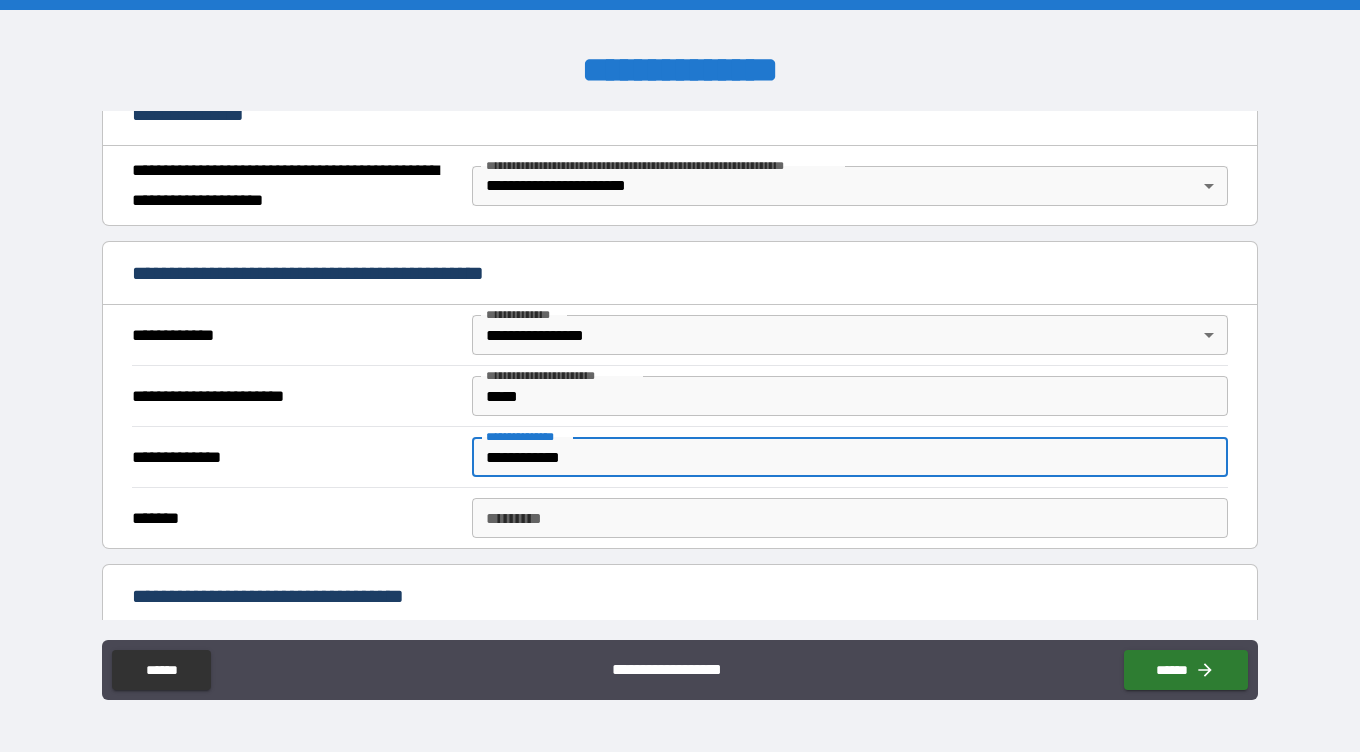 type on "**********" 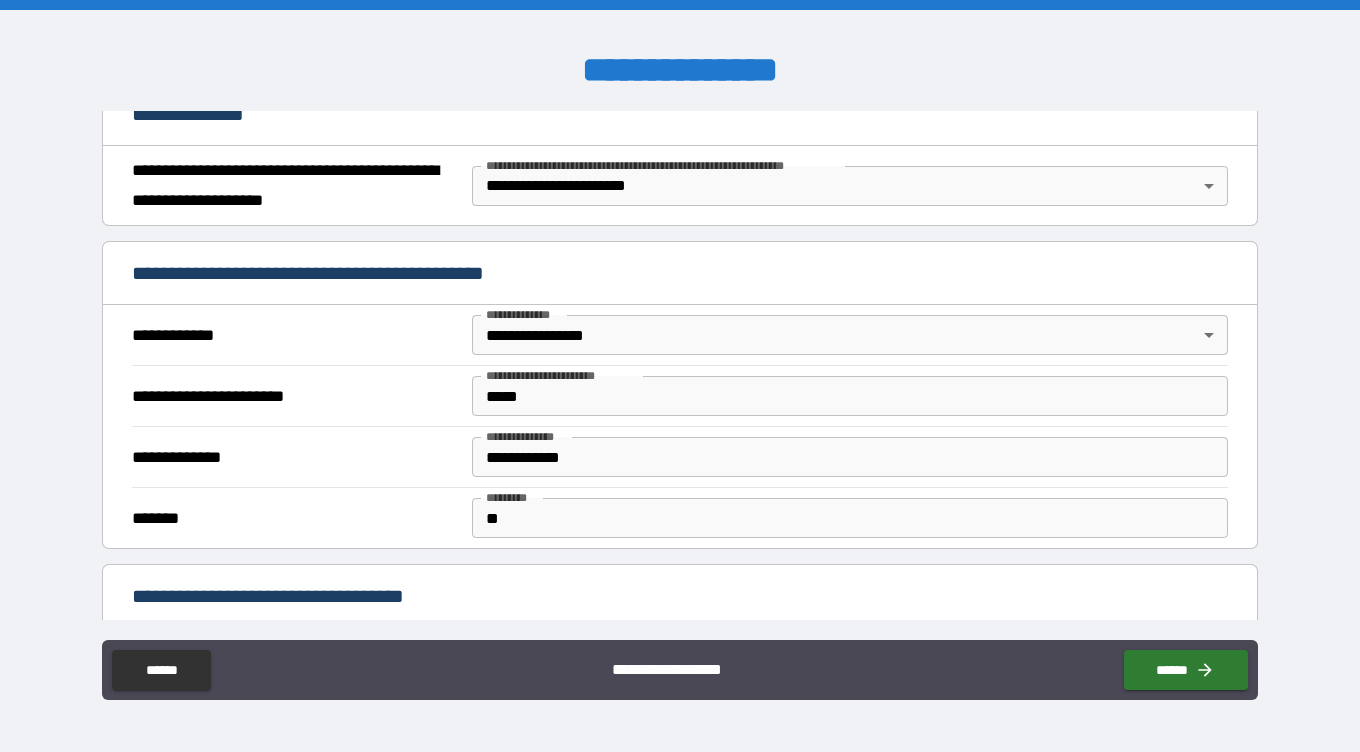 scroll, scrollTop: 554, scrollLeft: 0, axis: vertical 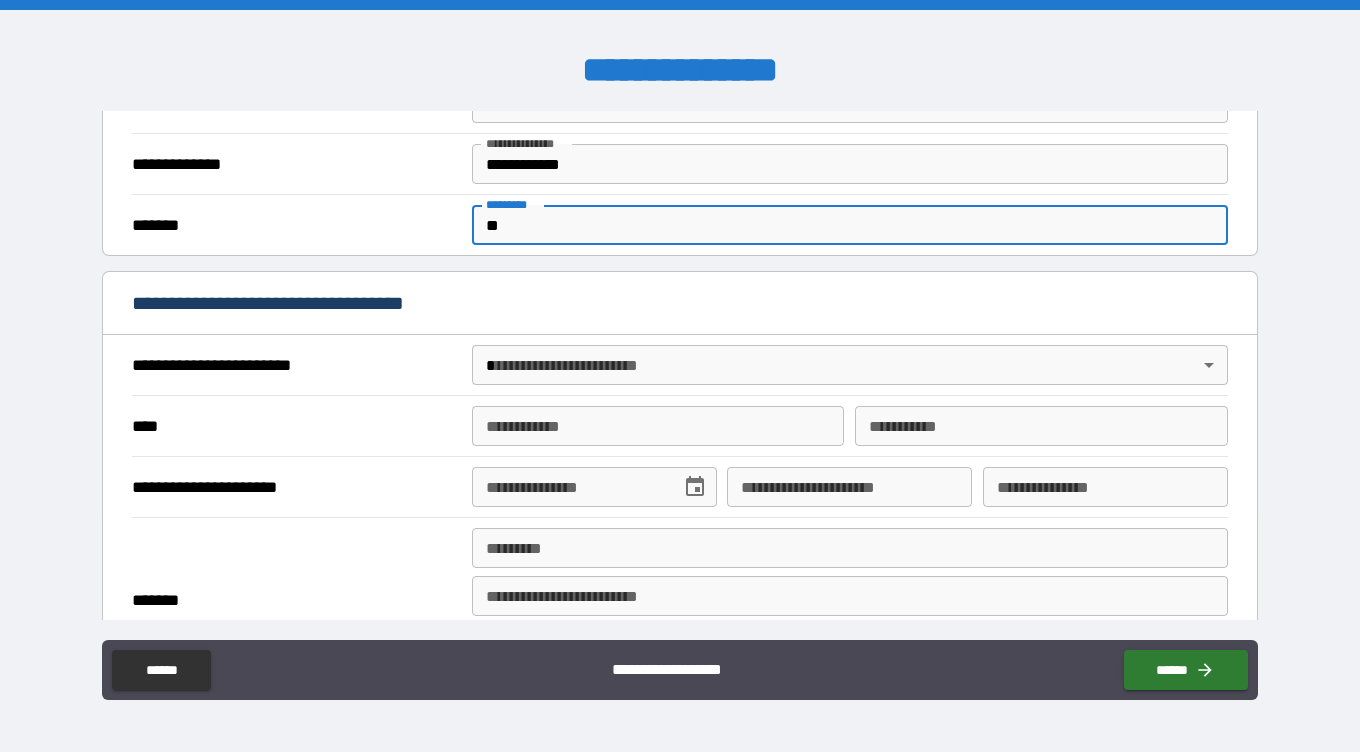 click on "**" at bounding box center [850, 225] 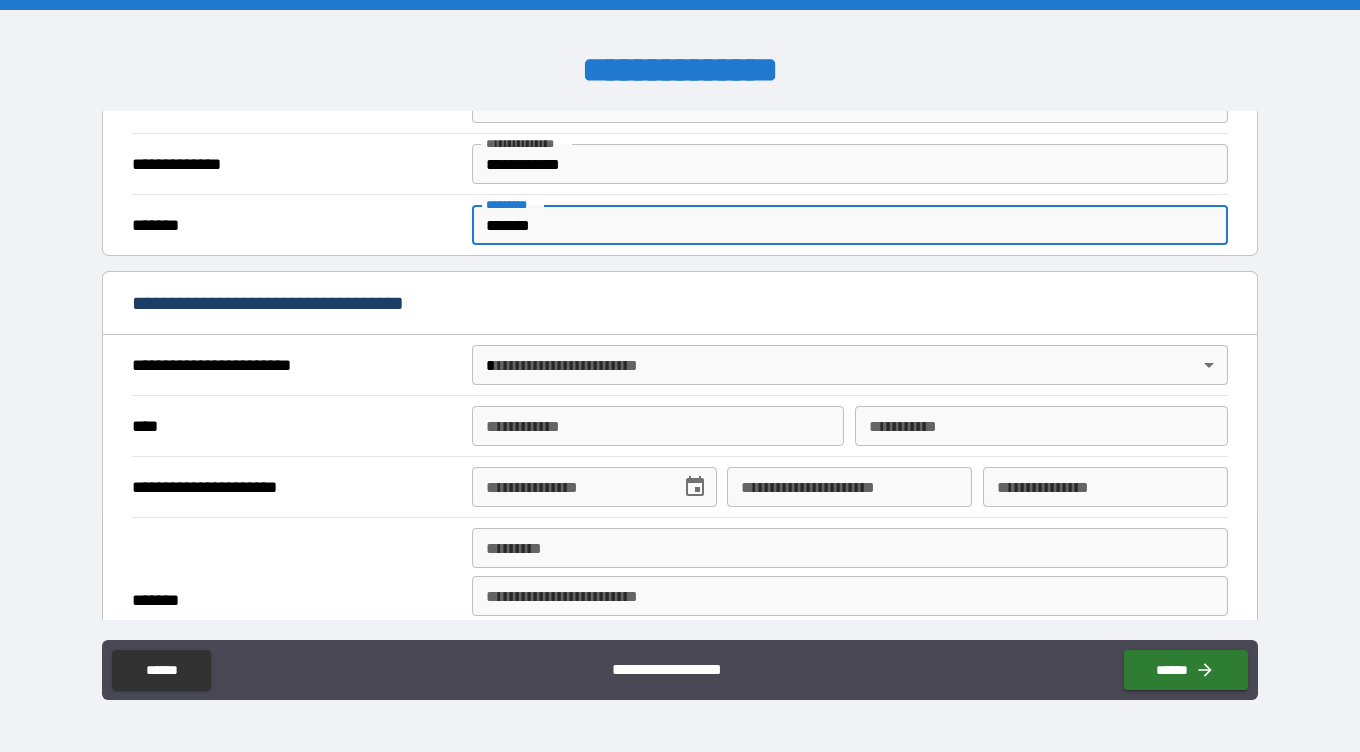 type on "*******" 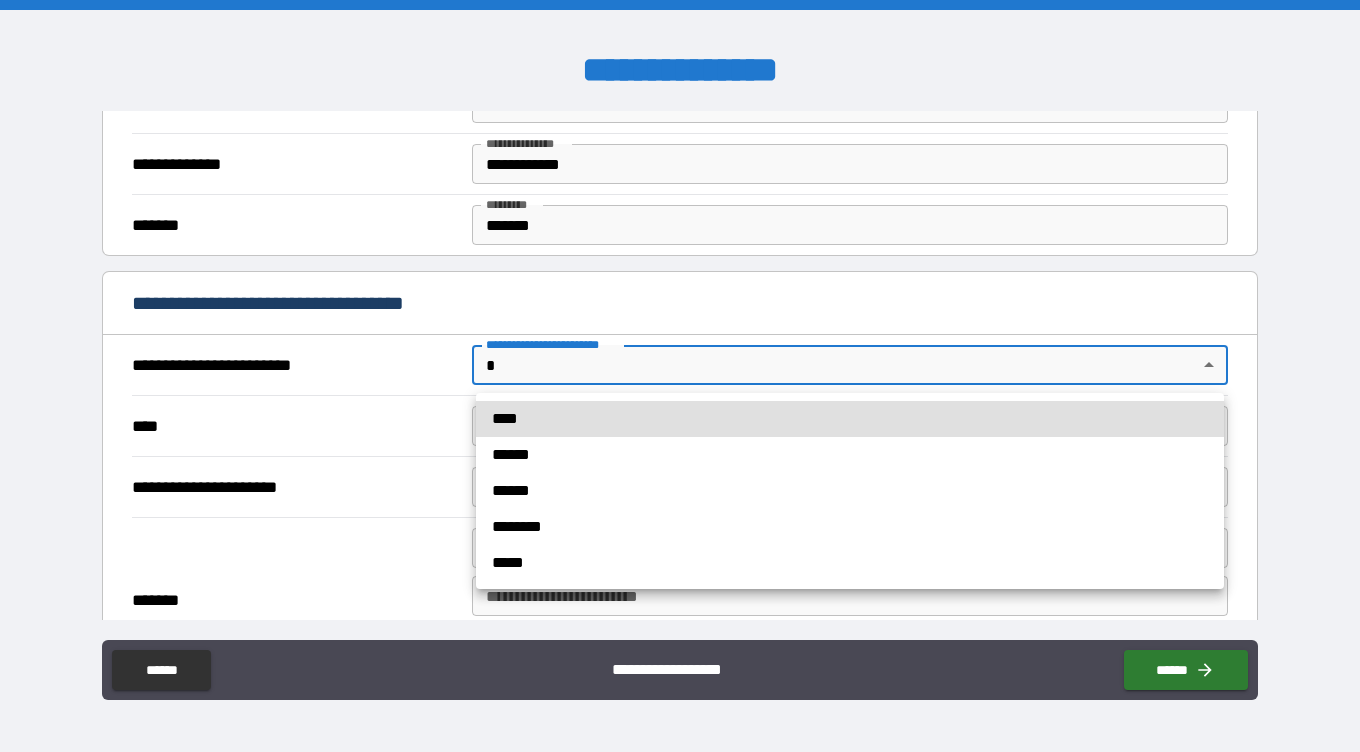 click on "**********" at bounding box center [680, 376] 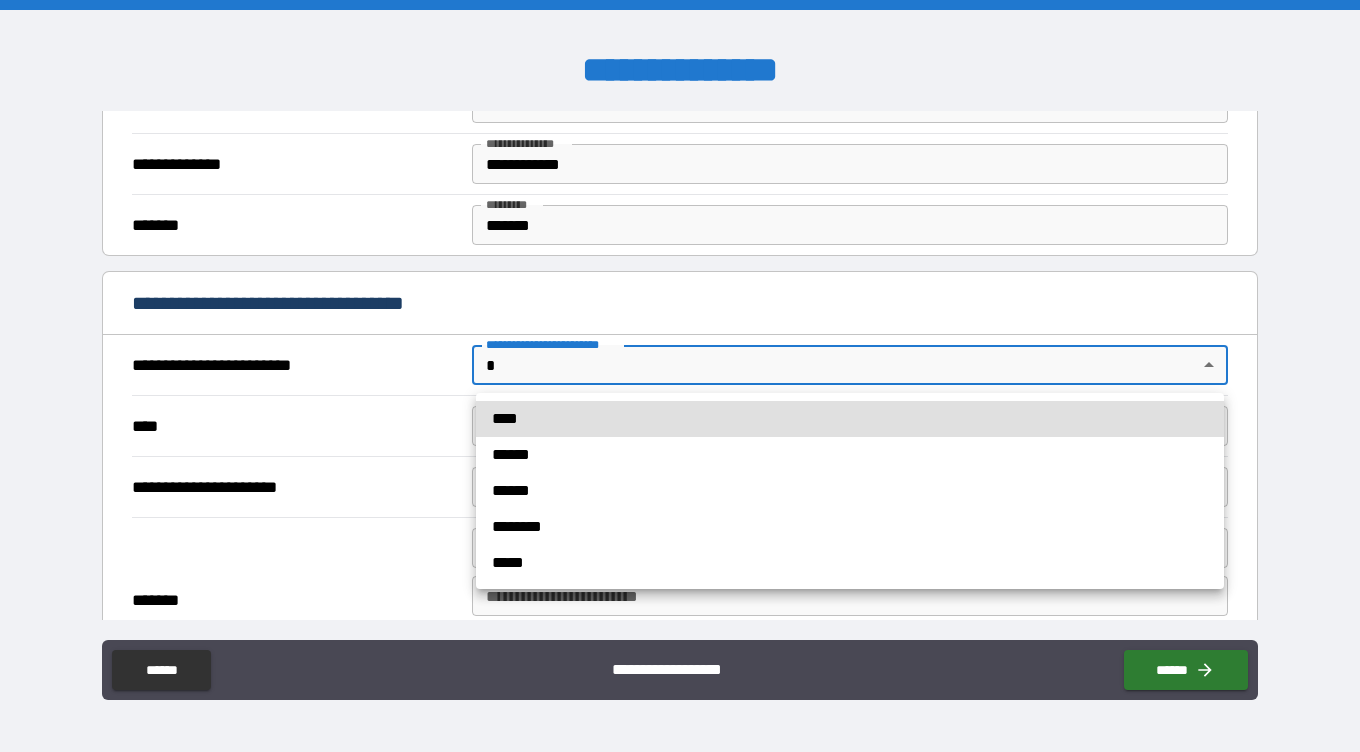 click on "****" at bounding box center [850, 419] 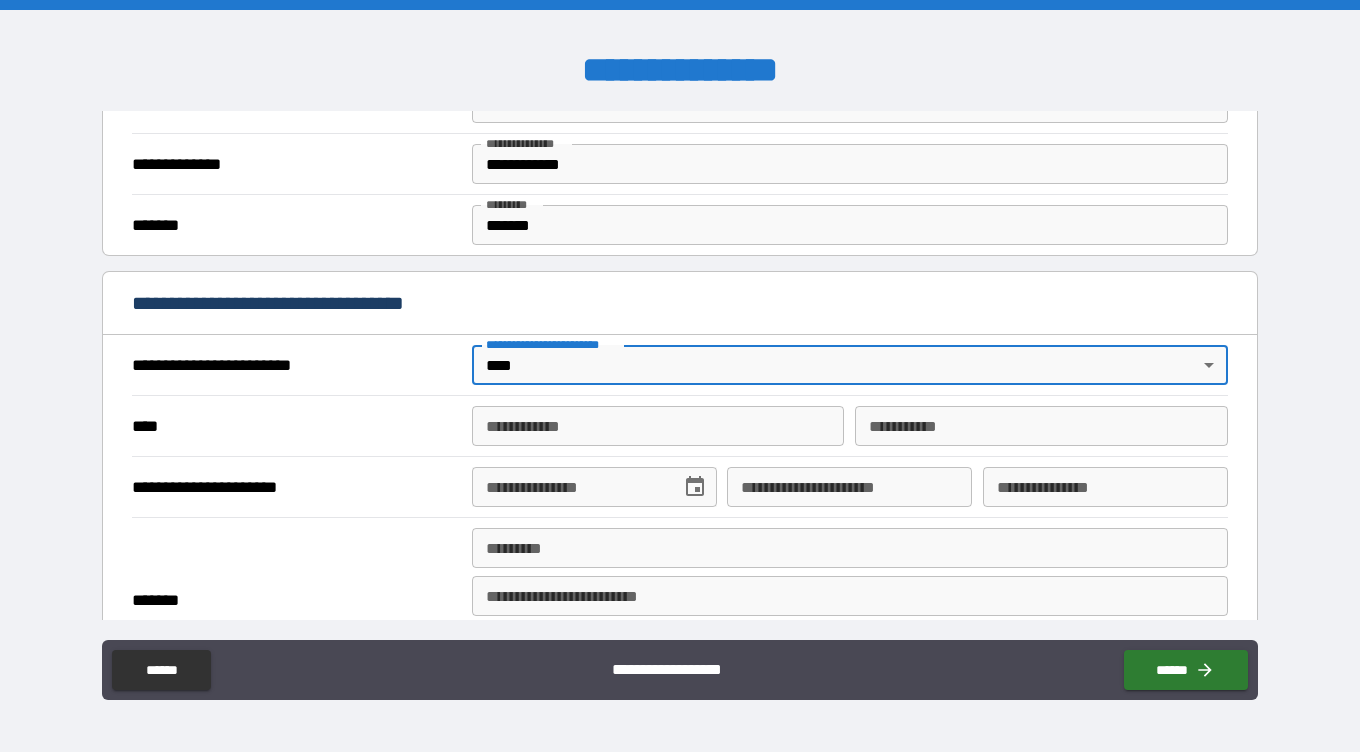click on "**********" at bounding box center (658, 426) 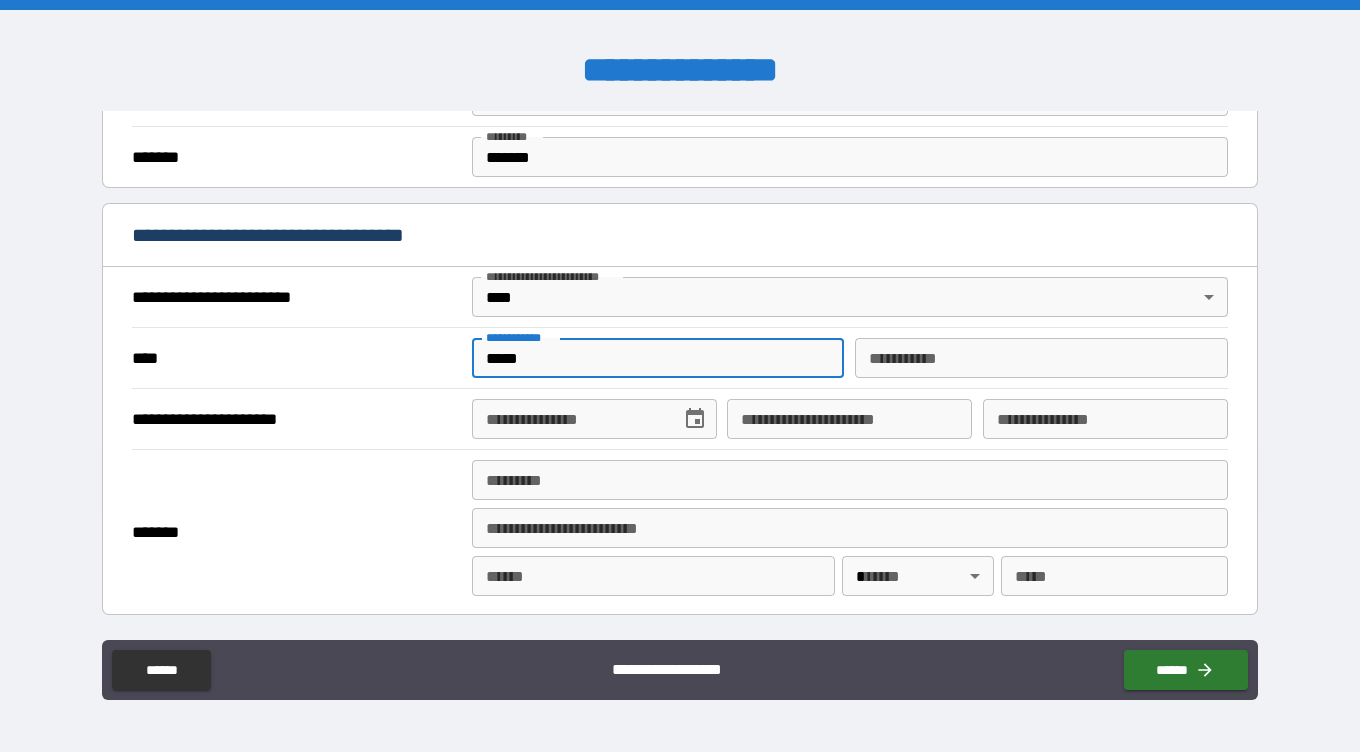 scroll, scrollTop: 620, scrollLeft: 0, axis: vertical 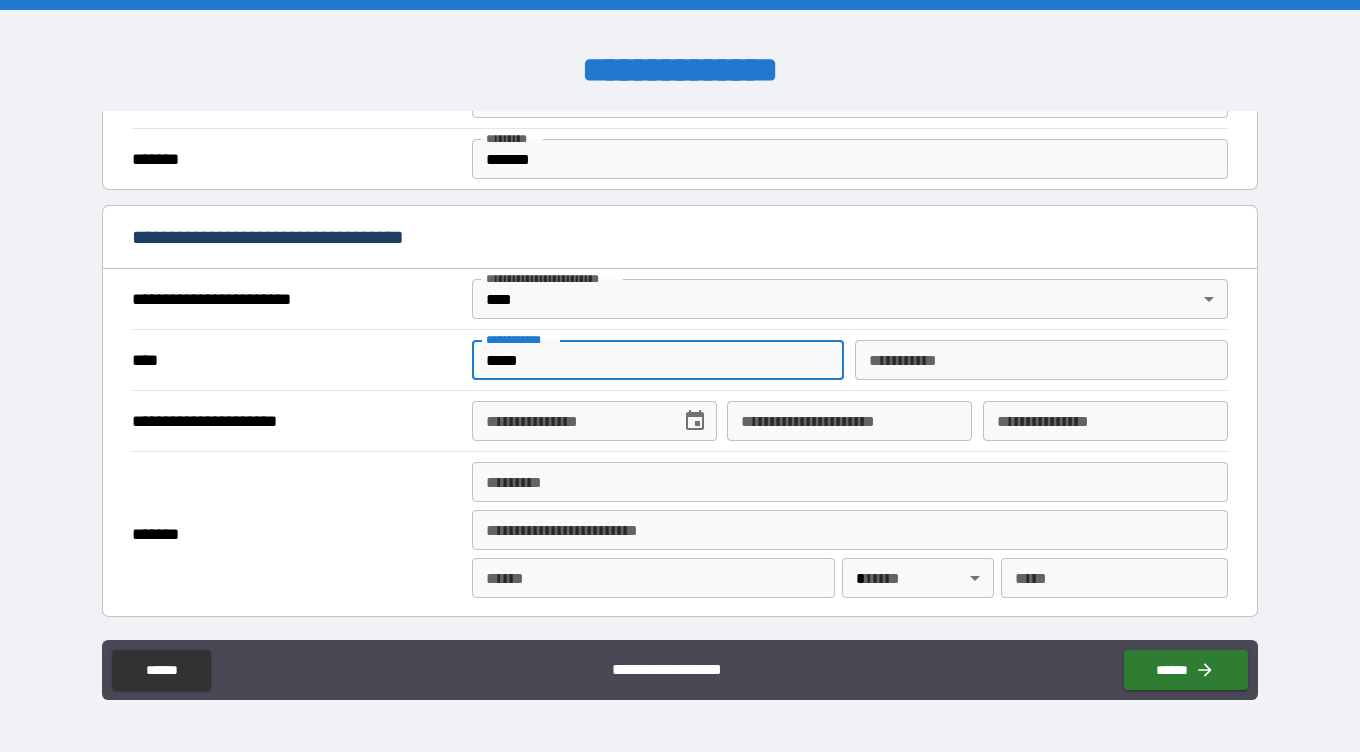 type on "*****" 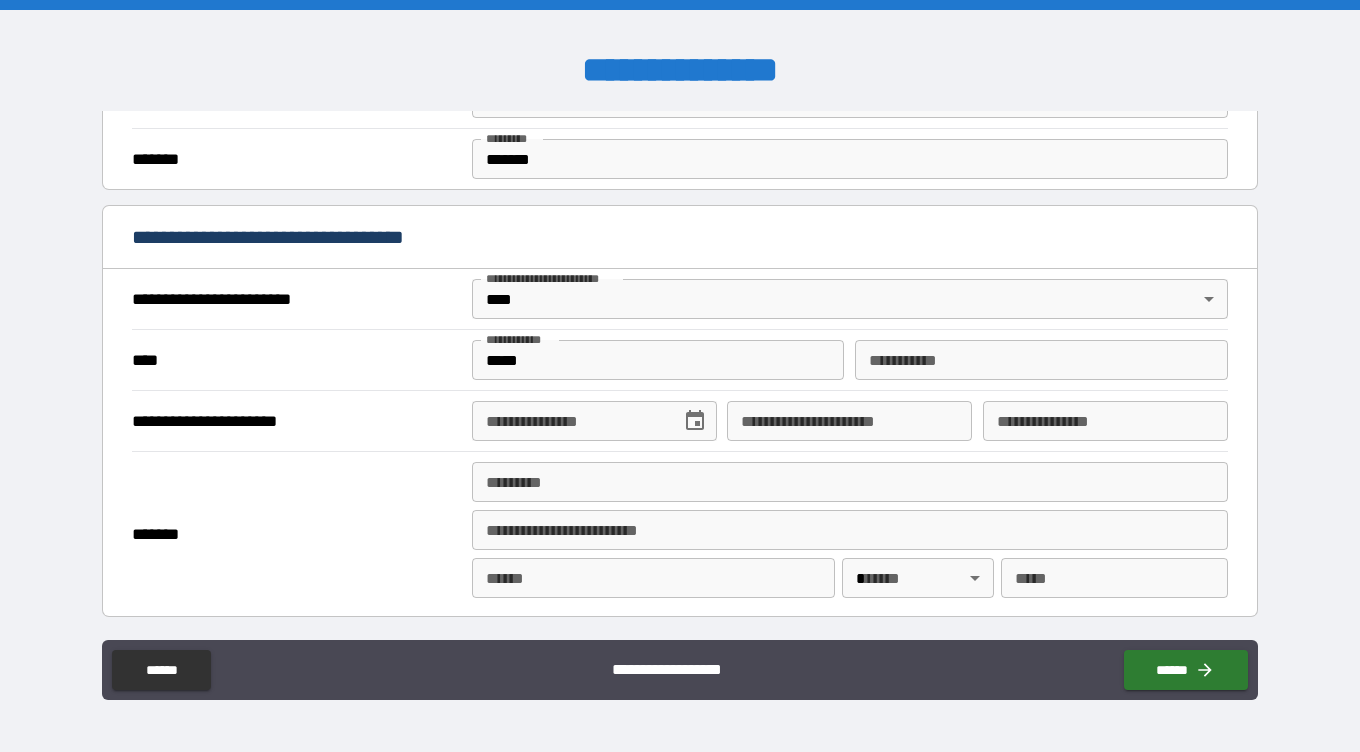 click on "**********" at bounding box center (289, 237) 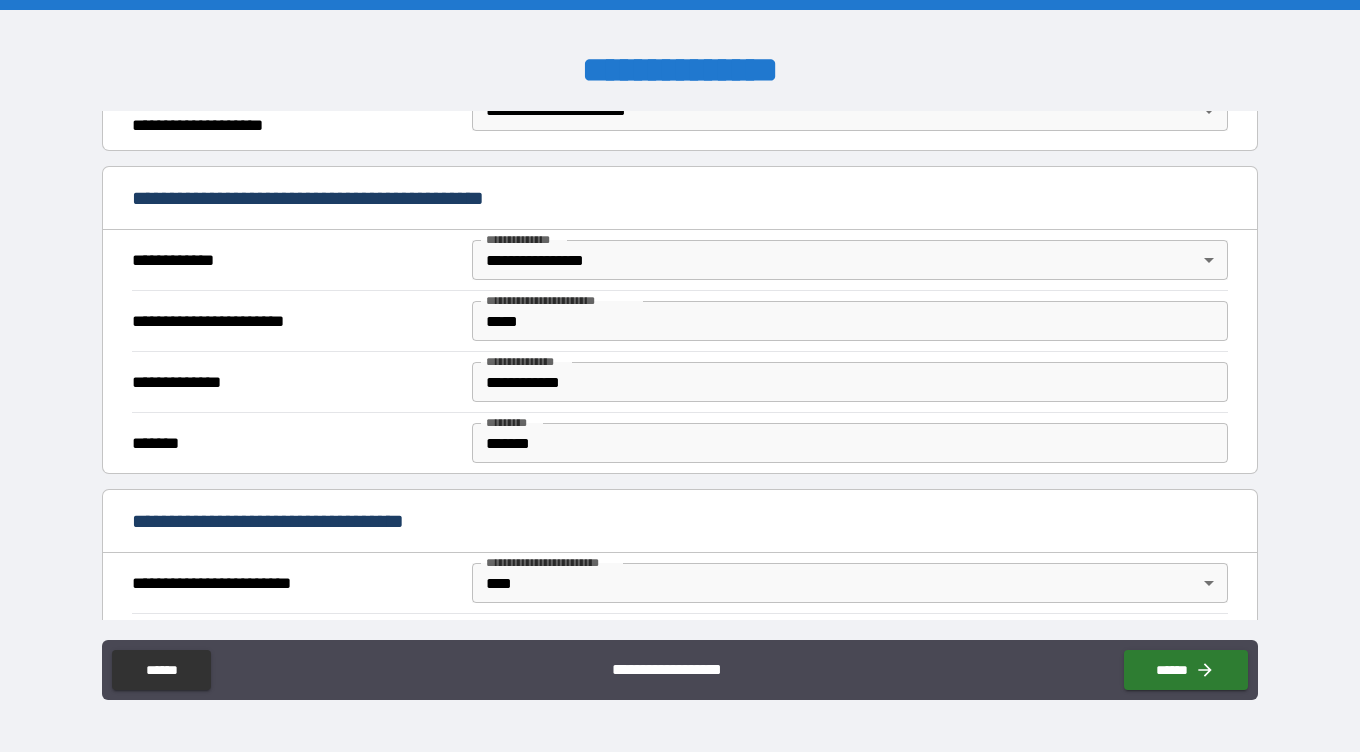 scroll, scrollTop: 316, scrollLeft: 0, axis: vertical 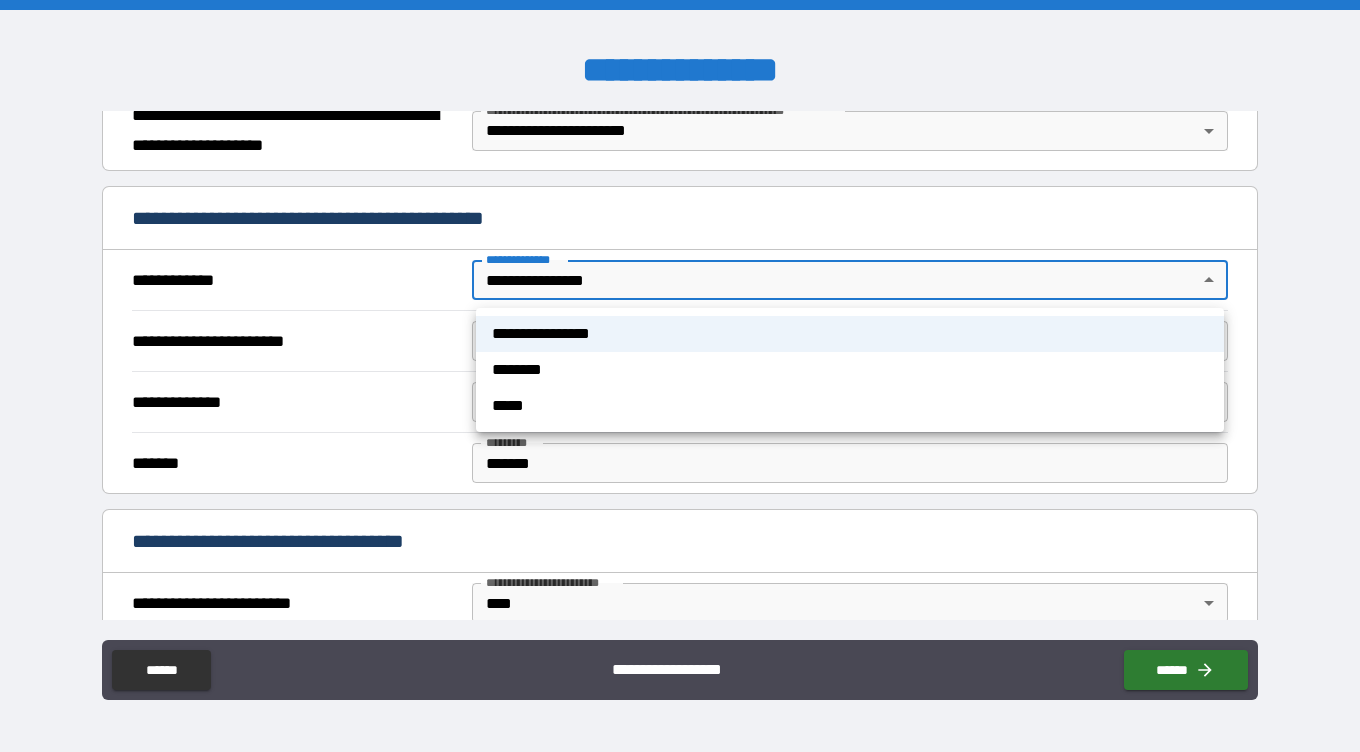 click on "**********" at bounding box center [680, 376] 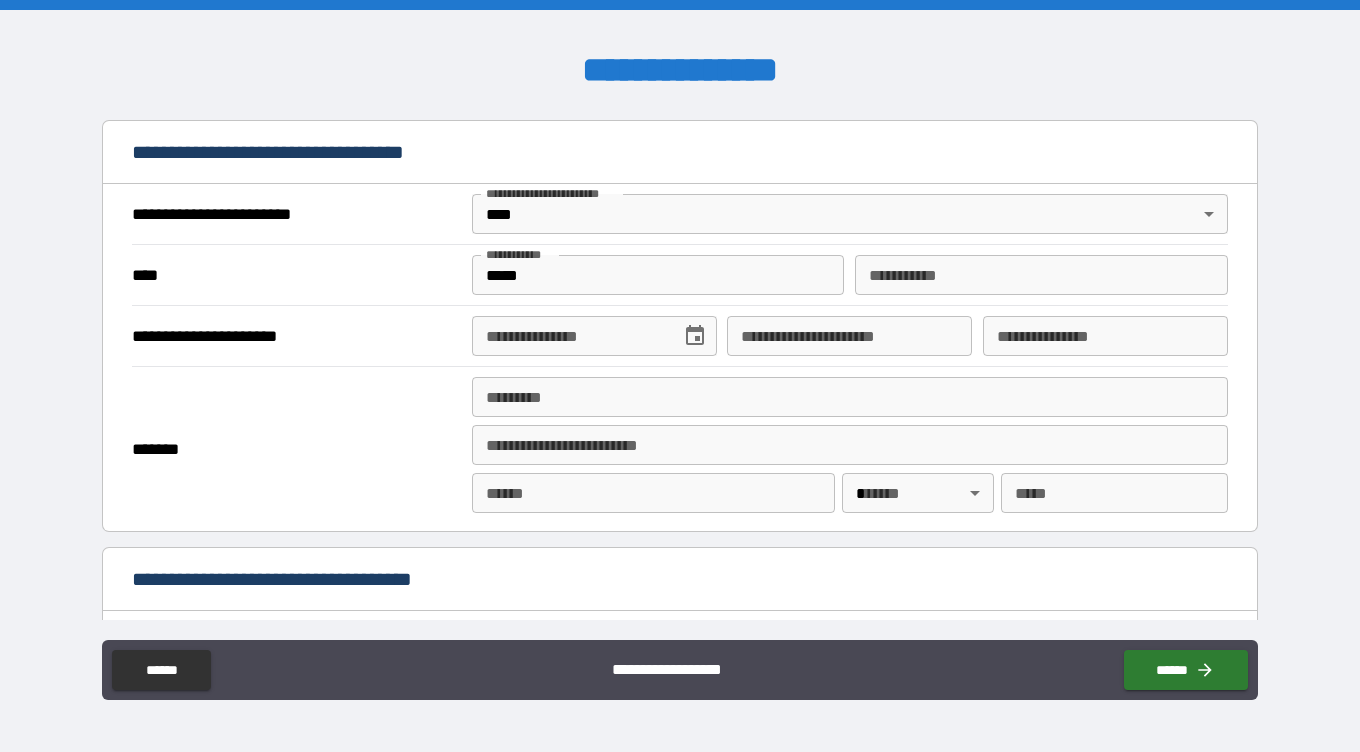 scroll, scrollTop: 706, scrollLeft: 0, axis: vertical 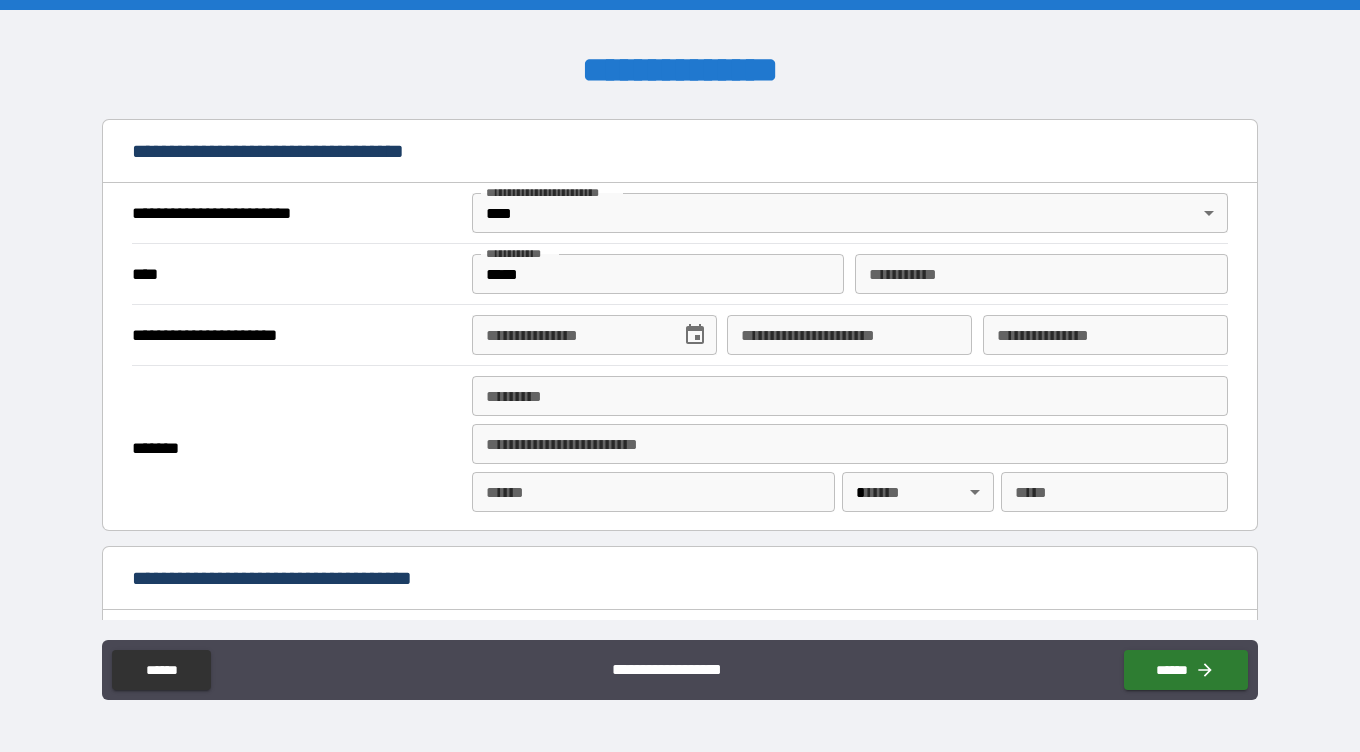click on "*********   * *********   *" at bounding box center [1041, 274] 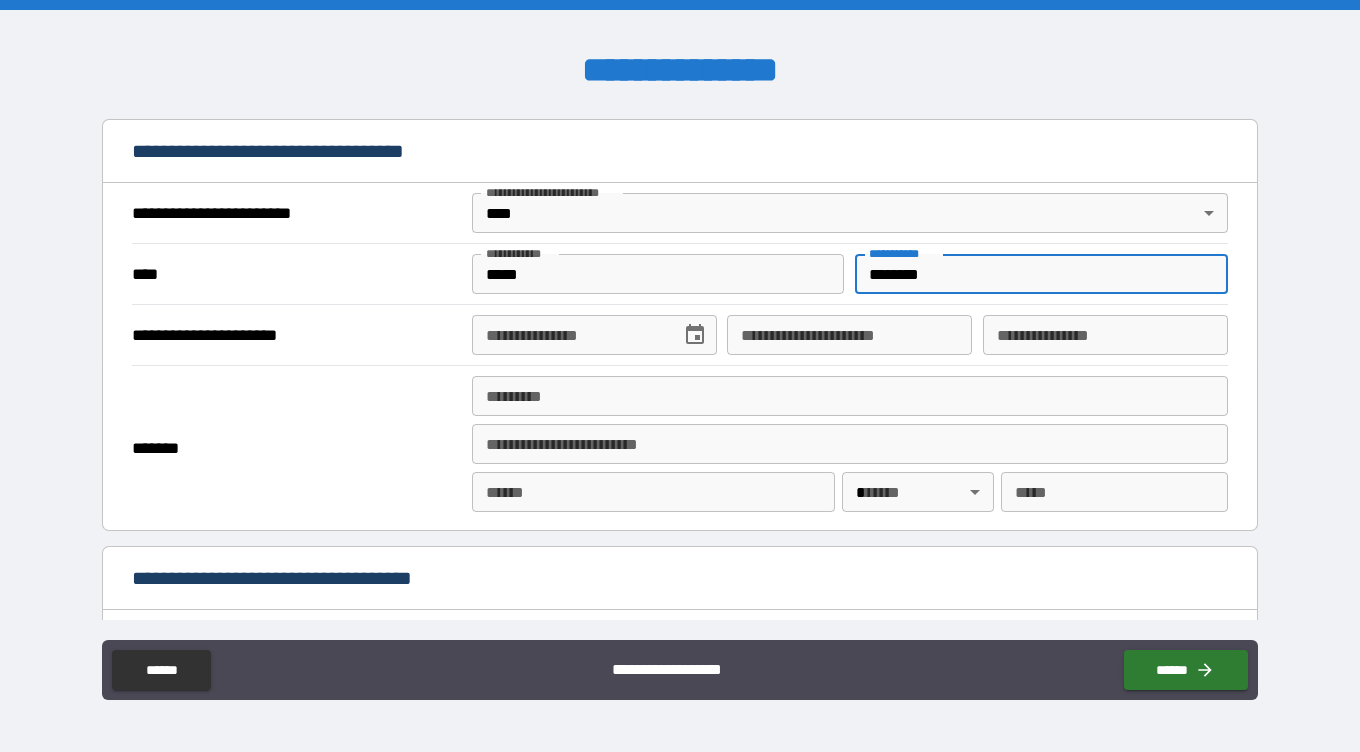 type on "********" 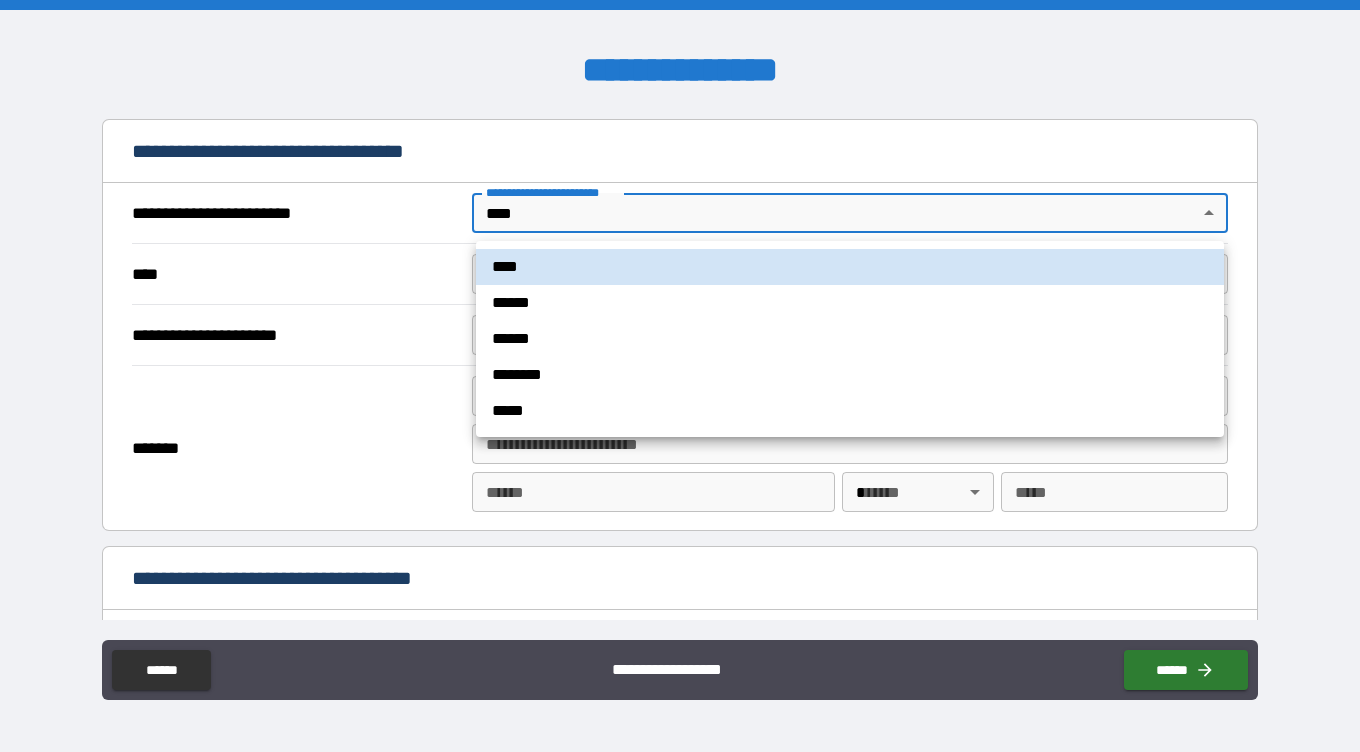 click at bounding box center (680, 376) 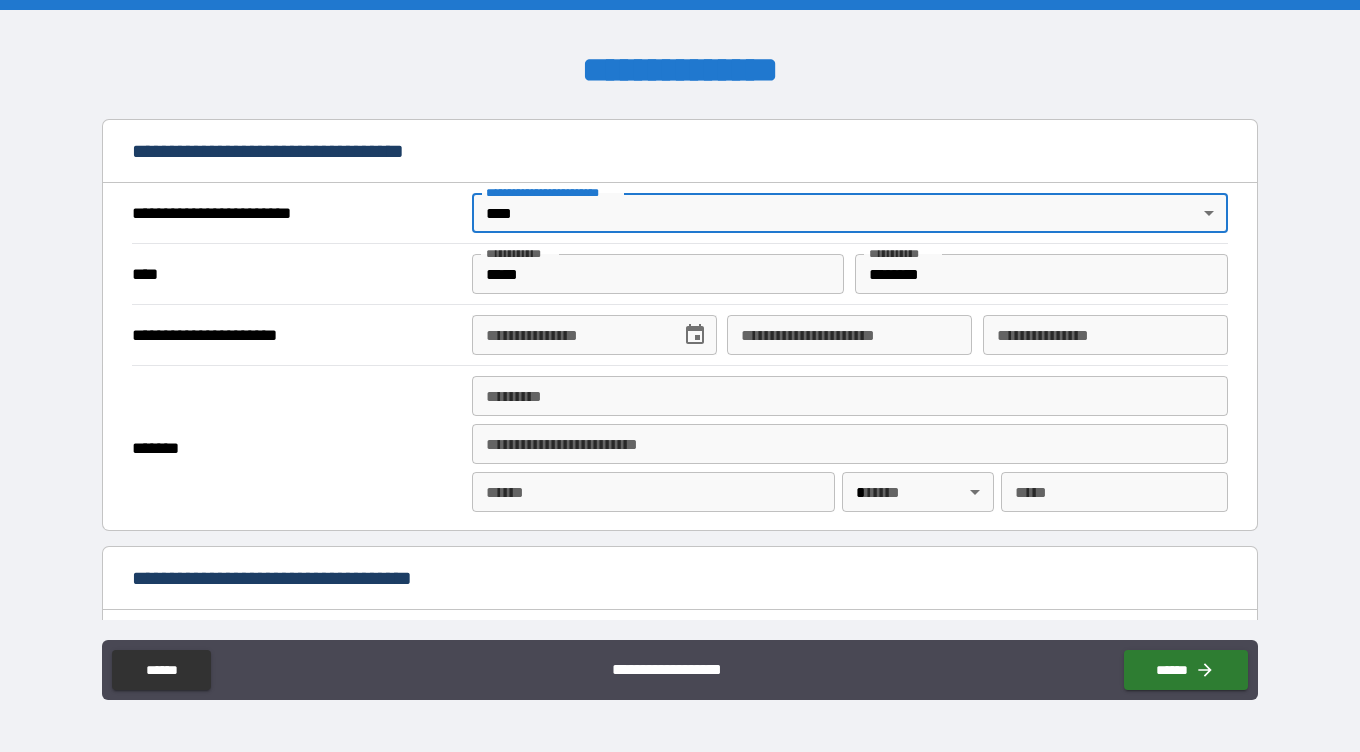 click on "**********" at bounding box center [569, 335] 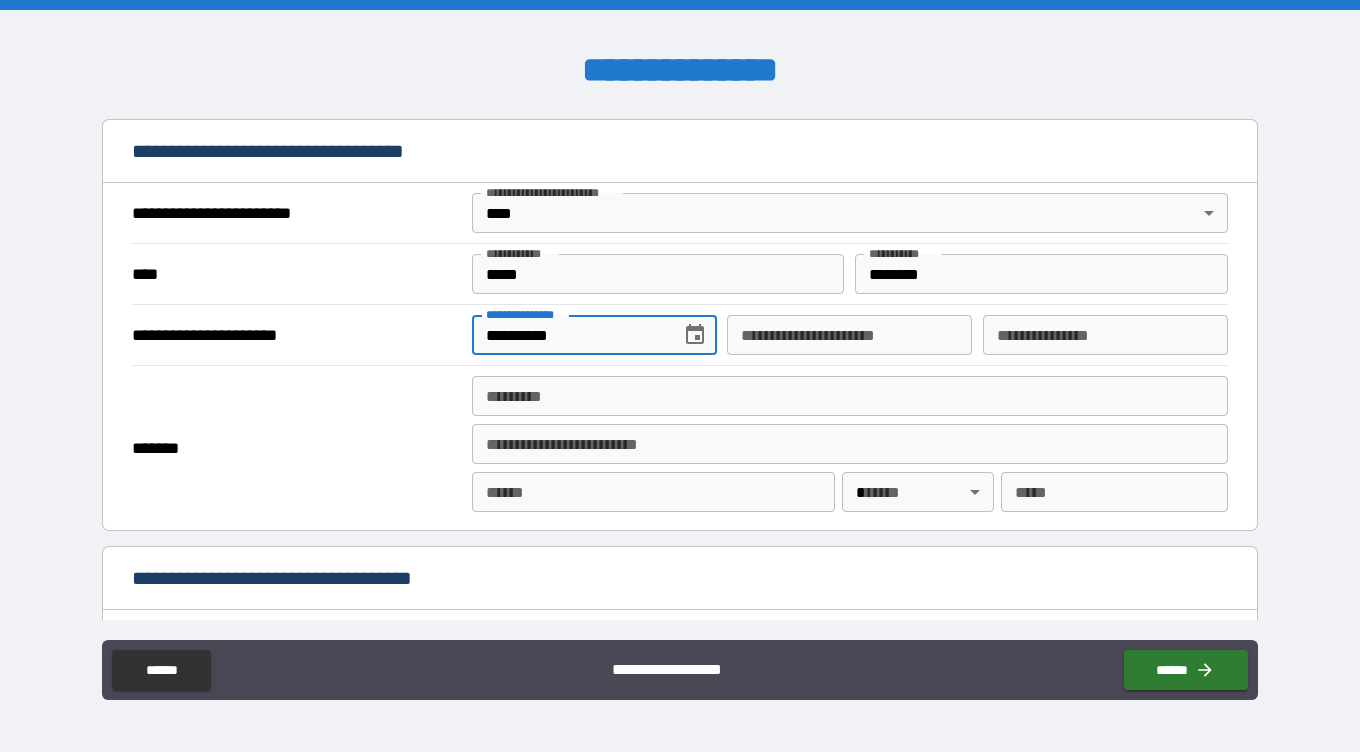 type on "**********" 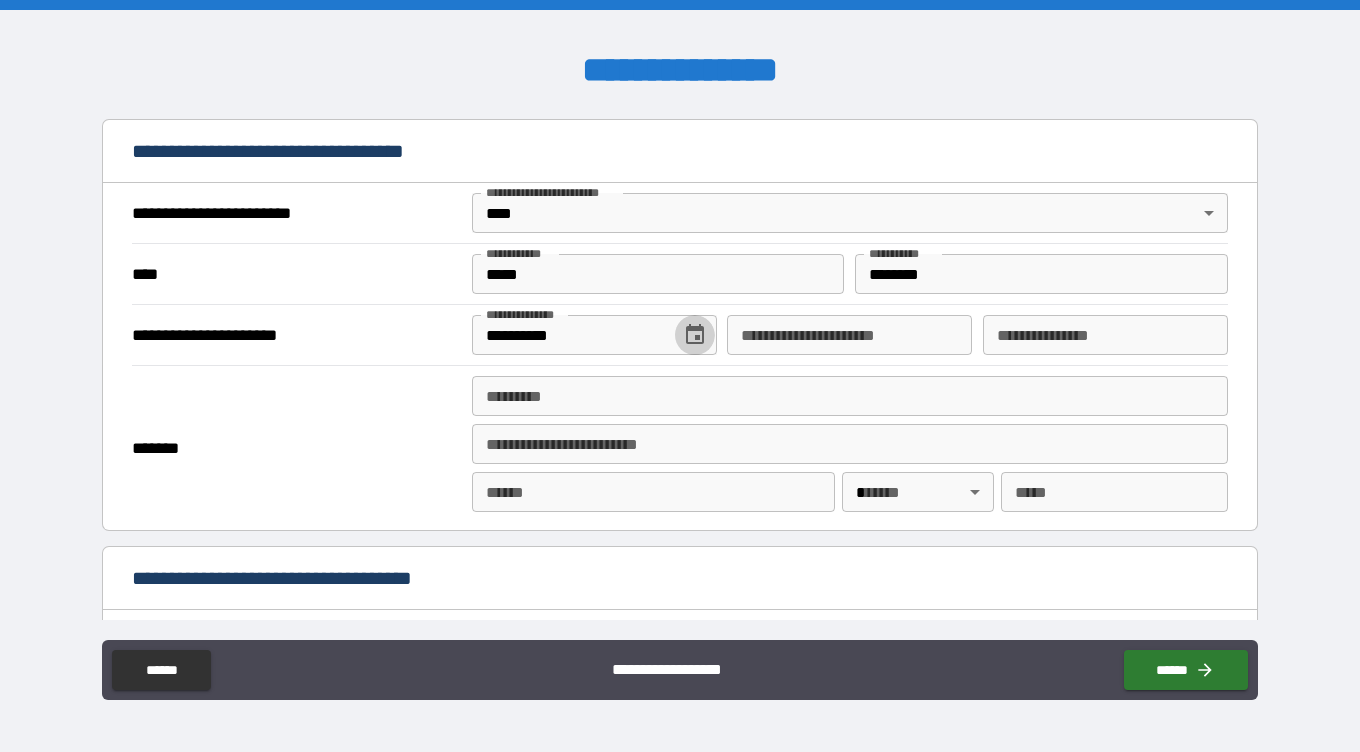 type 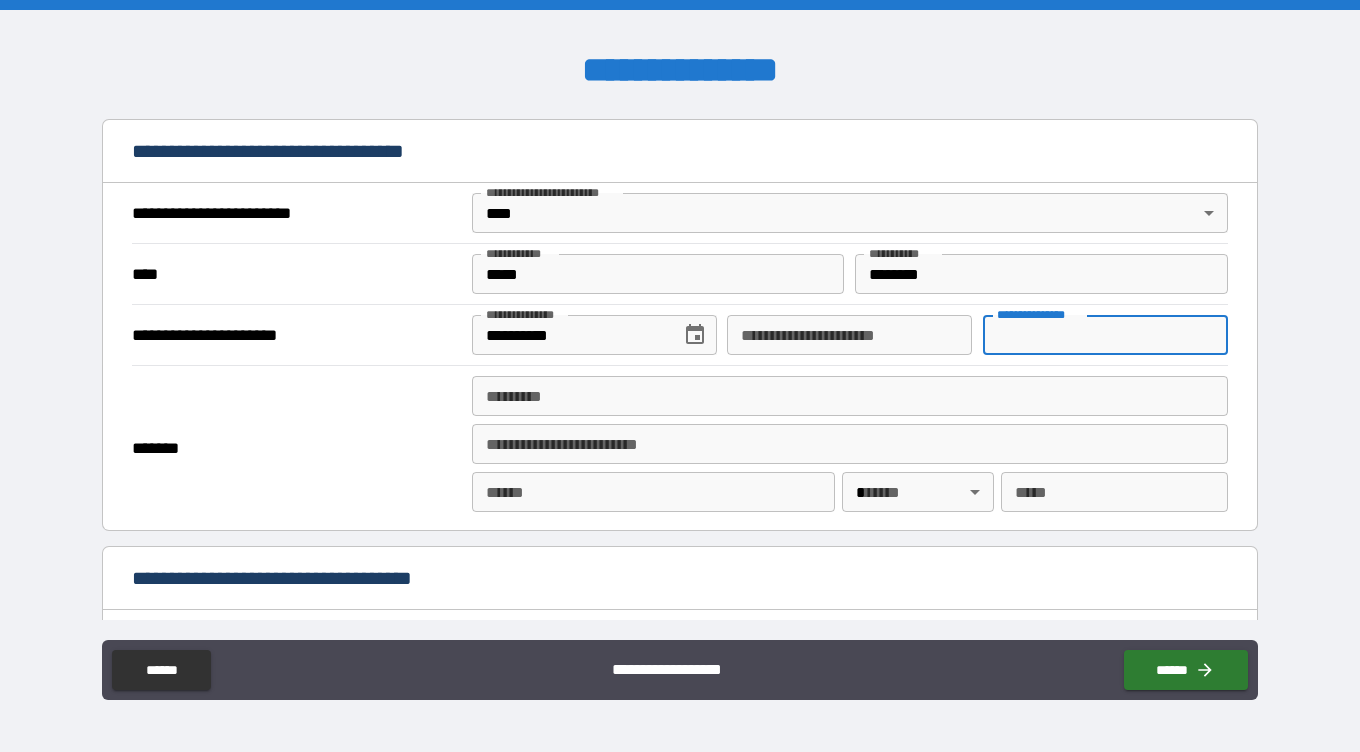 click on "**********" at bounding box center (1105, 335) 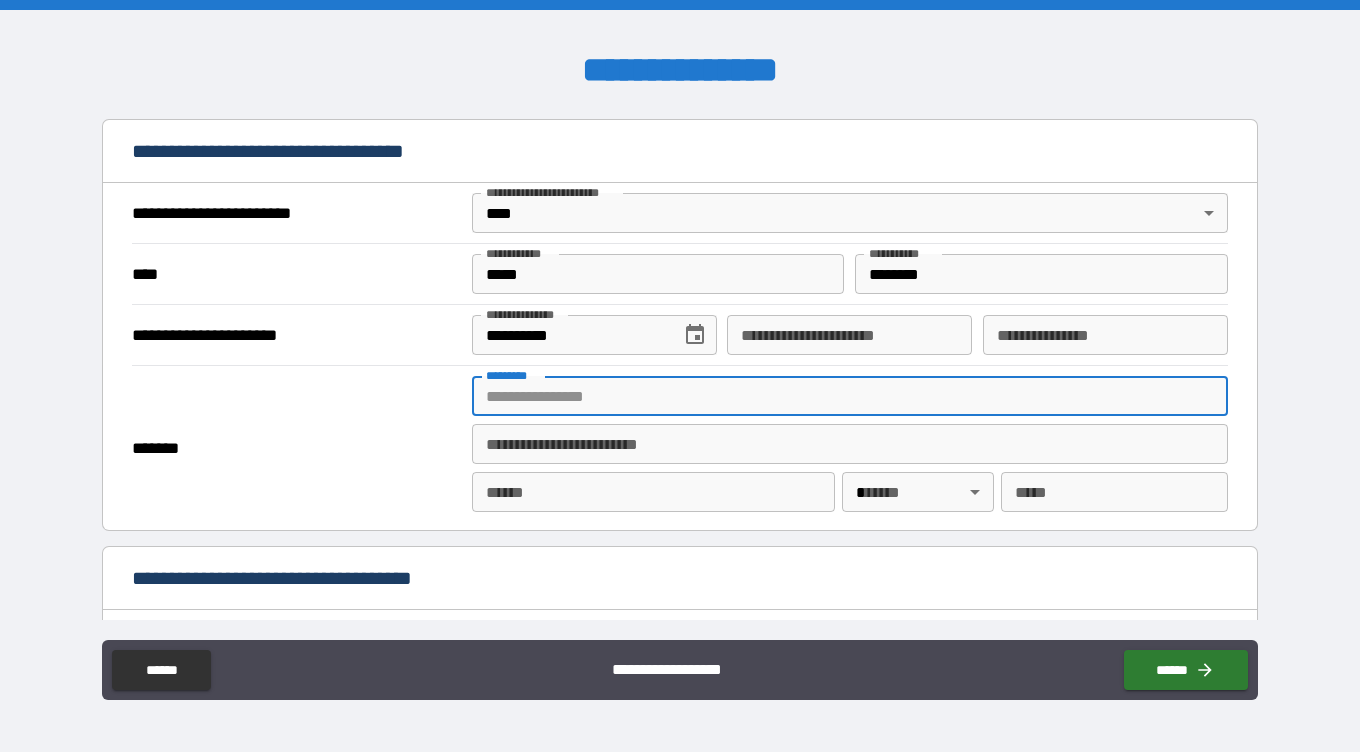 click on "*******   *" at bounding box center (850, 396) 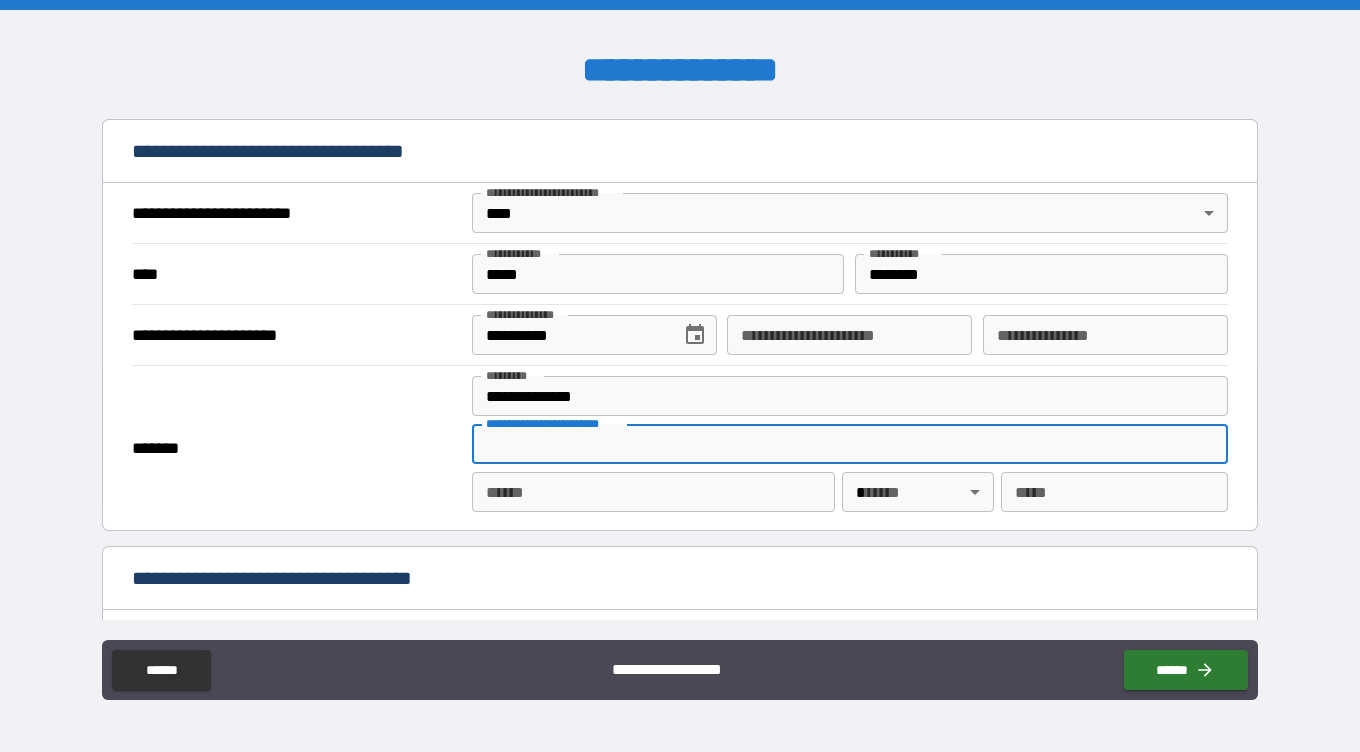 type on "**********" 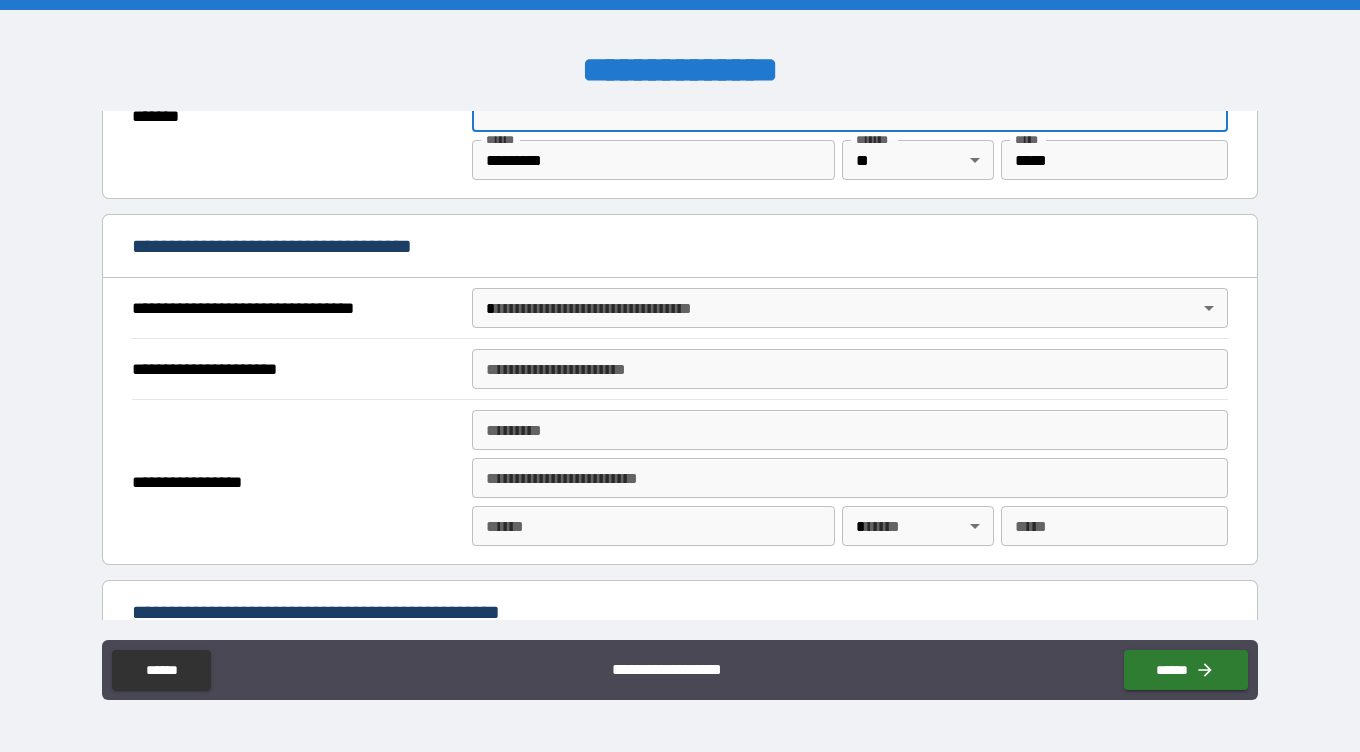 scroll, scrollTop: 1045, scrollLeft: 0, axis: vertical 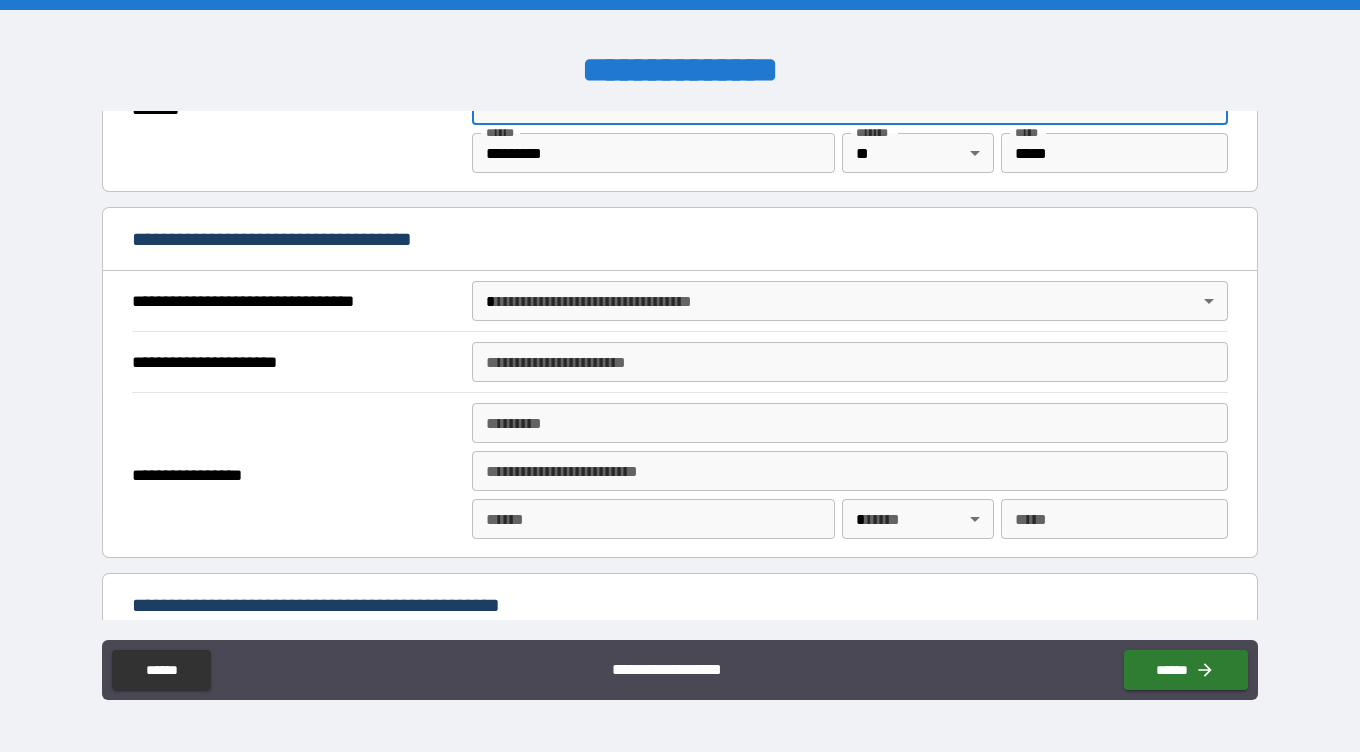 click on "**********" at bounding box center [680, 376] 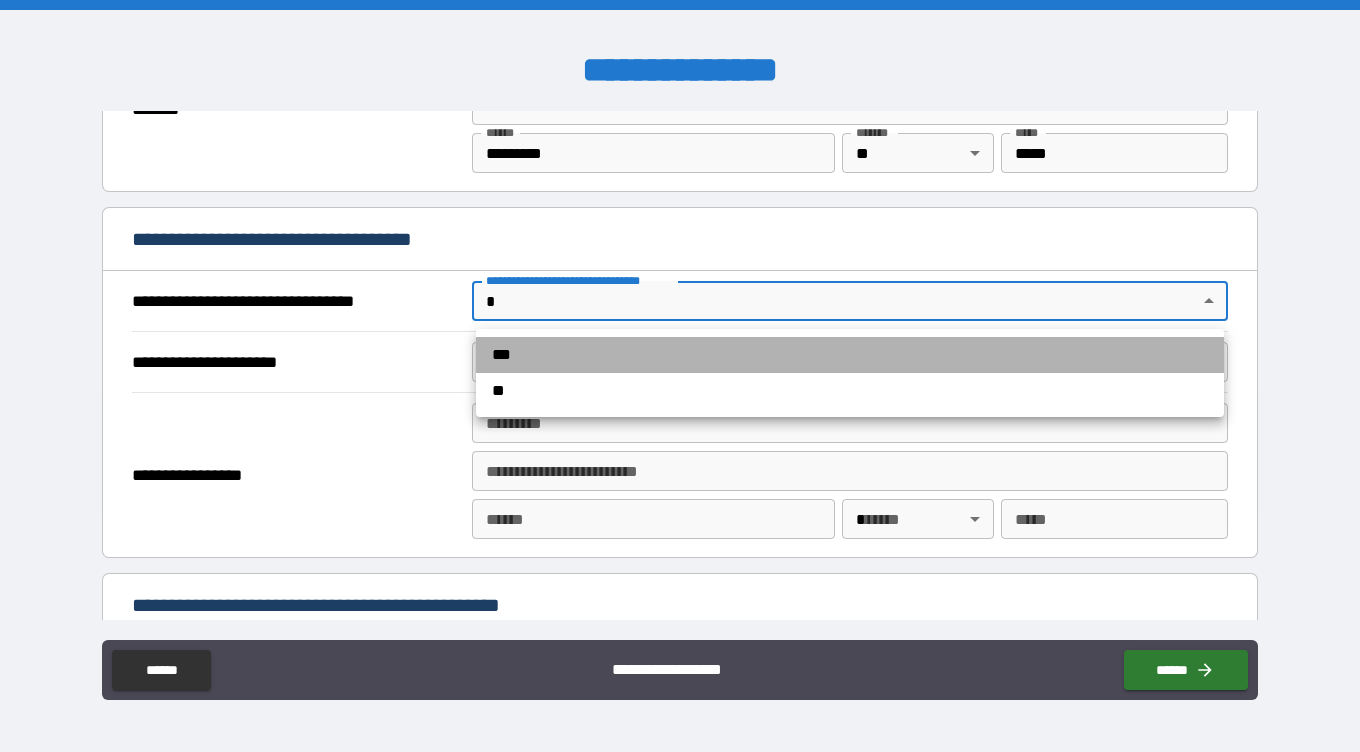 click on "***" at bounding box center [850, 355] 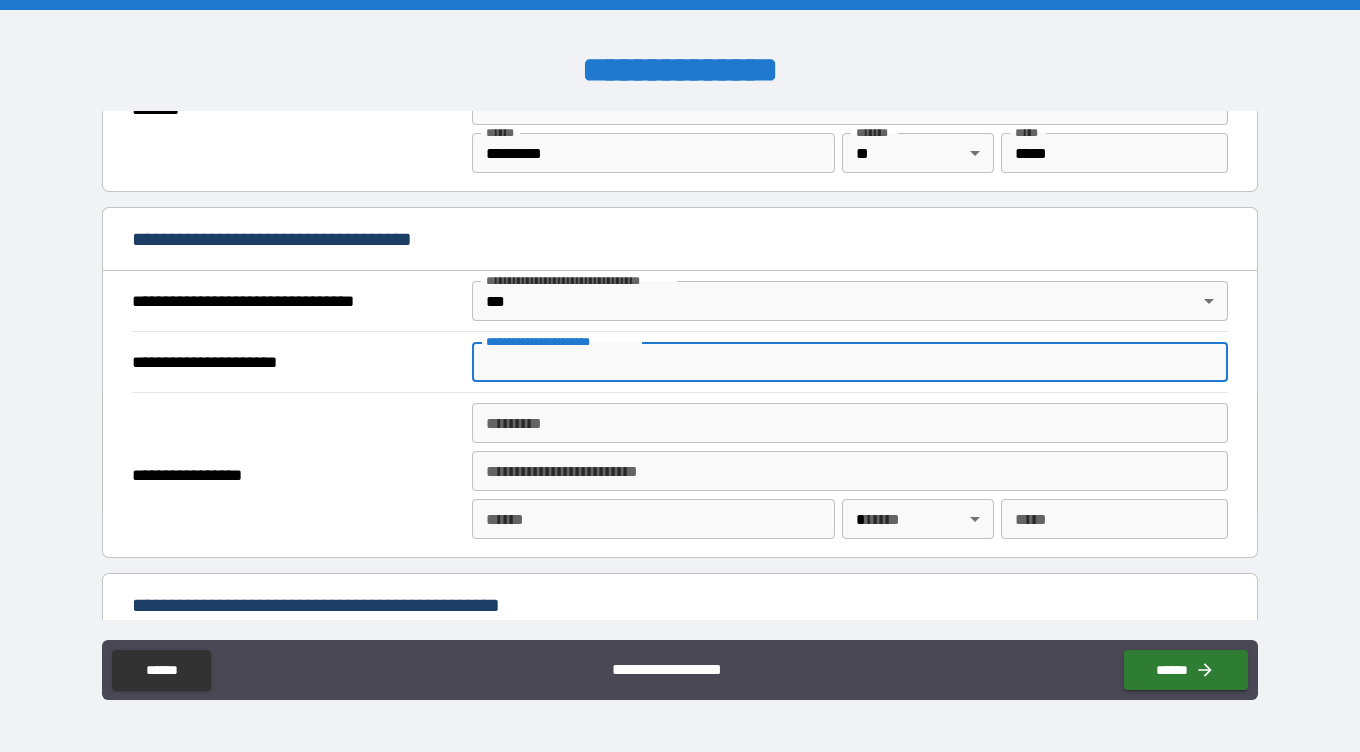 click on "**********" at bounding box center (850, 362) 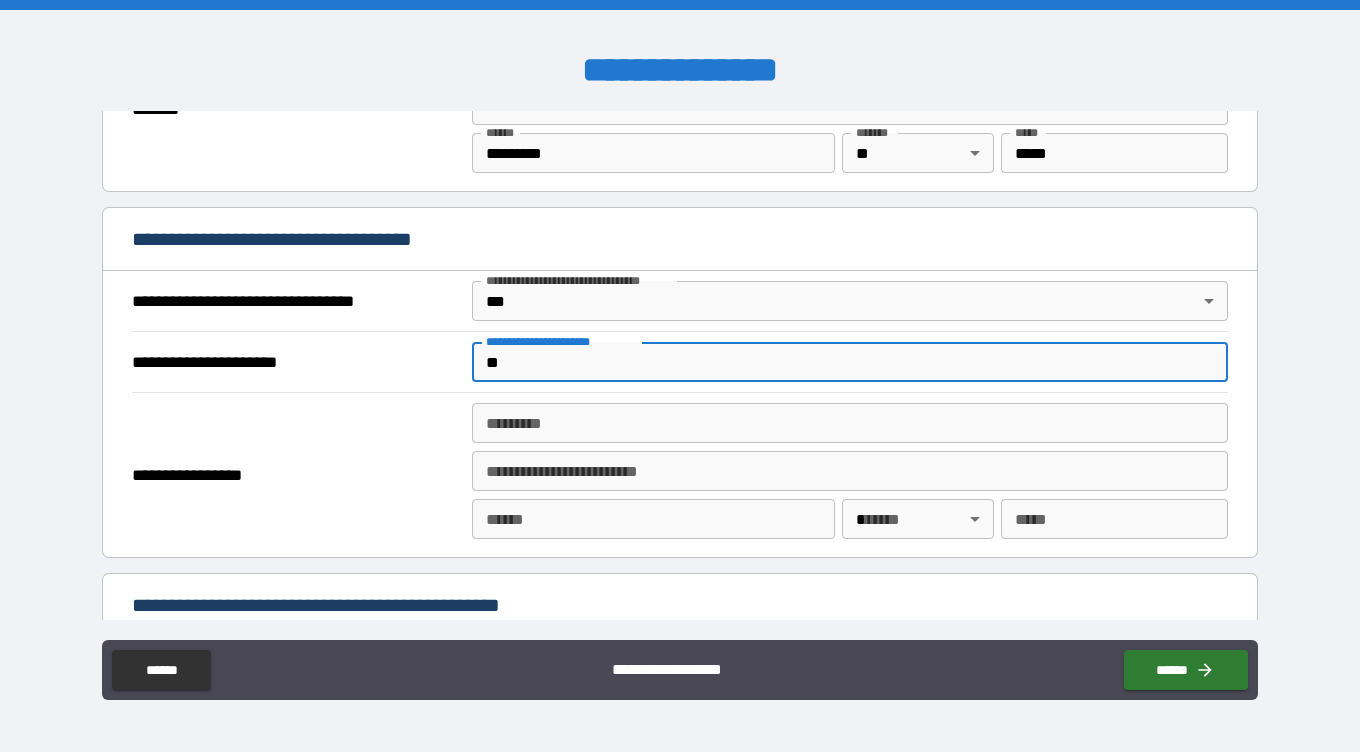 type on "*" 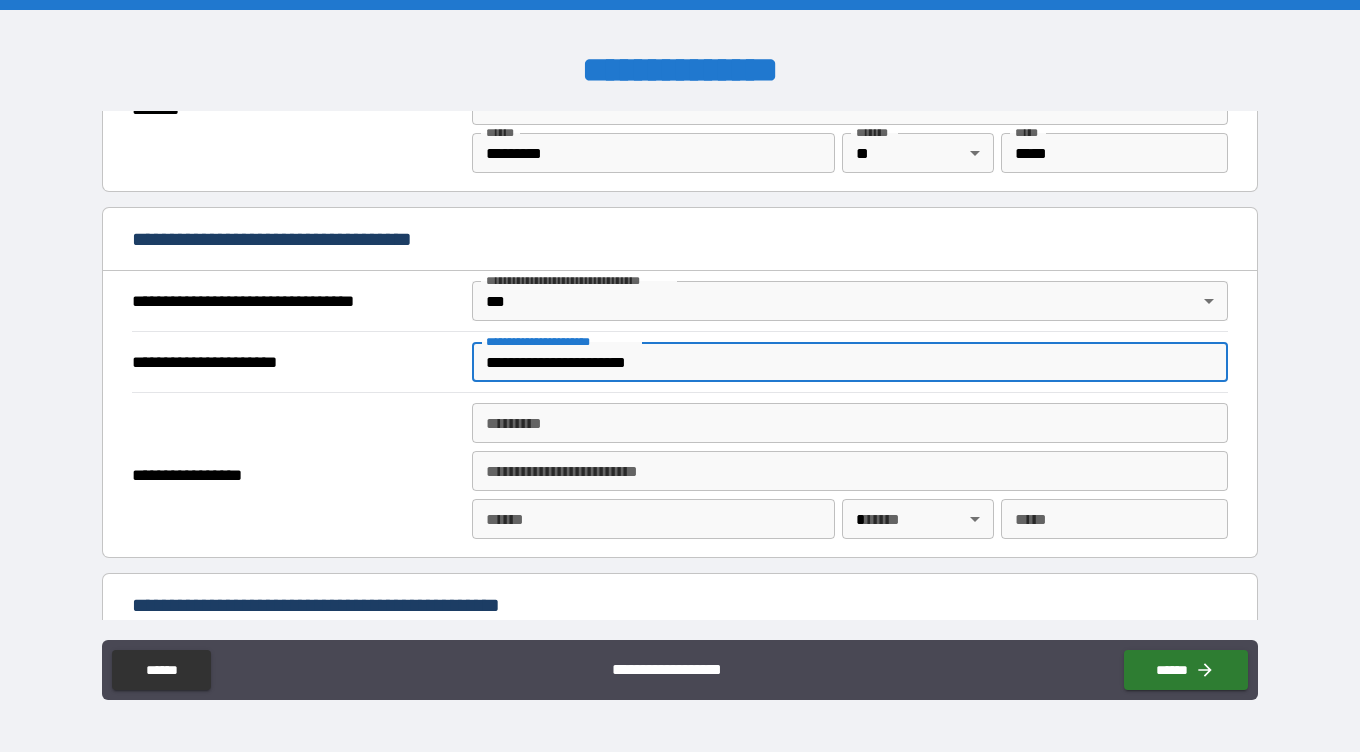 type on "**********" 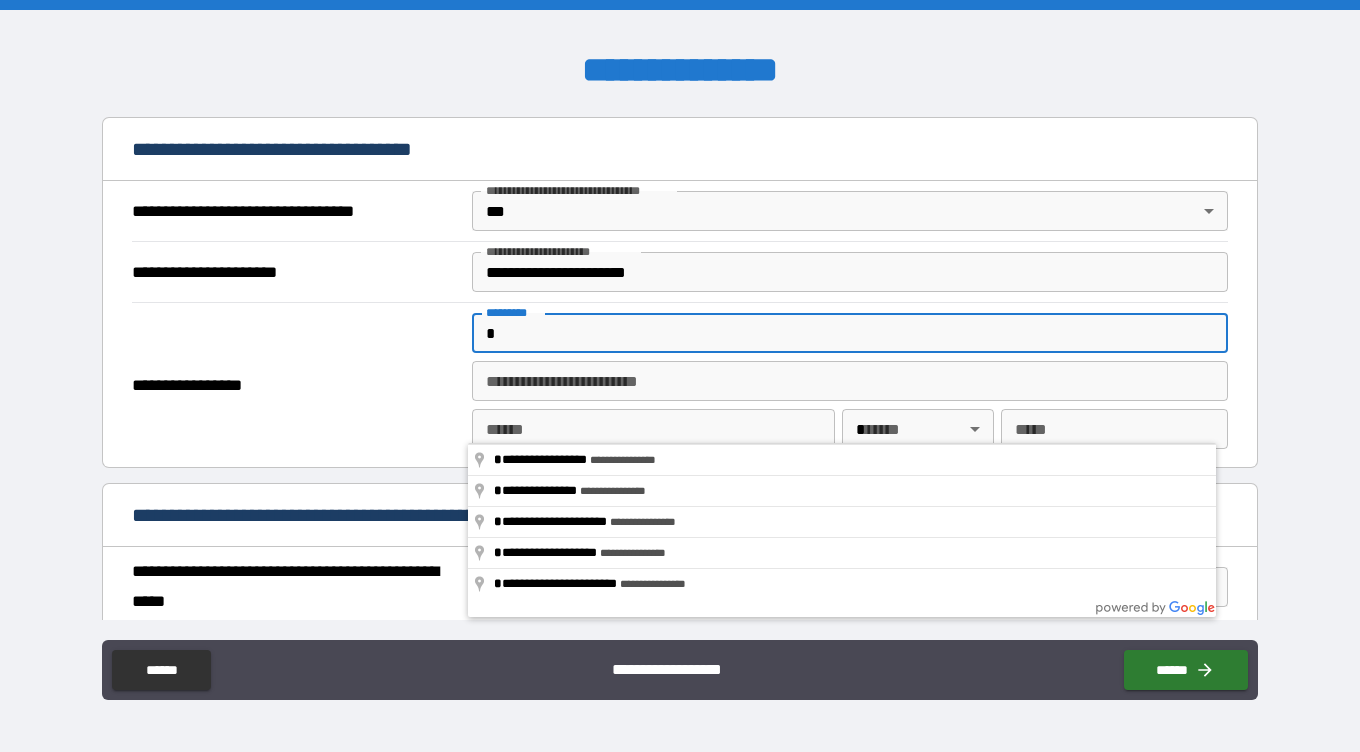 scroll, scrollTop: 1165, scrollLeft: 0, axis: vertical 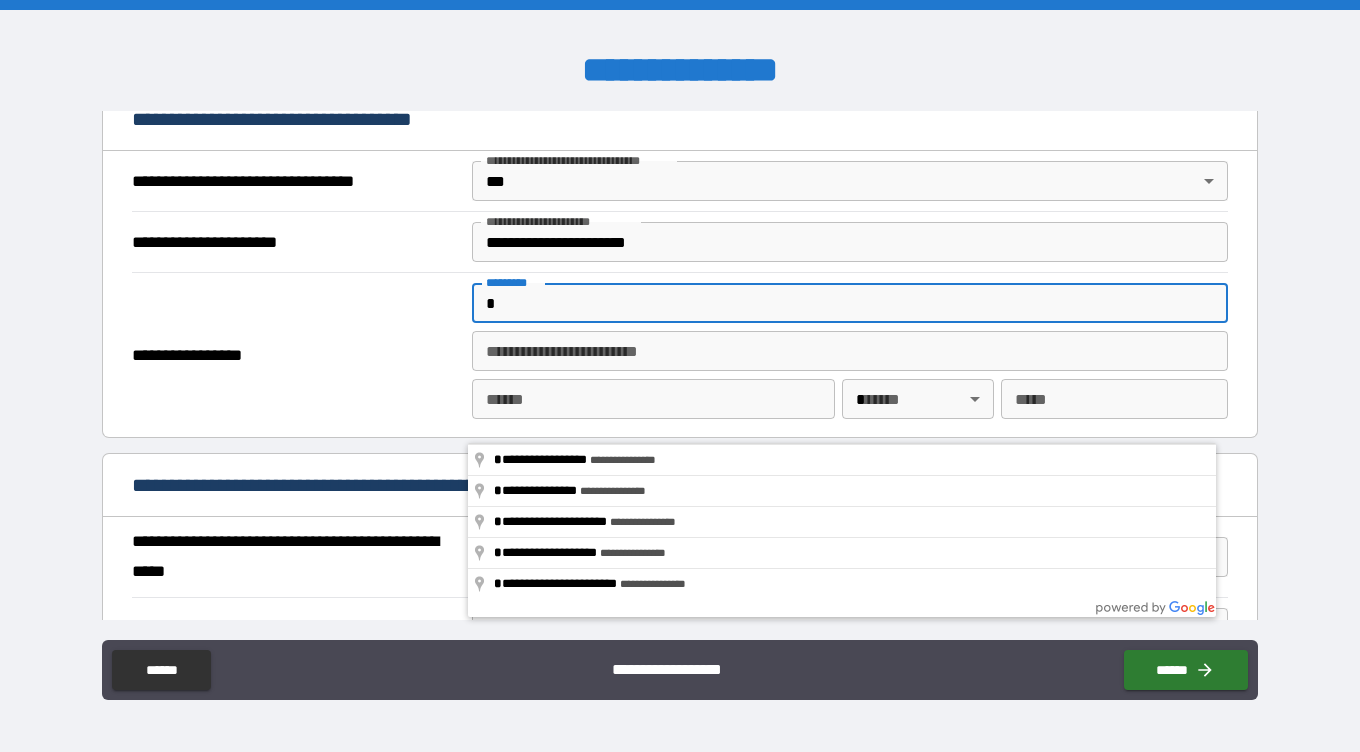 type on "*" 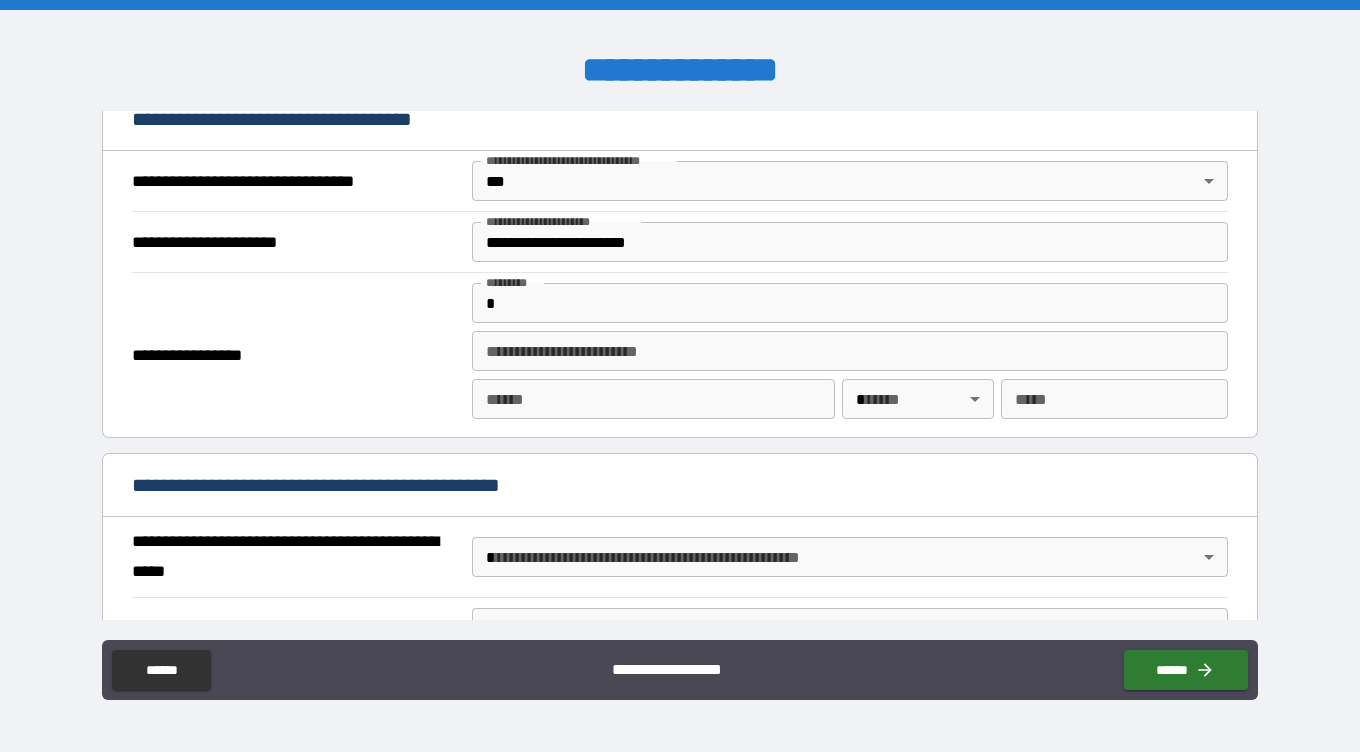 click on "**********" at bounding box center [680, 365] 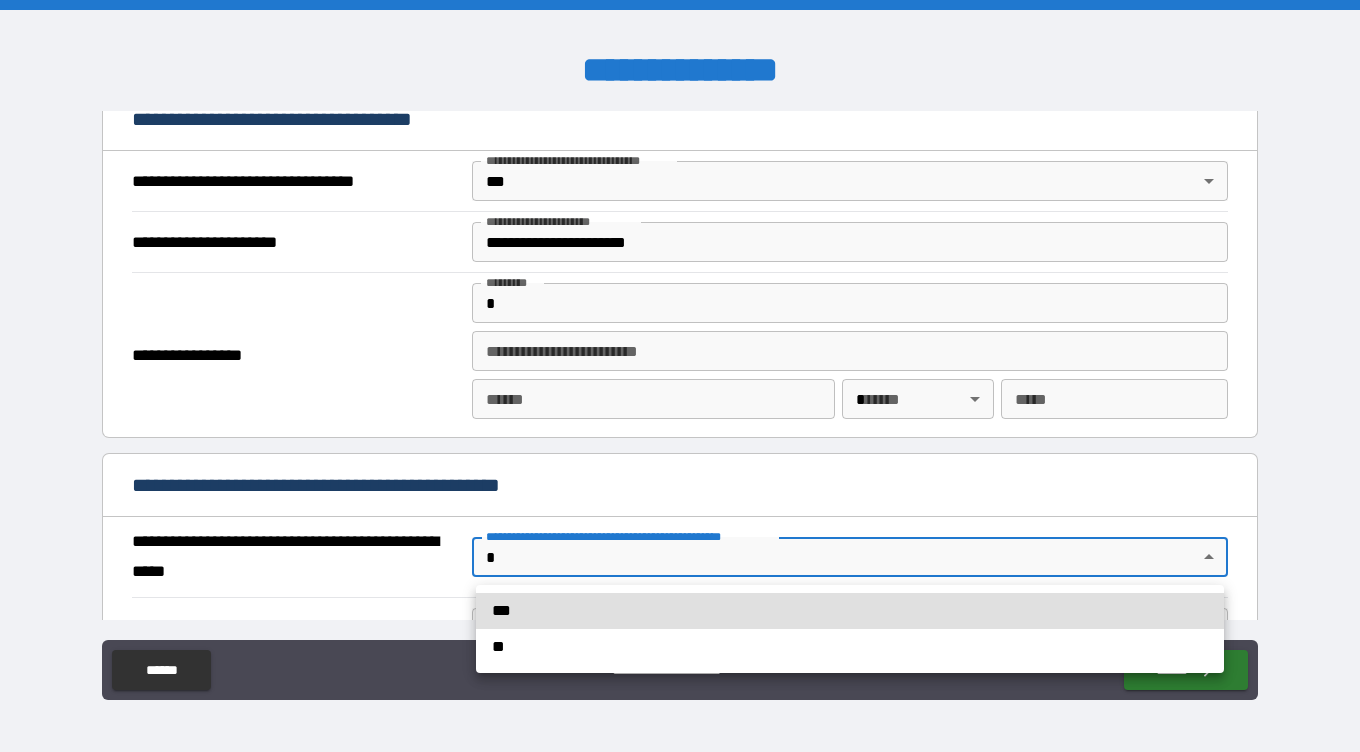 click at bounding box center [680, 376] 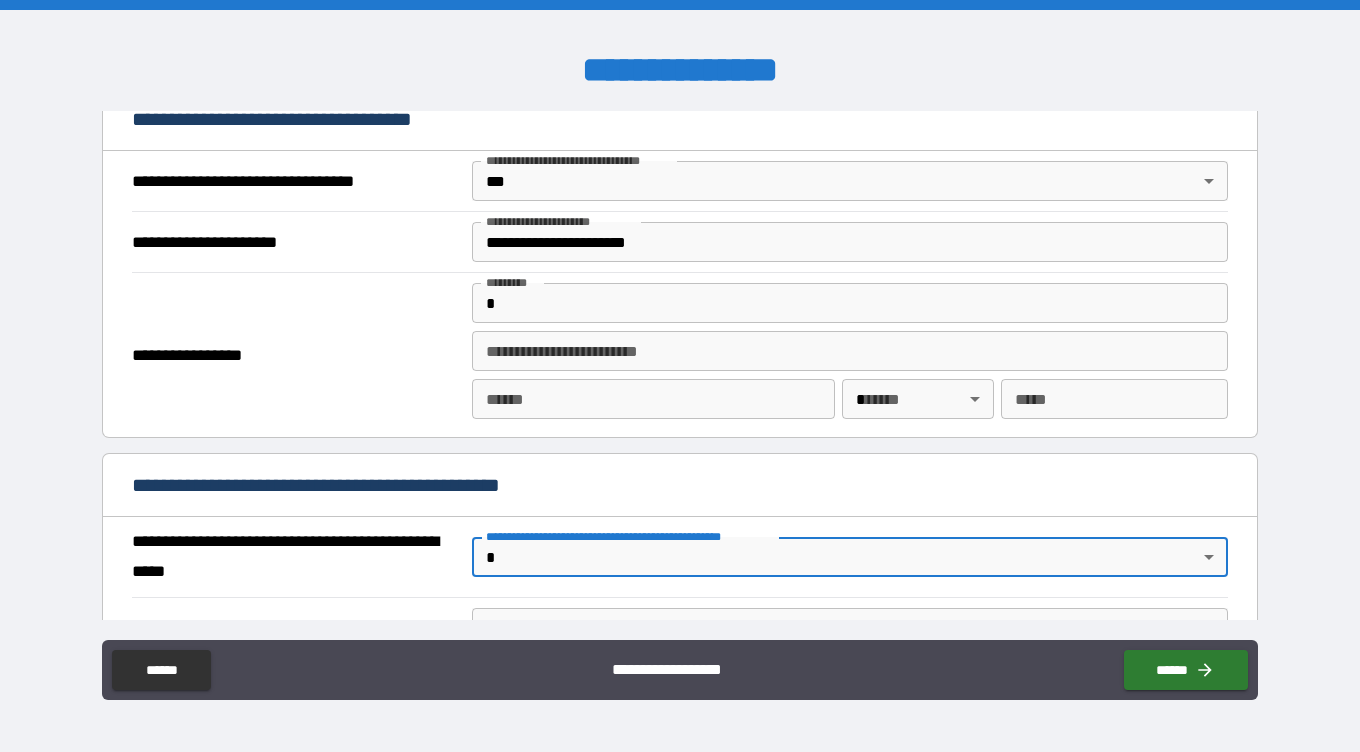 click on "*" at bounding box center (850, 303) 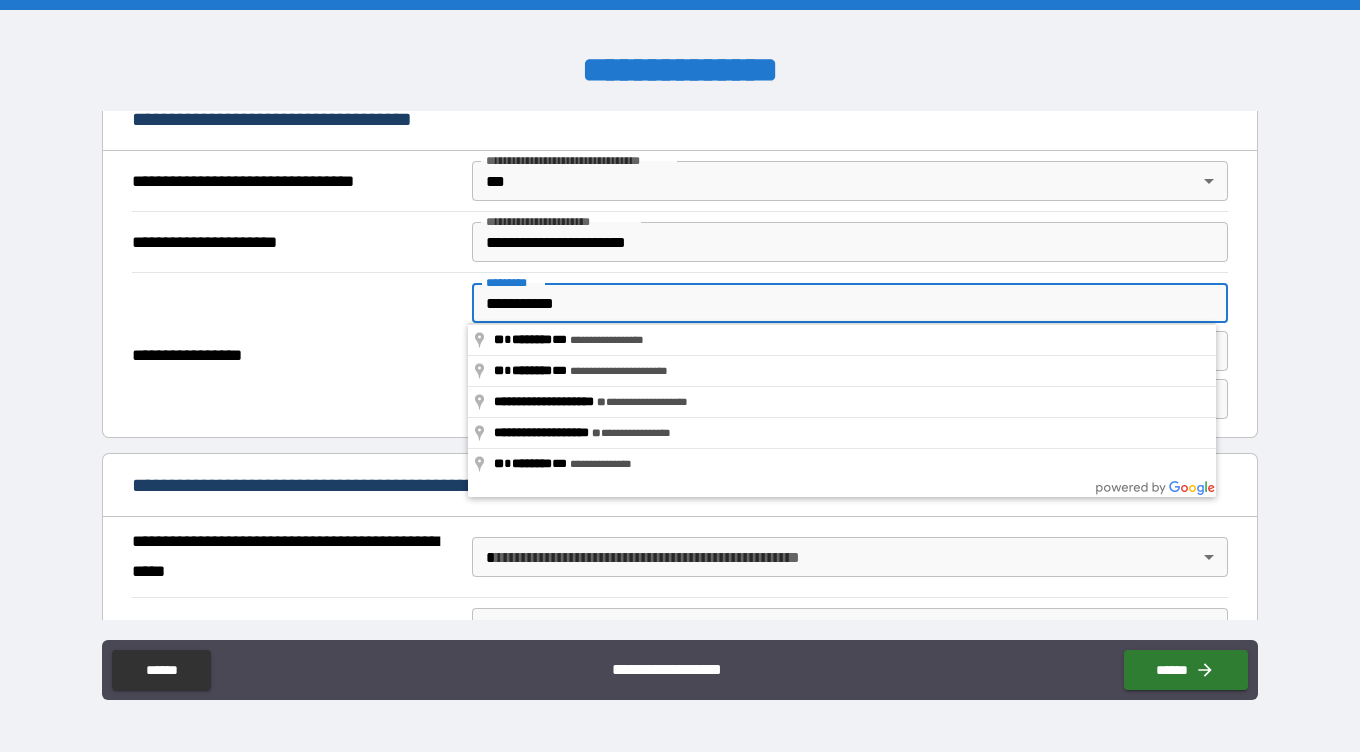 type on "**********" 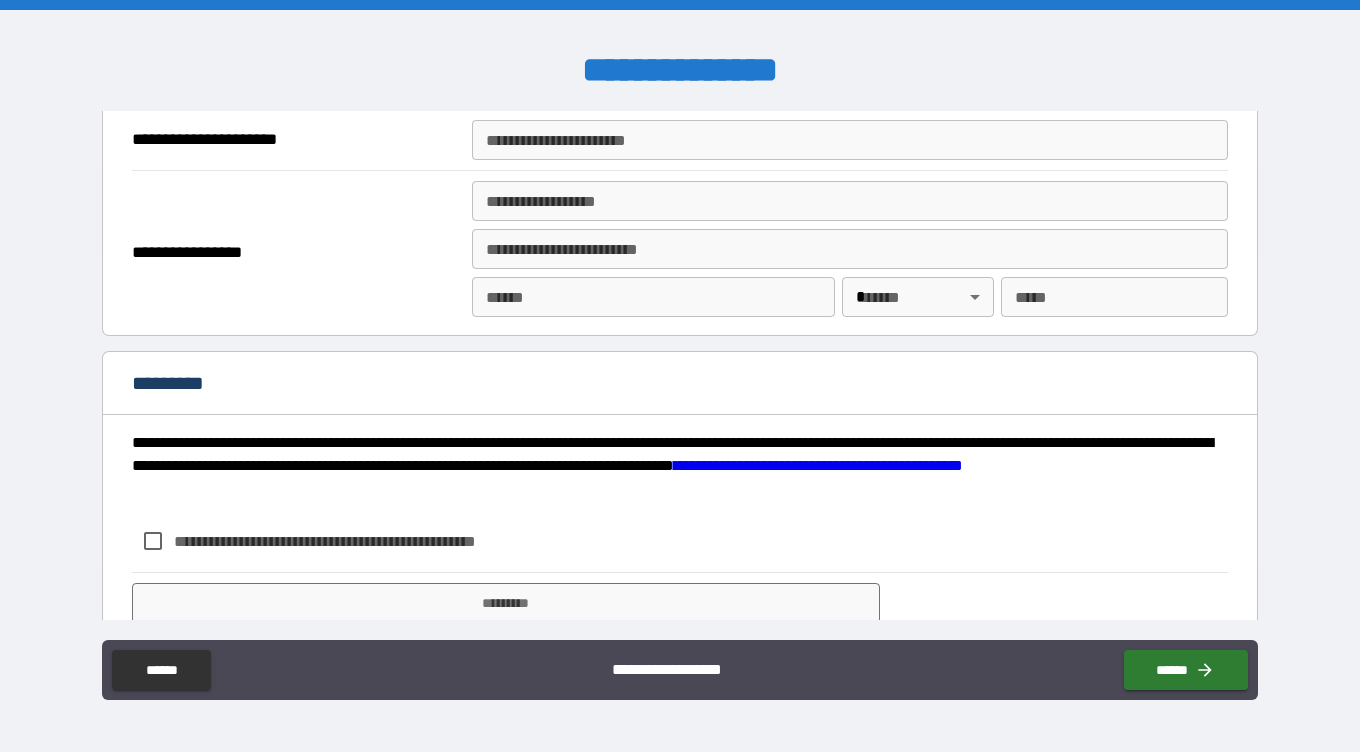 scroll, scrollTop: 2538, scrollLeft: 0, axis: vertical 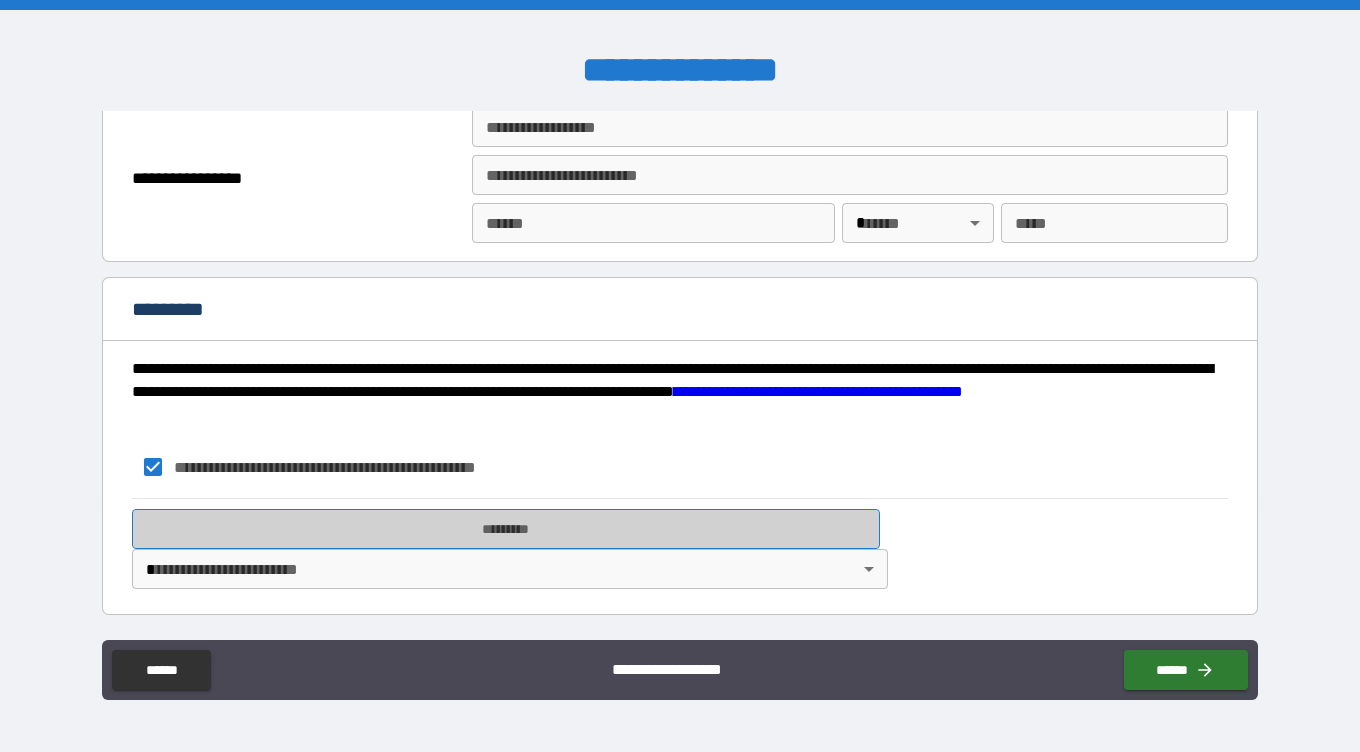 click on "*********" at bounding box center [506, 529] 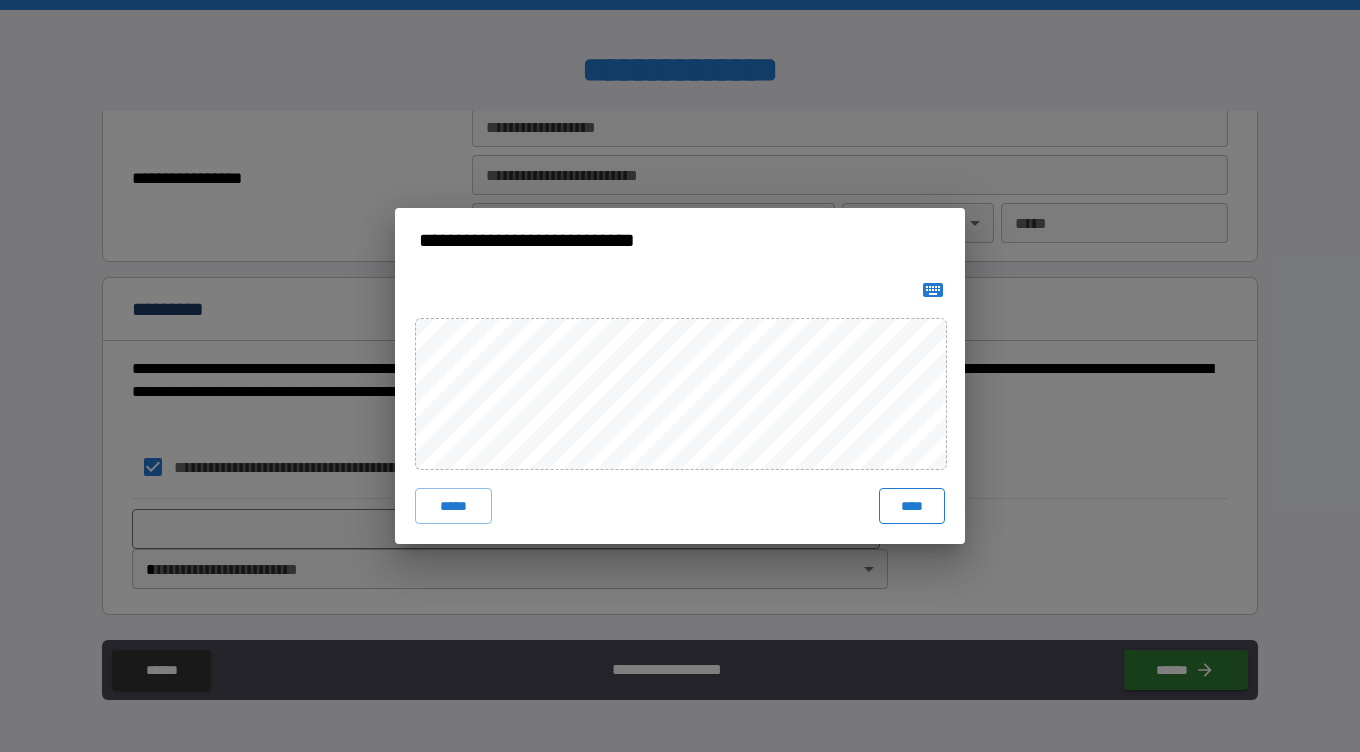 click on "****" at bounding box center (912, 506) 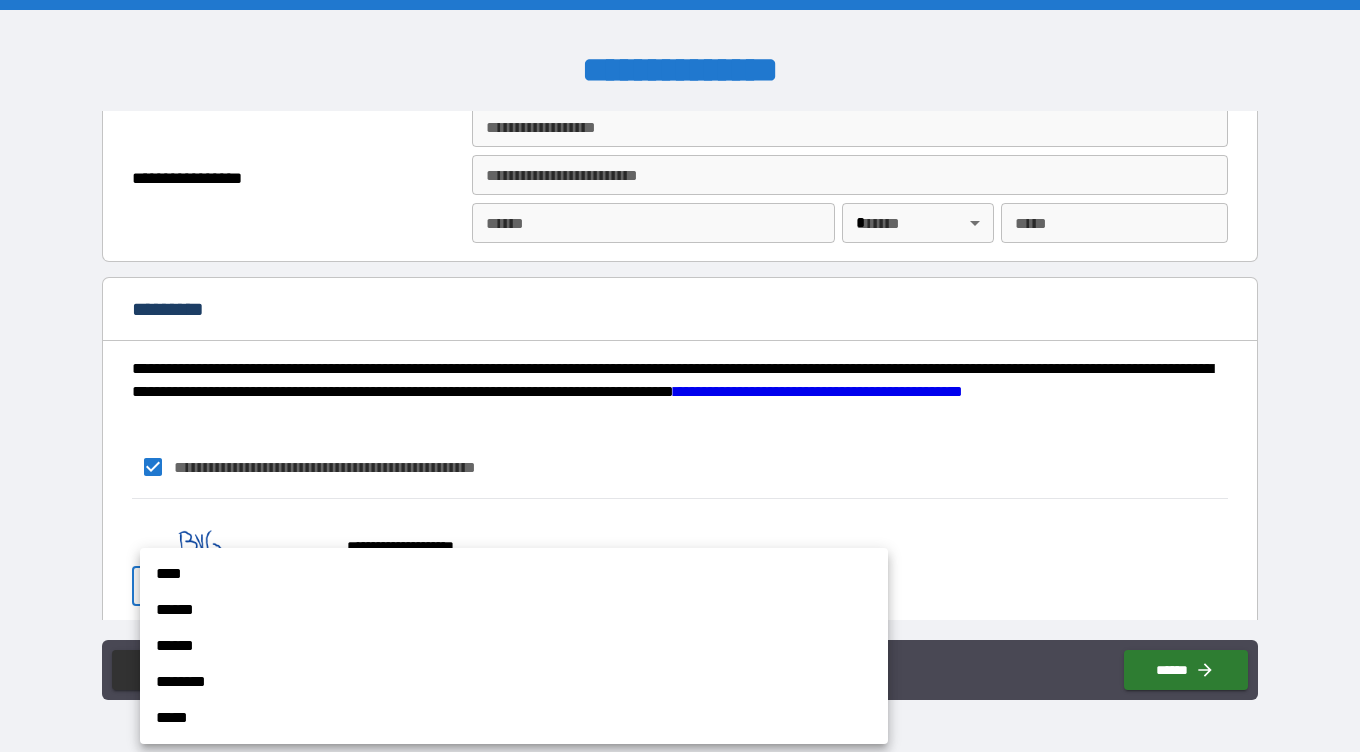click on "**********" at bounding box center (680, 376) 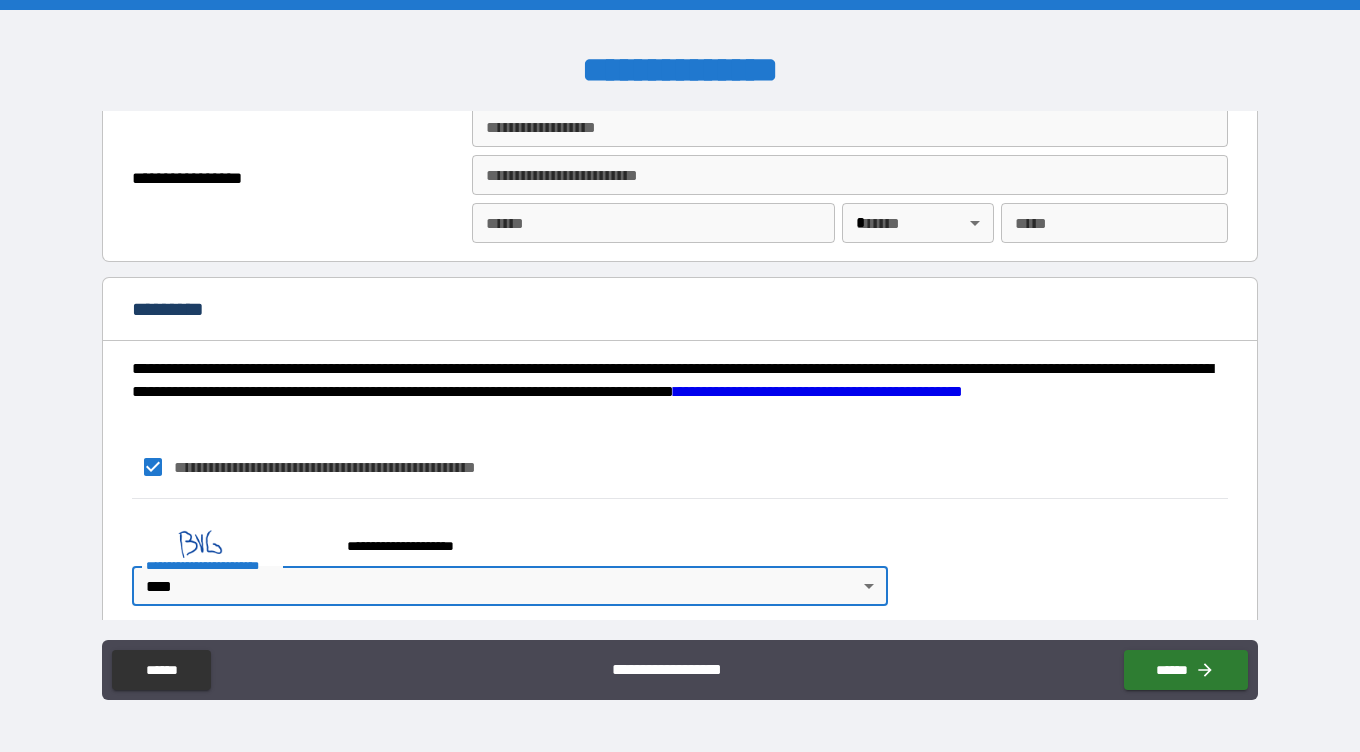 scroll, scrollTop: 2555, scrollLeft: 0, axis: vertical 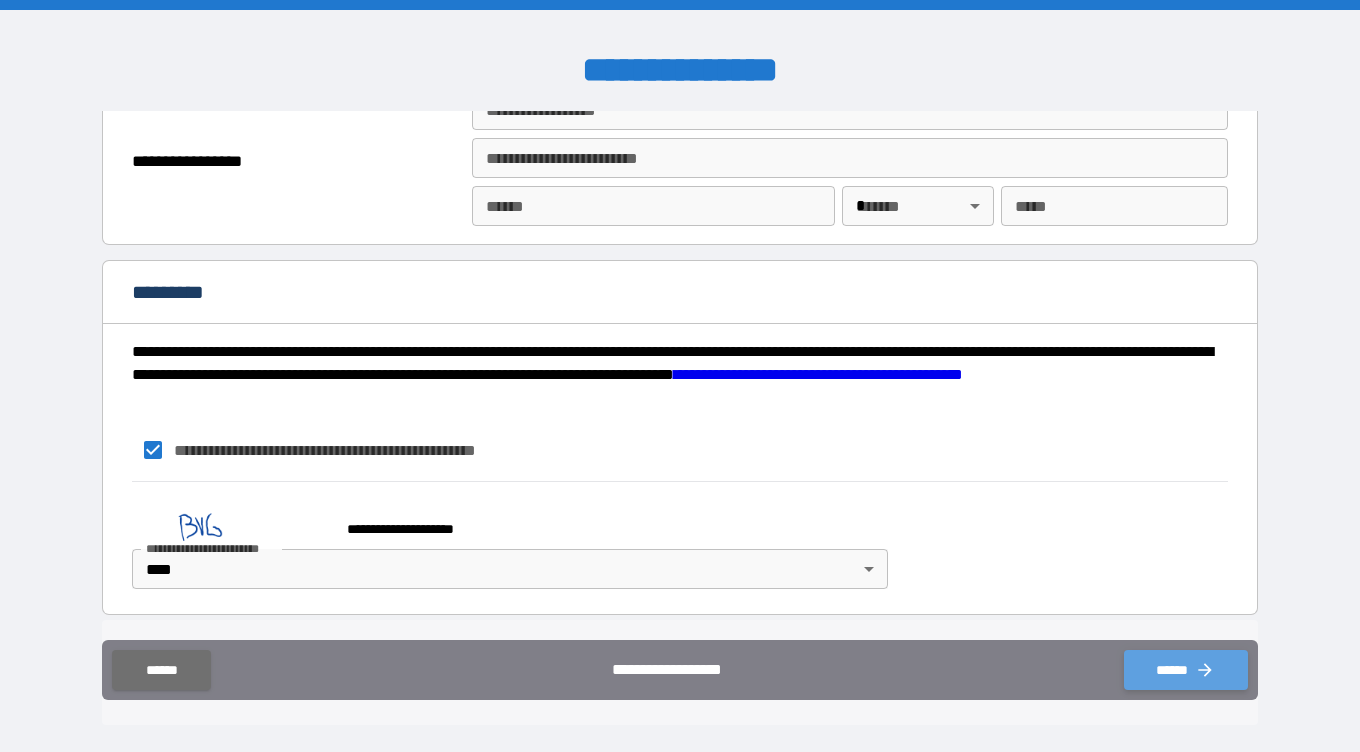 click on "******" at bounding box center (1186, 670) 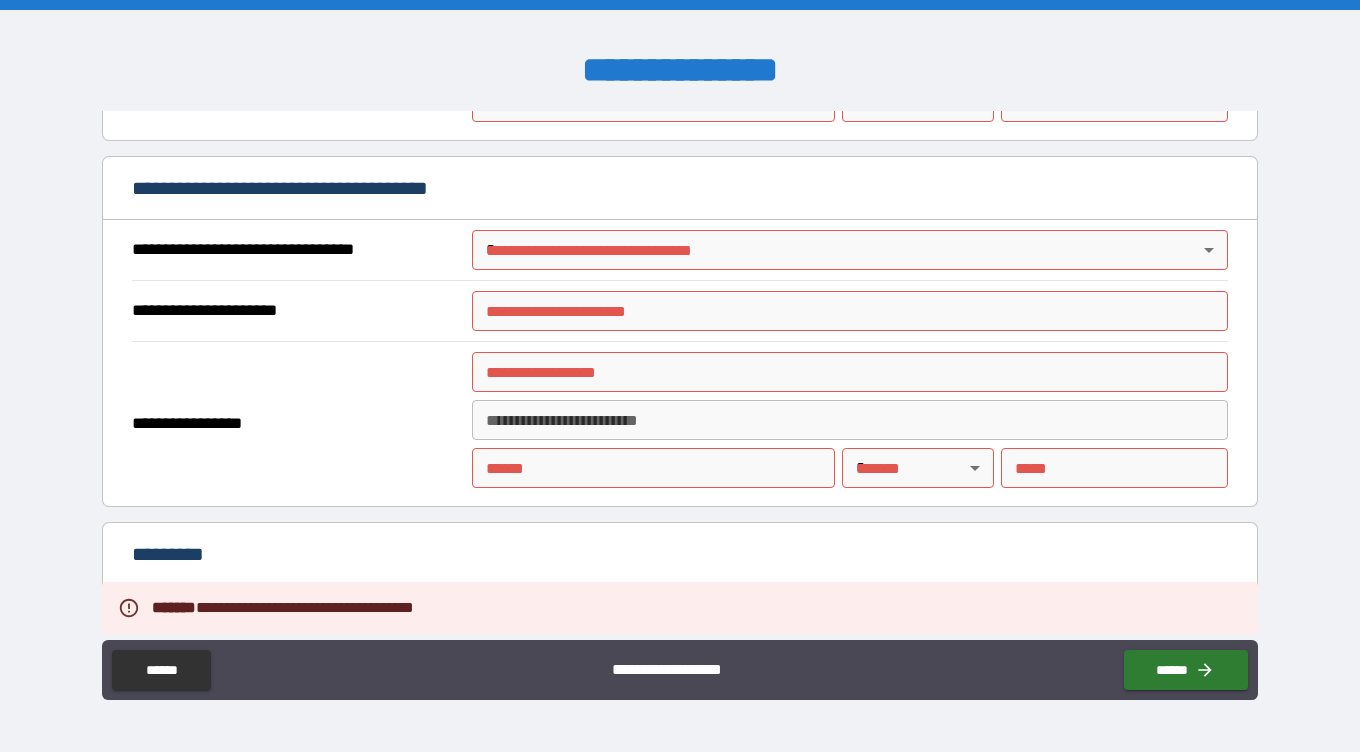 scroll, scrollTop: 2294, scrollLeft: 0, axis: vertical 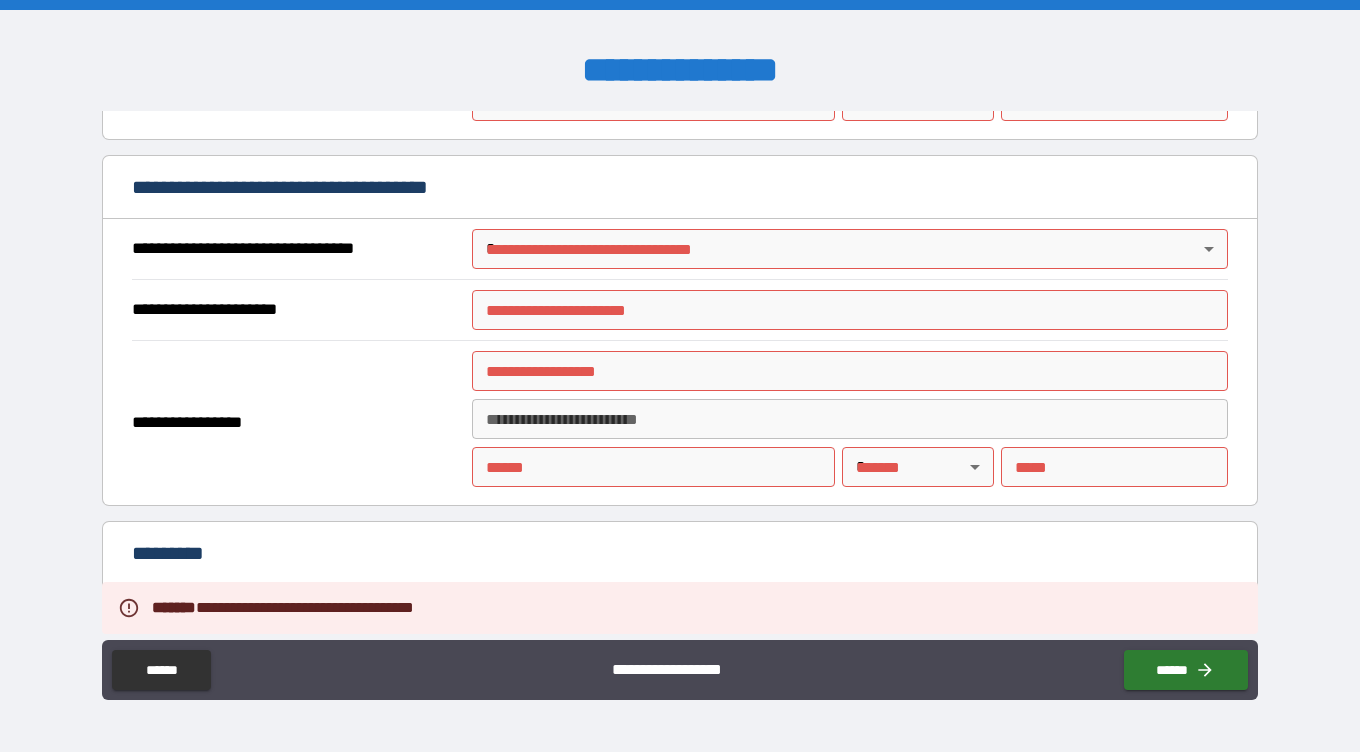click on "**********" at bounding box center [680, 376] 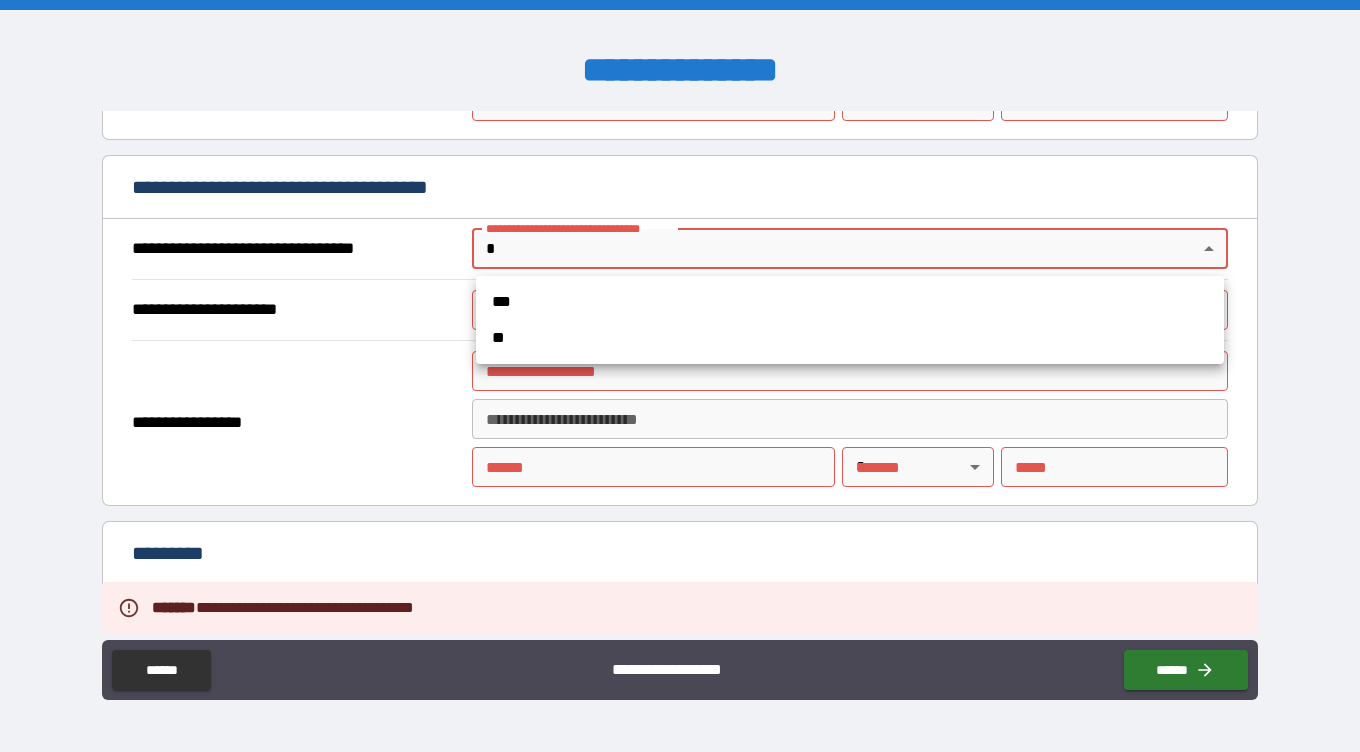 click at bounding box center (680, 376) 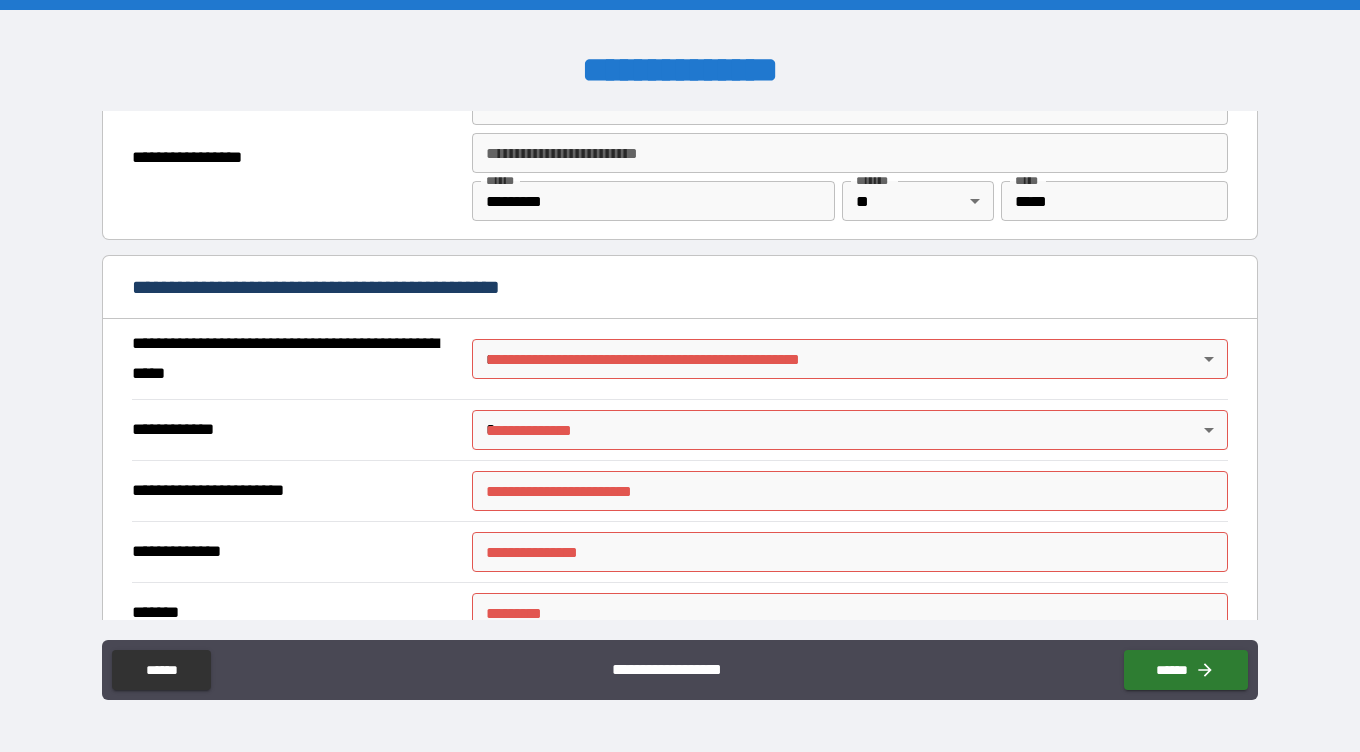 scroll, scrollTop: 1367, scrollLeft: 0, axis: vertical 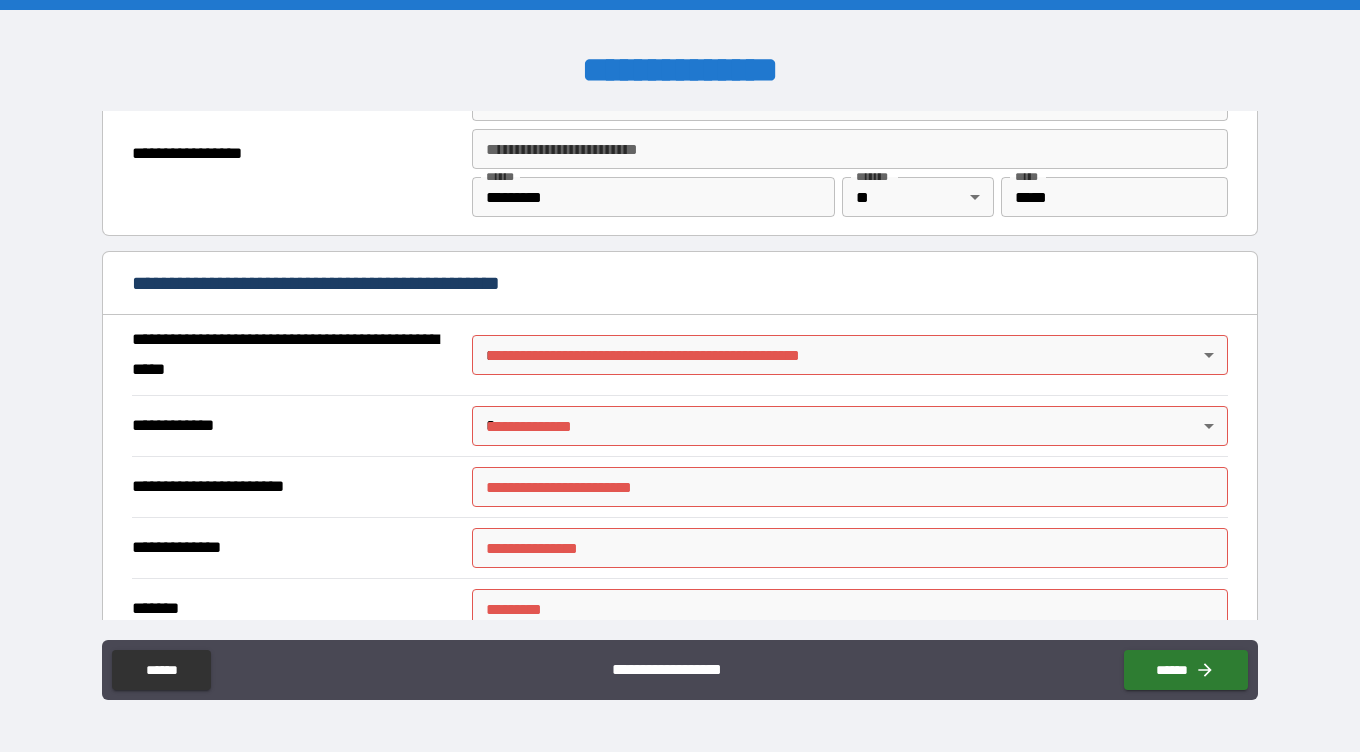 click on "**********" at bounding box center (680, 376) 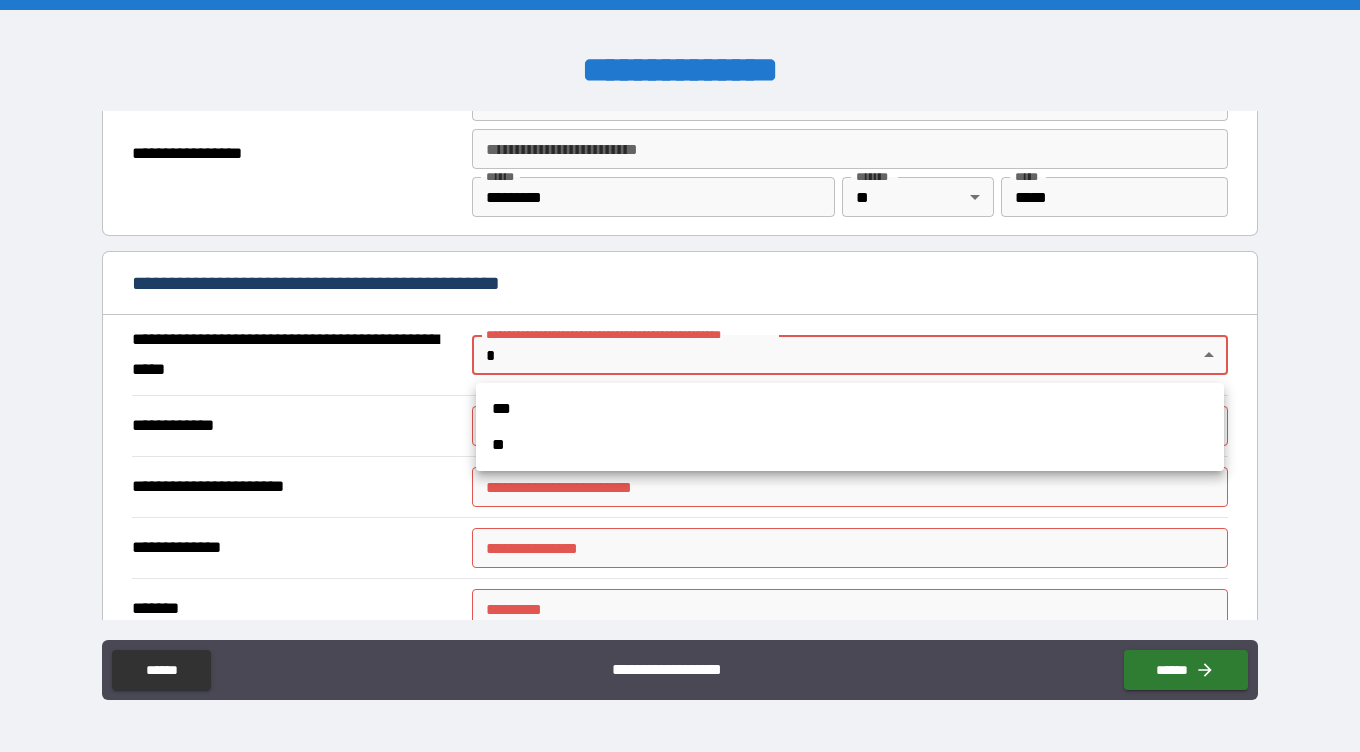 click on "**" at bounding box center [850, 445] 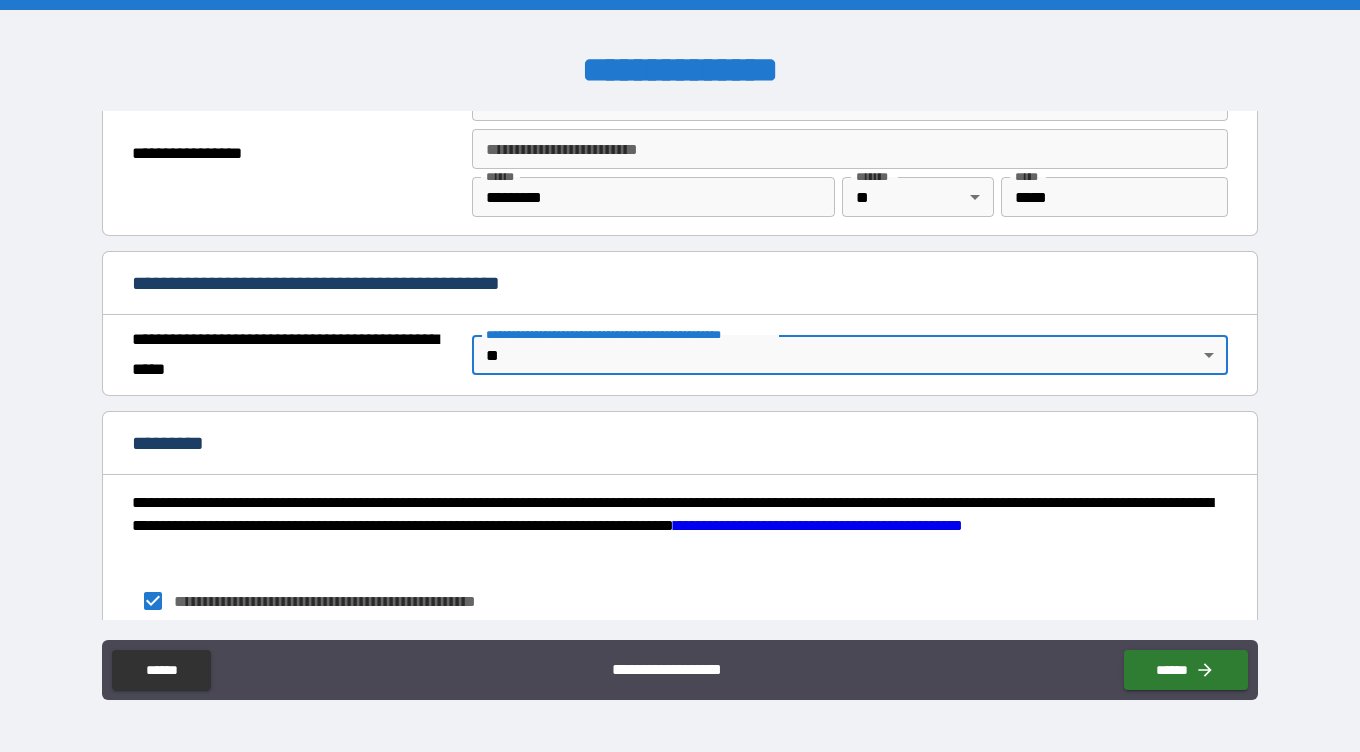 scroll, scrollTop: 1518, scrollLeft: 0, axis: vertical 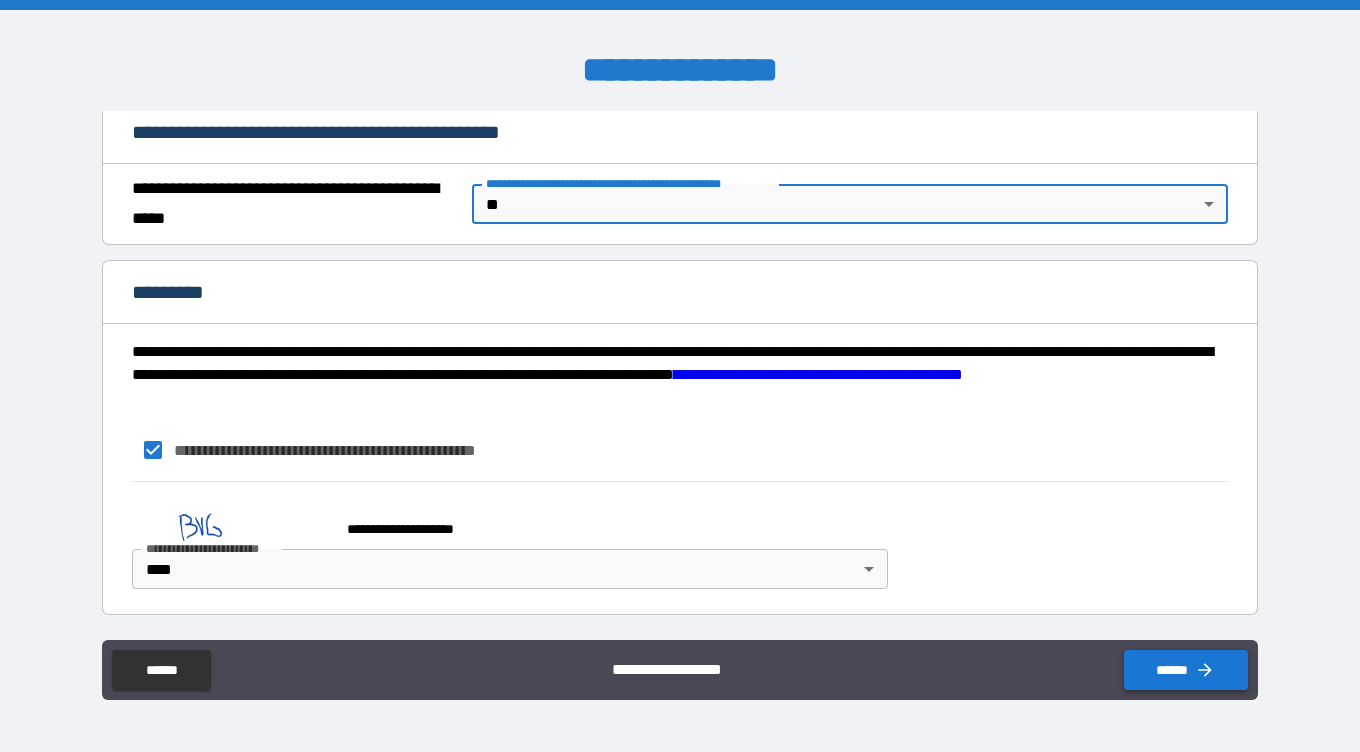 click on "******" at bounding box center [1186, 670] 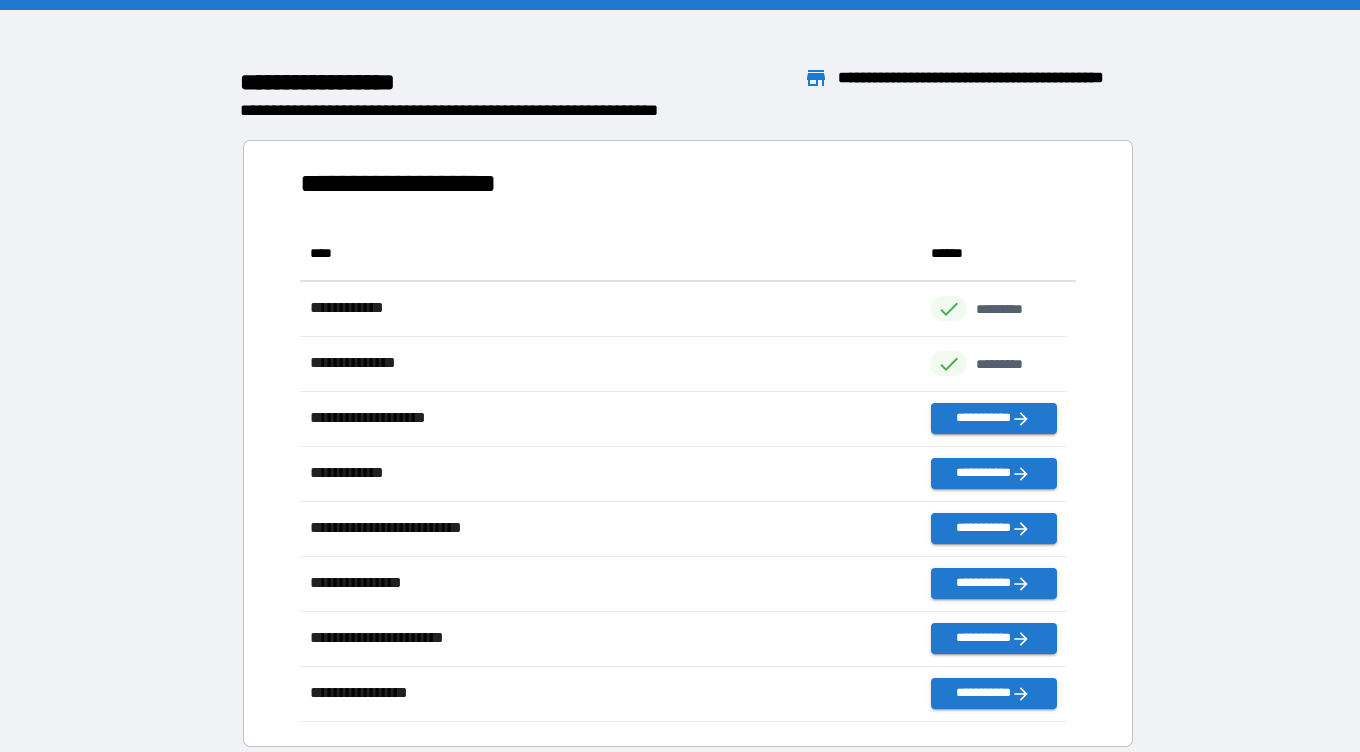 scroll, scrollTop: 16, scrollLeft: 16, axis: both 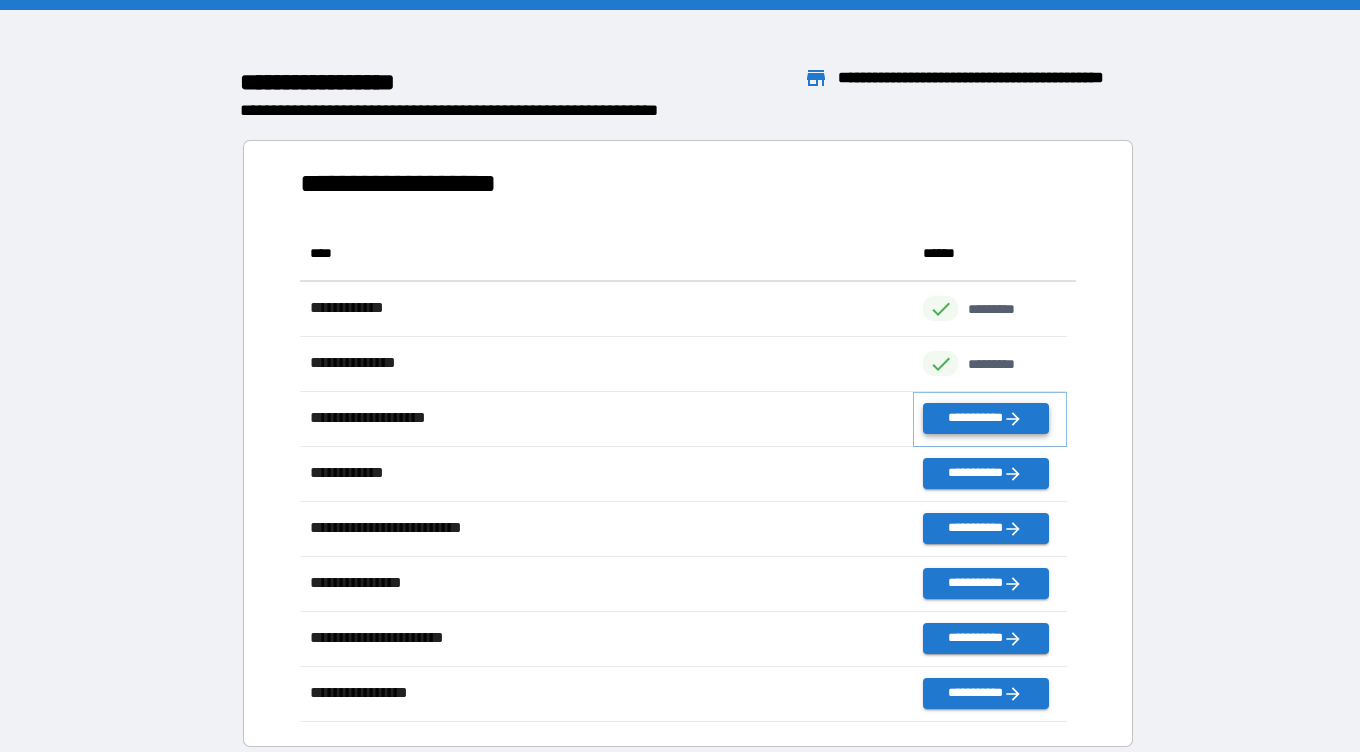 click on "**********" at bounding box center [985, 418] 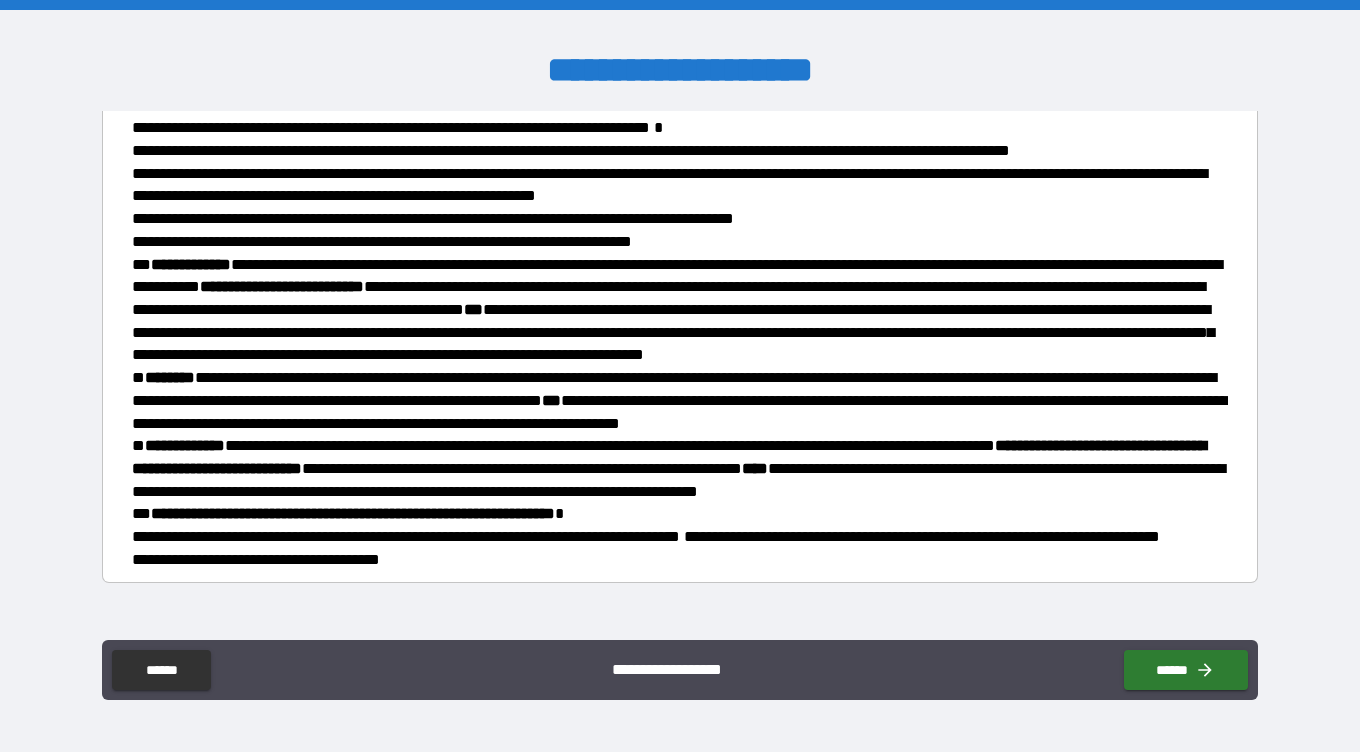 scroll, scrollTop: 769, scrollLeft: 0, axis: vertical 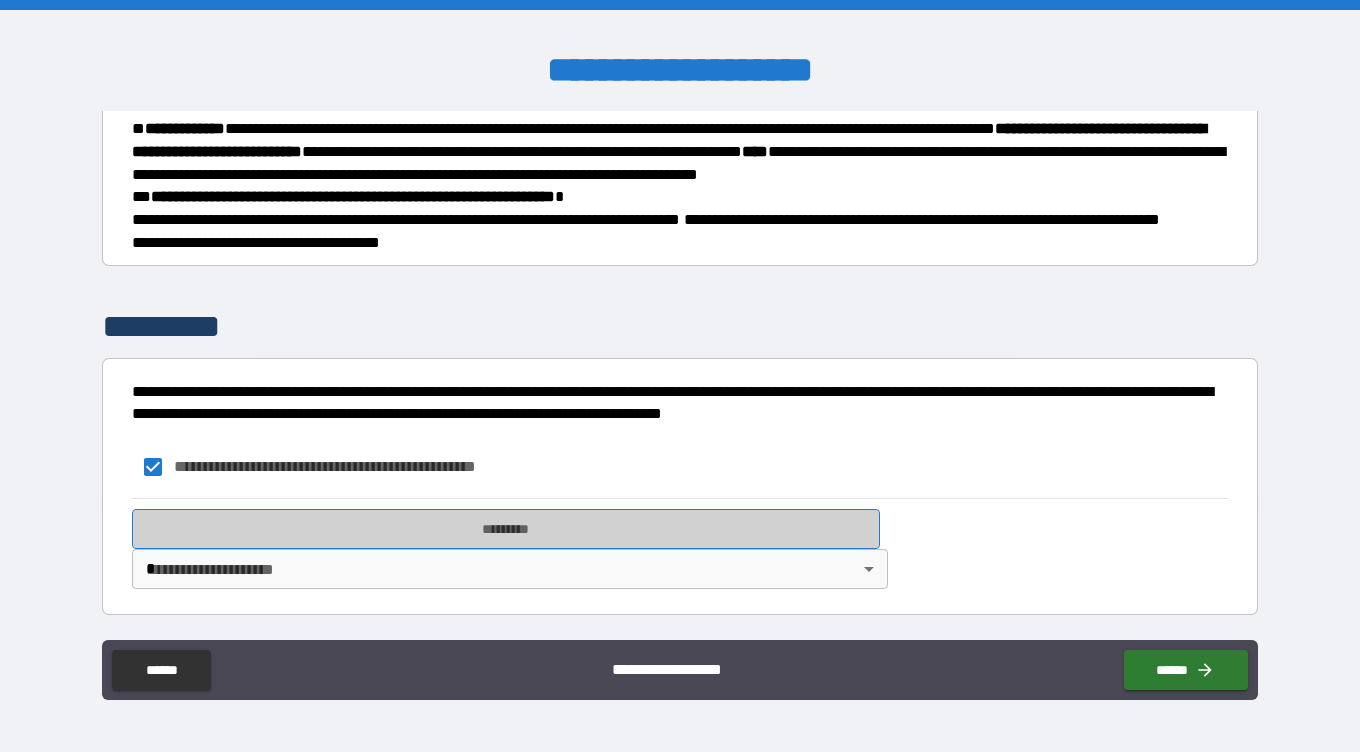 click on "*********" at bounding box center (506, 529) 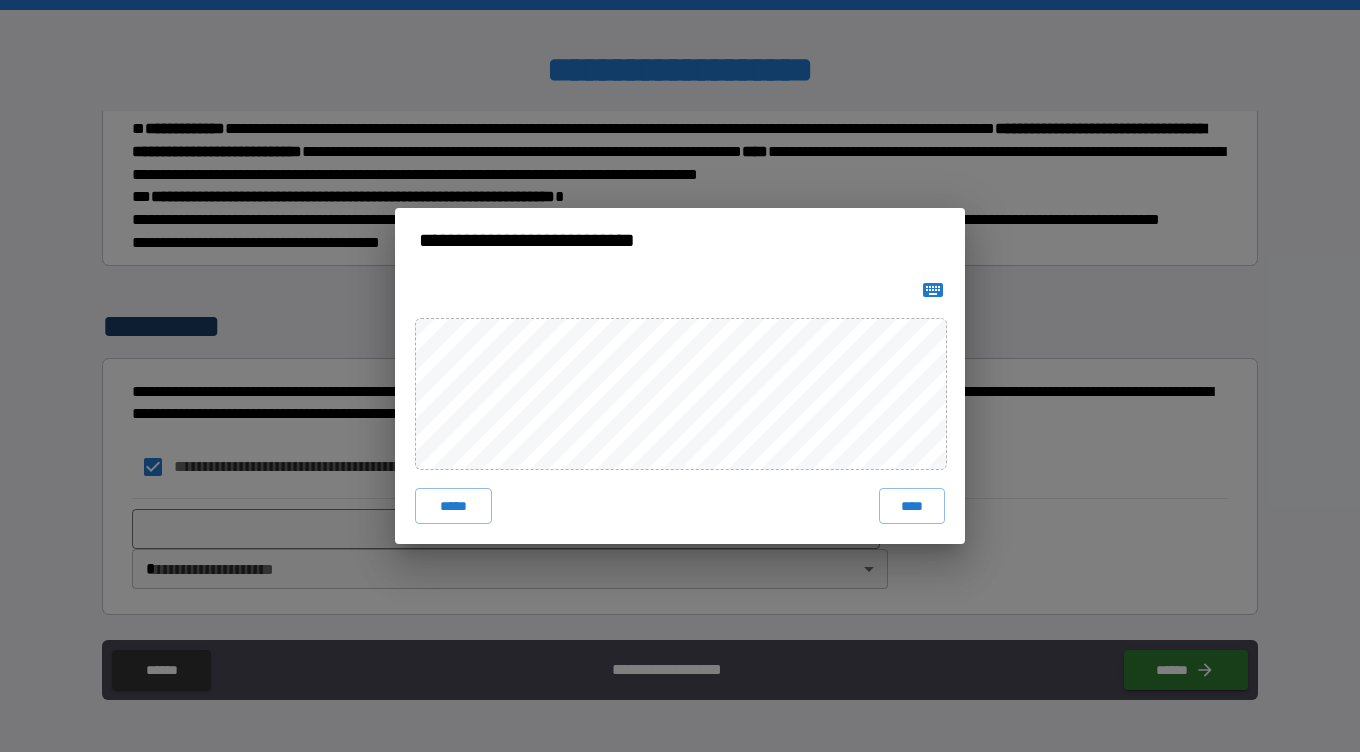 click 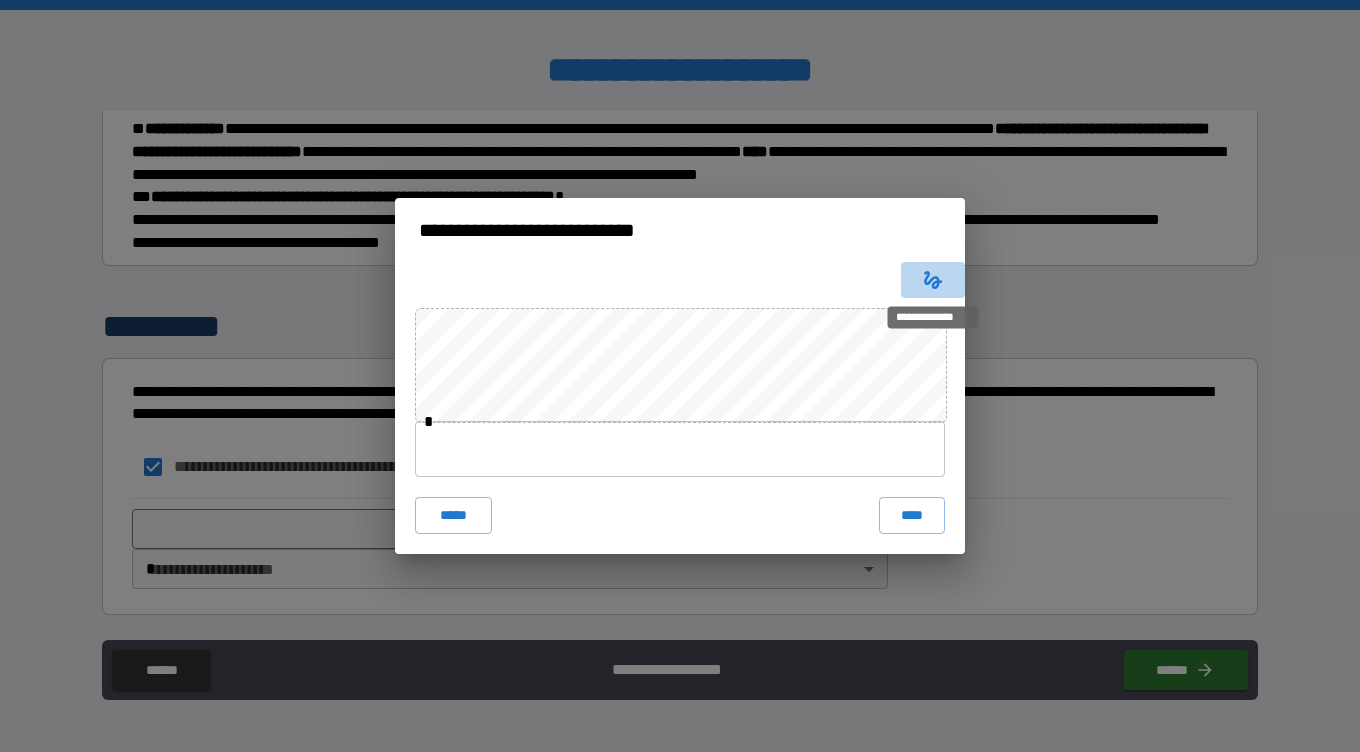 click 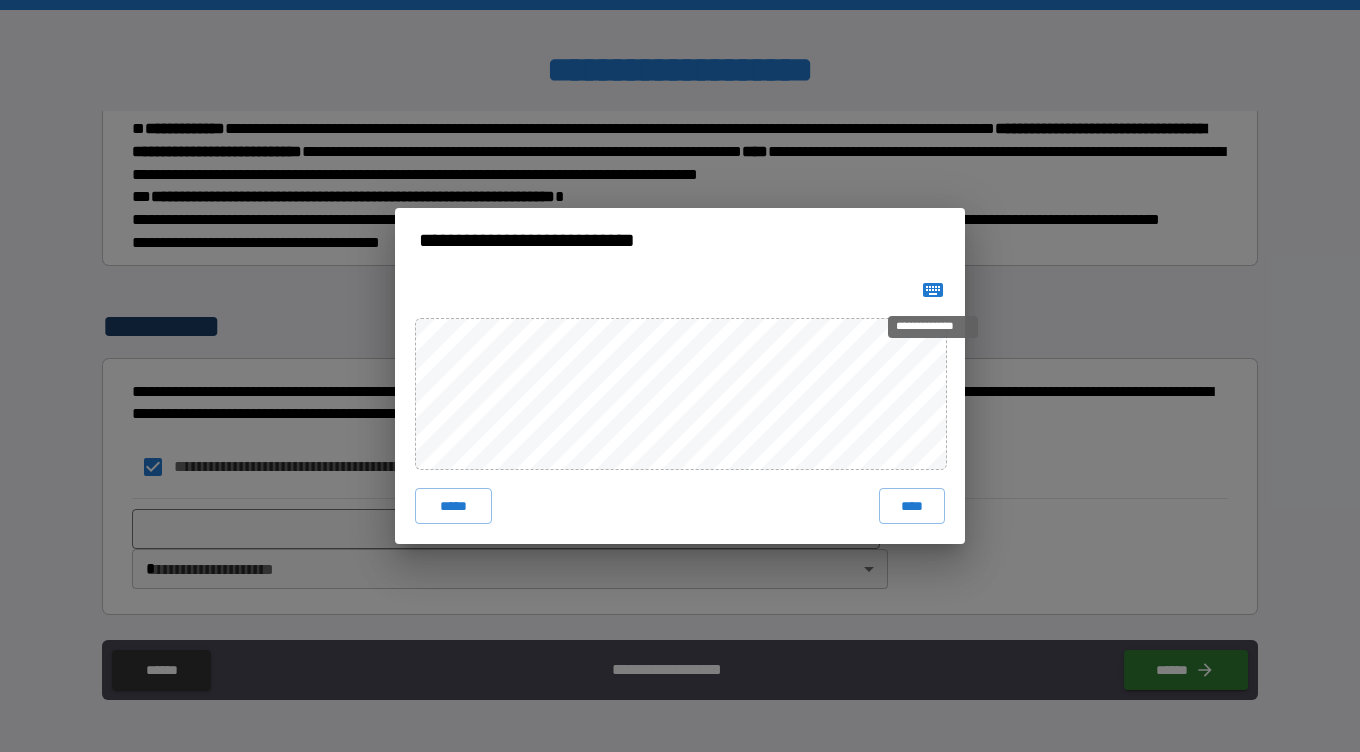 click 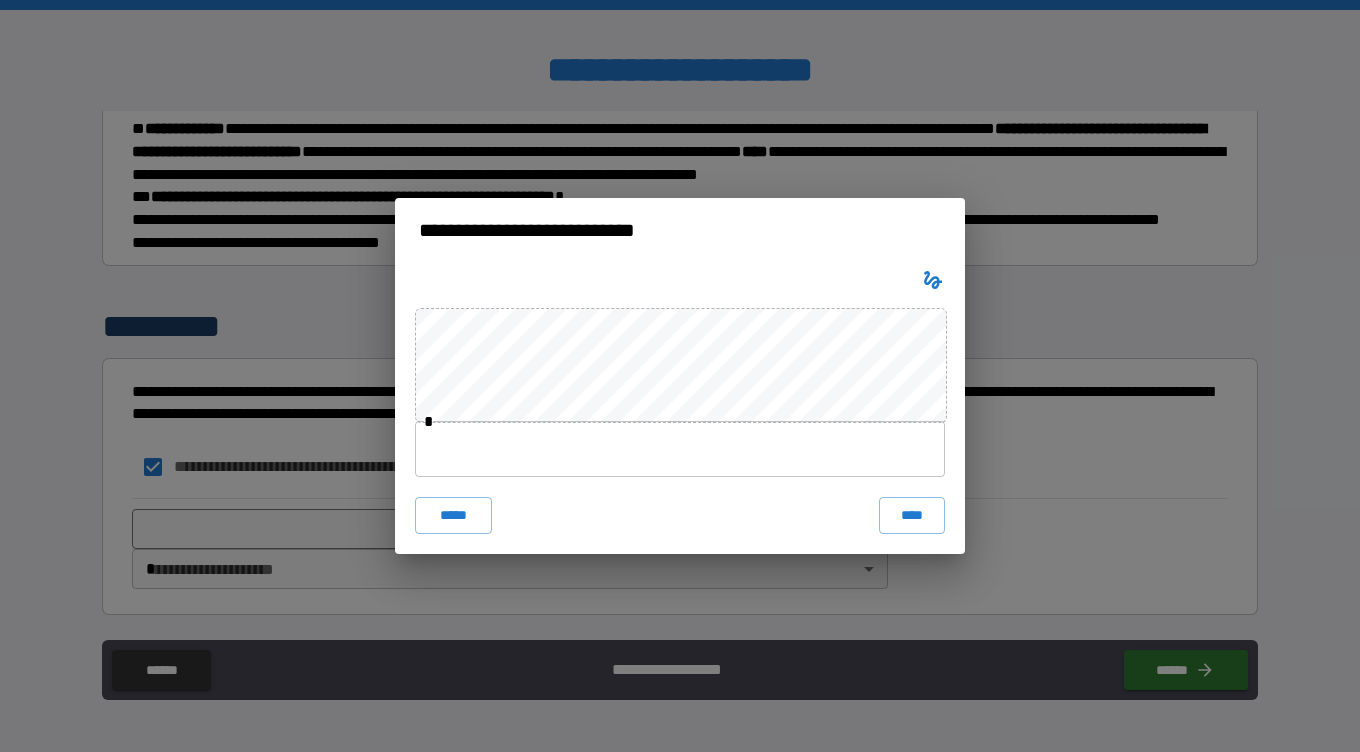 click at bounding box center [680, 449] 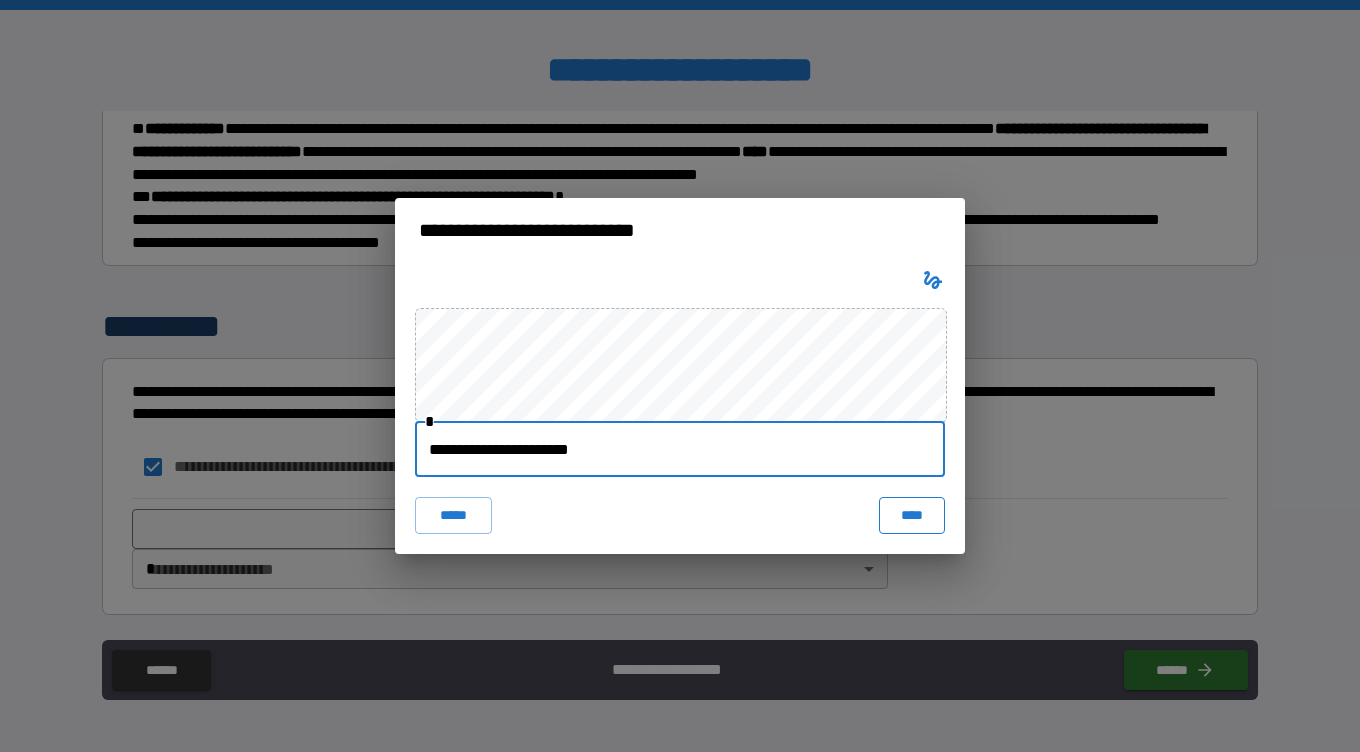 type on "**********" 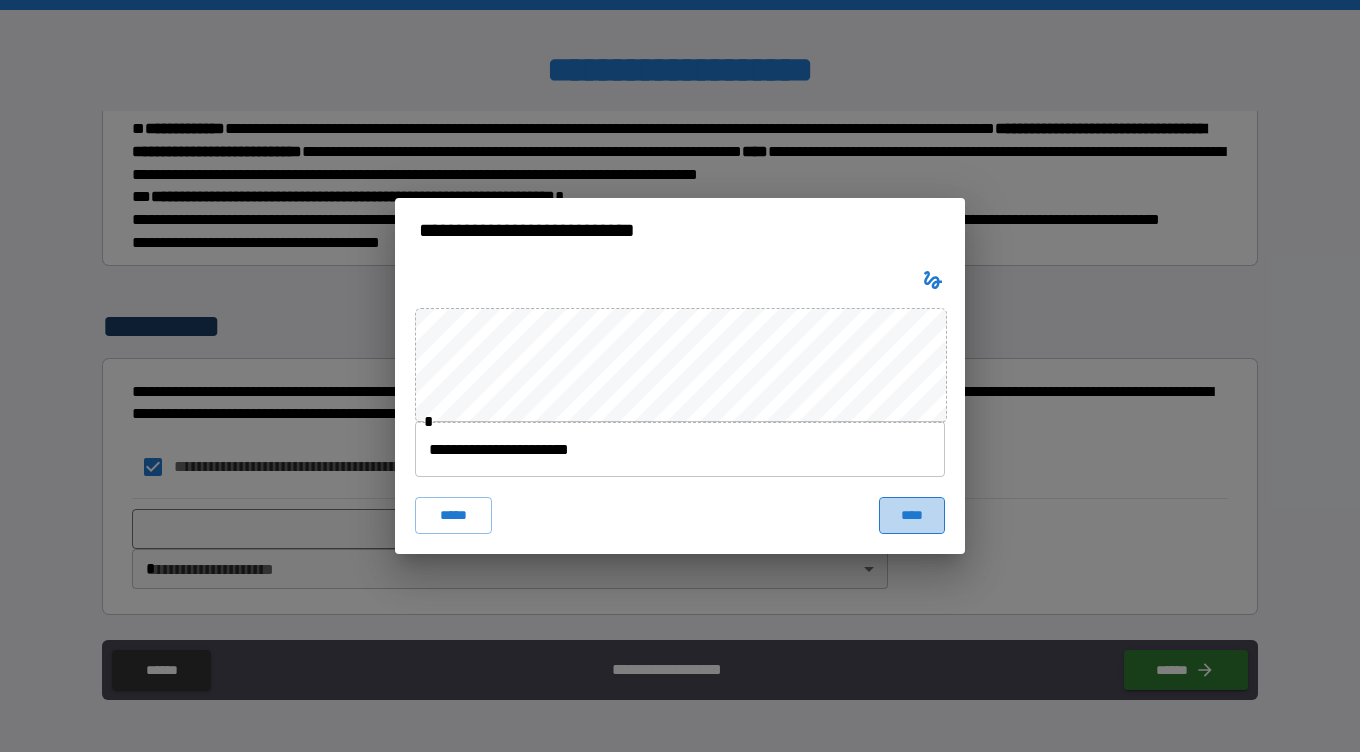 click on "****" at bounding box center [912, 515] 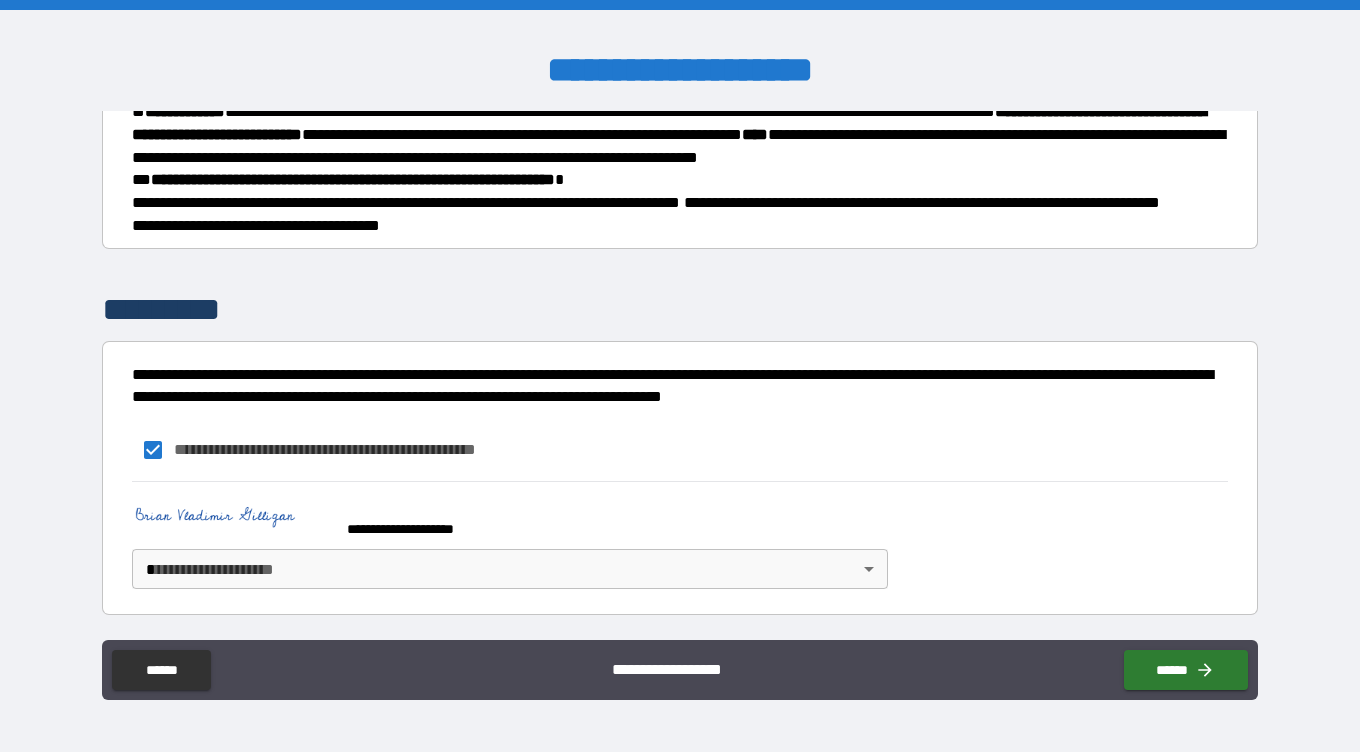 click on "**********" at bounding box center [506, 520] 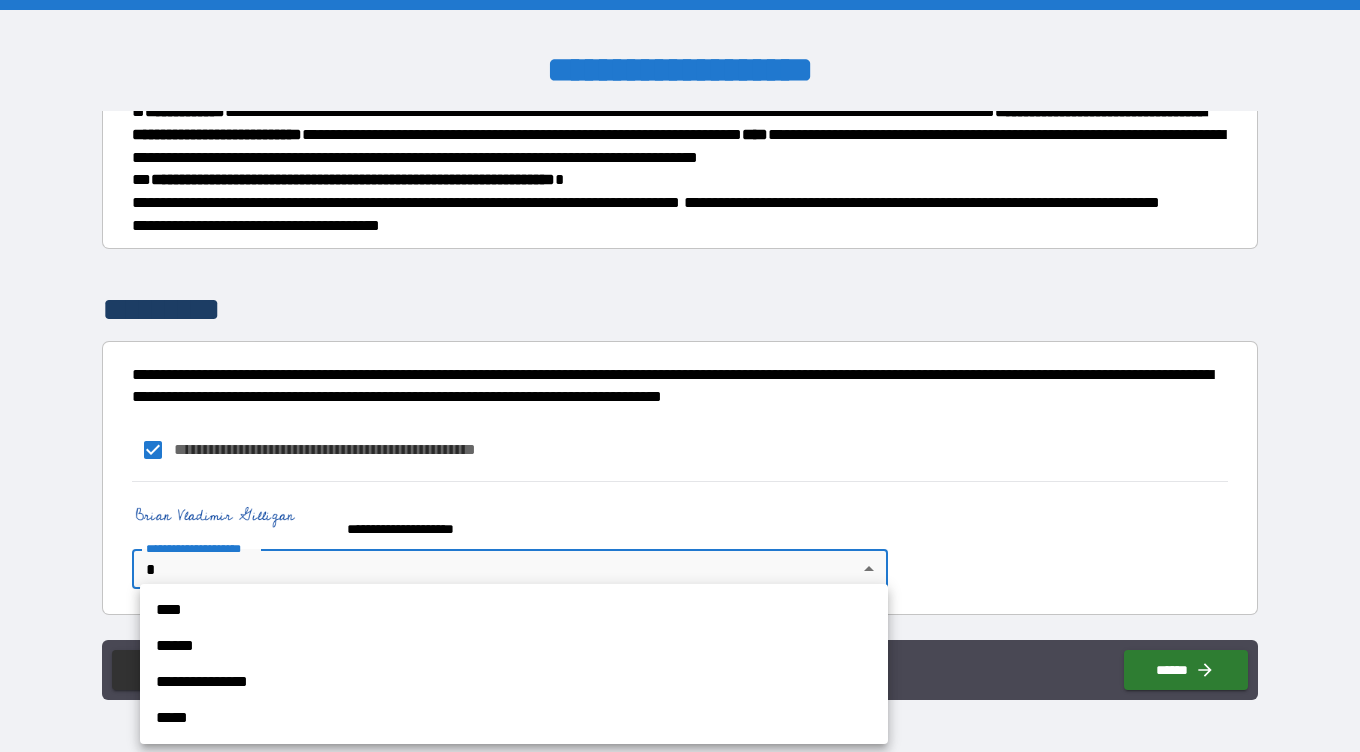 click on "****" at bounding box center (514, 610) 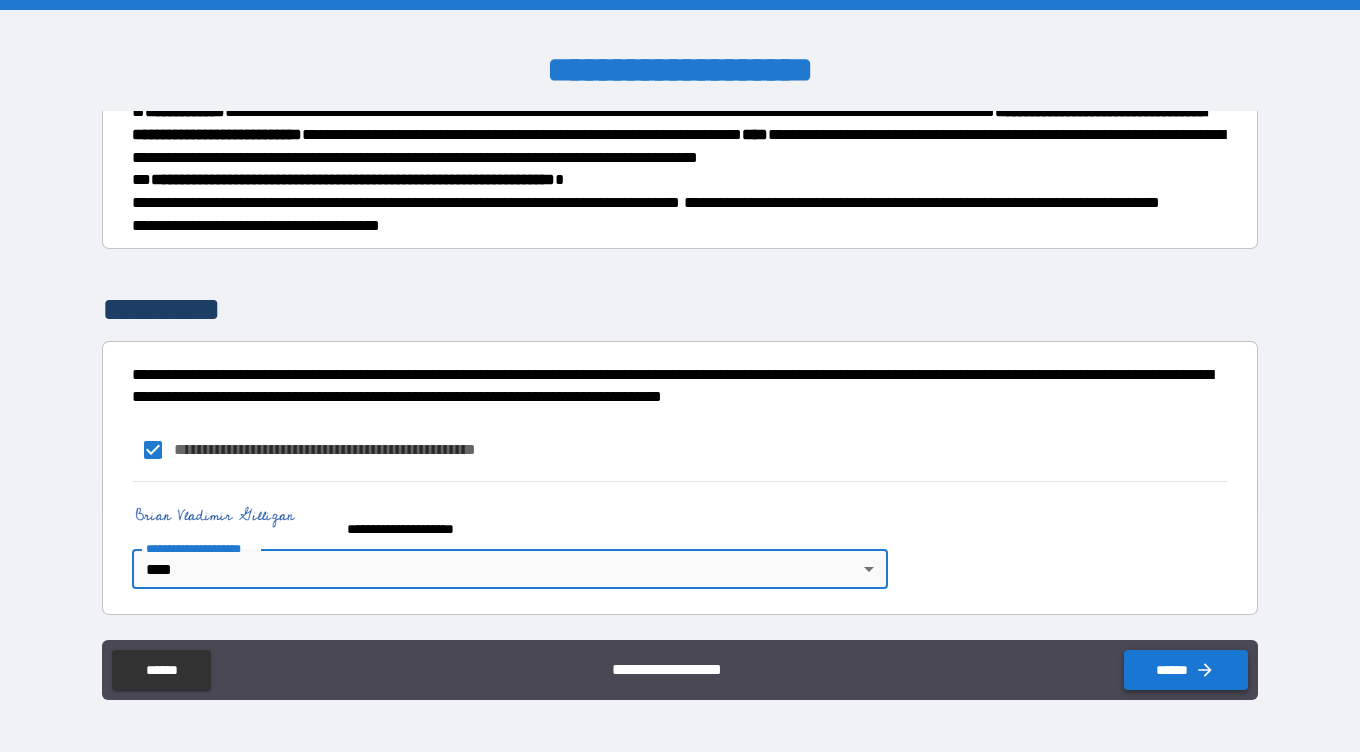 click 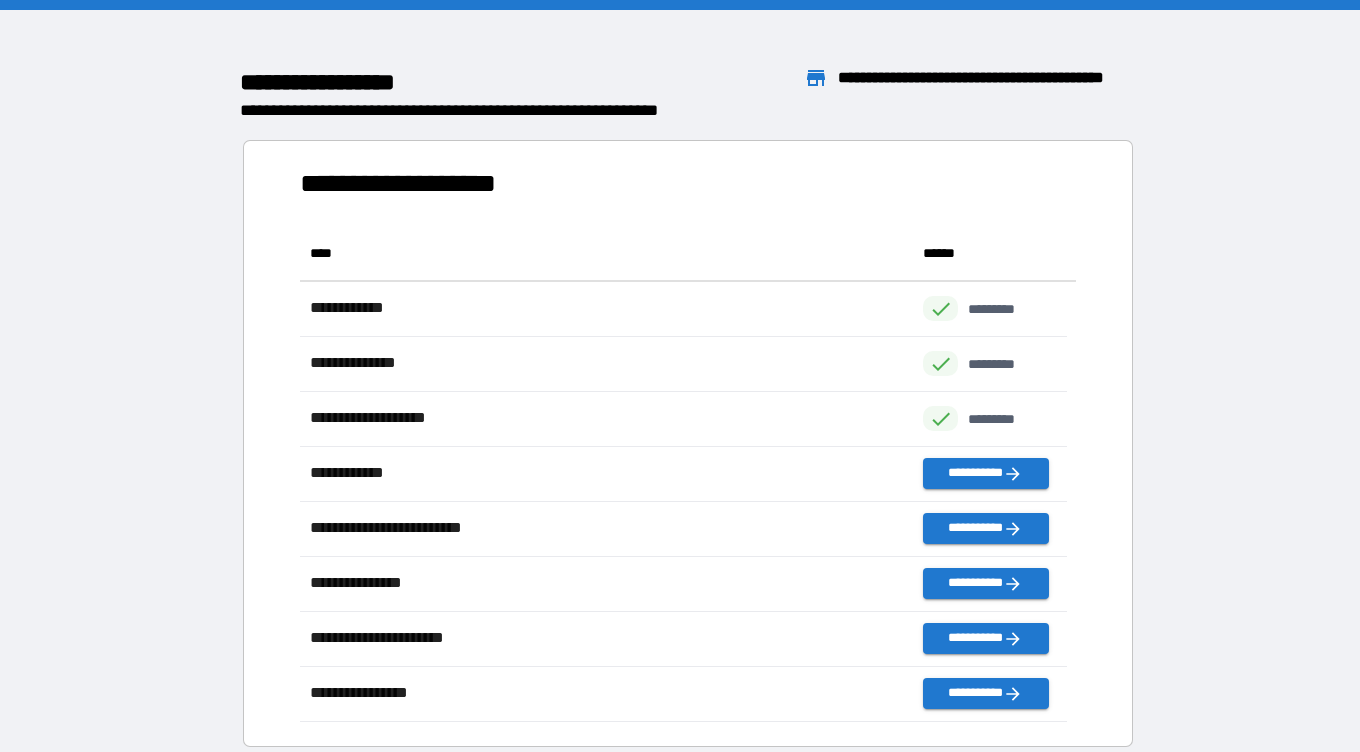 scroll, scrollTop: 16, scrollLeft: 16, axis: both 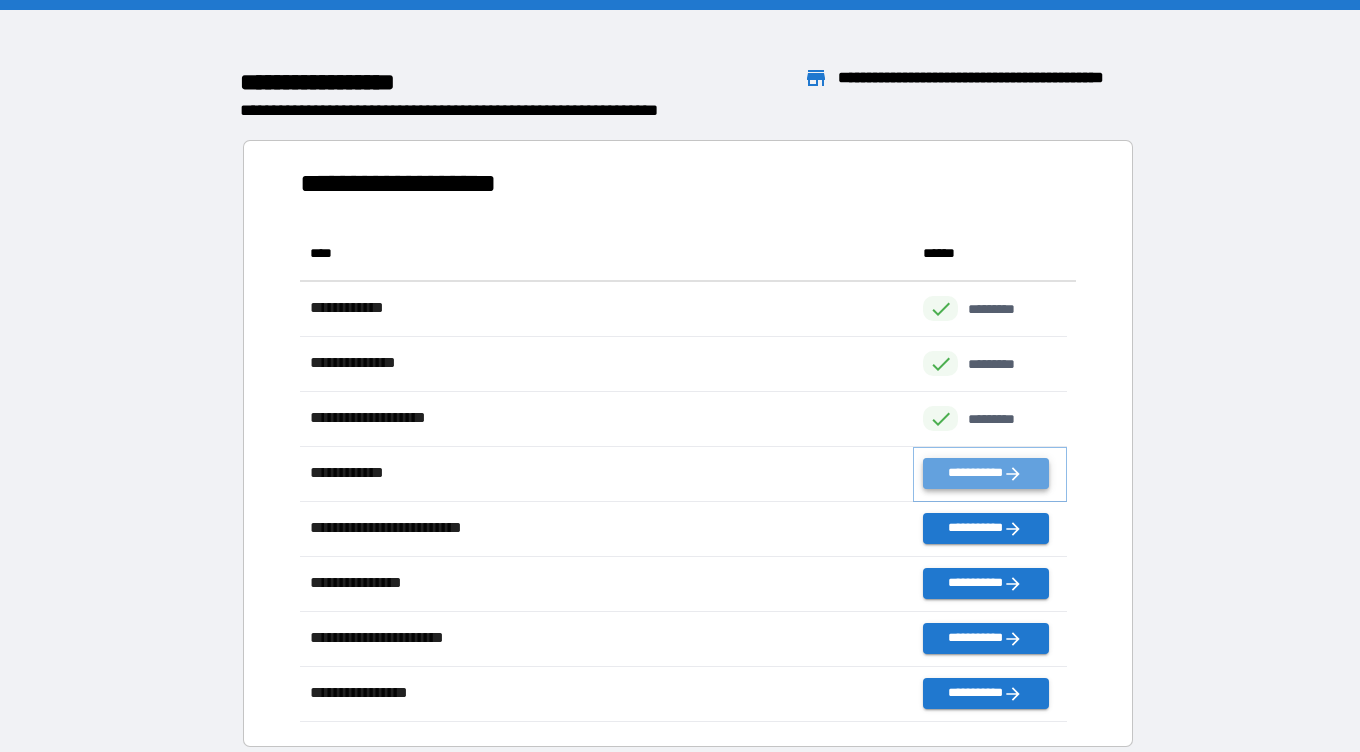 click on "**********" at bounding box center (985, 473) 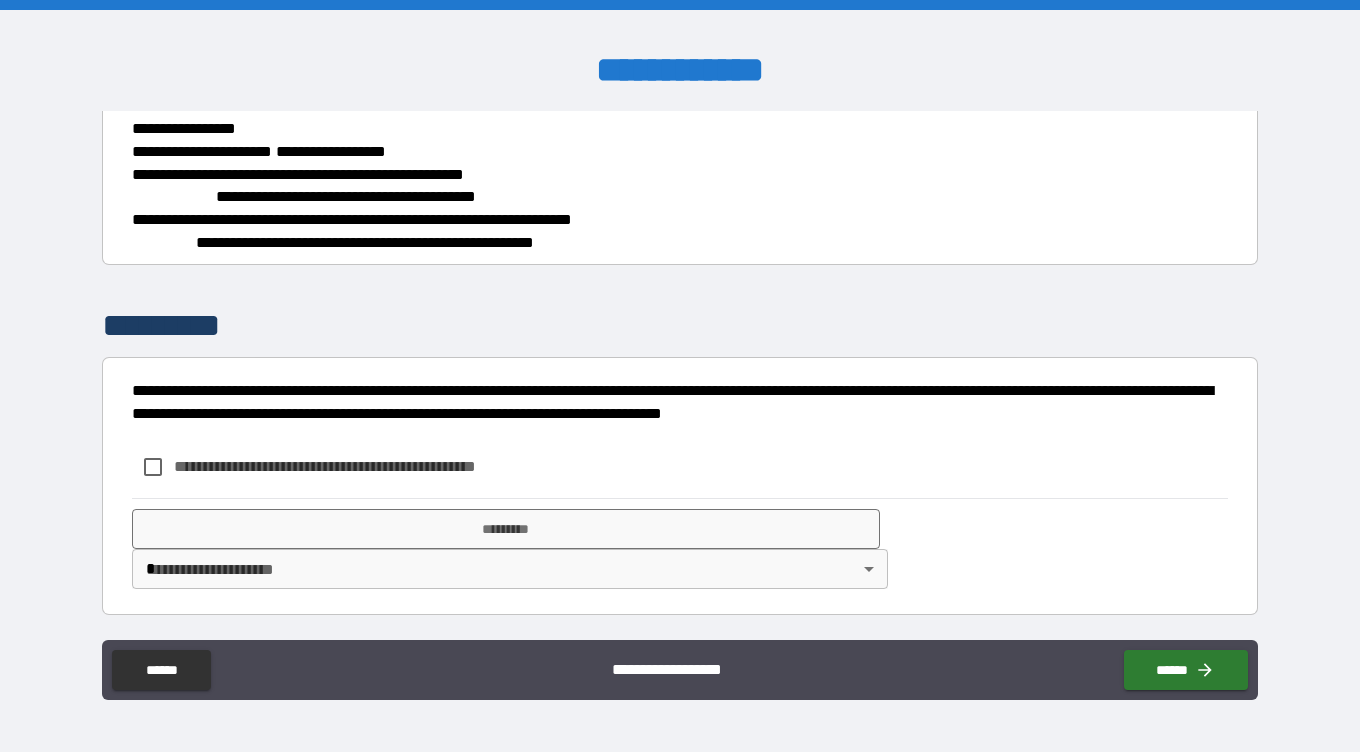 scroll, scrollTop: 2405, scrollLeft: 0, axis: vertical 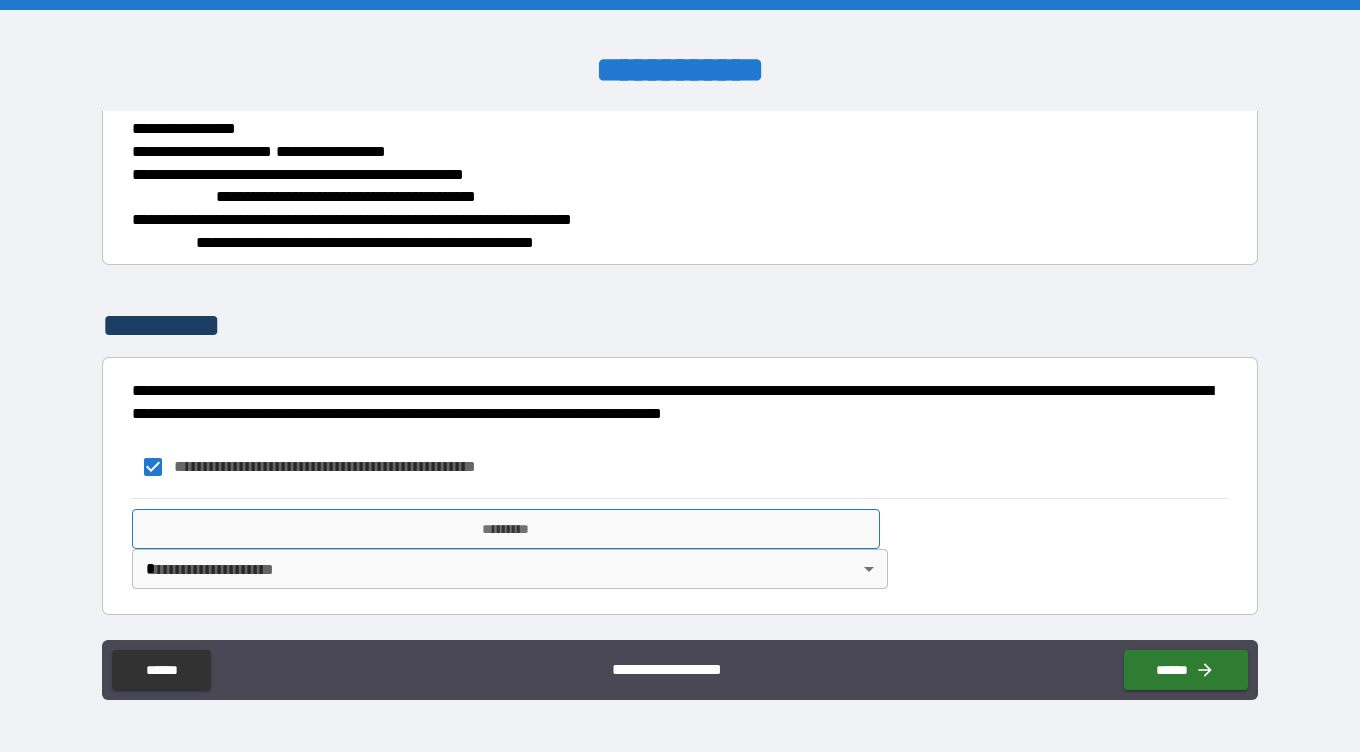 click on "*********" at bounding box center (506, 529) 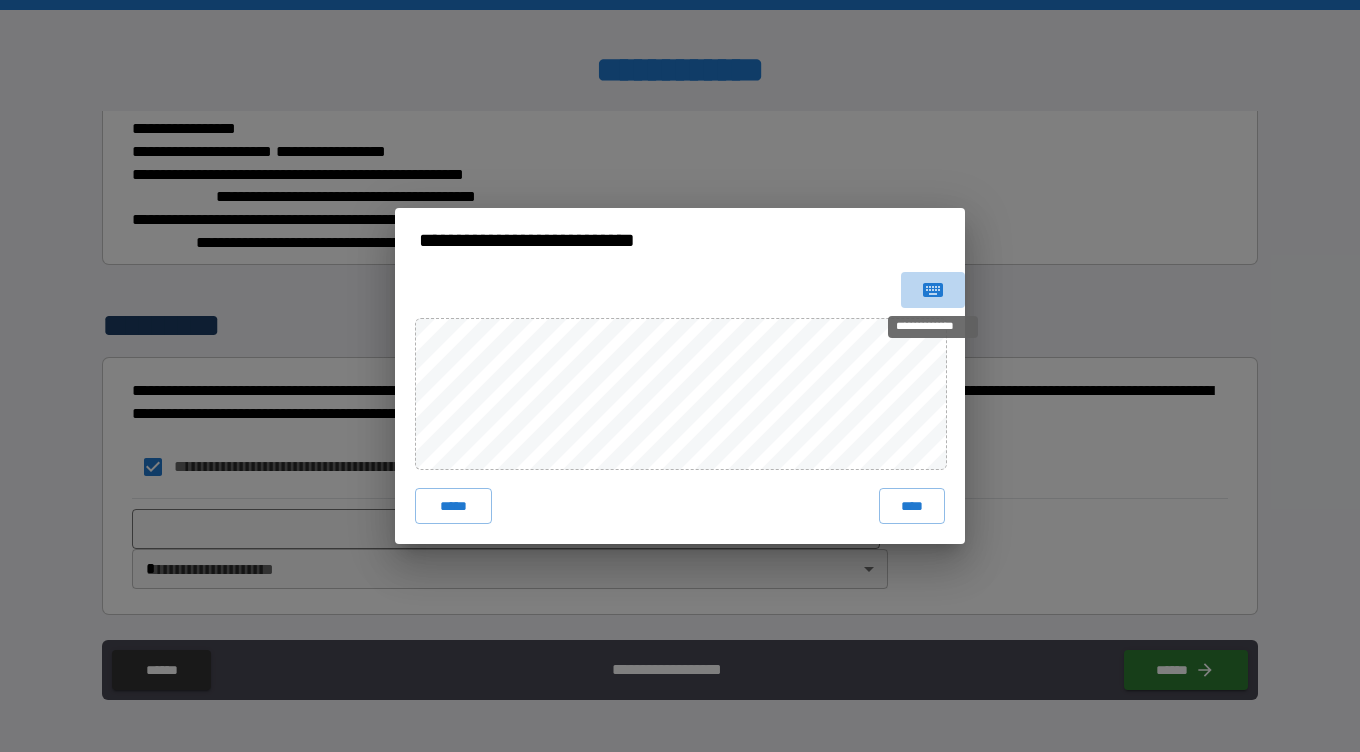 click 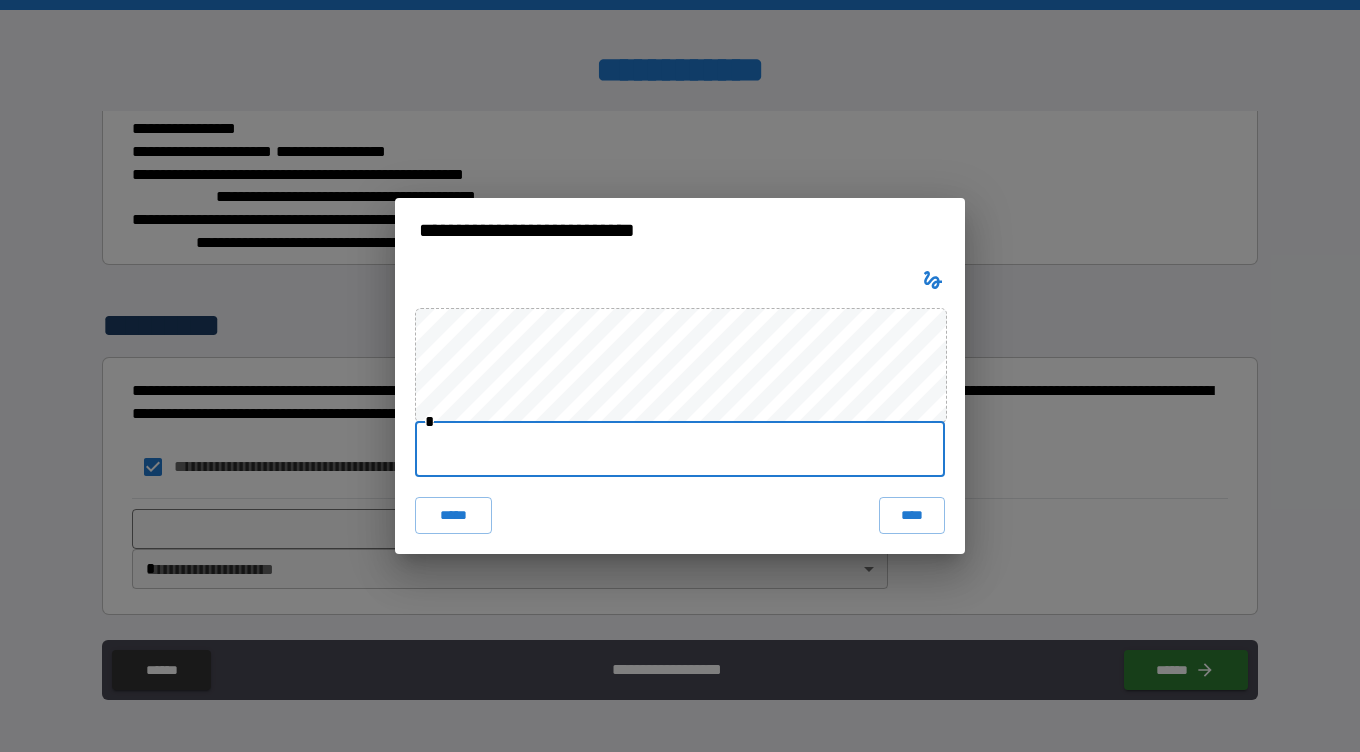 click at bounding box center (680, 449) 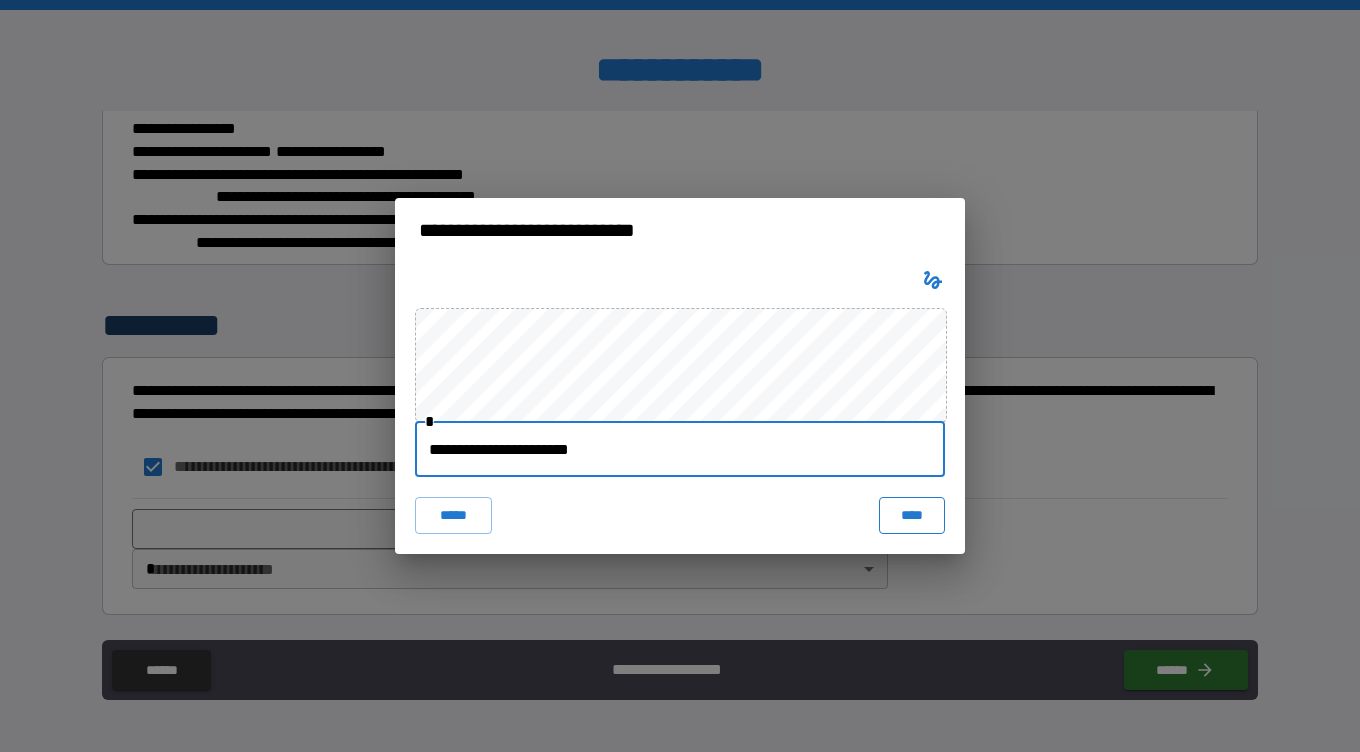 type on "**********" 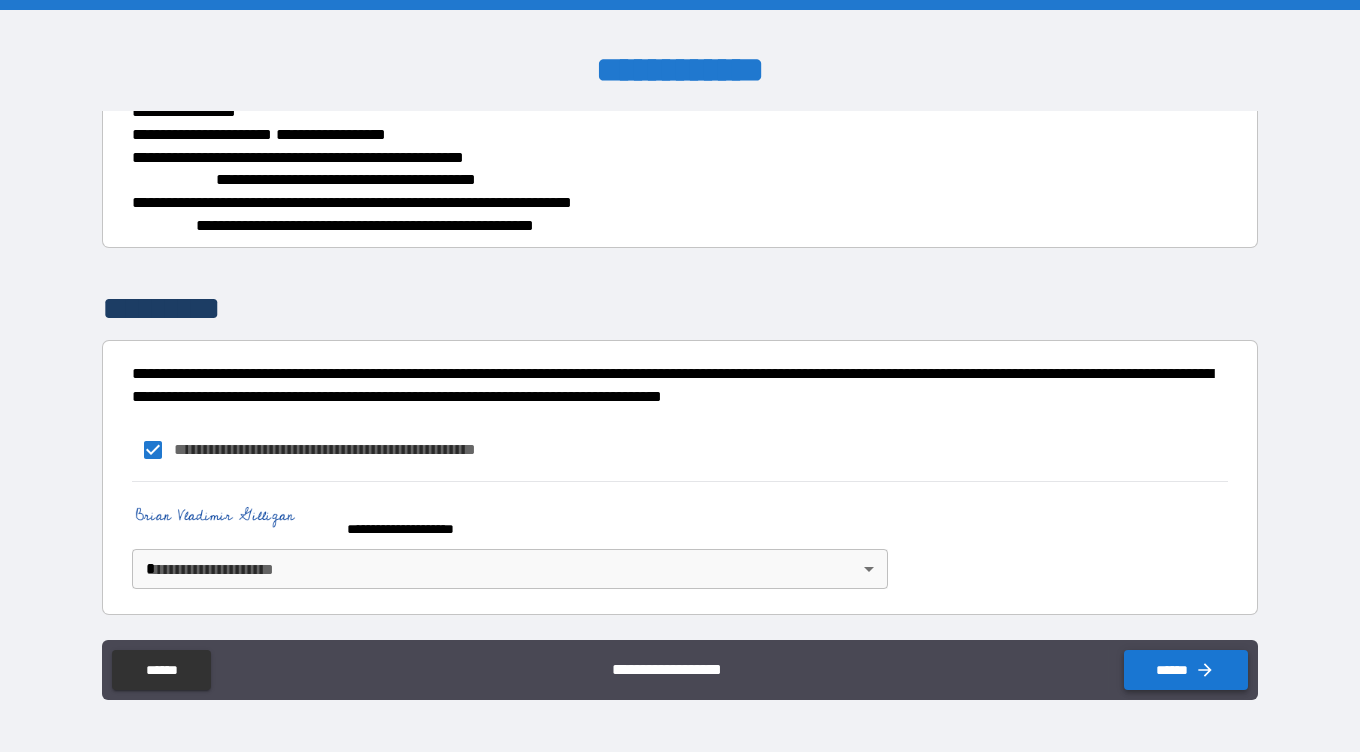 click on "******" at bounding box center [1186, 670] 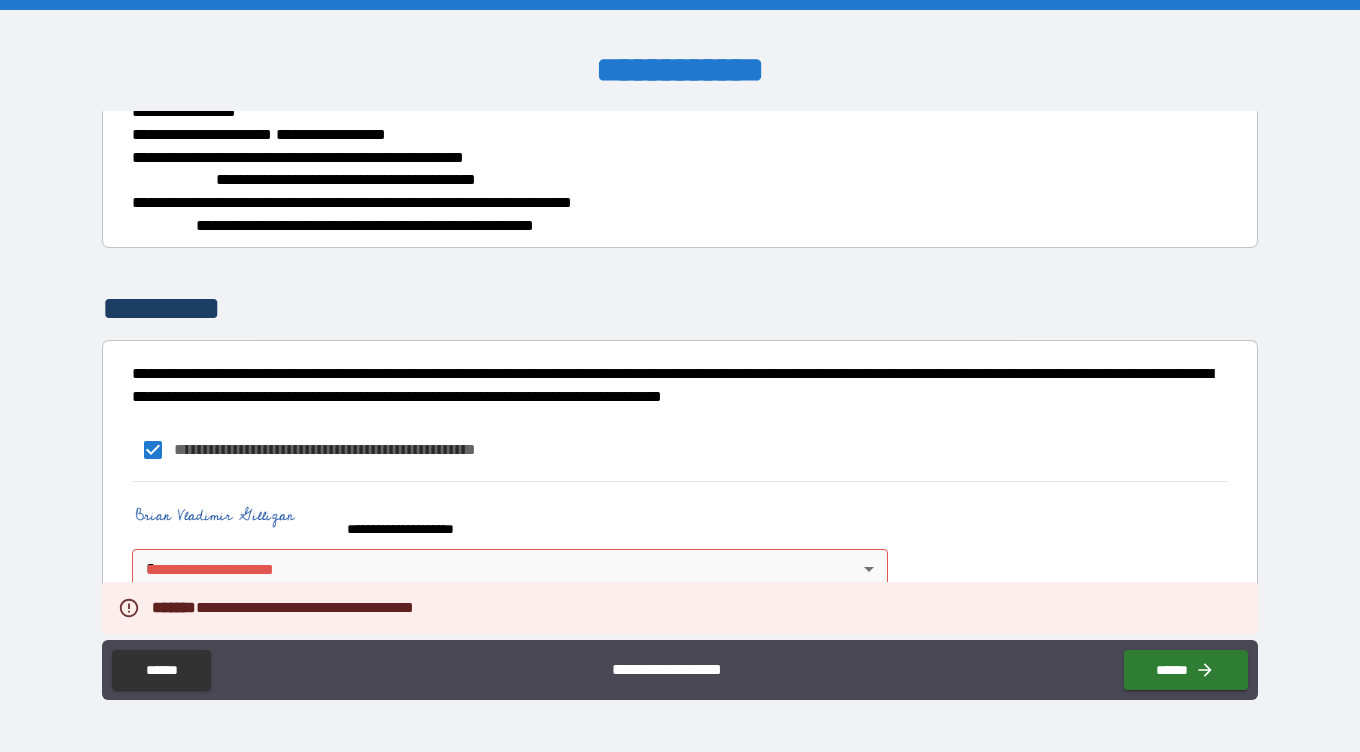 scroll, scrollTop: 2422, scrollLeft: 0, axis: vertical 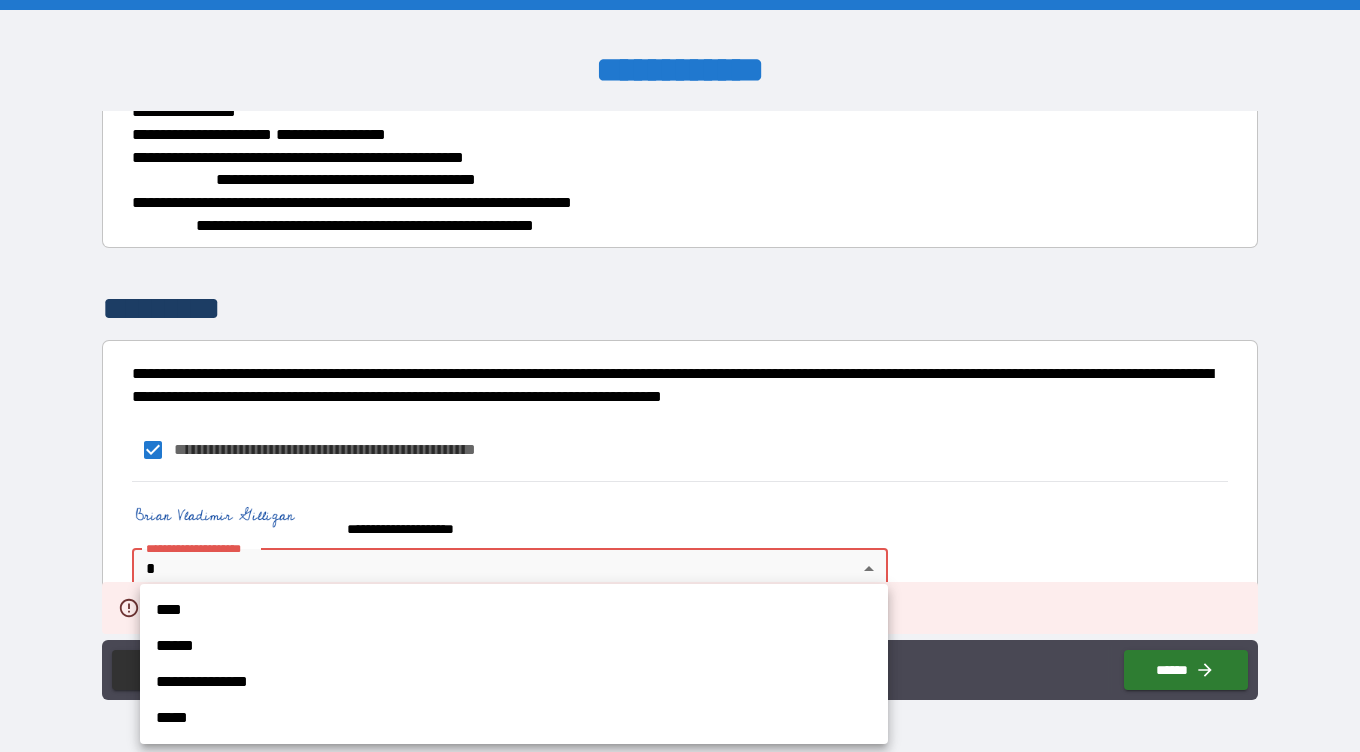 click on "****" at bounding box center (514, 610) 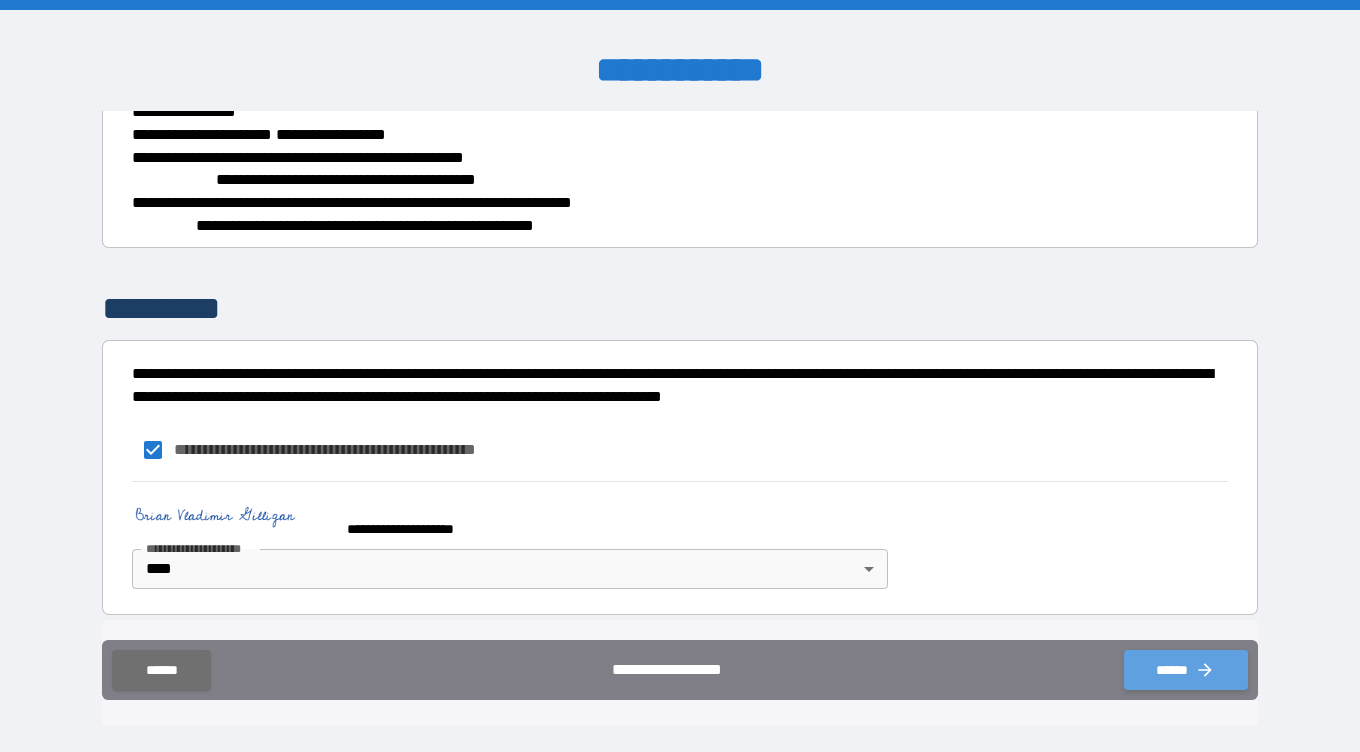 click on "******" at bounding box center [1186, 670] 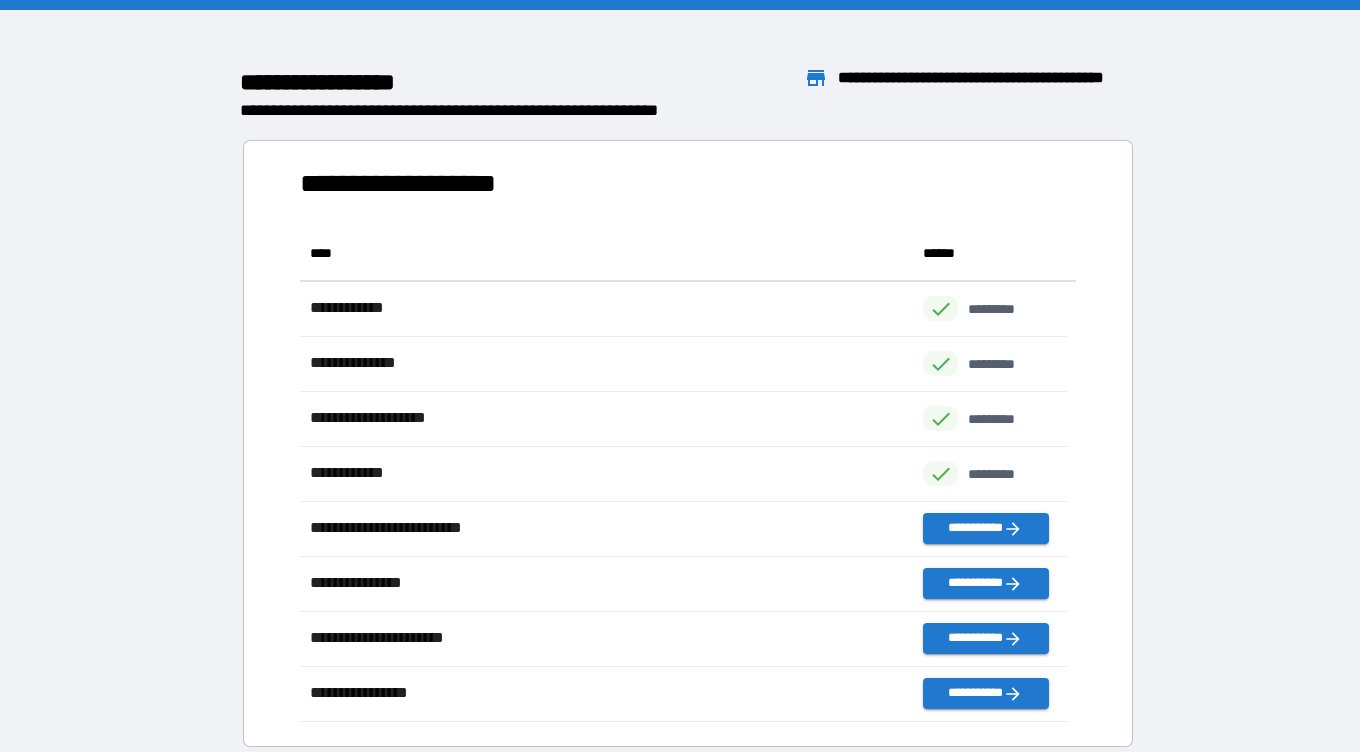 scroll, scrollTop: 481, scrollLeft: 752, axis: both 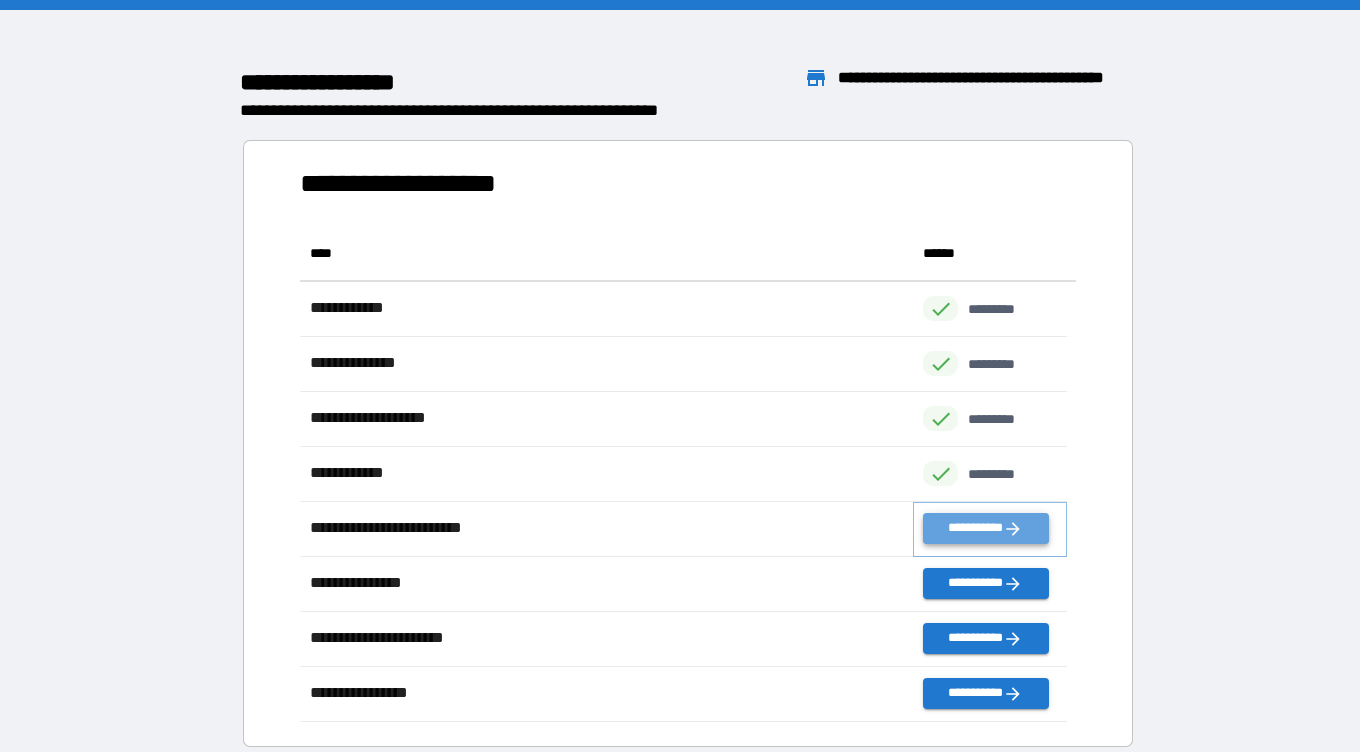 click on "**********" at bounding box center (985, 528) 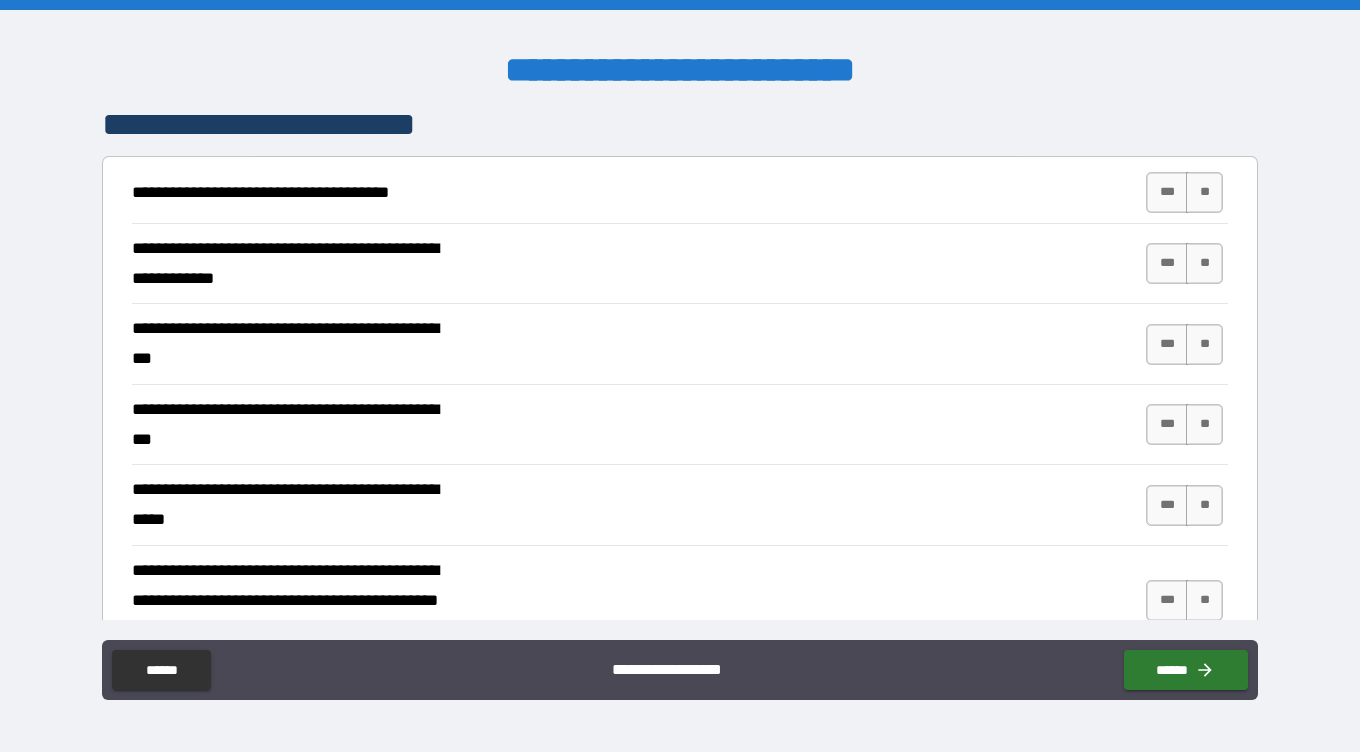 scroll, scrollTop: 366, scrollLeft: 0, axis: vertical 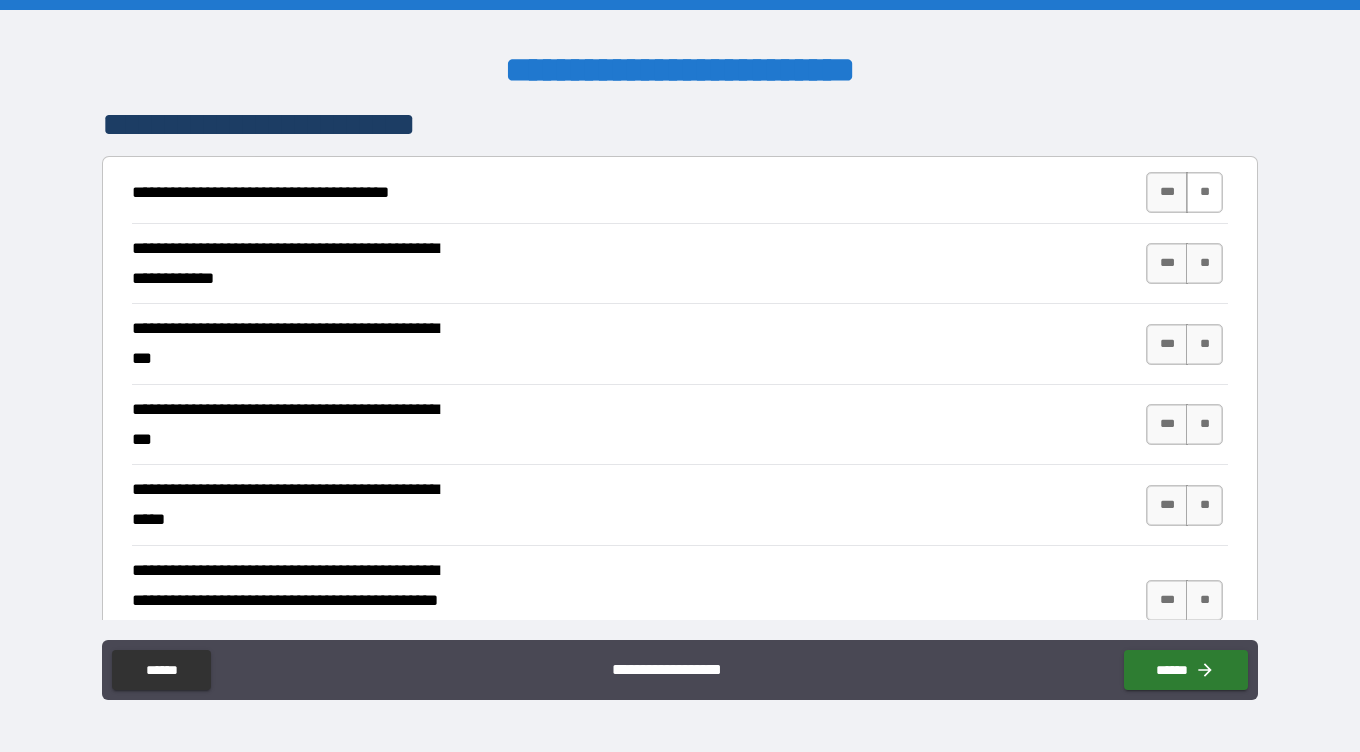 click on "**" at bounding box center [1204, 192] 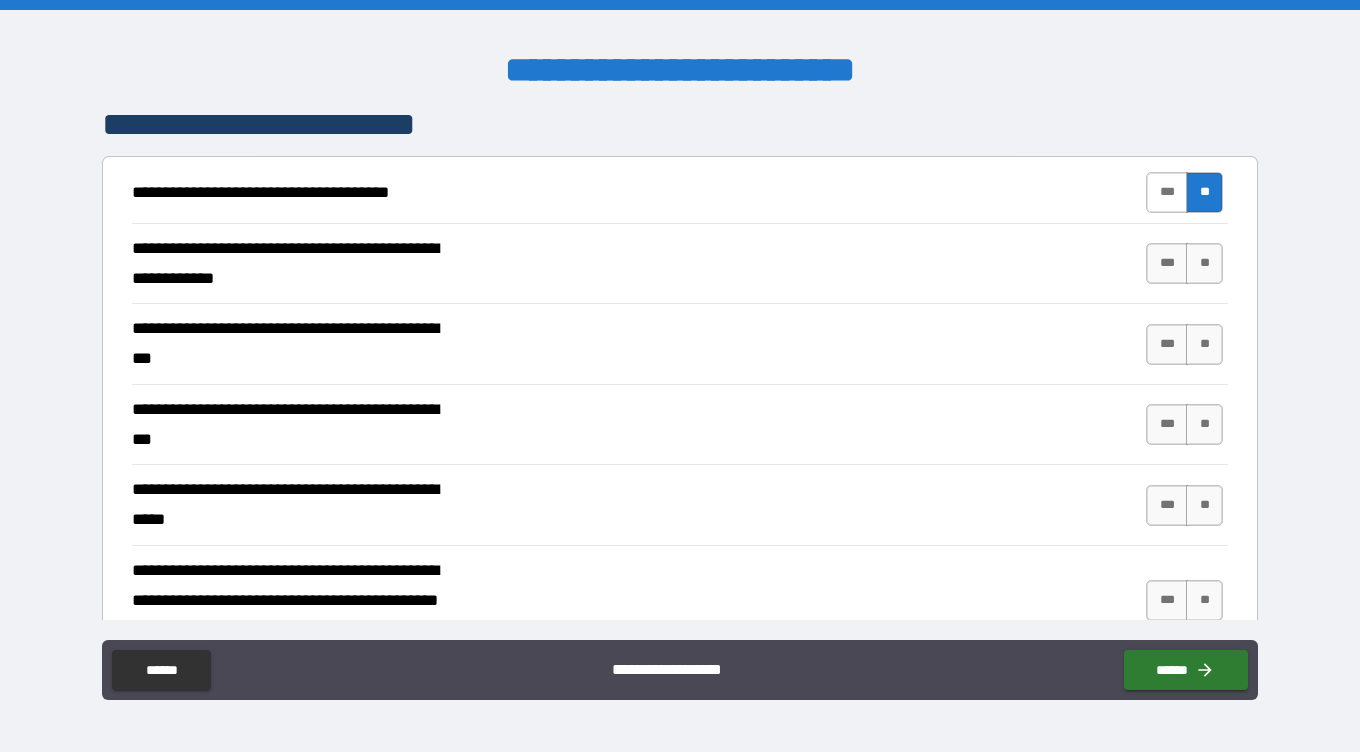 click on "***" at bounding box center (1167, 192) 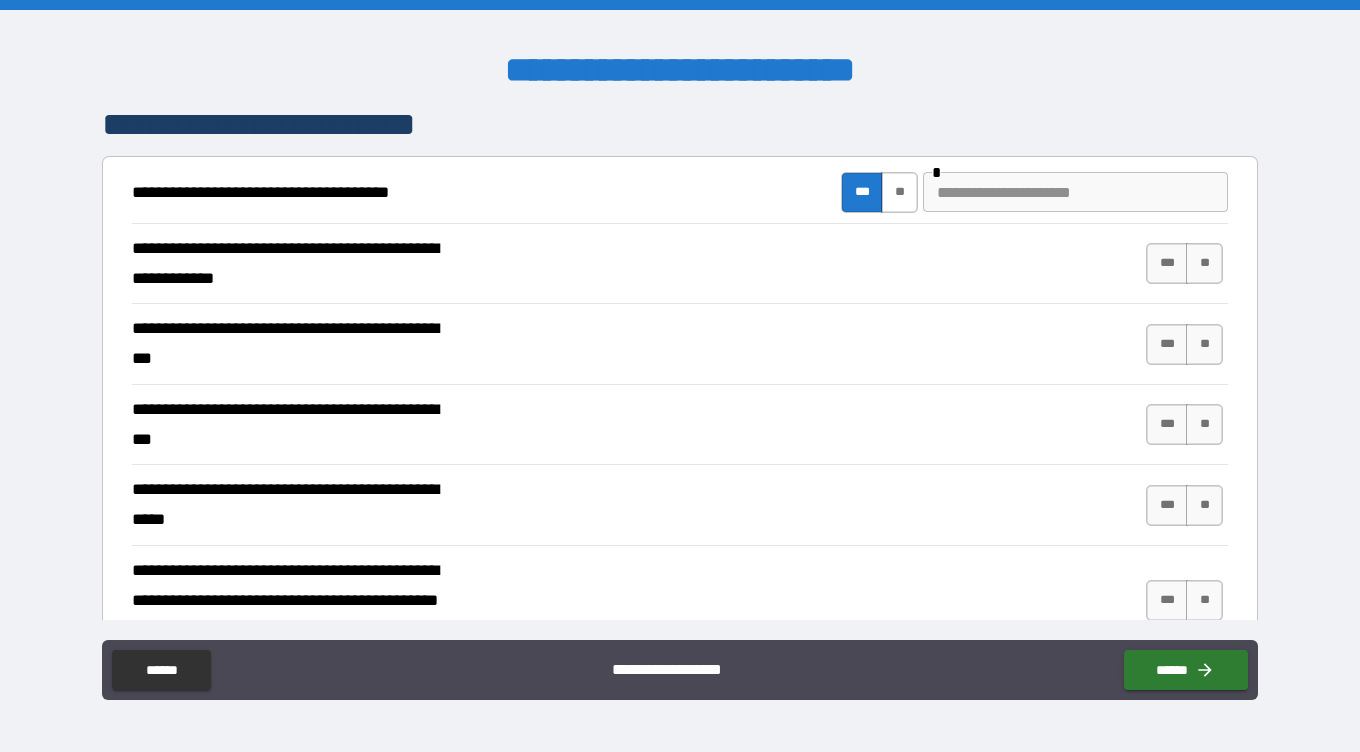 click on "**" at bounding box center [899, 192] 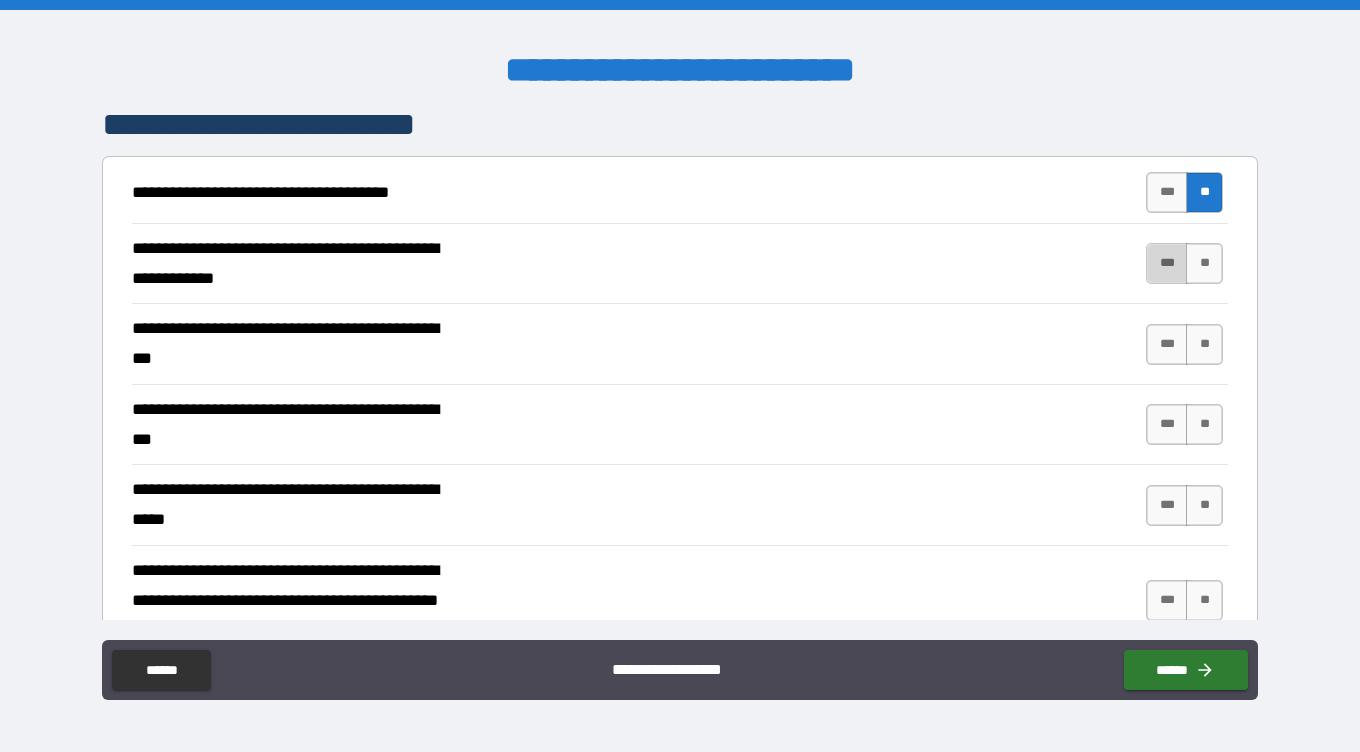 click on "***" at bounding box center [1167, 263] 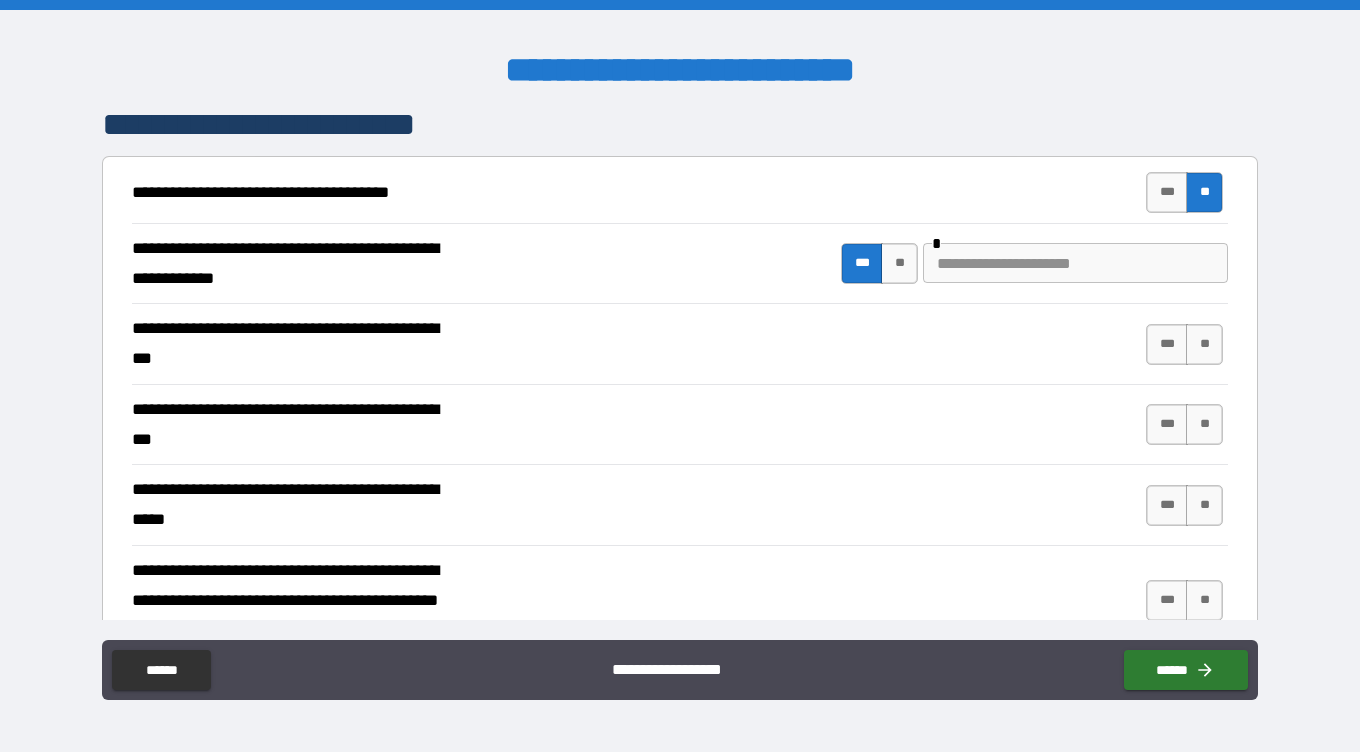 click at bounding box center [1075, 263] 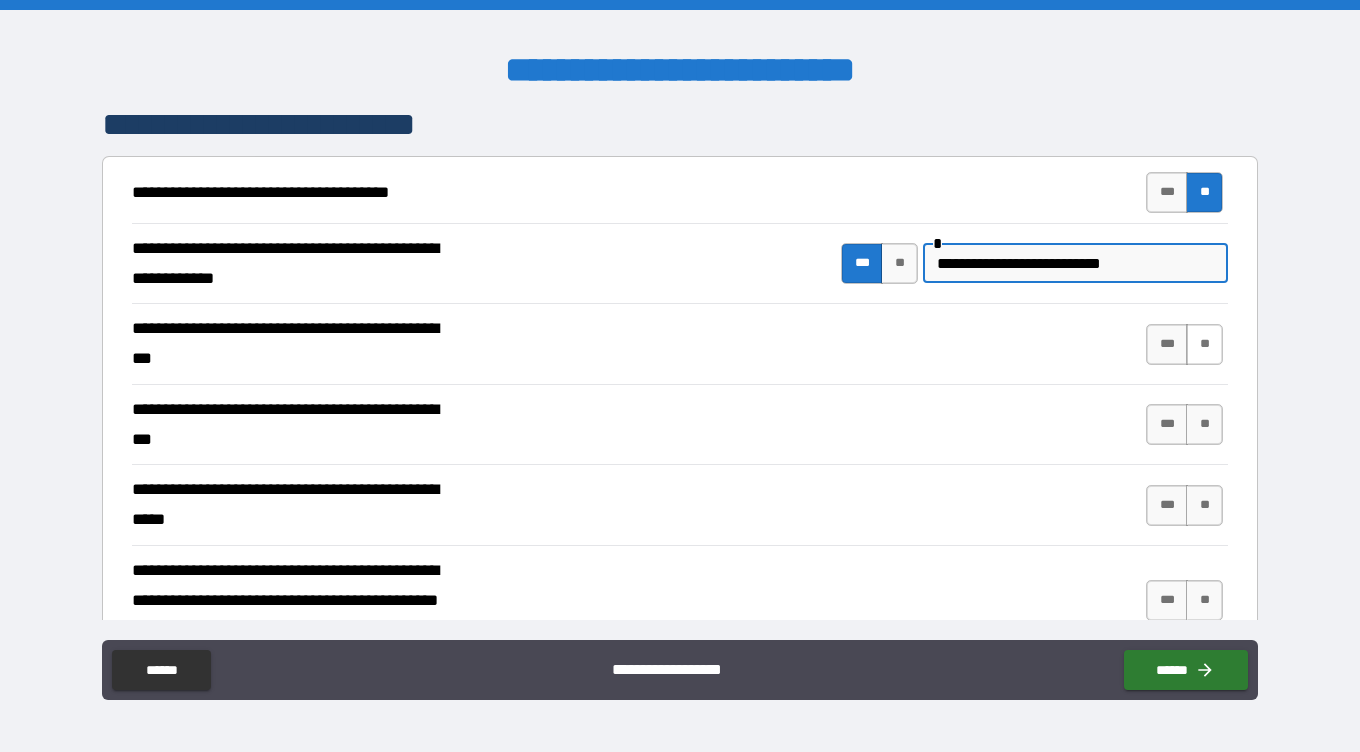 type on "**********" 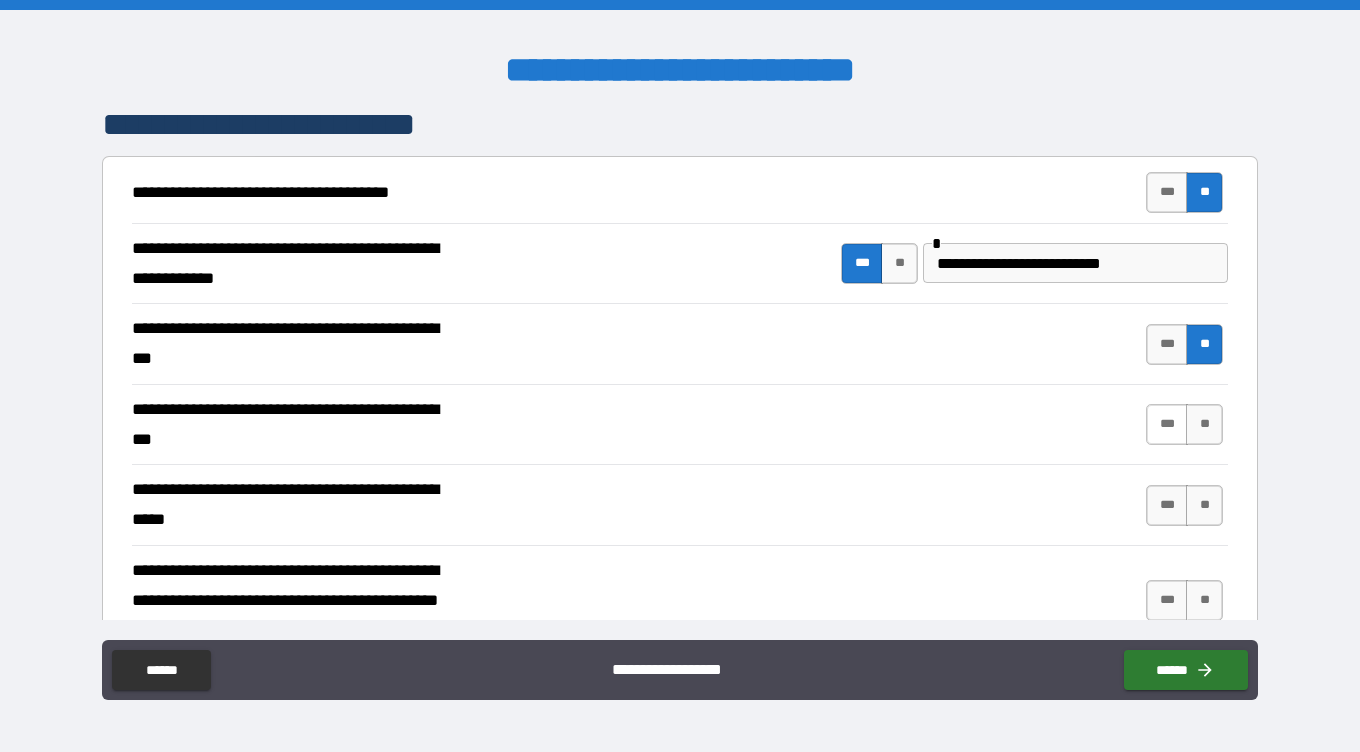 click on "***" at bounding box center (1167, 424) 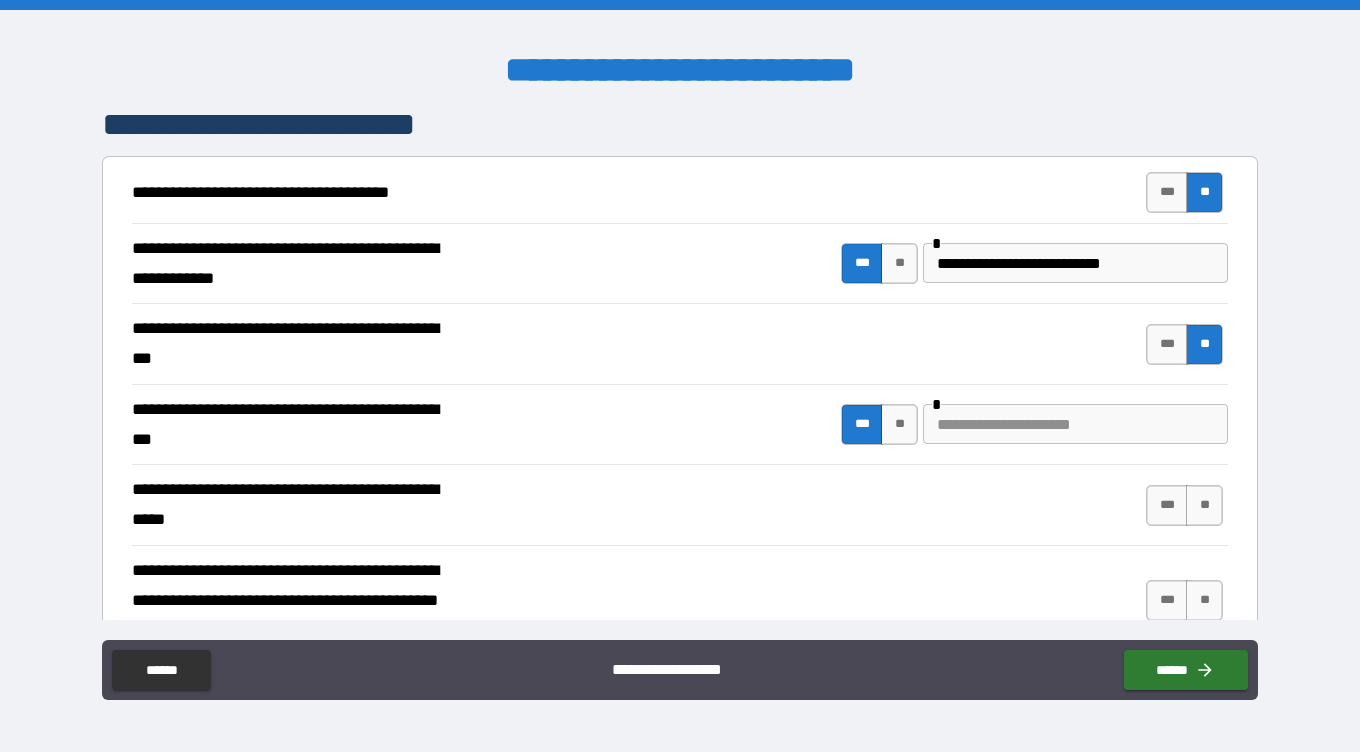 click at bounding box center (1075, 424) 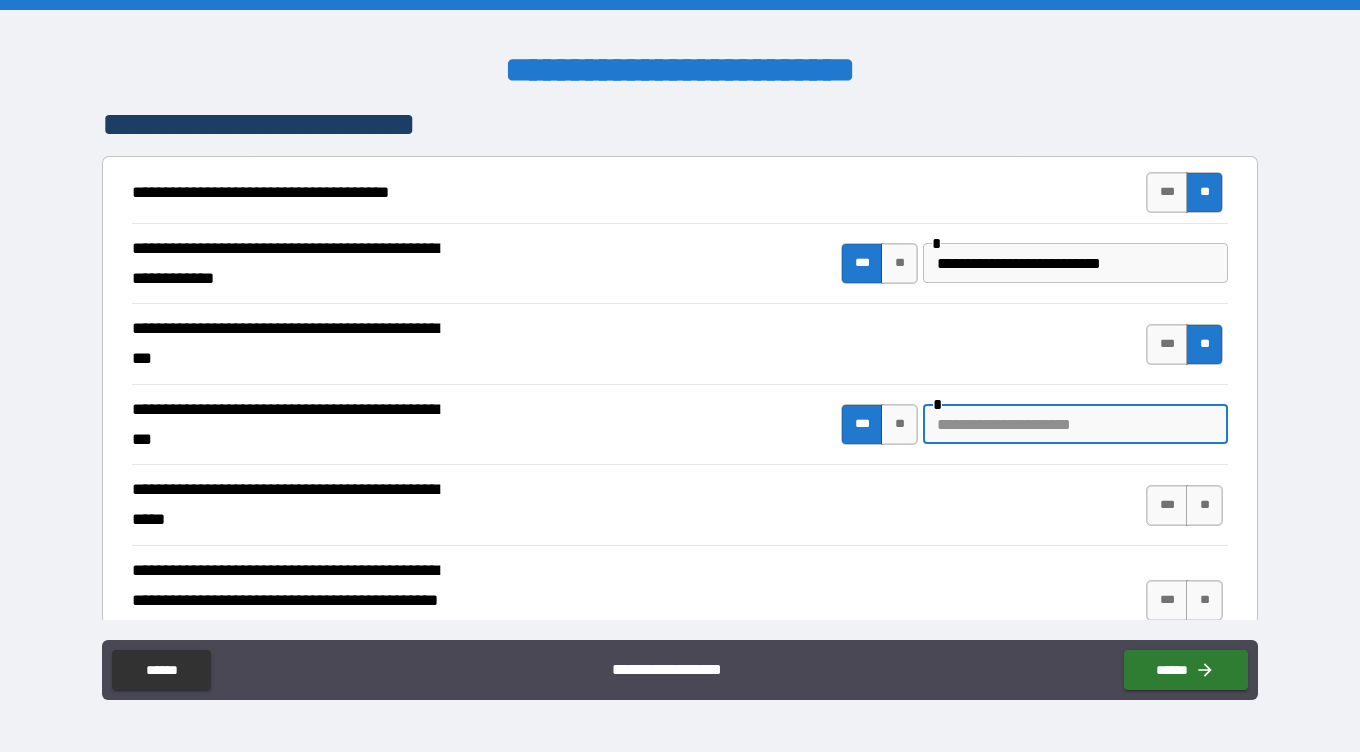 paste on "********" 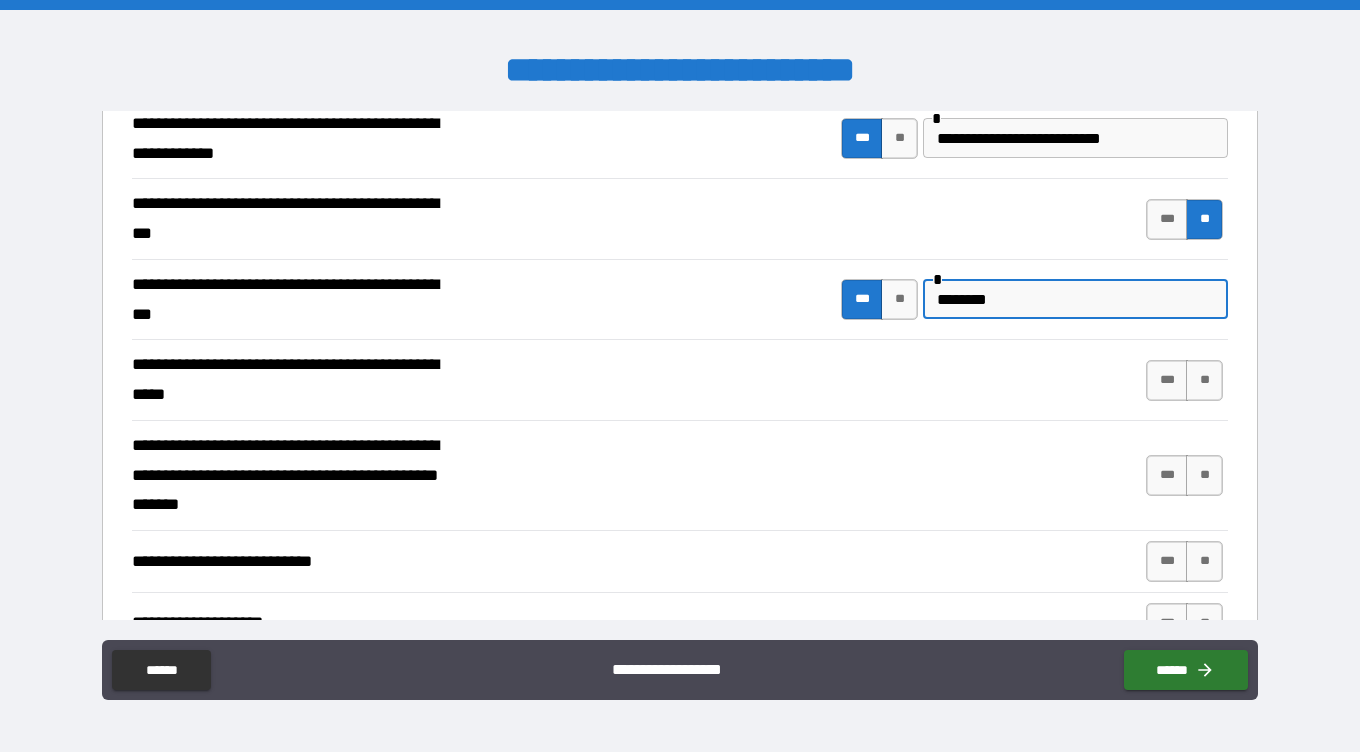scroll, scrollTop: 492, scrollLeft: 0, axis: vertical 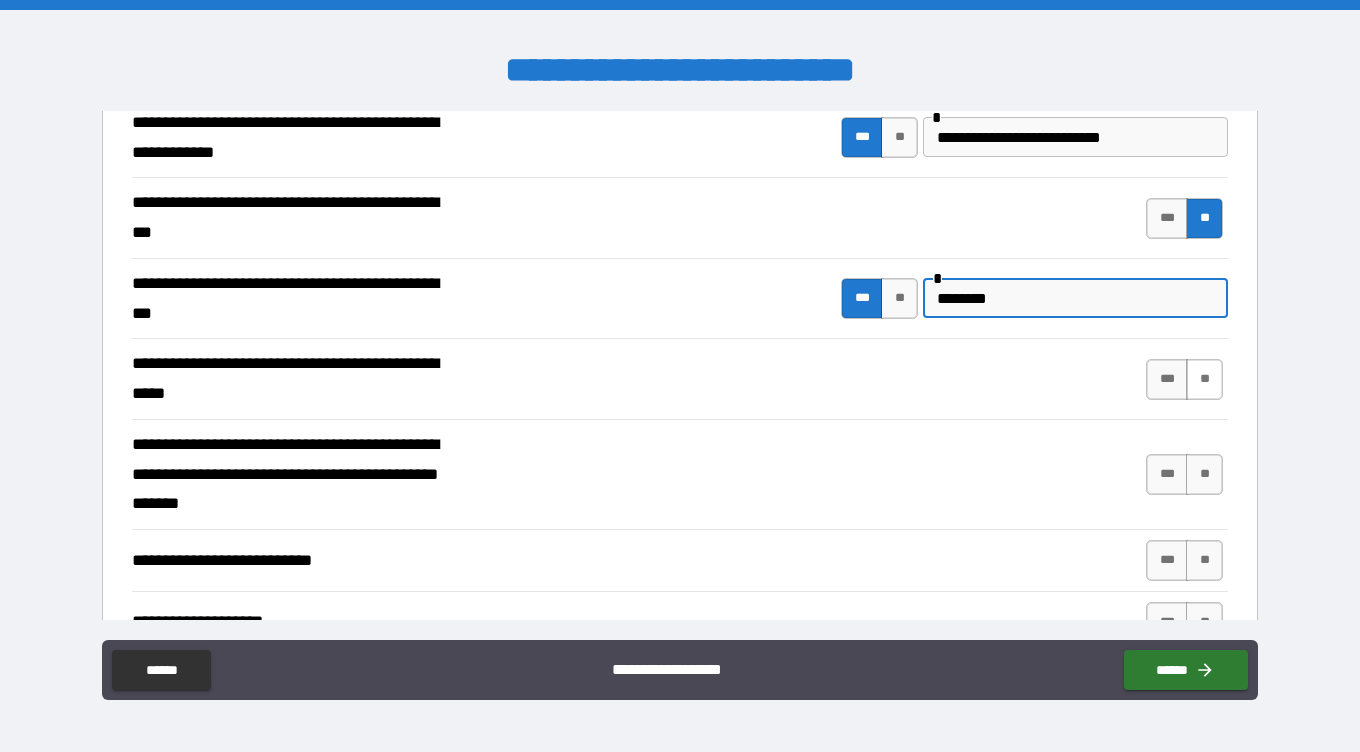 type on "********" 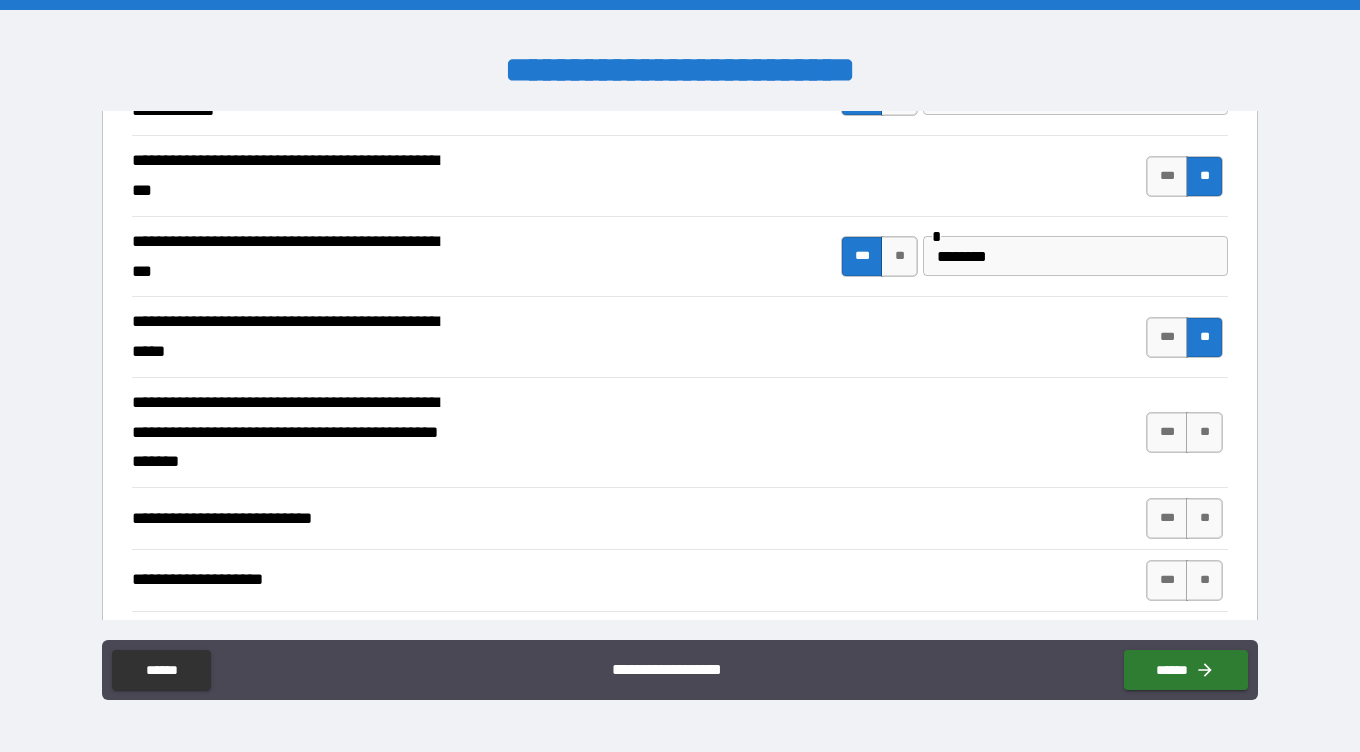scroll, scrollTop: 536, scrollLeft: 0, axis: vertical 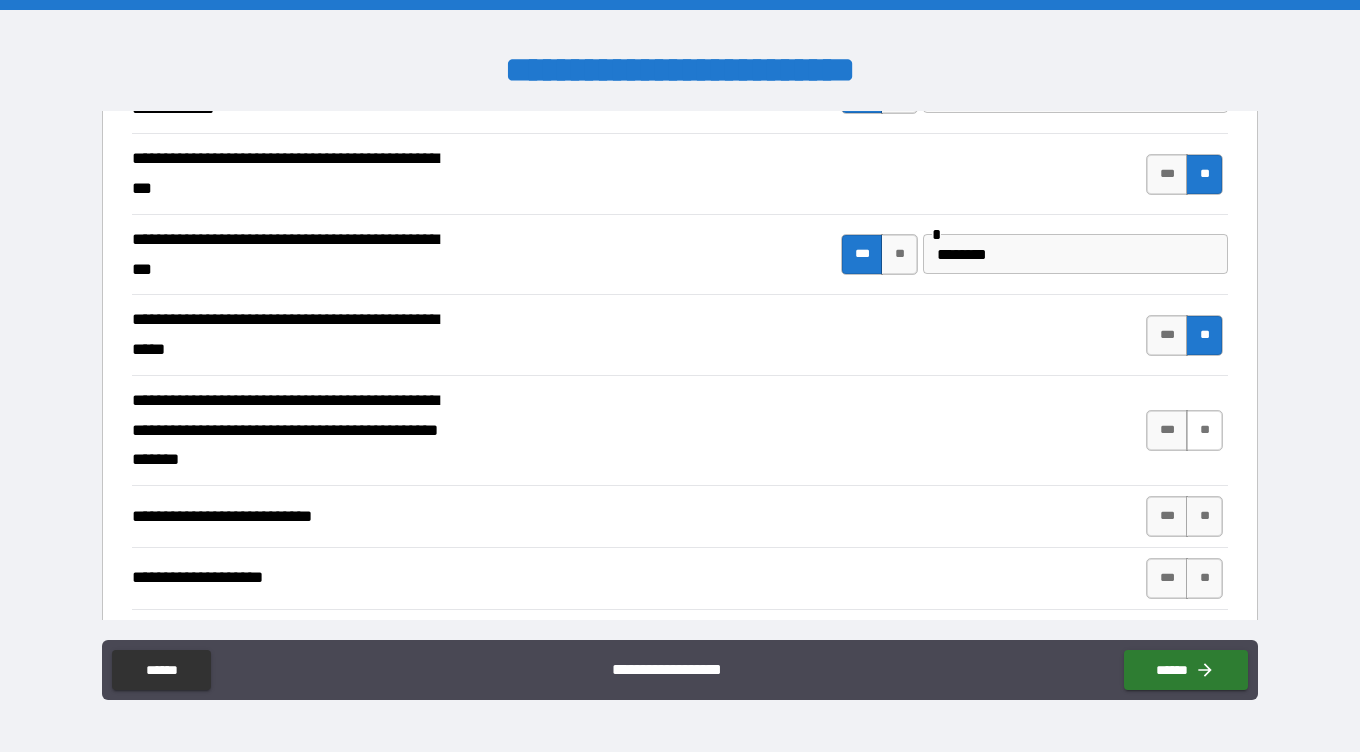 click on "**" at bounding box center (1204, 430) 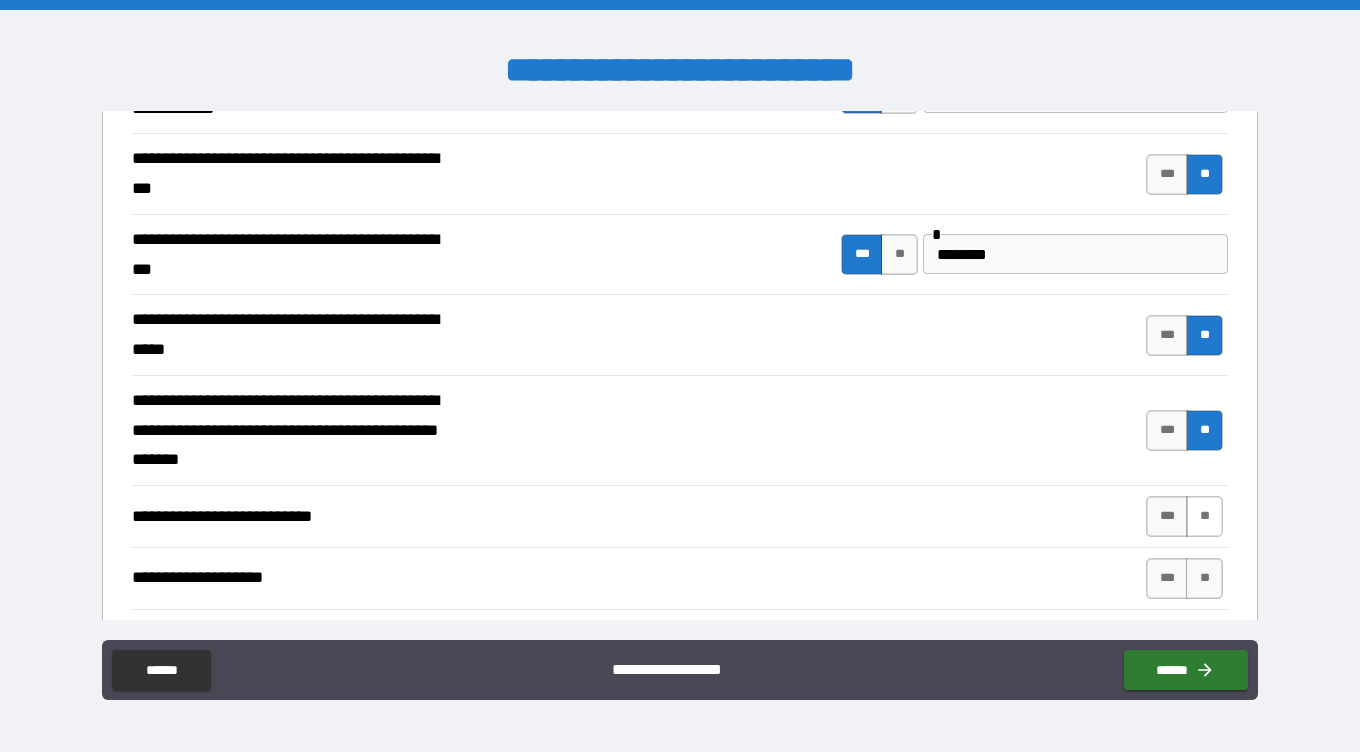 click on "**" at bounding box center (1204, 516) 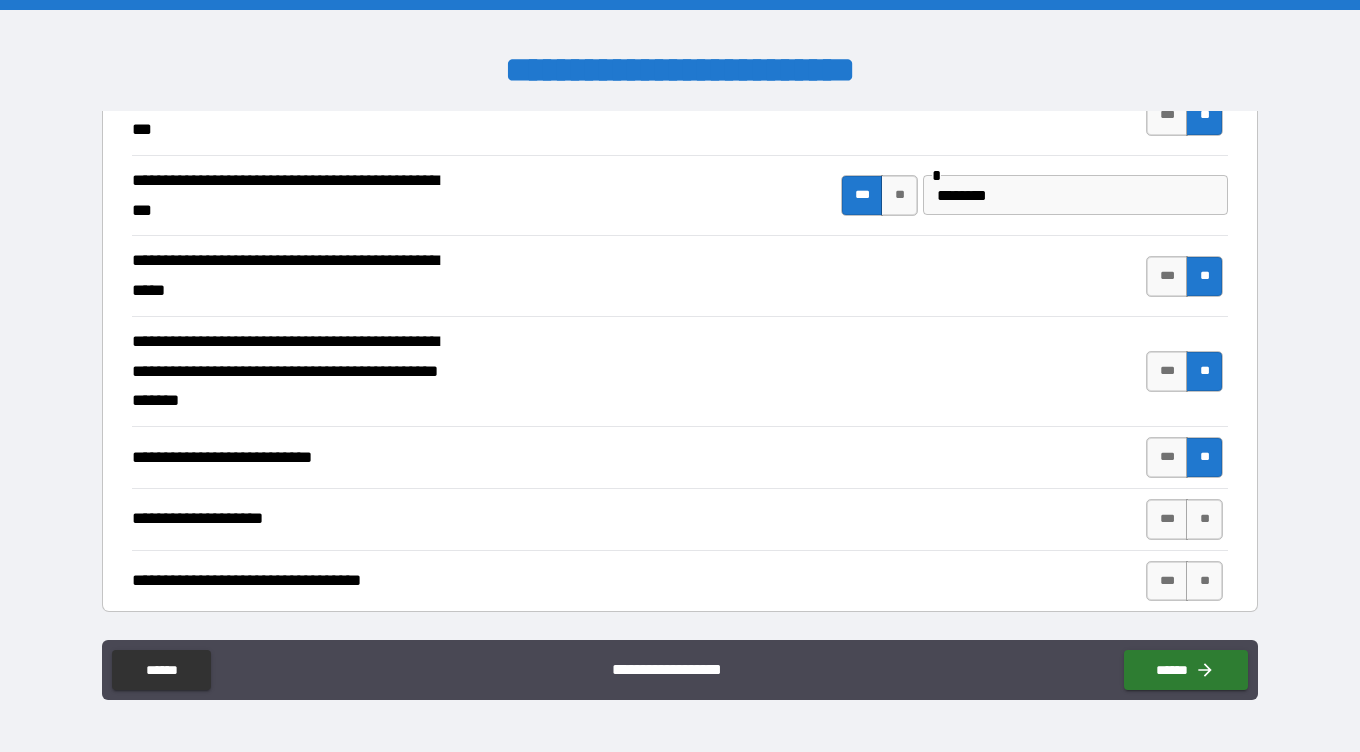 scroll, scrollTop: 600, scrollLeft: 0, axis: vertical 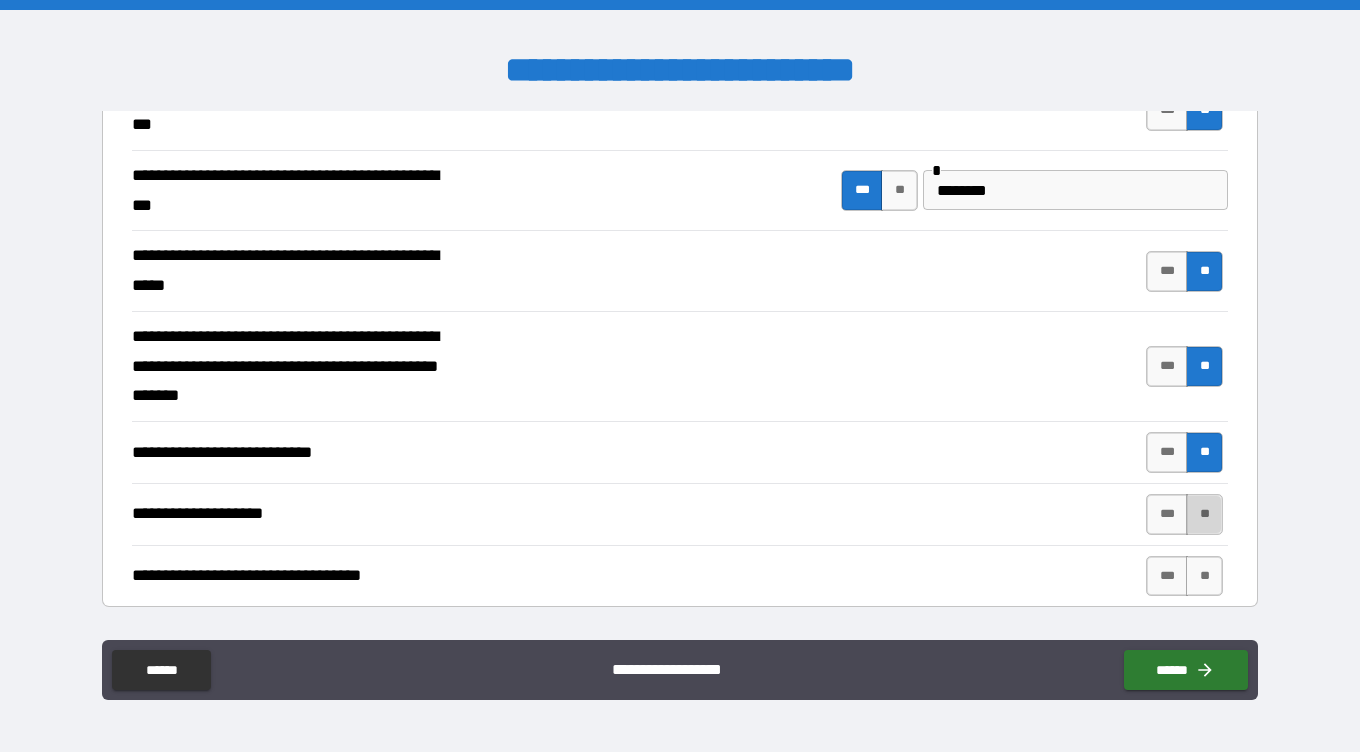 click on "**" at bounding box center (1204, 514) 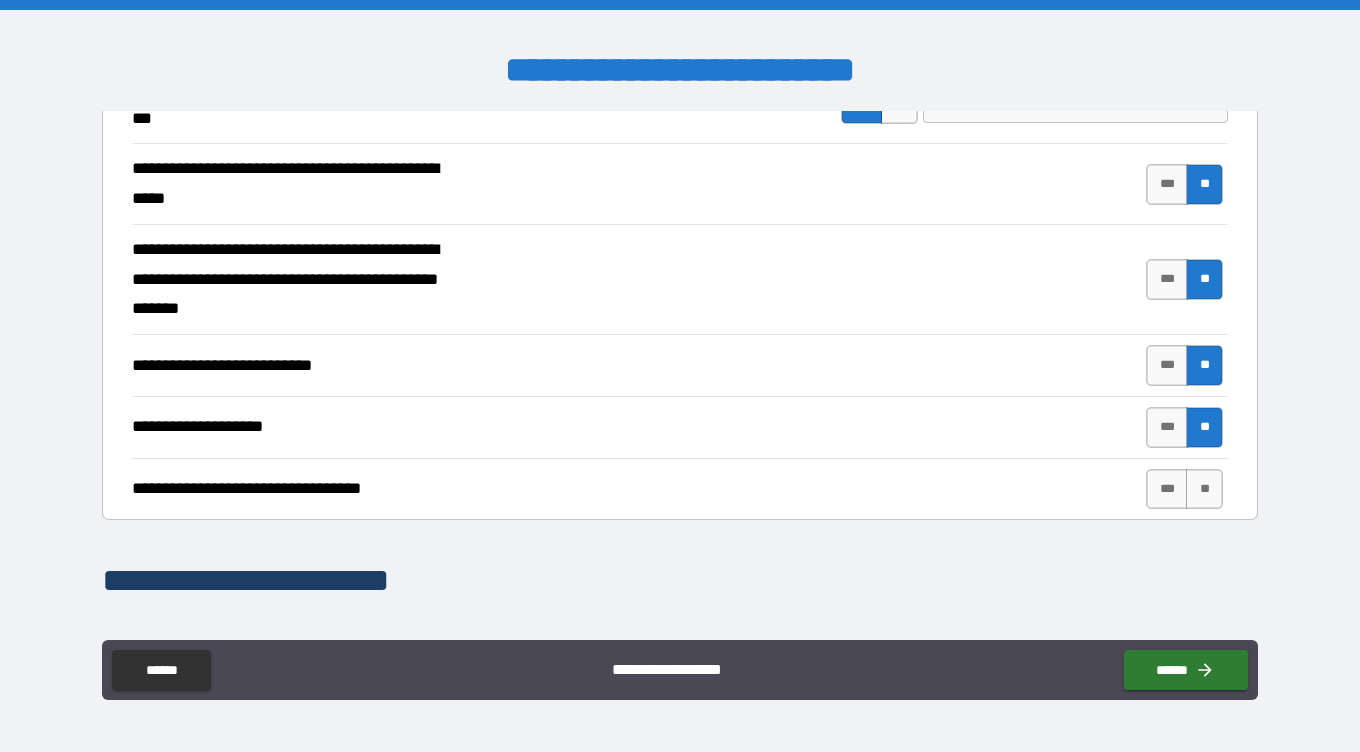 scroll, scrollTop: 688, scrollLeft: 0, axis: vertical 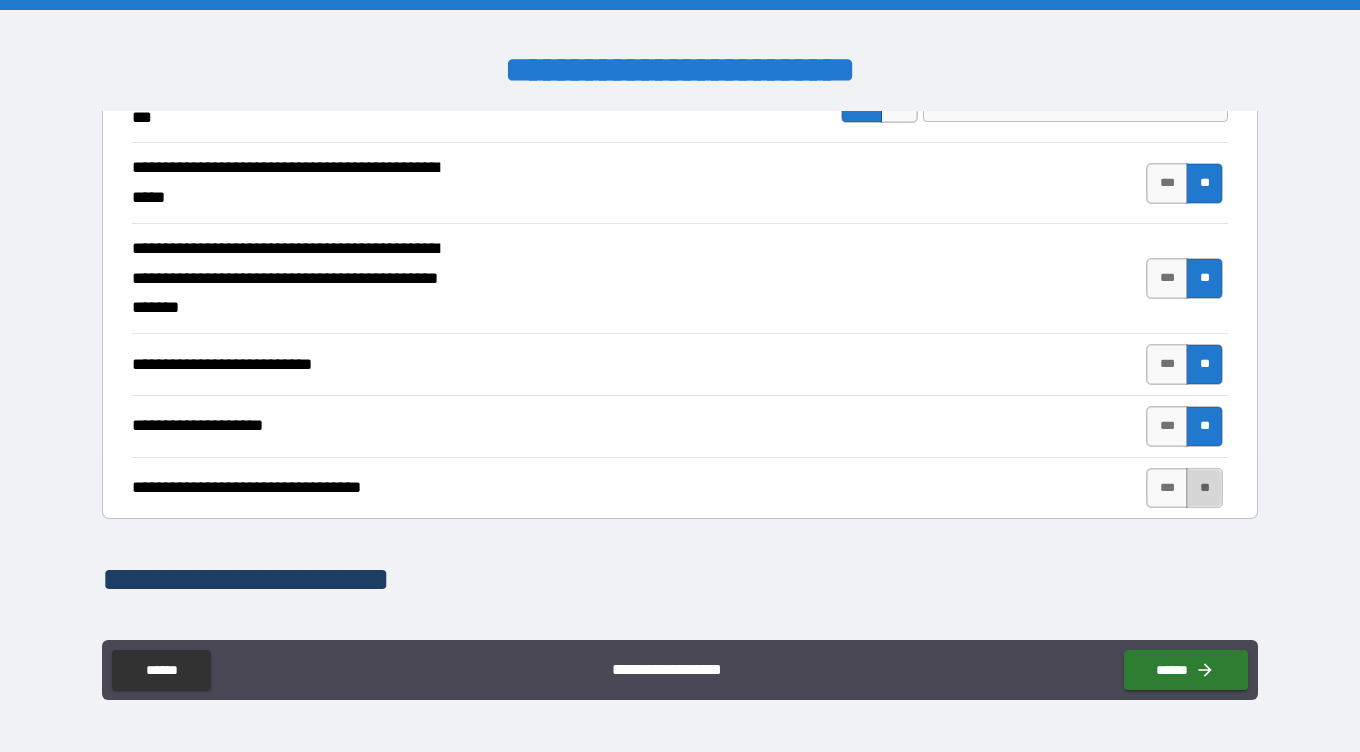 click on "**" at bounding box center (1204, 488) 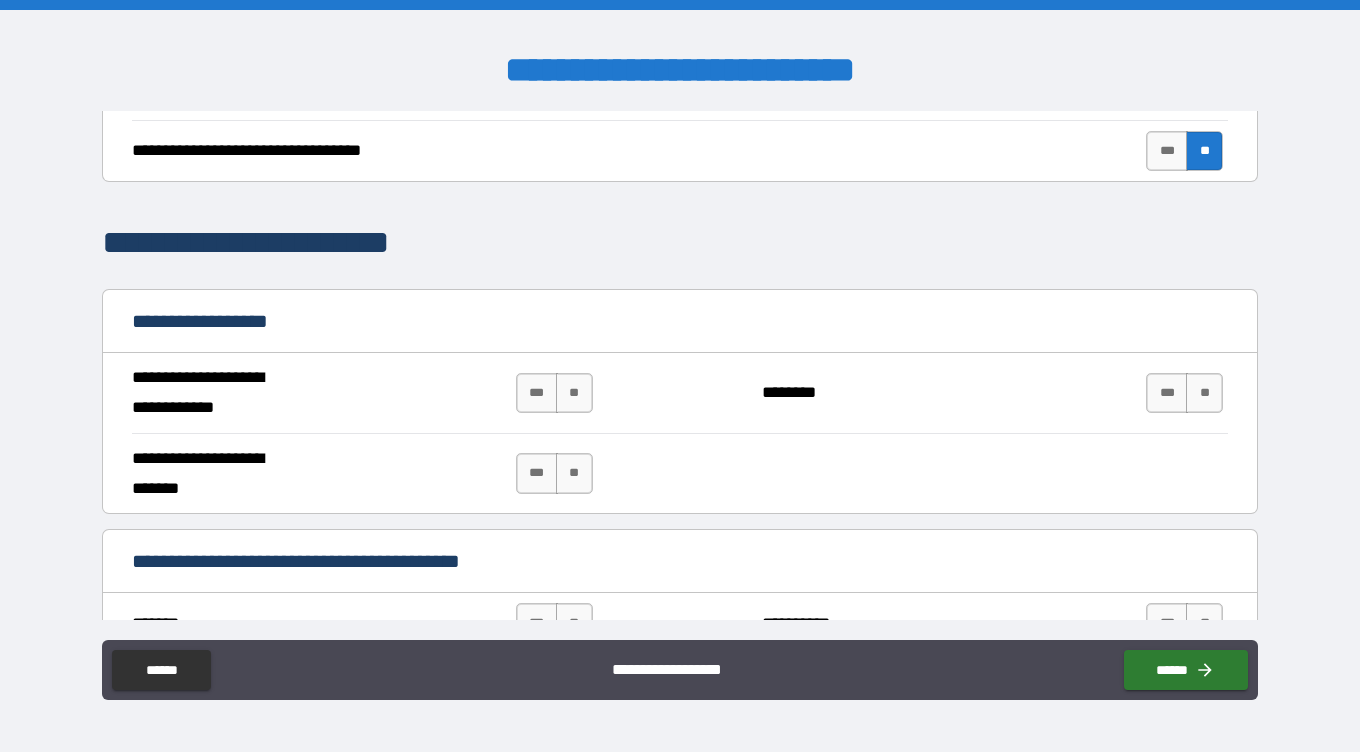 scroll, scrollTop: 1026, scrollLeft: 0, axis: vertical 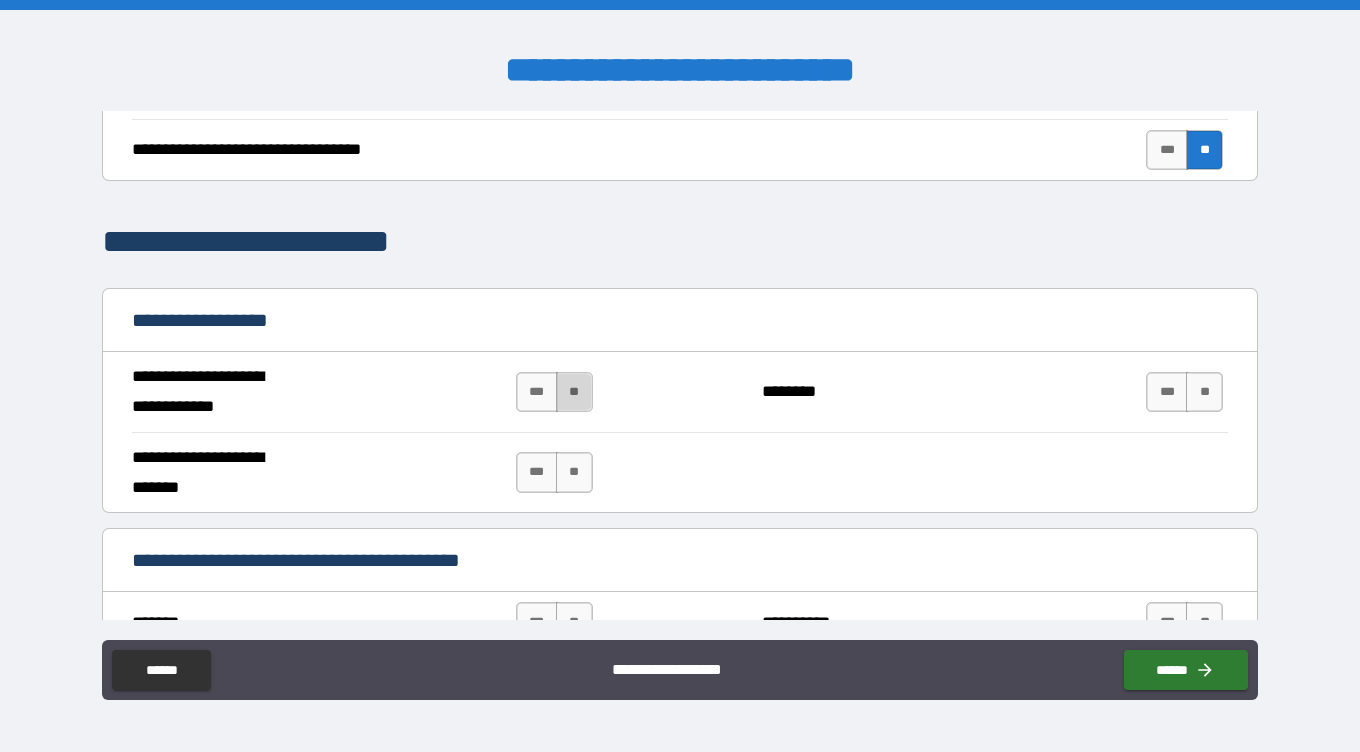 click on "**" at bounding box center (574, 392) 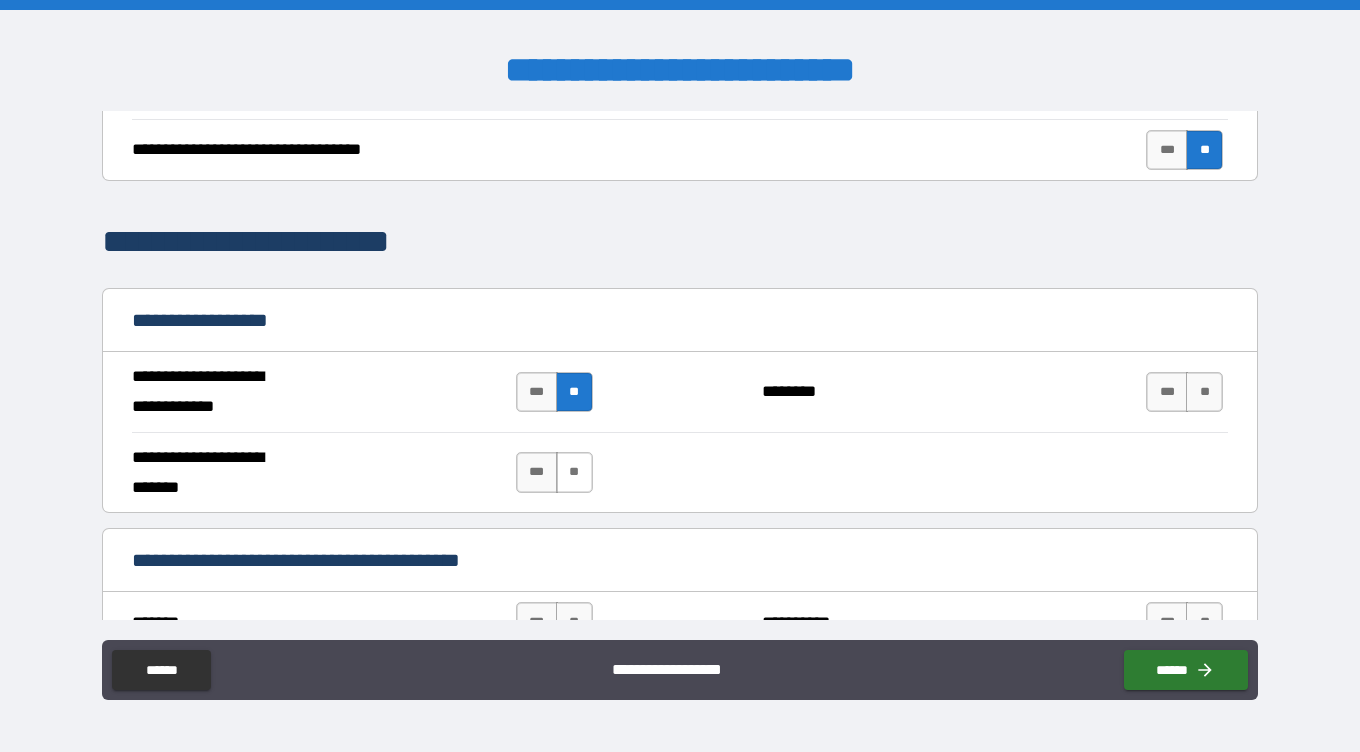 click on "**" at bounding box center (574, 472) 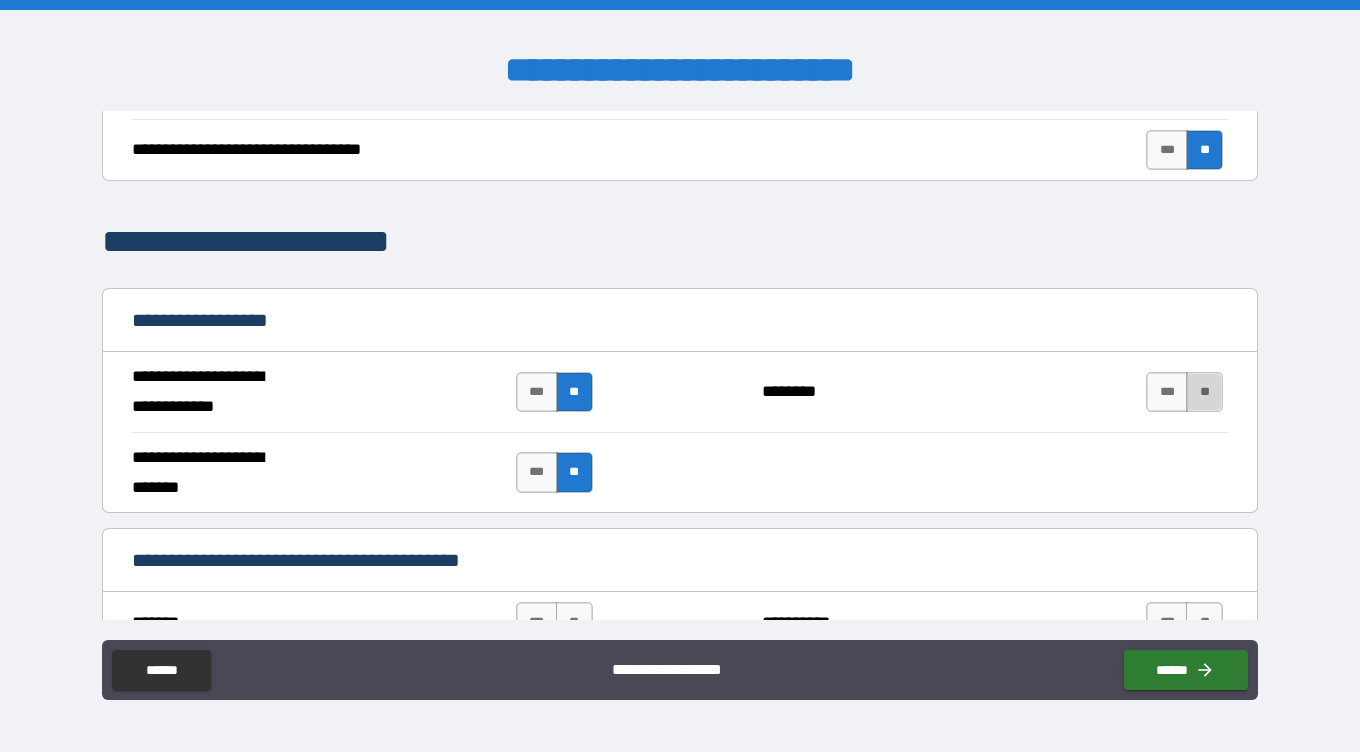 click on "**" at bounding box center [1204, 392] 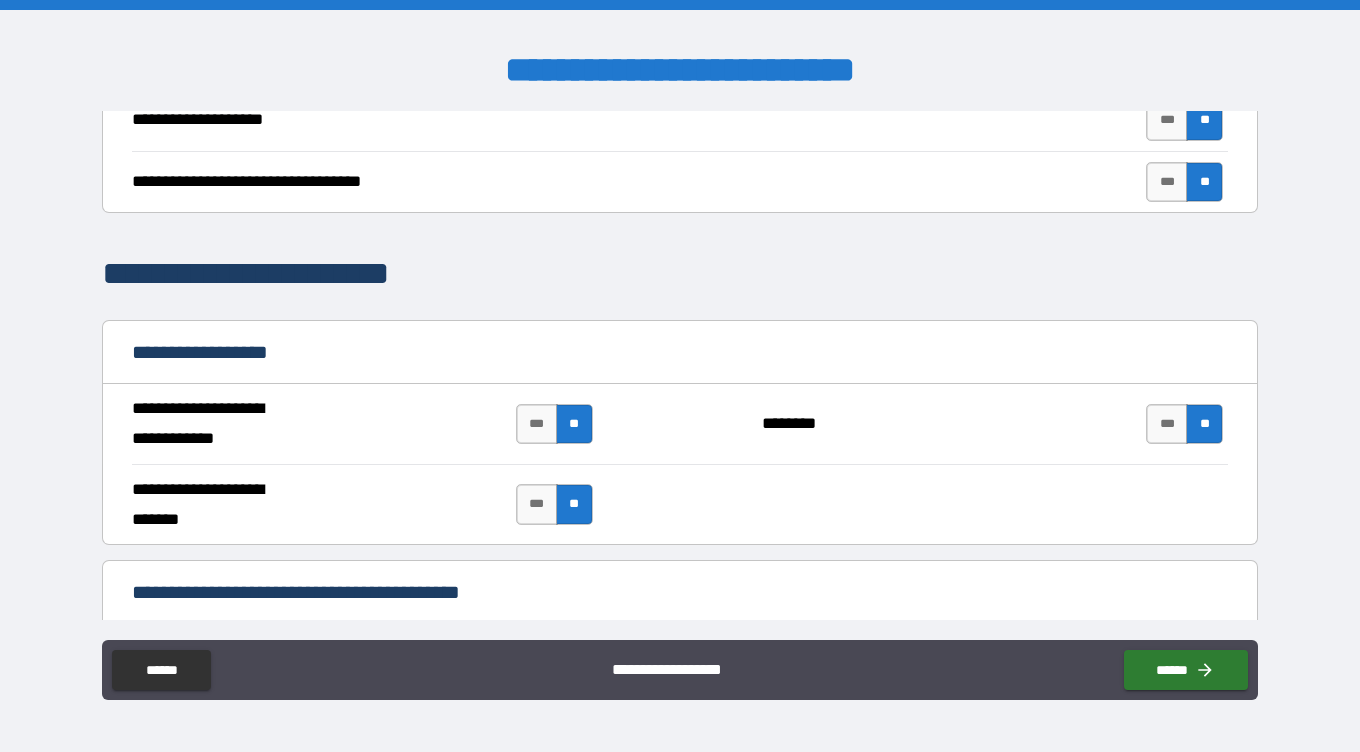 scroll, scrollTop: 991, scrollLeft: 0, axis: vertical 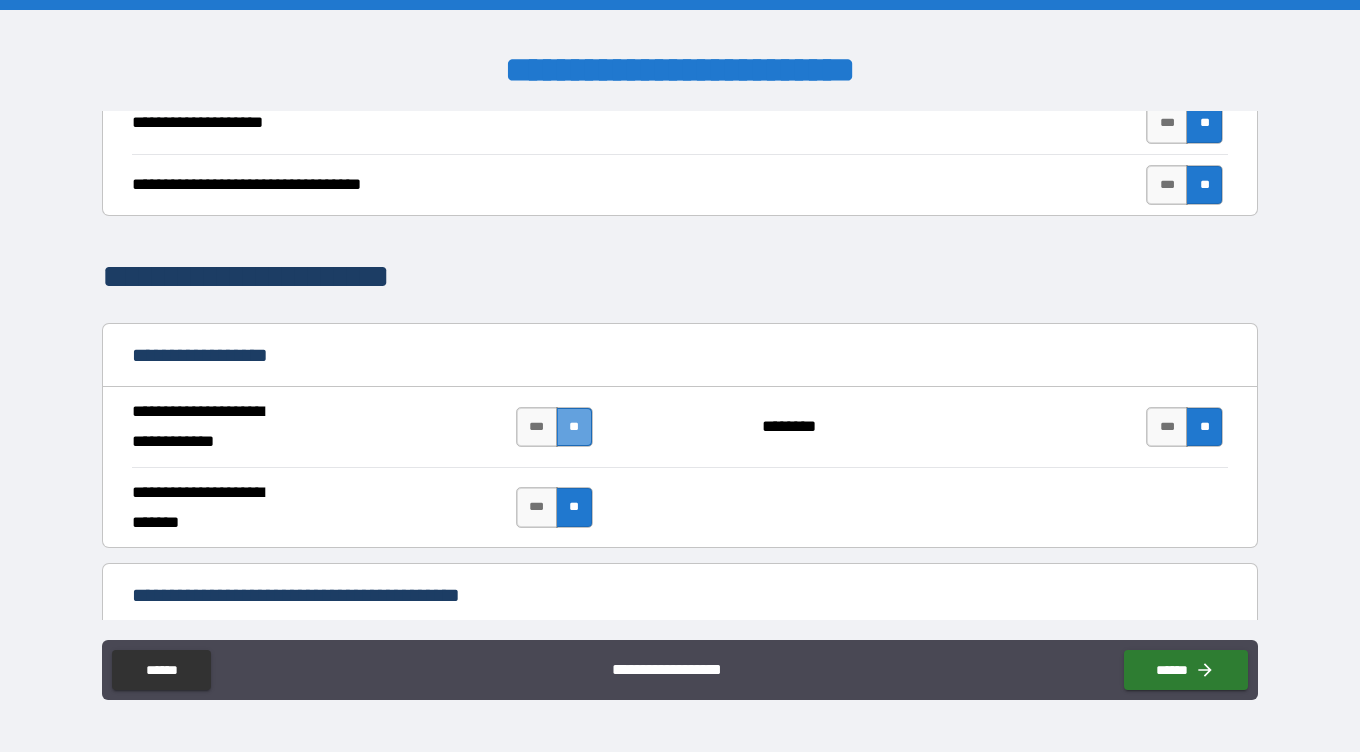 click on "**" at bounding box center [574, 427] 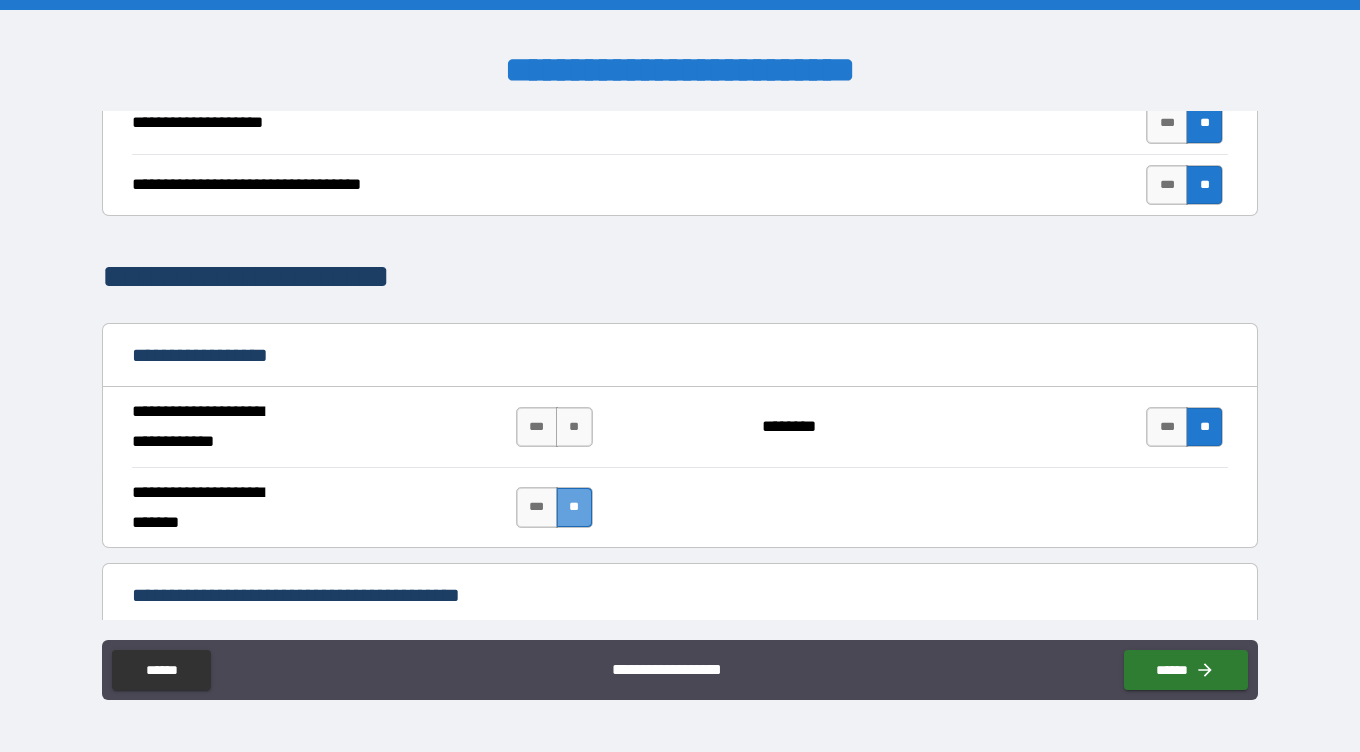 click on "**" at bounding box center (574, 507) 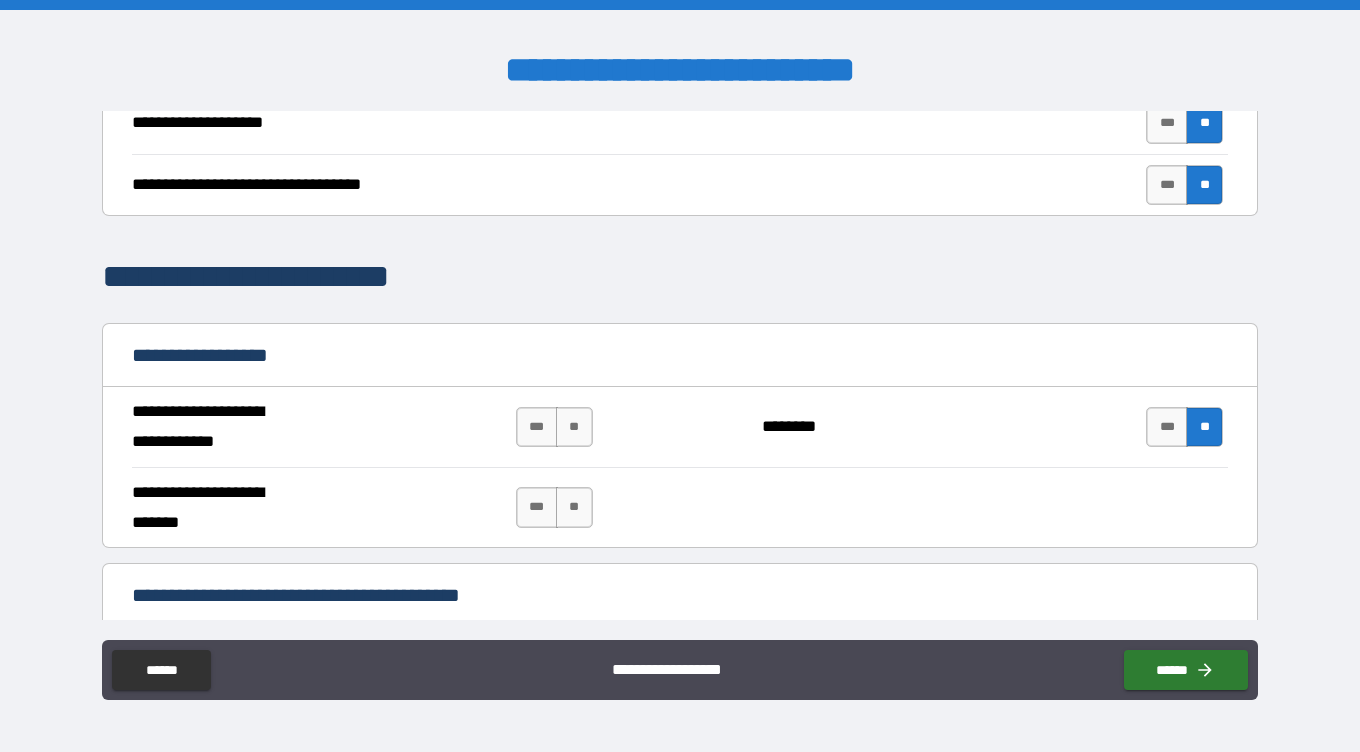 click on "**" at bounding box center [1204, 427] 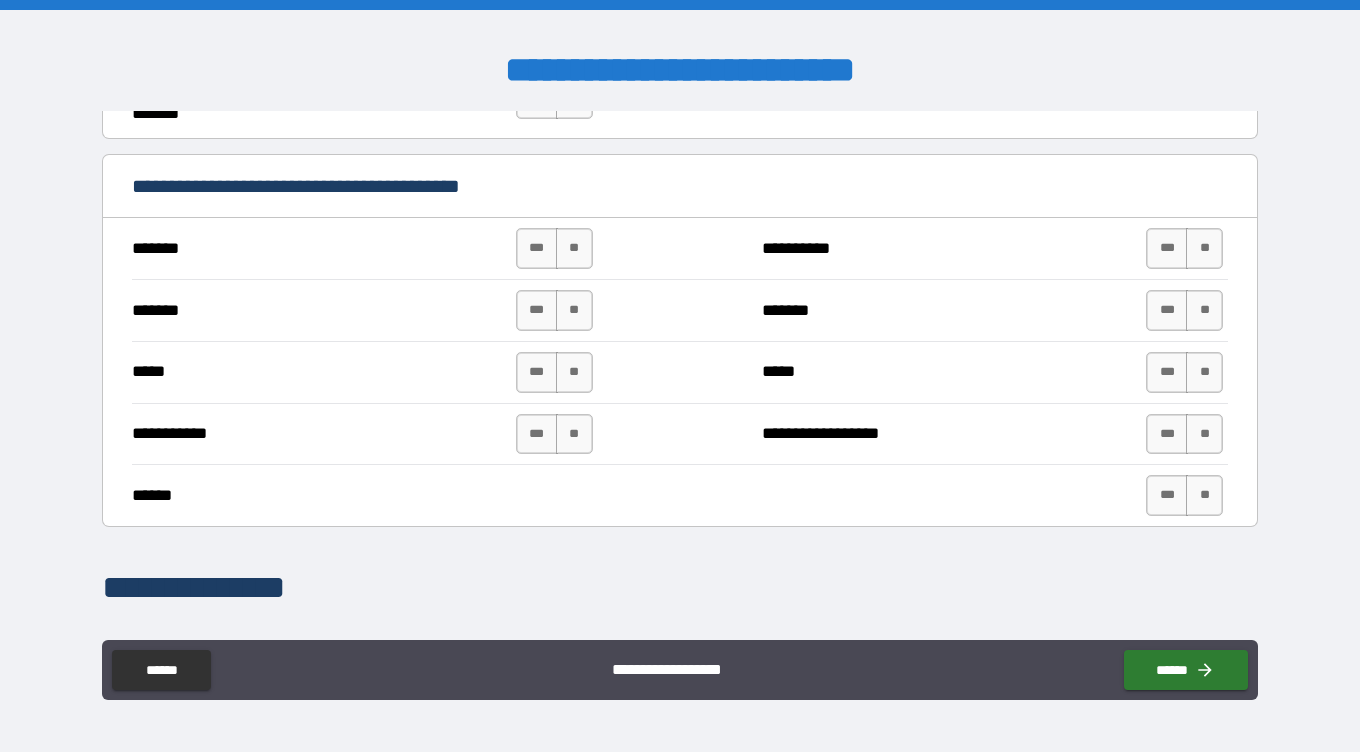 scroll, scrollTop: 1401, scrollLeft: 0, axis: vertical 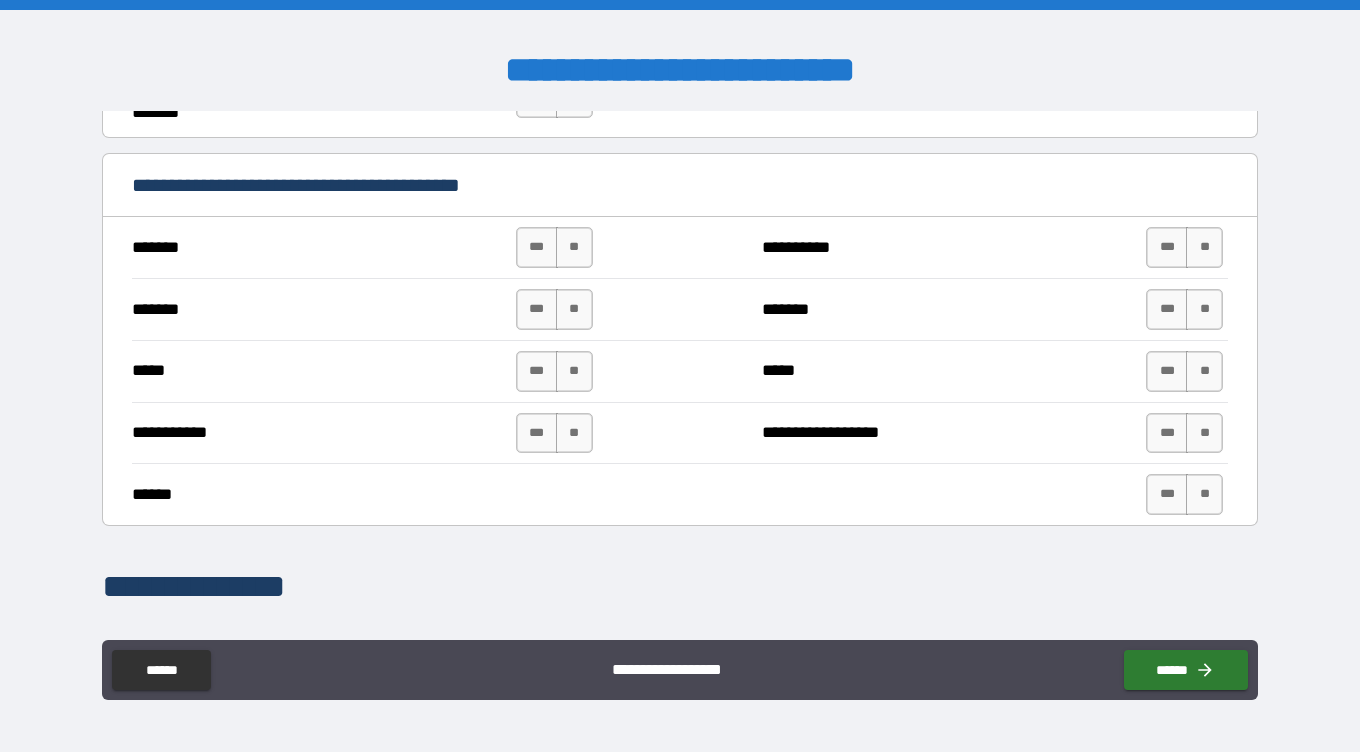 click on "**" at bounding box center (574, 433) 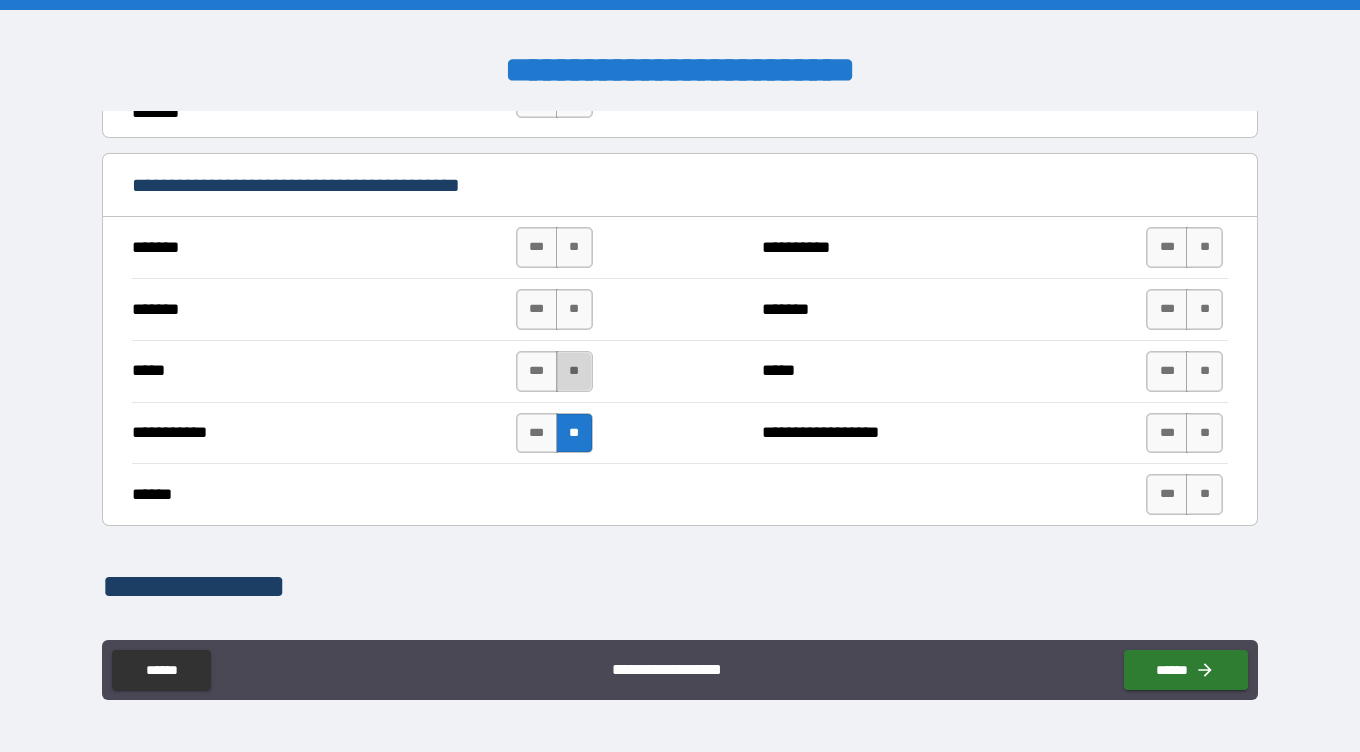 click on "**" at bounding box center [574, 371] 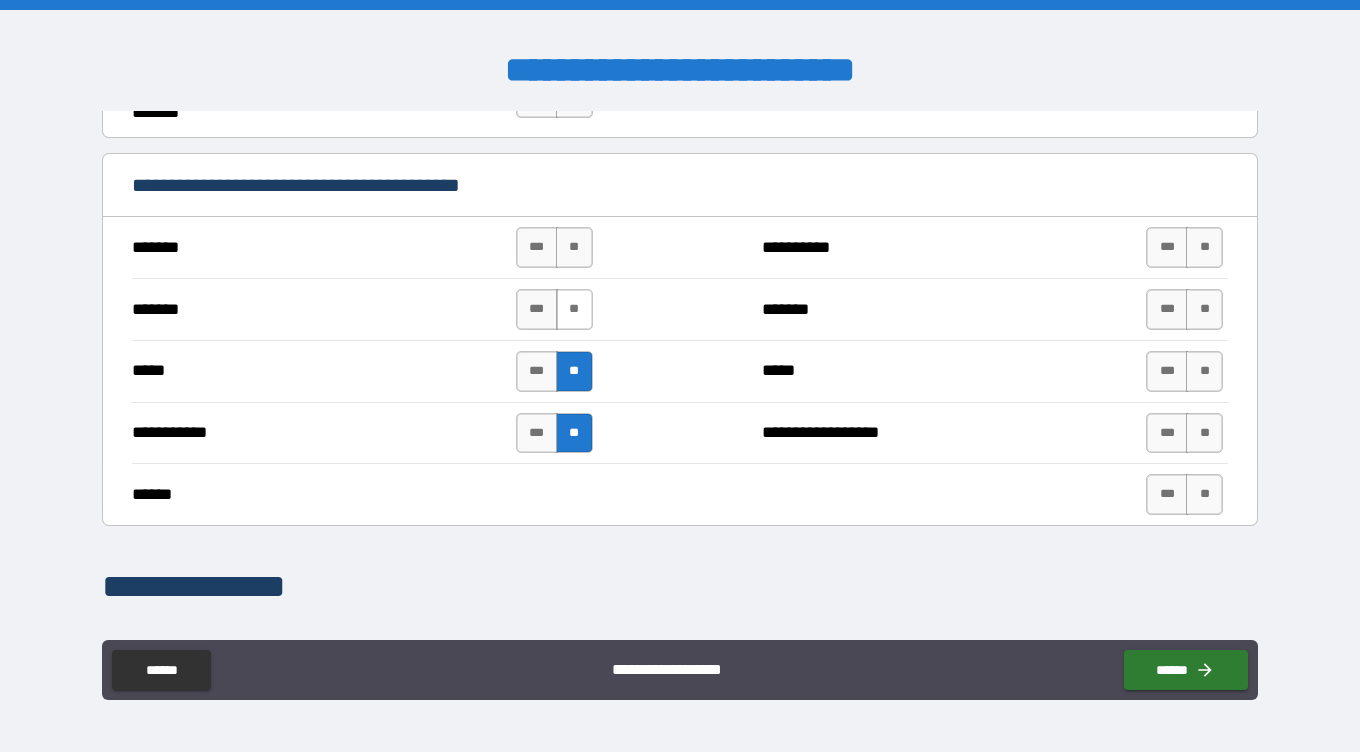 click on "**" at bounding box center [574, 309] 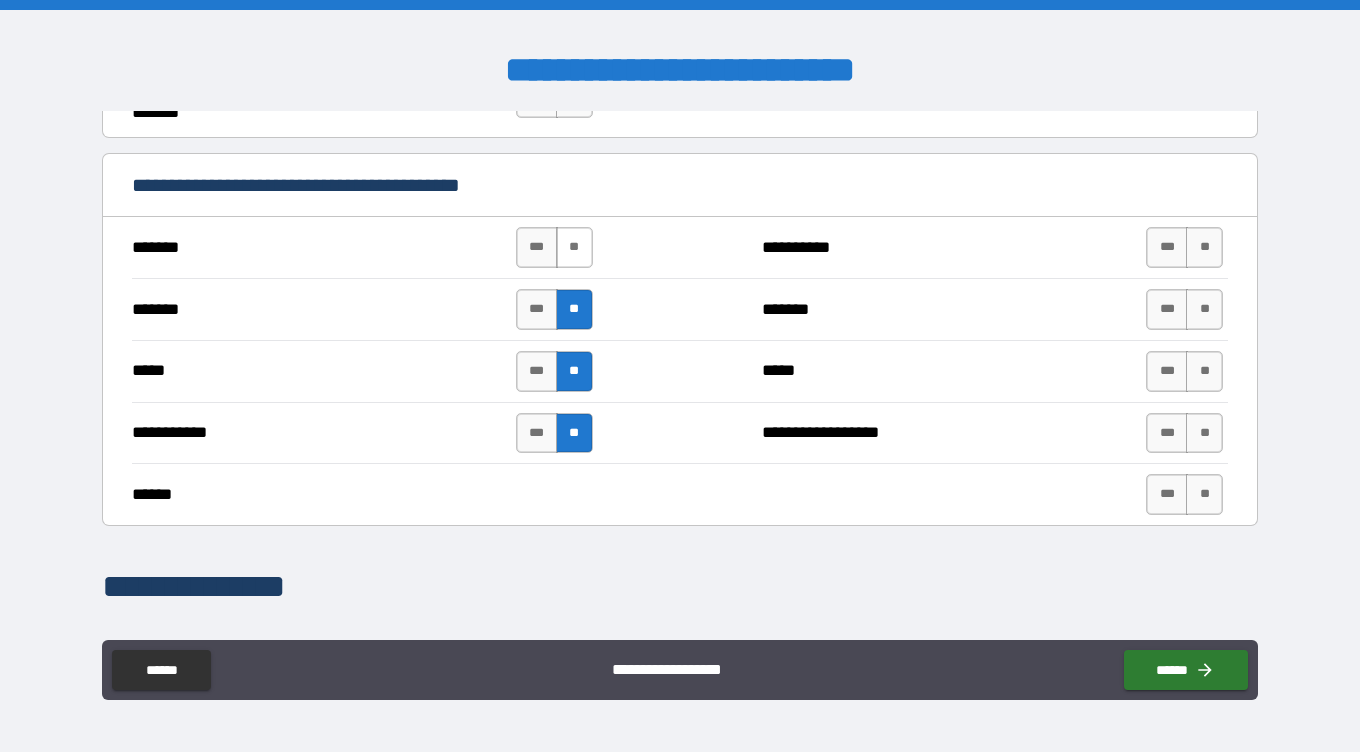 click on "**" at bounding box center [574, 247] 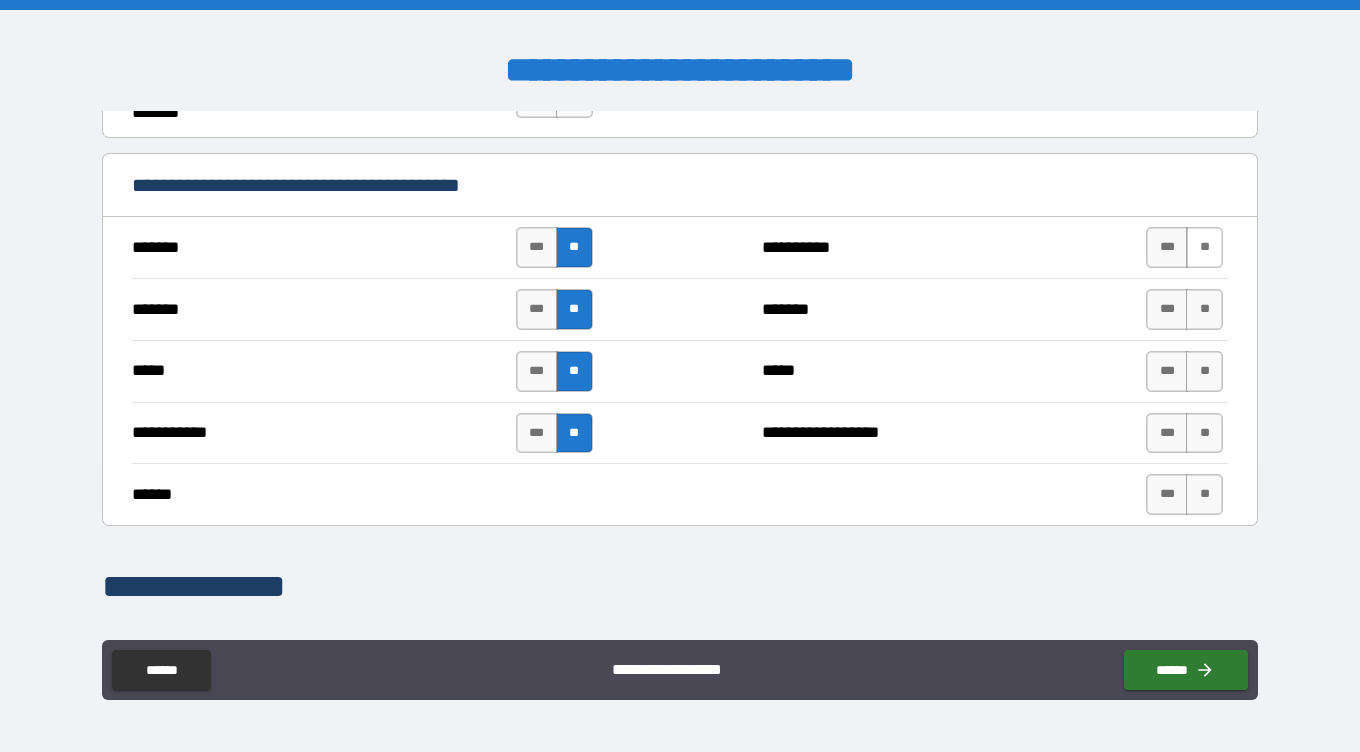 click on "**" at bounding box center [1204, 247] 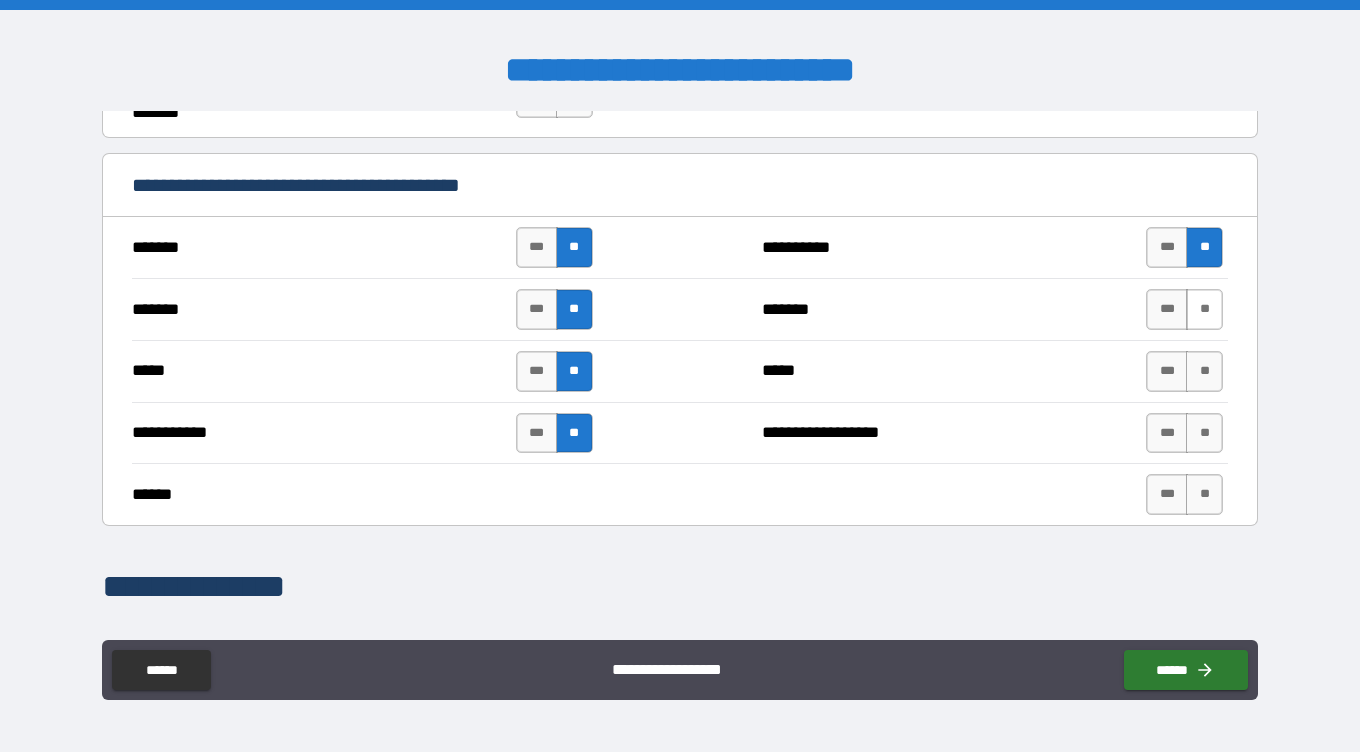 click on "**" at bounding box center (1204, 309) 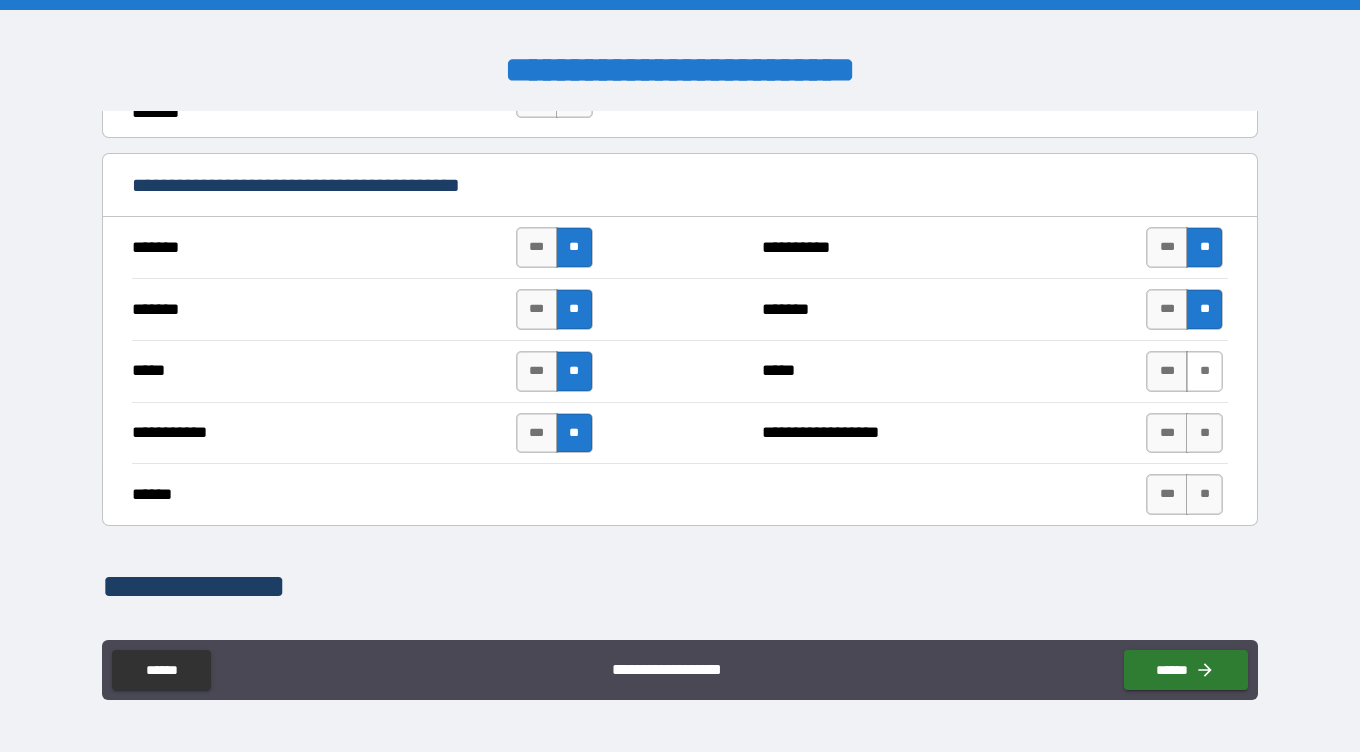click on "**" at bounding box center (1204, 371) 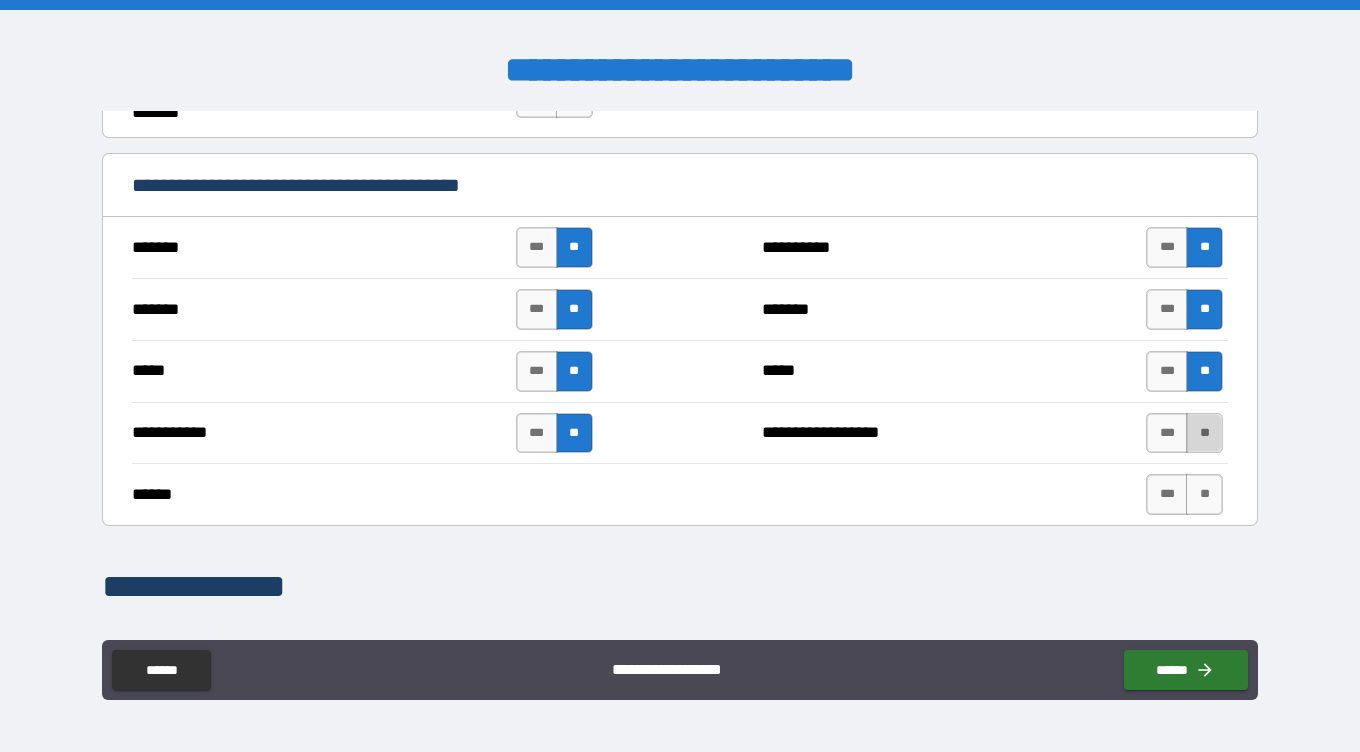 click on "**" at bounding box center (1204, 433) 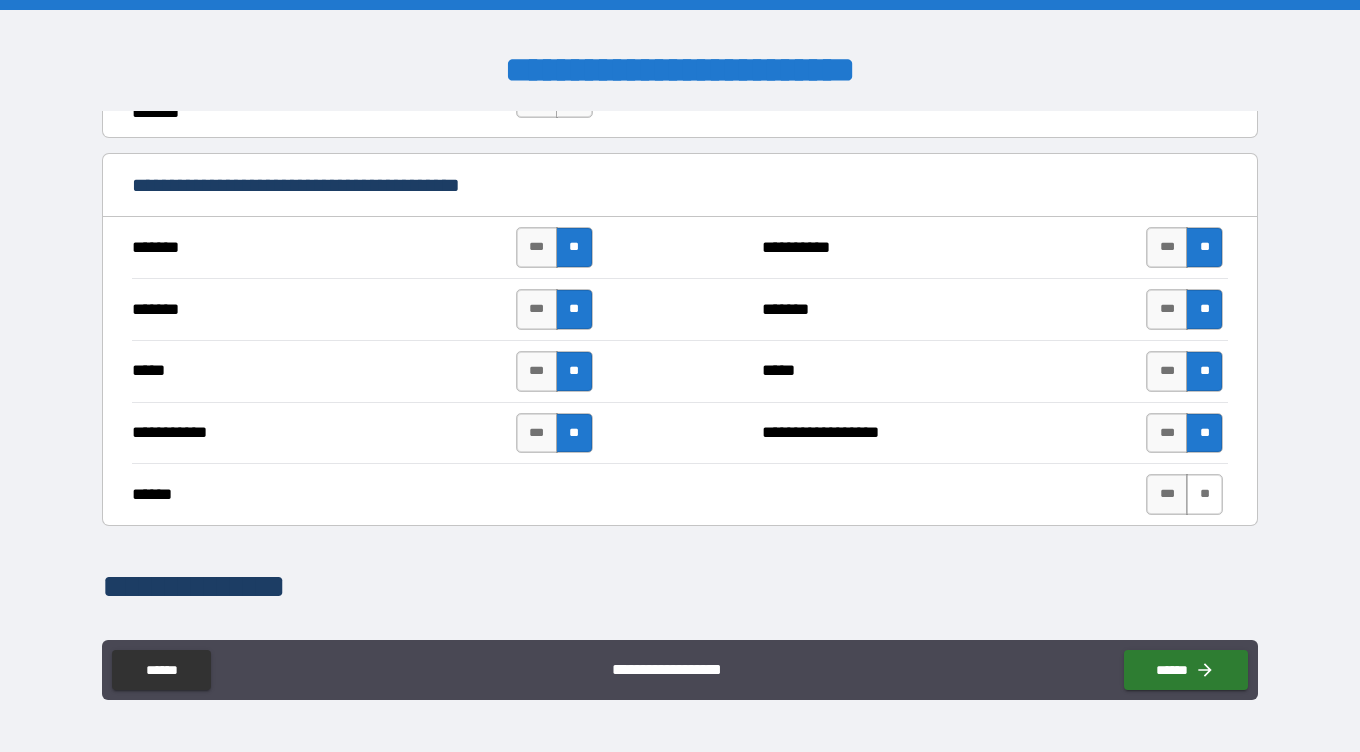 click on "**" at bounding box center [1204, 494] 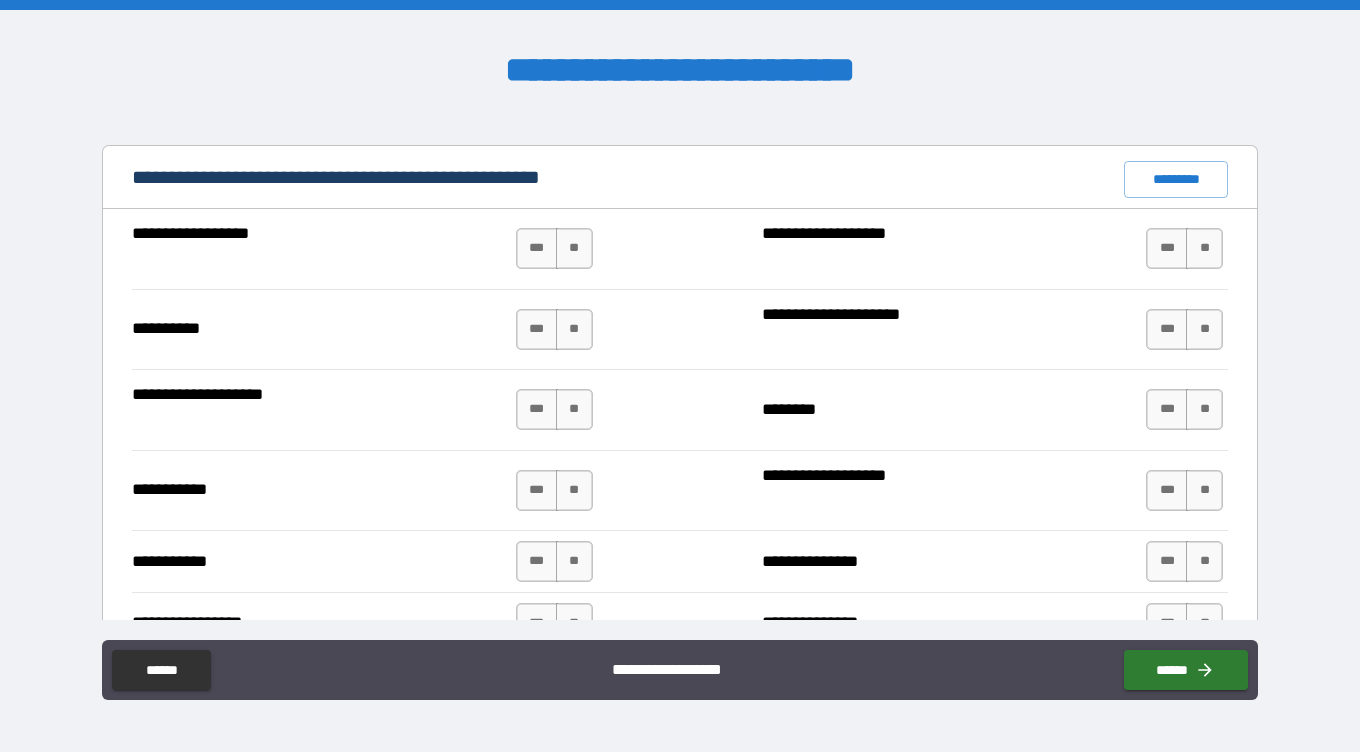 scroll, scrollTop: 1890, scrollLeft: 0, axis: vertical 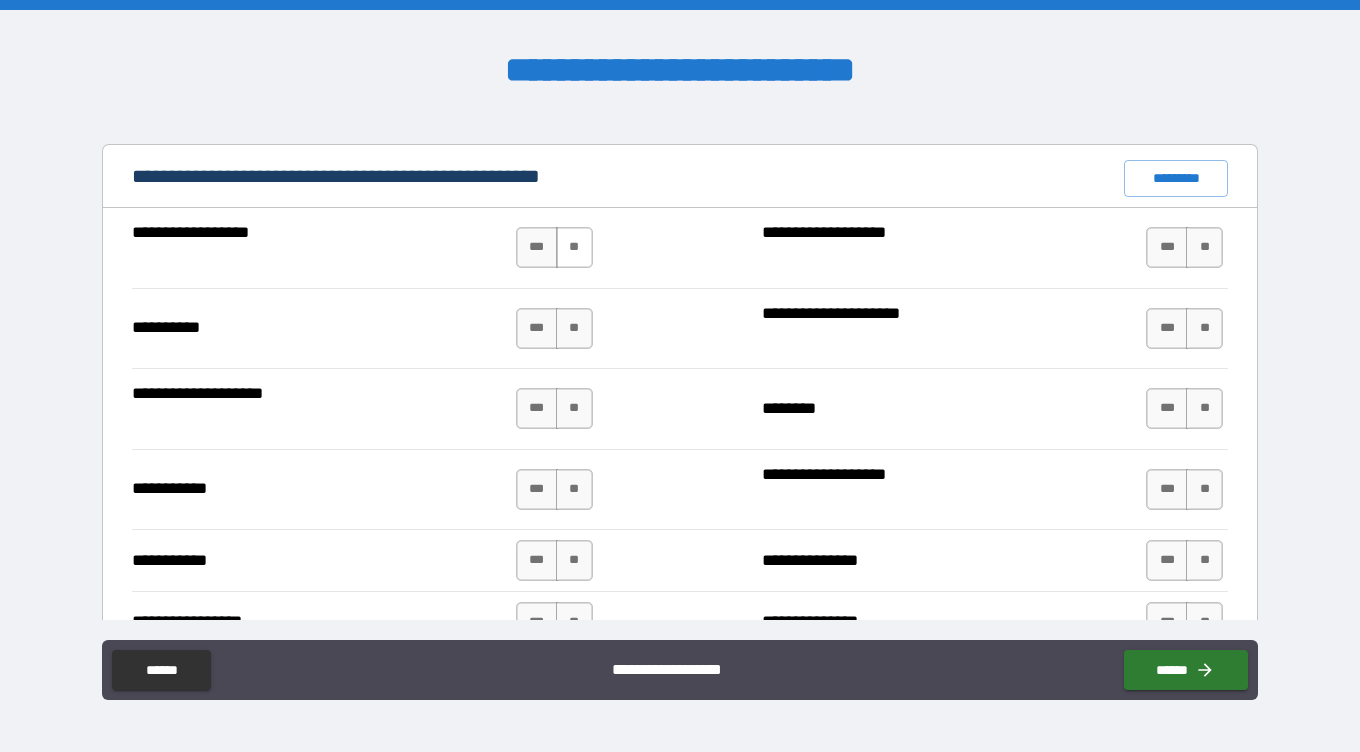 click on "**" at bounding box center [574, 247] 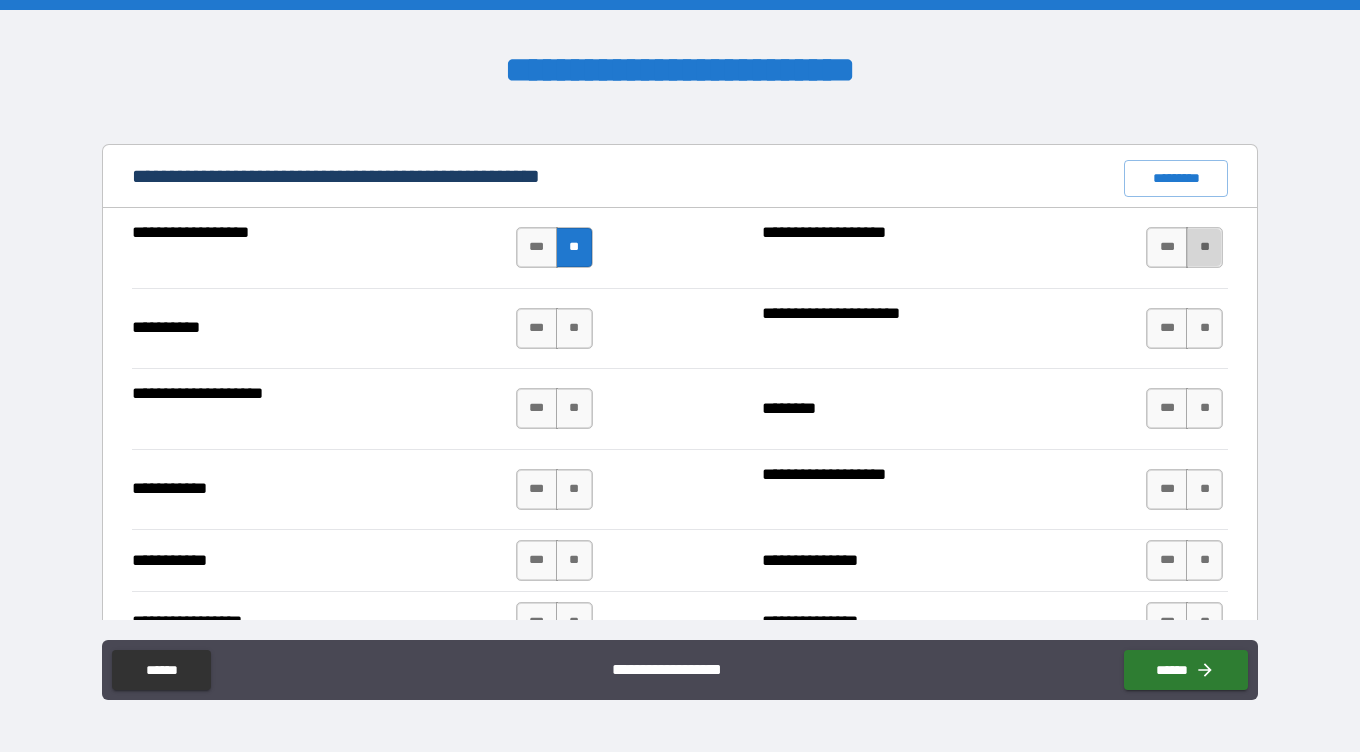 click on "**" at bounding box center (1204, 247) 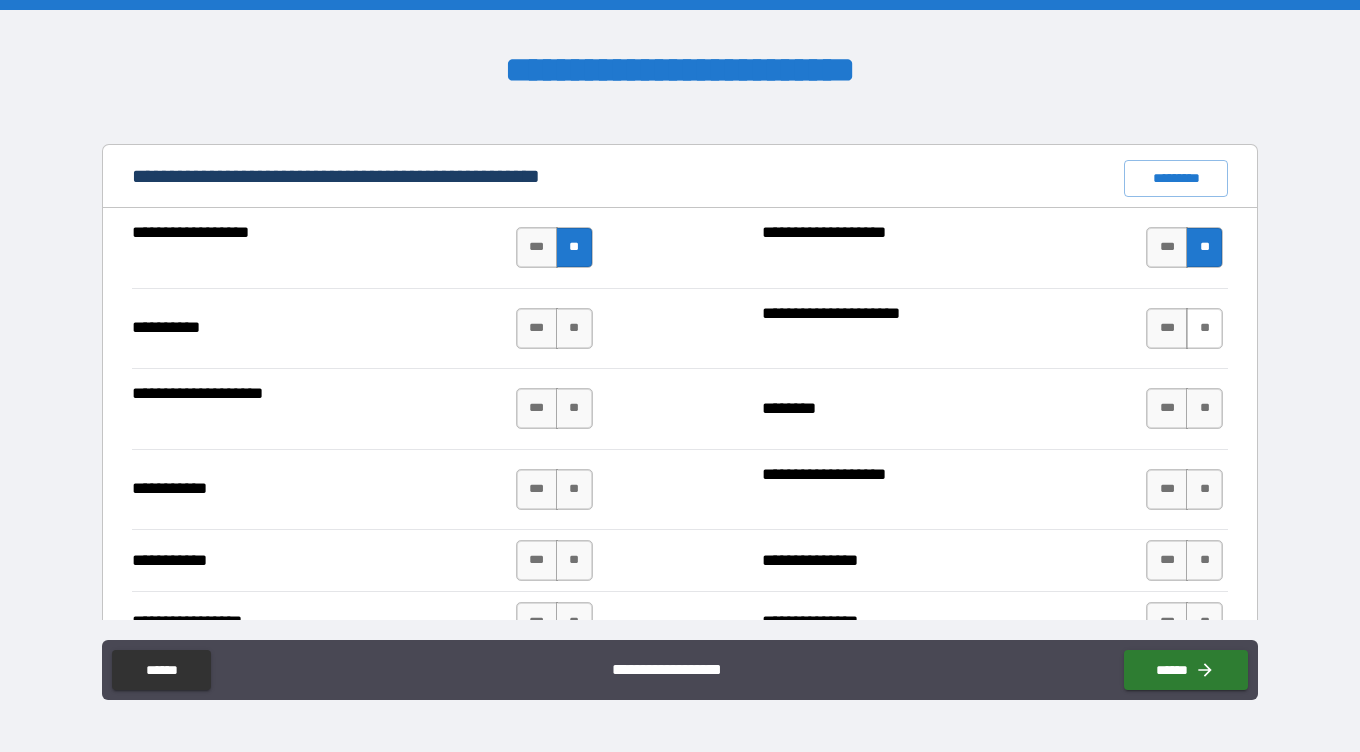click on "**" at bounding box center (1204, 328) 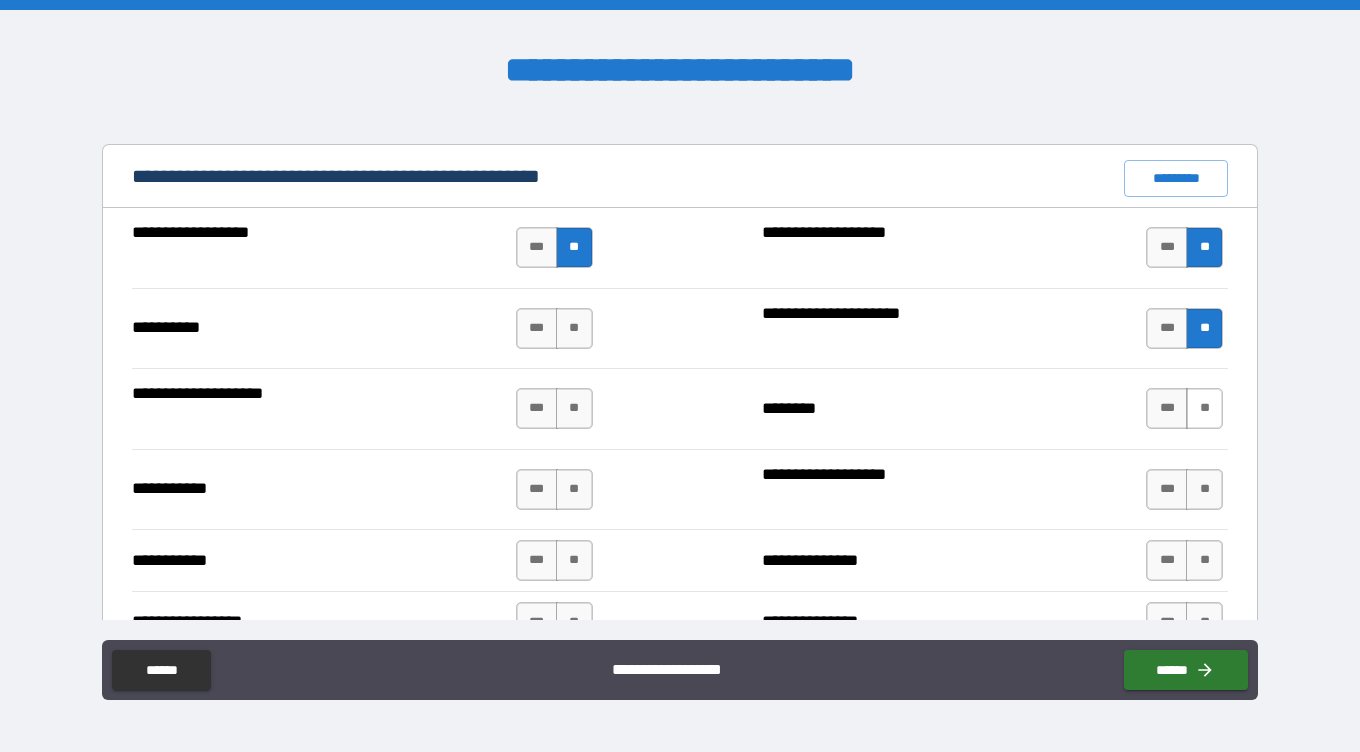click on "**" at bounding box center (1204, 408) 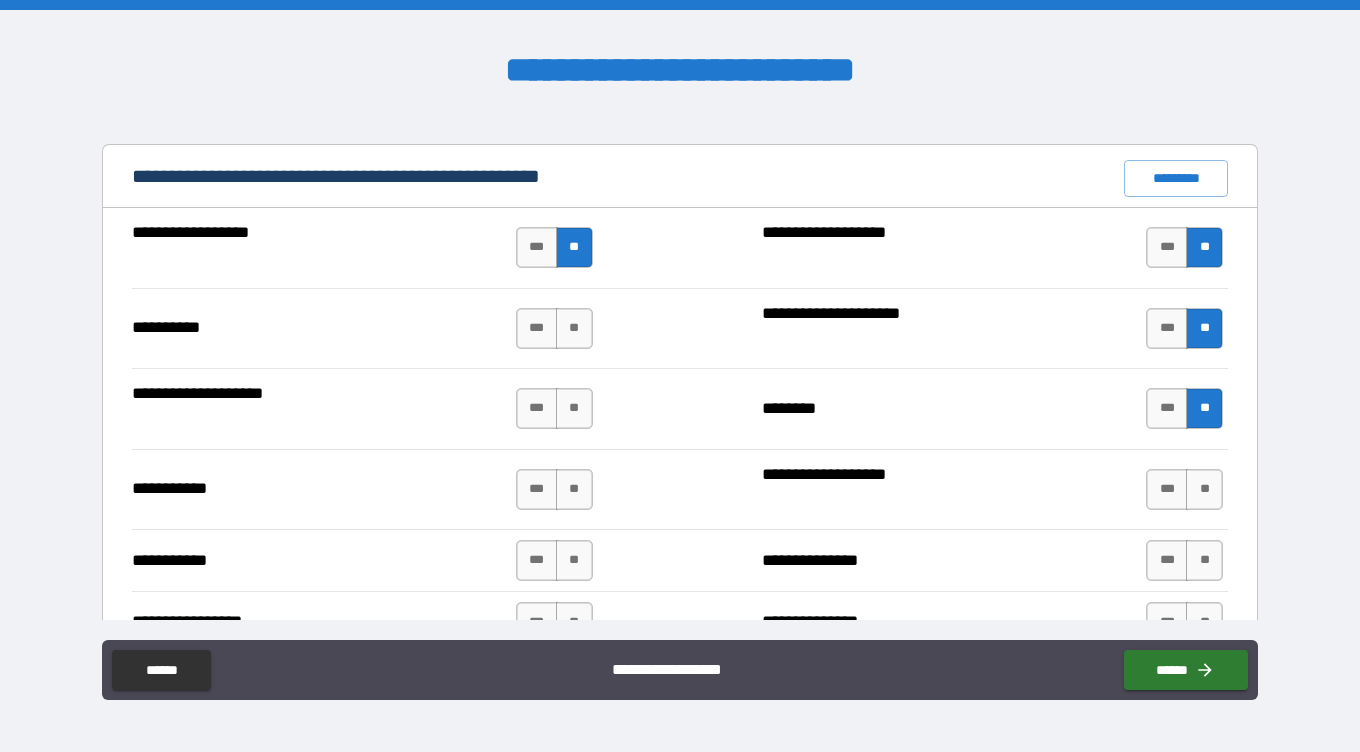 click on "**" at bounding box center [574, 328] 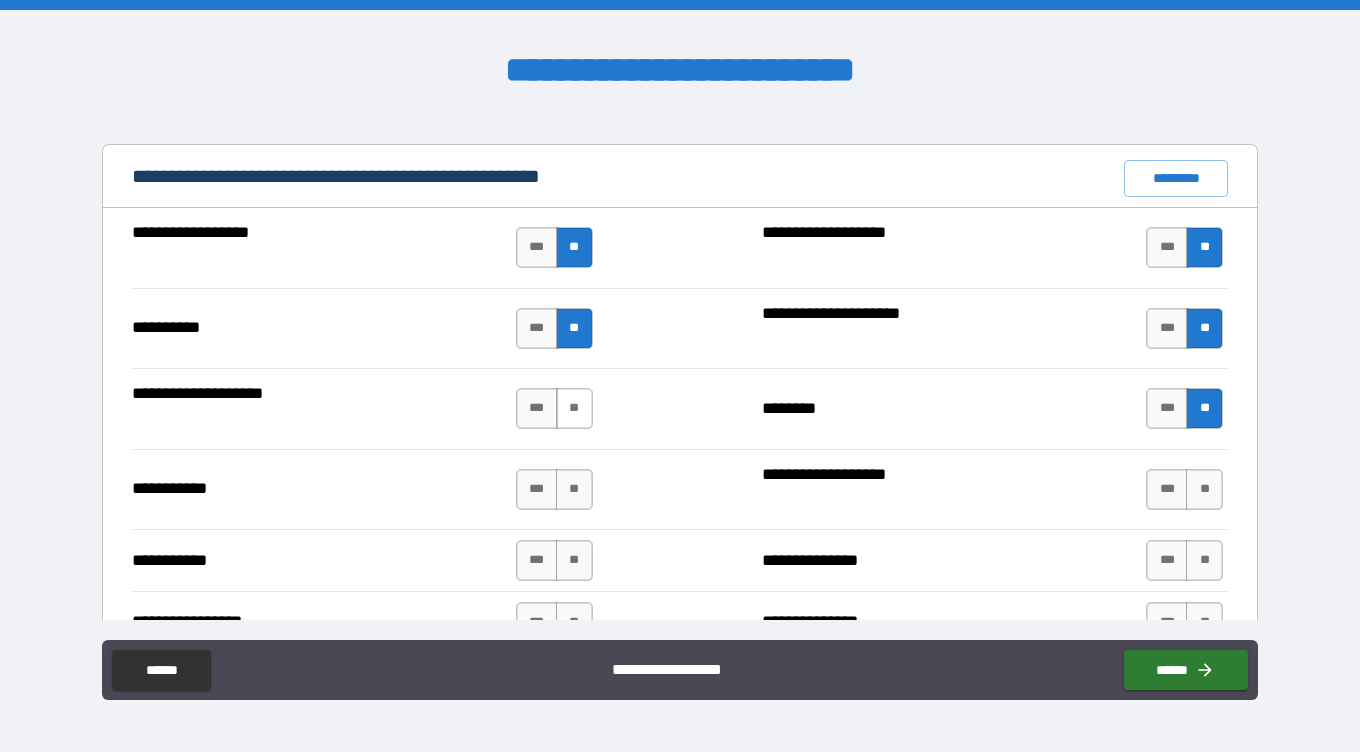 click on "**" at bounding box center [574, 408] 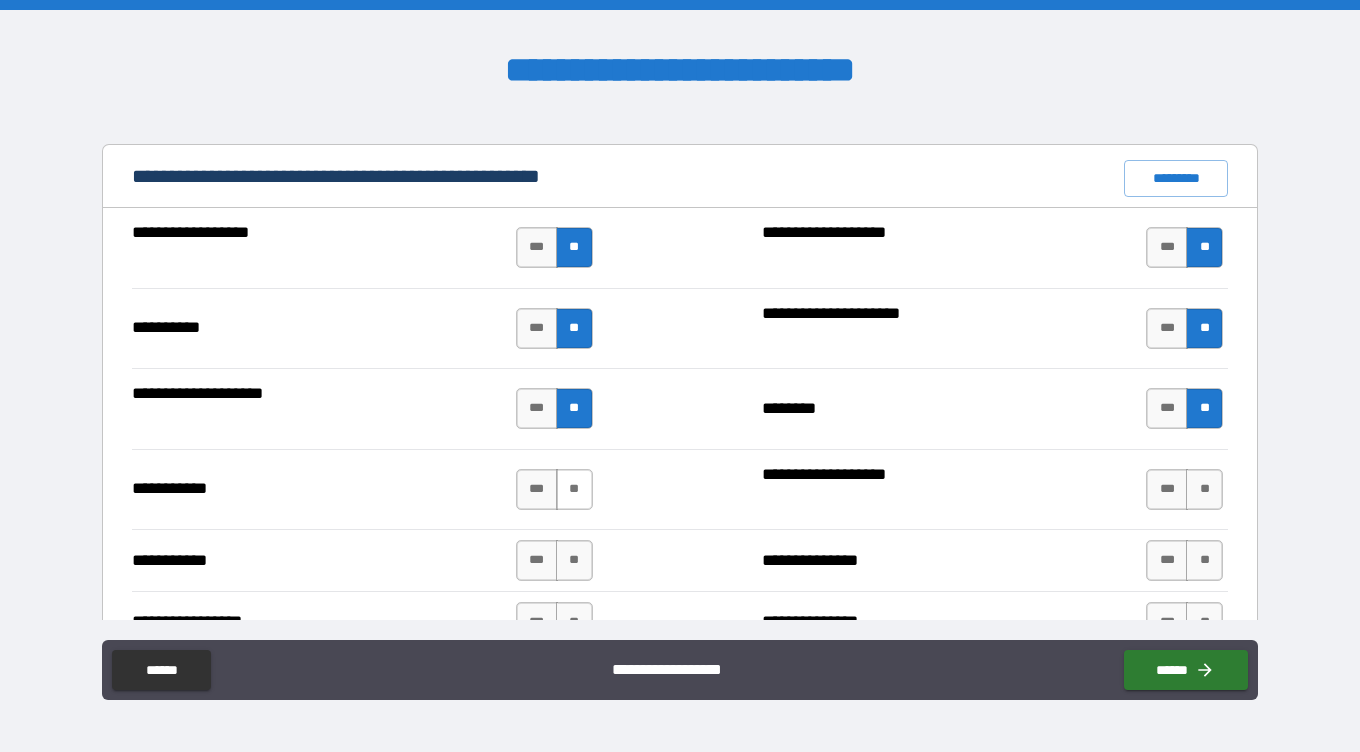 click on "**" at bounding box center [574, 489] 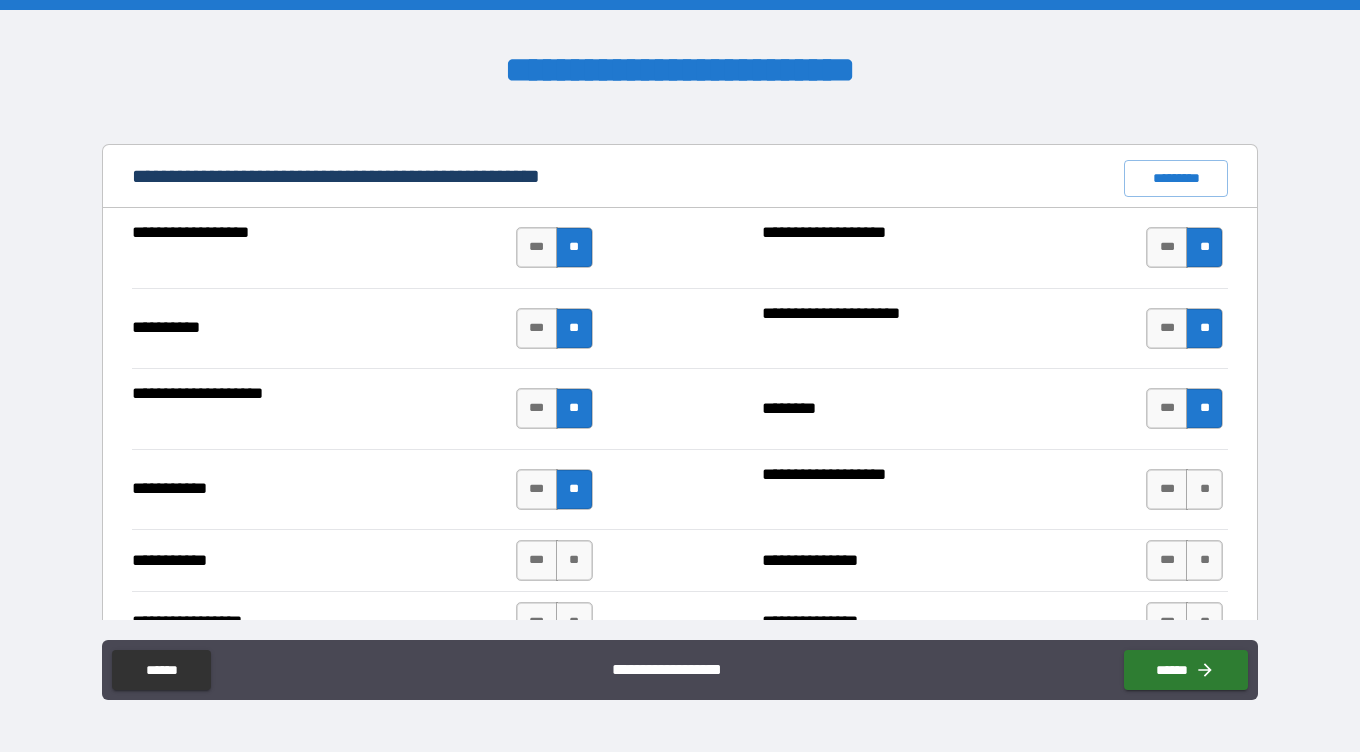 scroll, scrollTop: 2196, scrollLeft: 0, axis: vertical 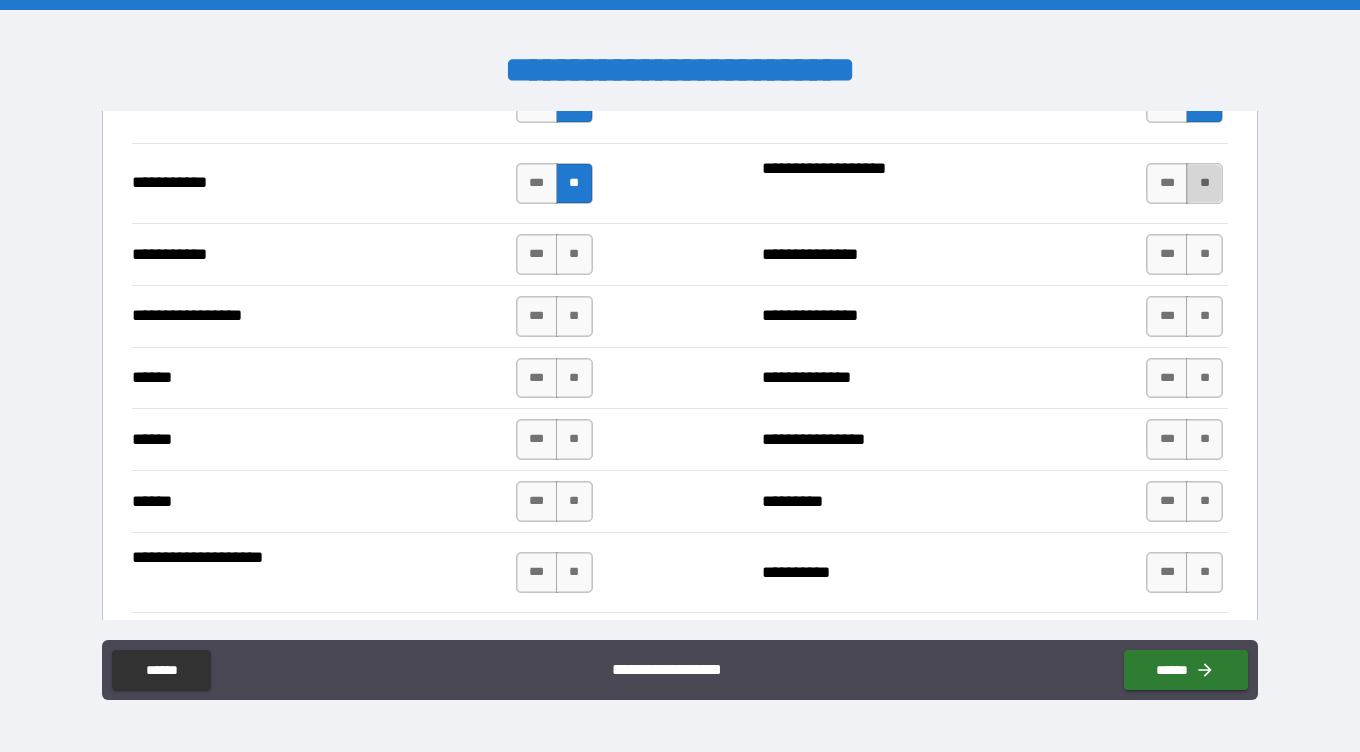 click on "**" at bounding box center [1204, 183] 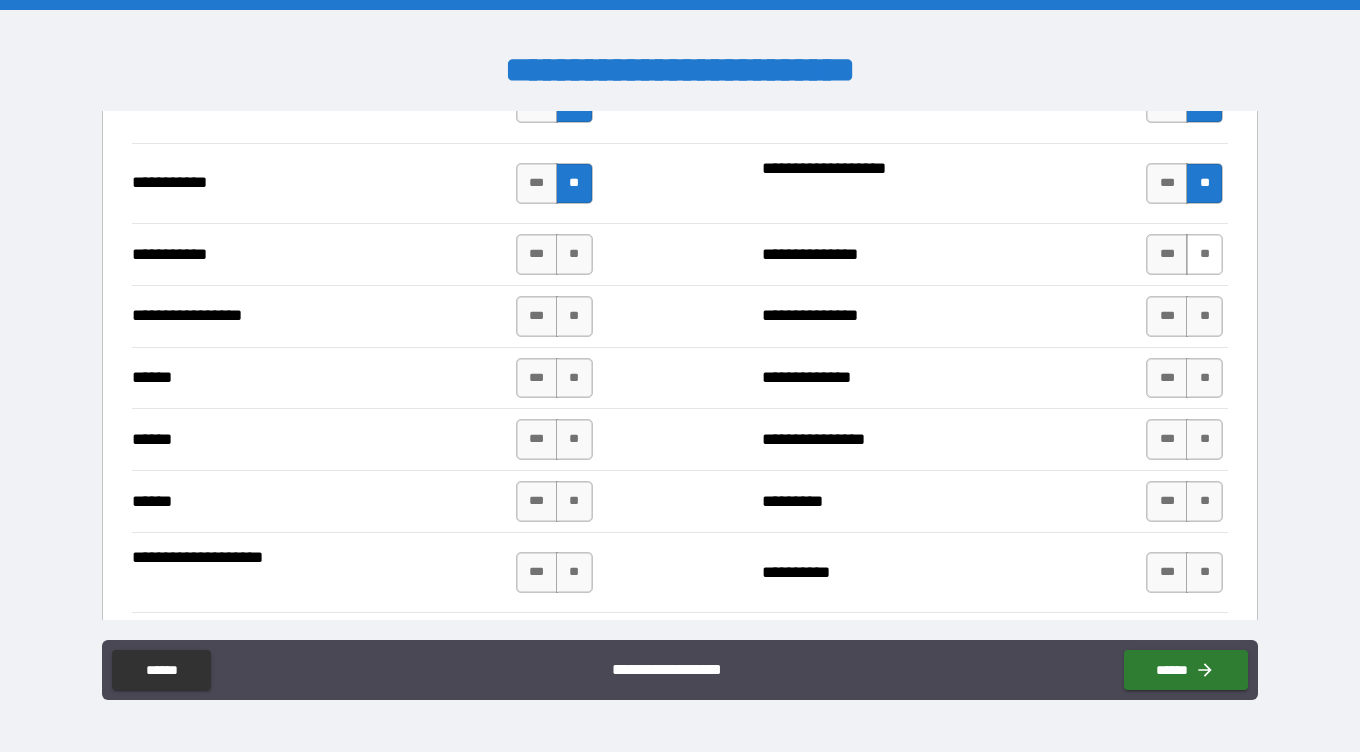 click on "**" at bounding box center (1204, 254) 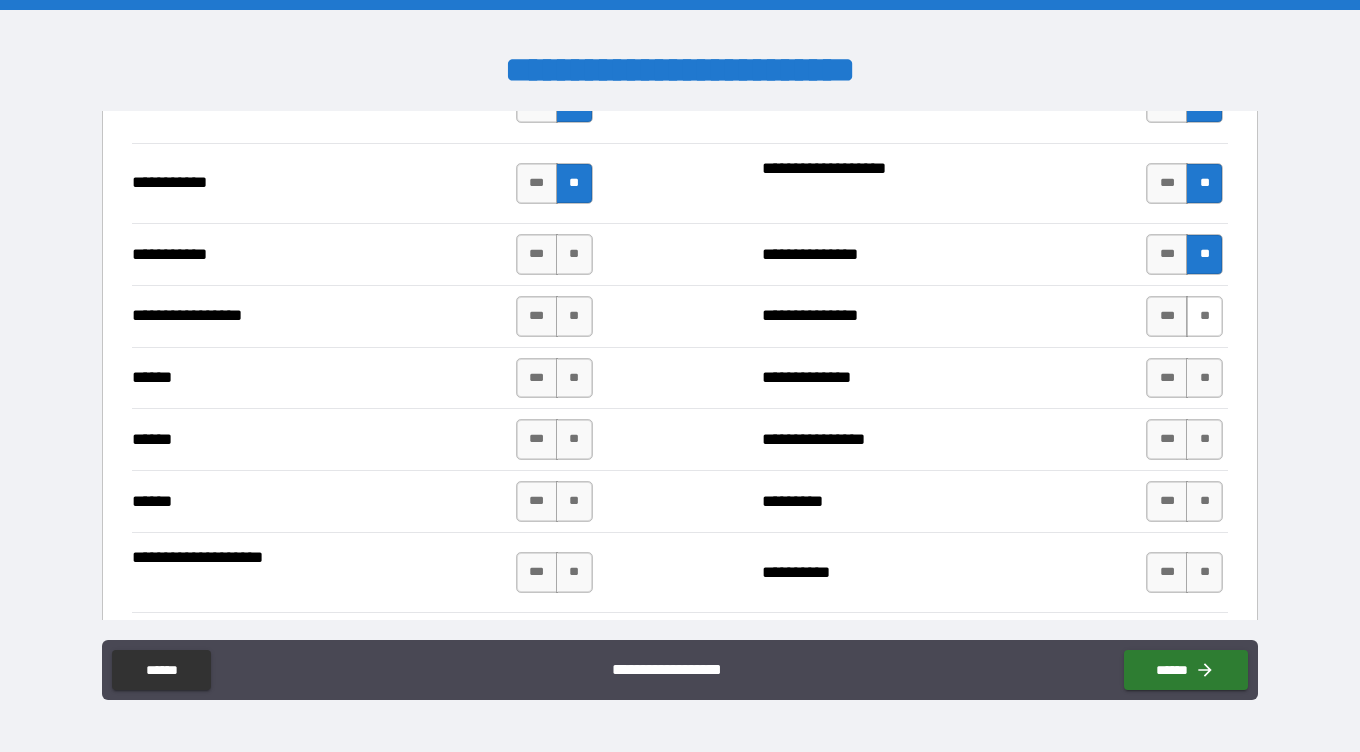 click on "**" at bounding box center [1204, 316] 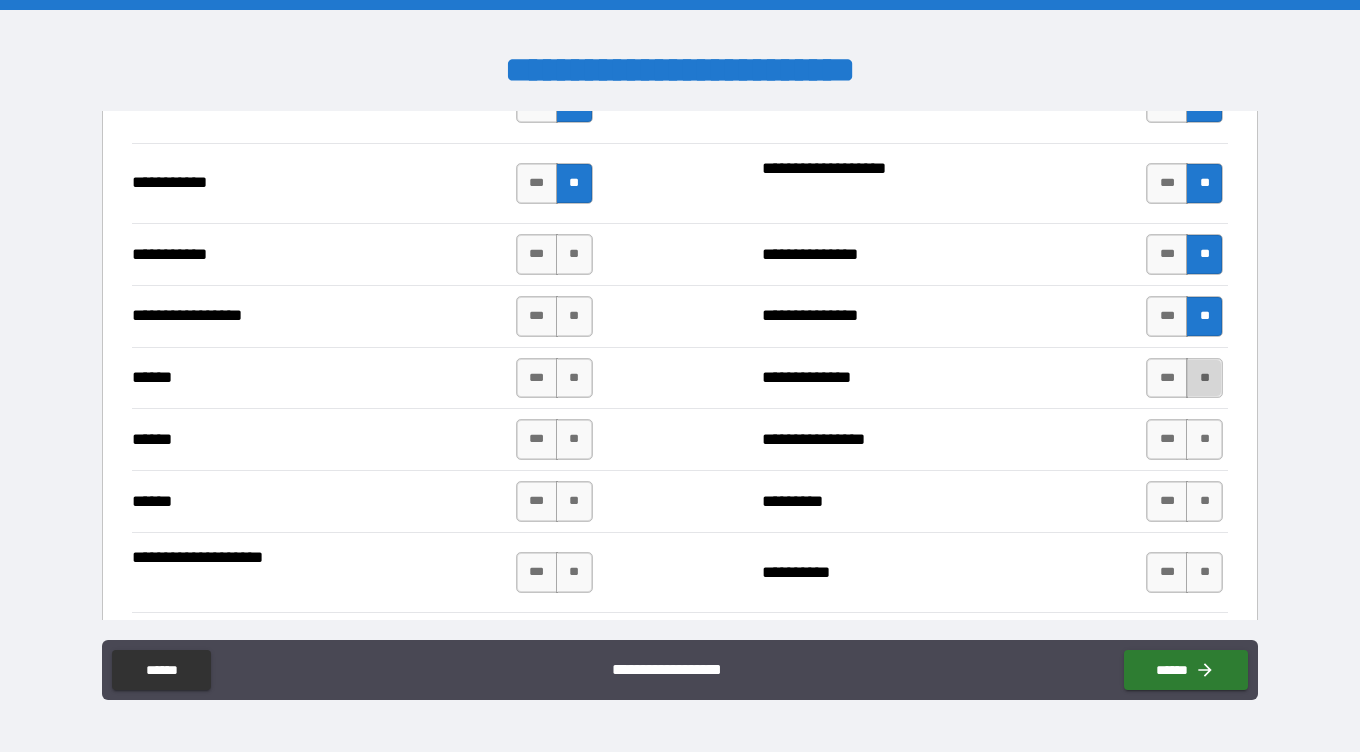 click on "**" at bounding box center (1204, 378) 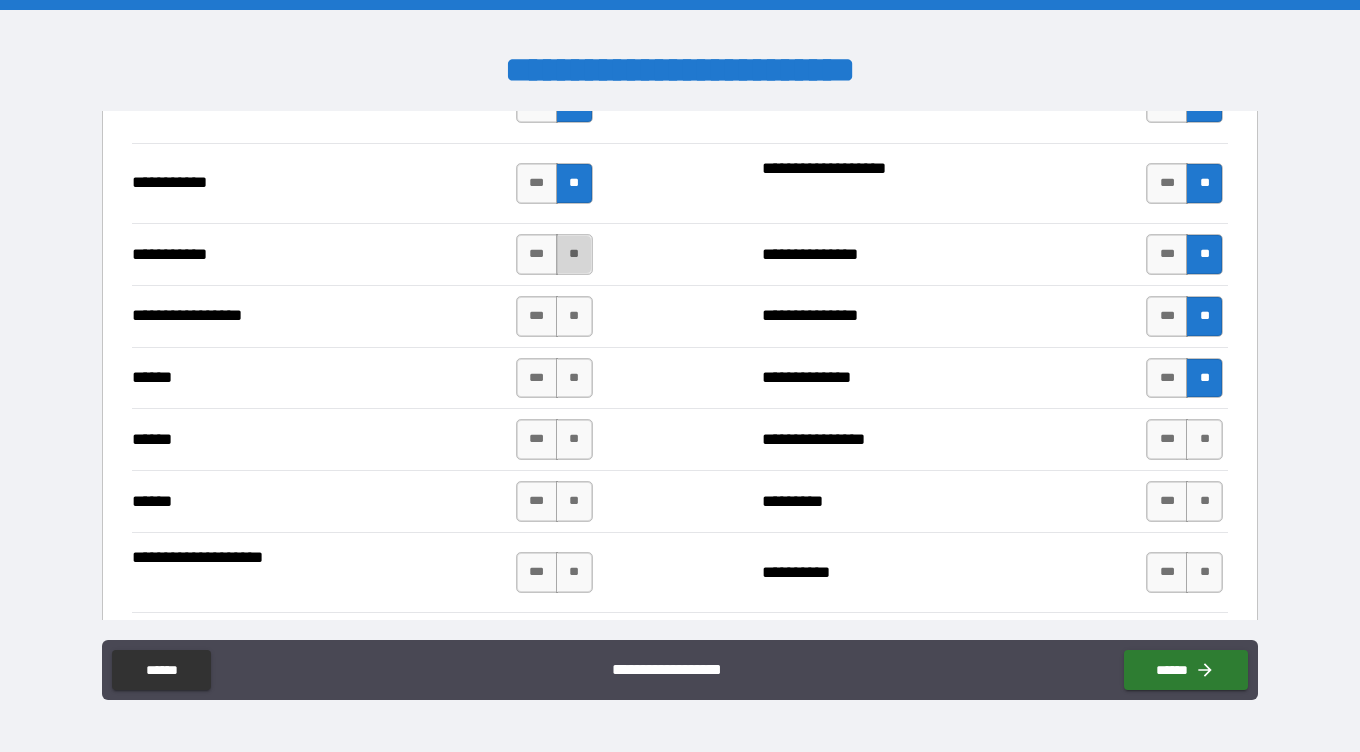 click on "**" at bounding box center [574, 254] 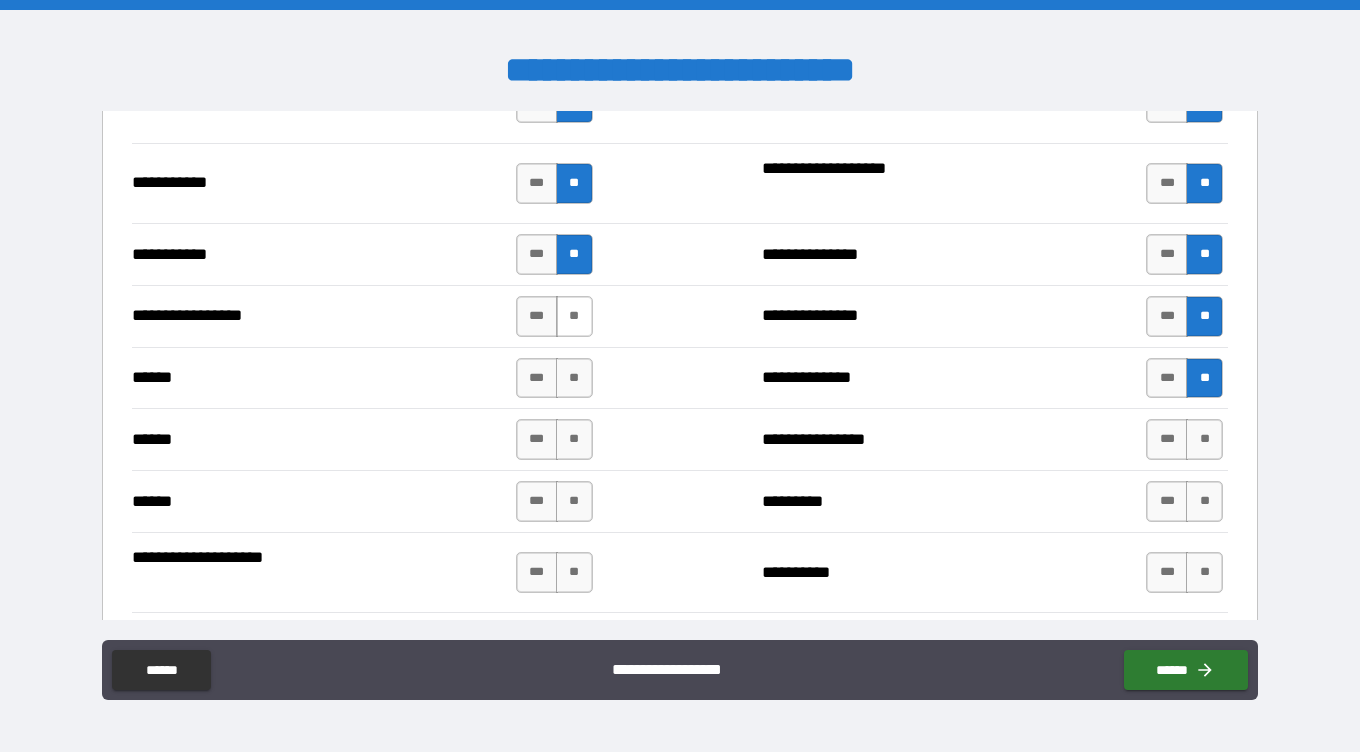 click on "**" at bounding box center [574, 316] 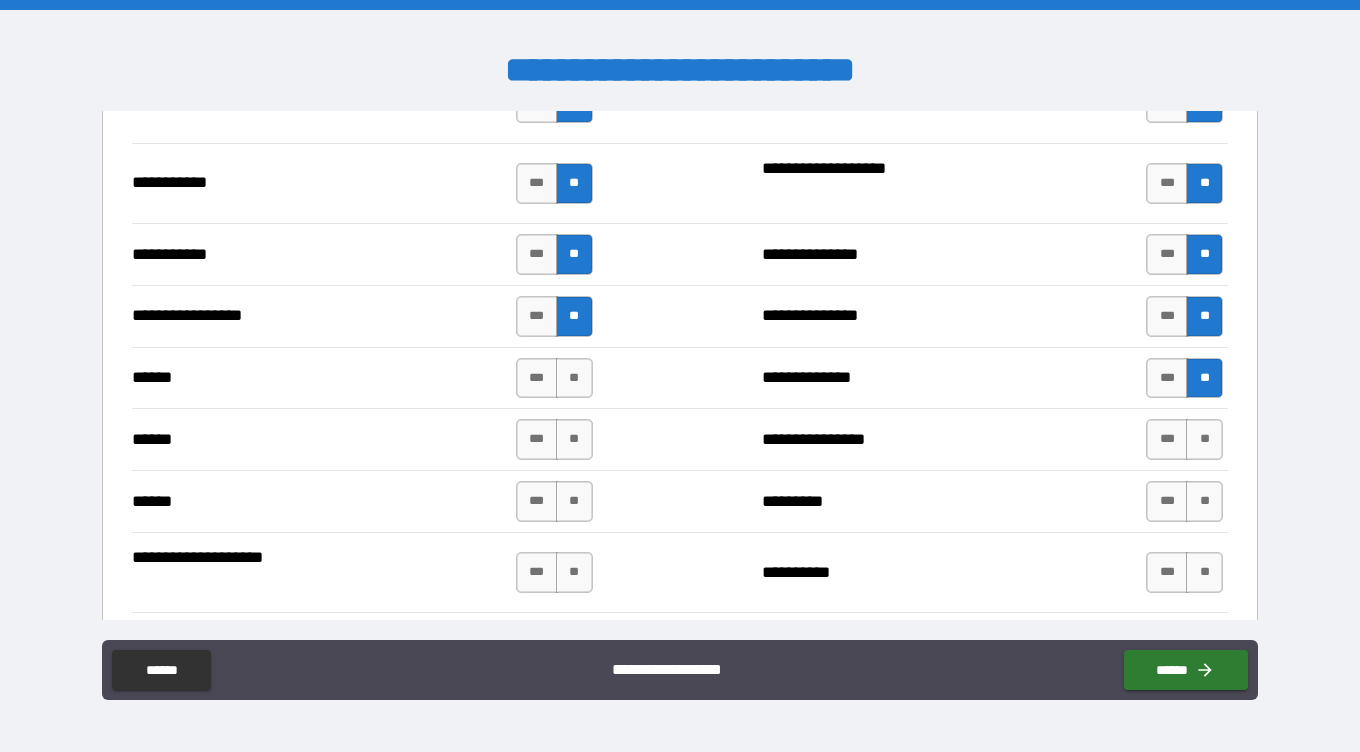 click on "**********" at bounding box center (680, 378) 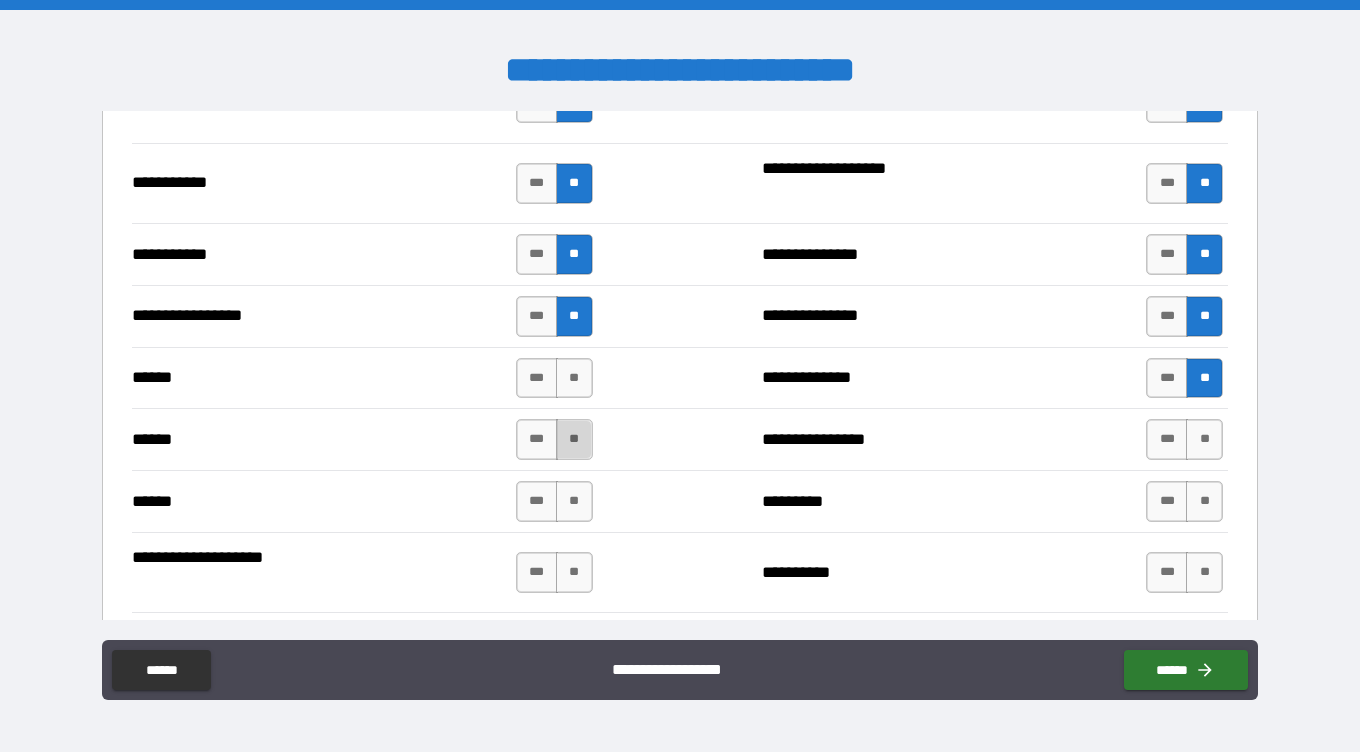 click on "**" at bounding box center [574, 439] 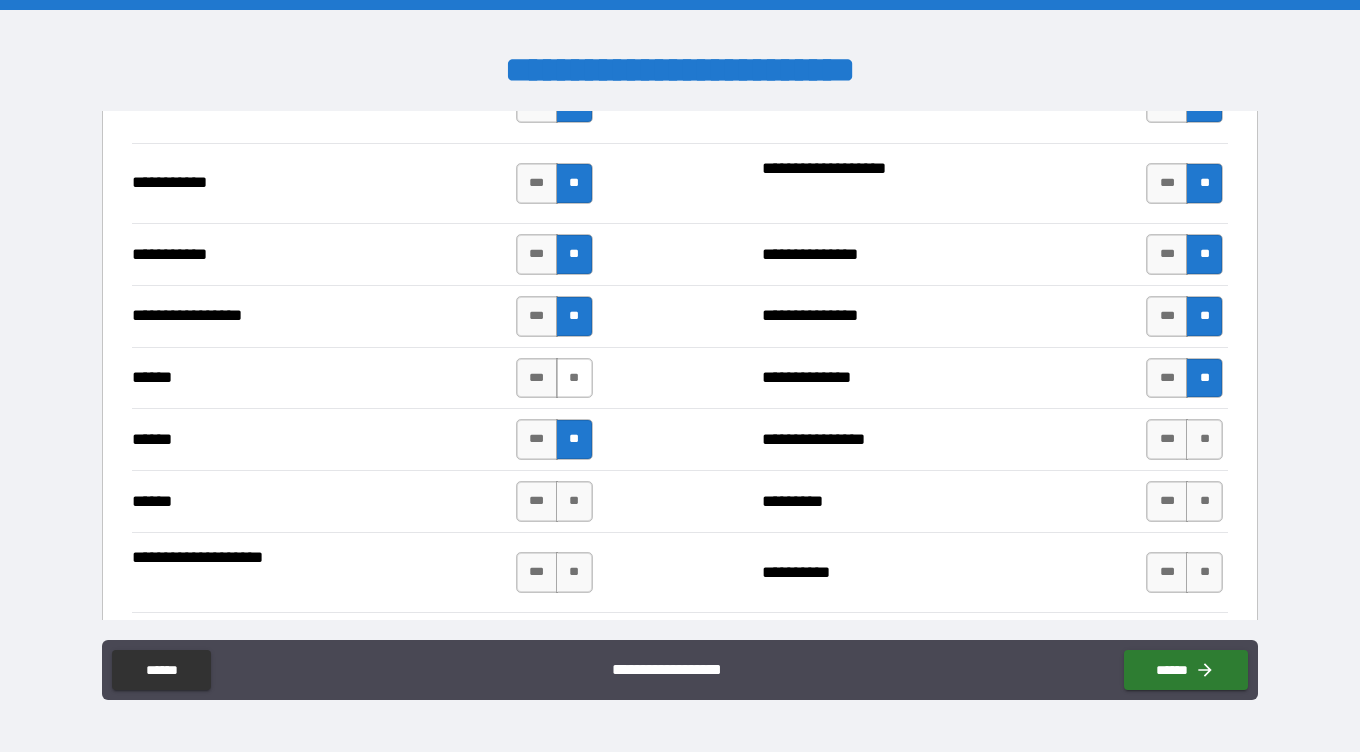 drag, startPoint x: 574, startPoint y: 399, endPoint x: 568, endPoint y: 389, distance: 11.661903 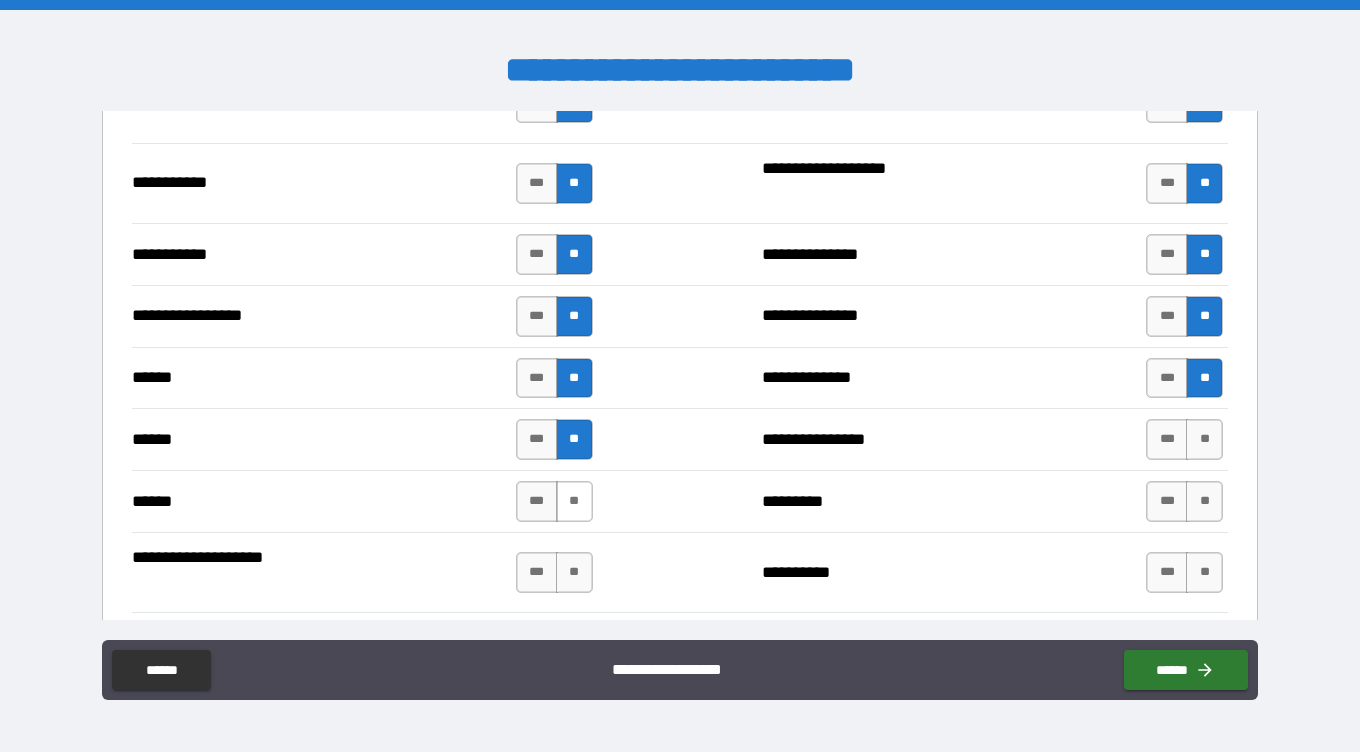 click on "**" at bounding box center [574, 501] 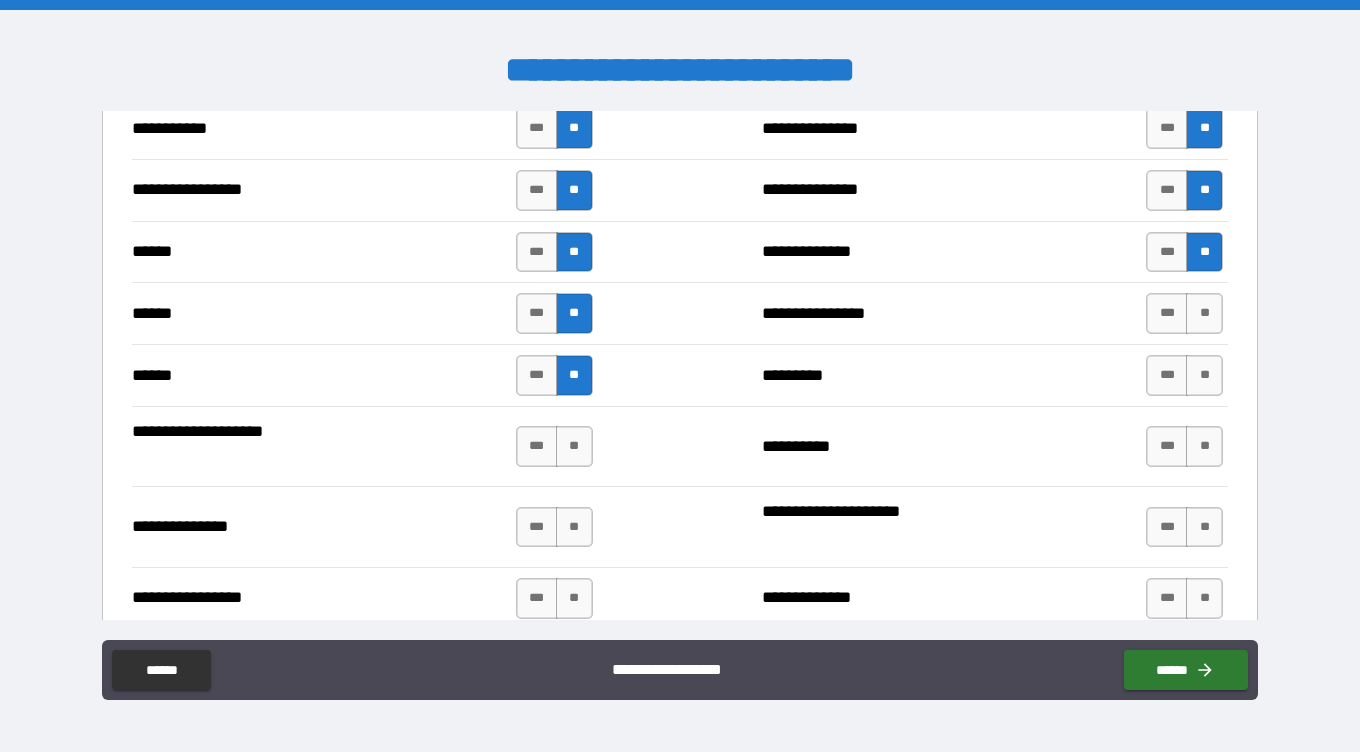 scroll, scrollTop: 2336, scrollLeft: 0, axis: vertical 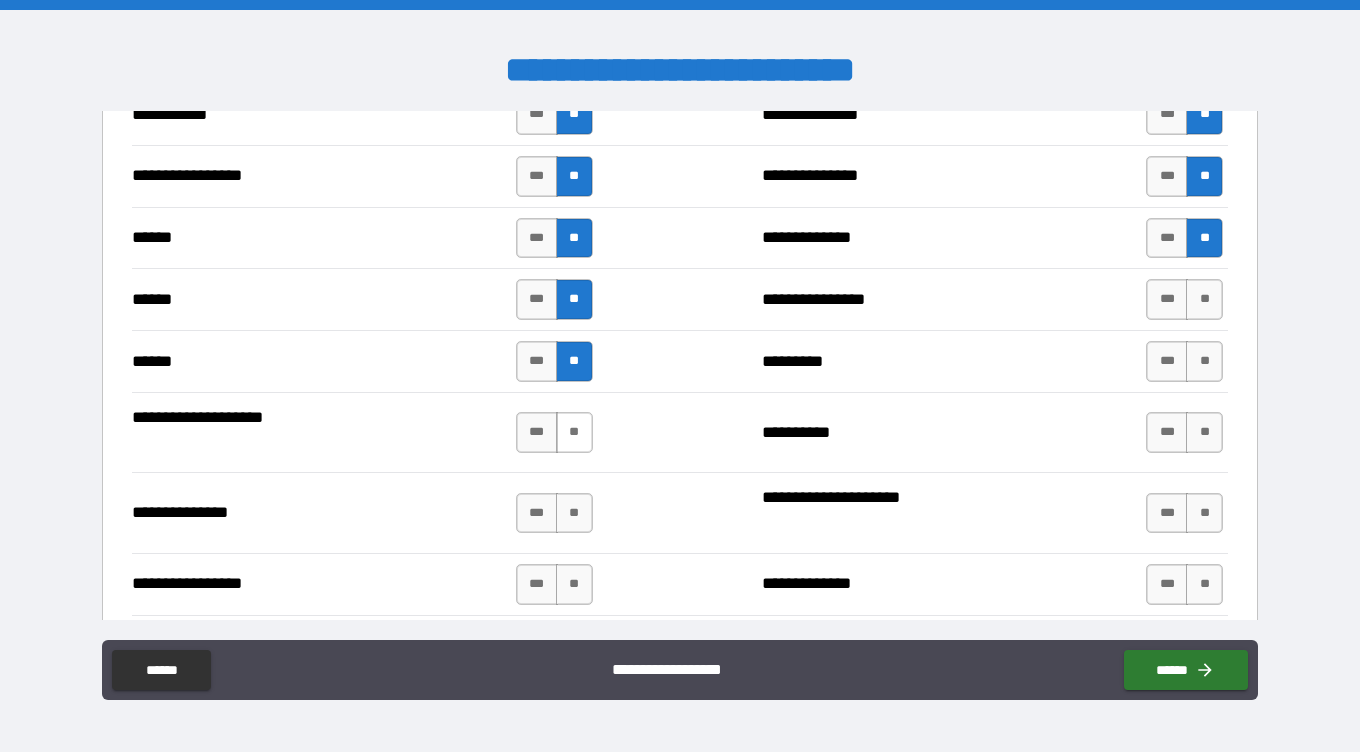 click on "**" at bounding box center [574, 432] 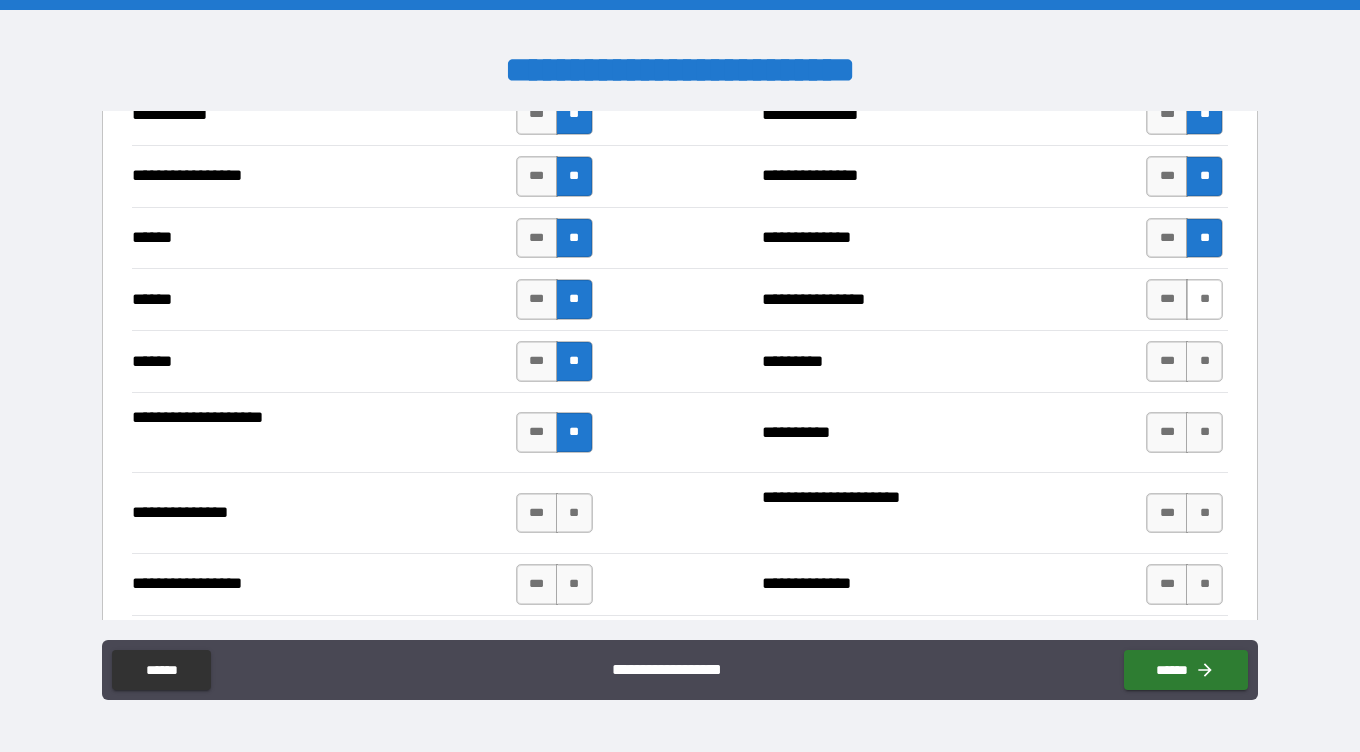 click on "**" at bounding box center [1204, 299] 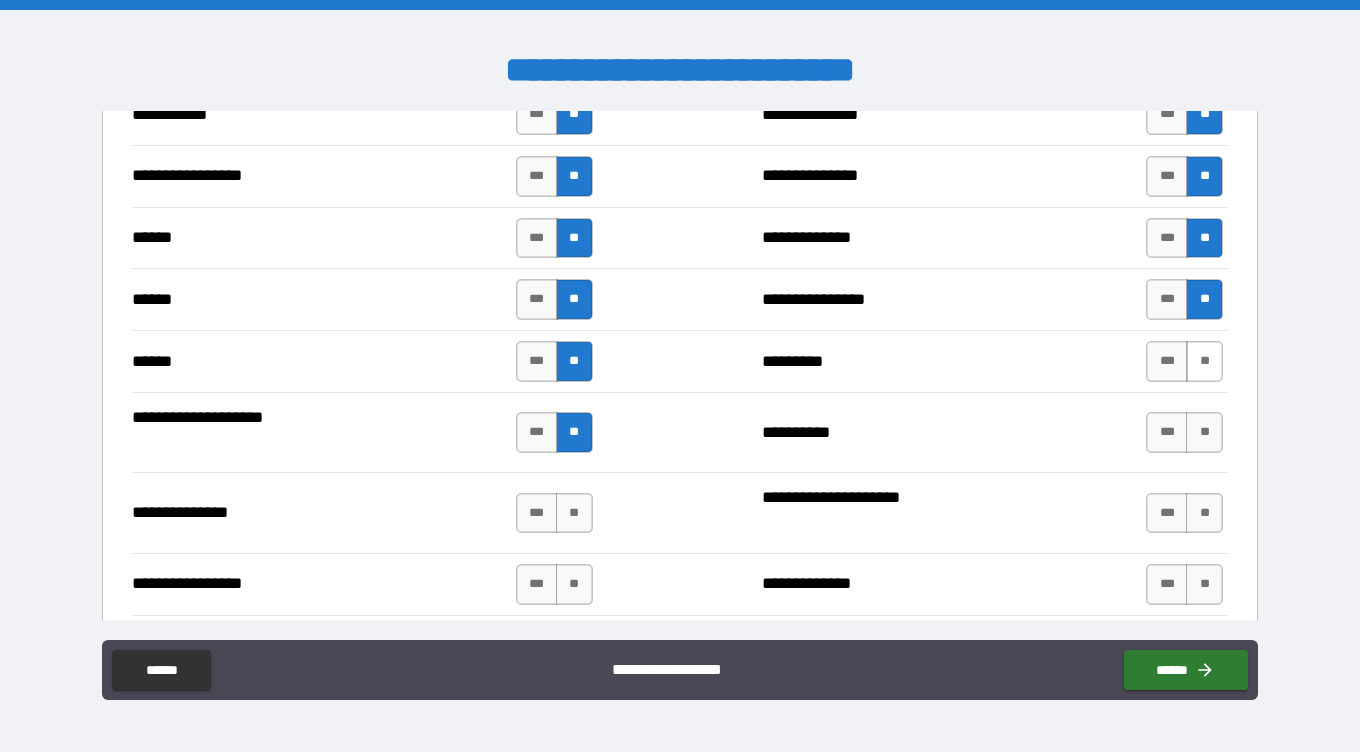 click on "**" at bounding box center (1204, 361) 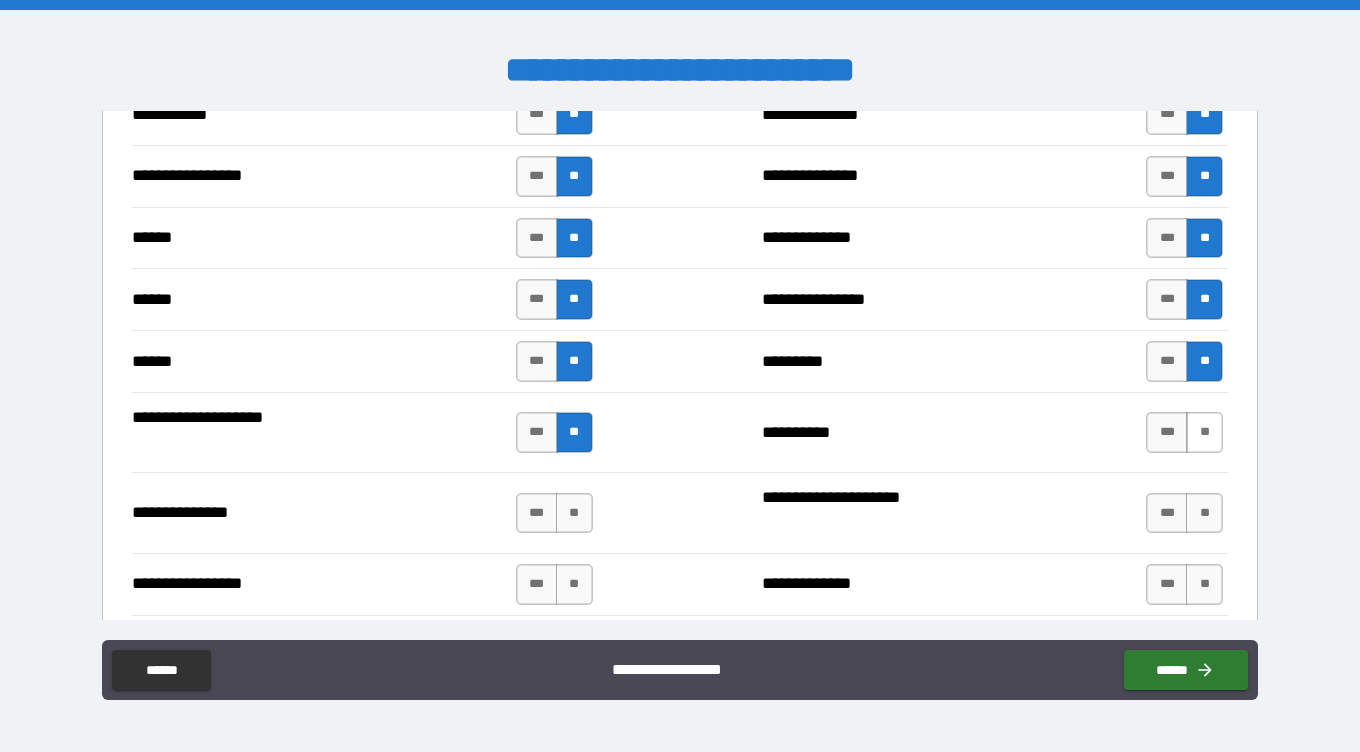click on "**" at bounding box center (1204, 432) 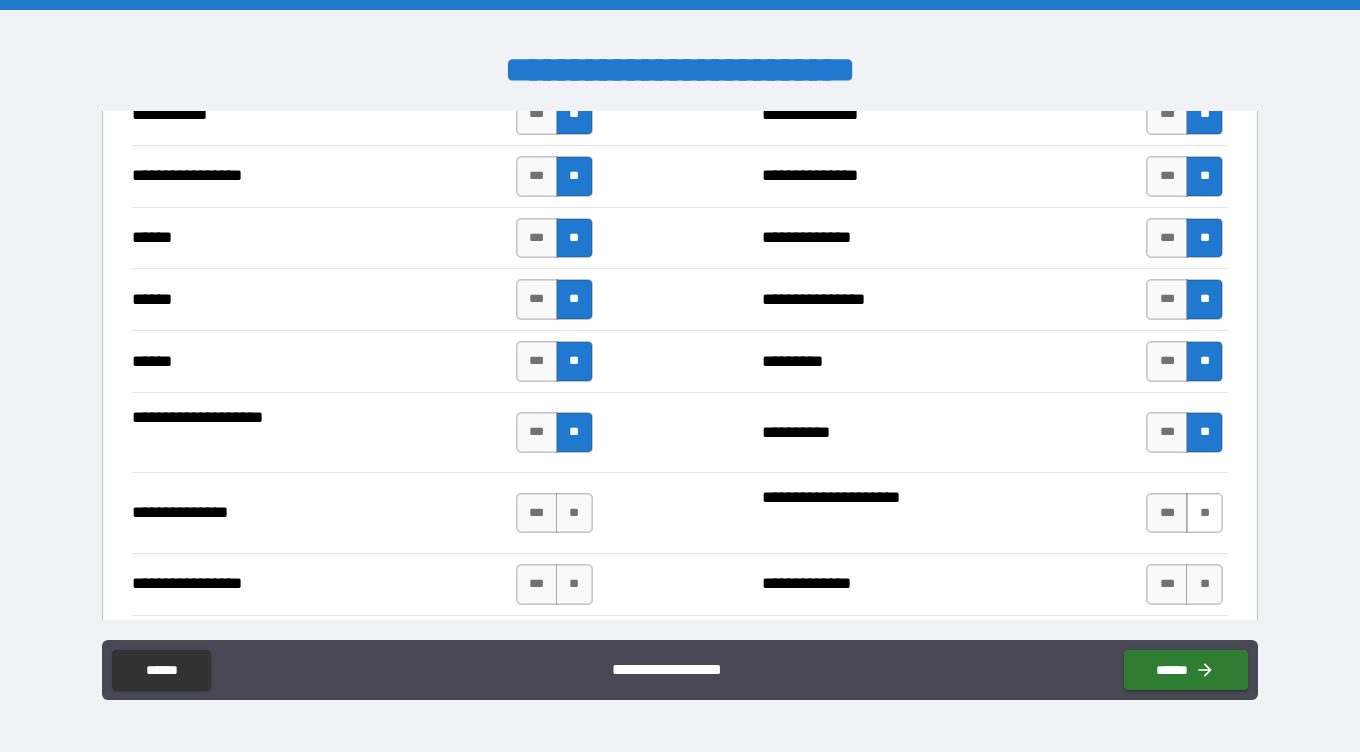 click on "**" at bounding box center [1204, 513] 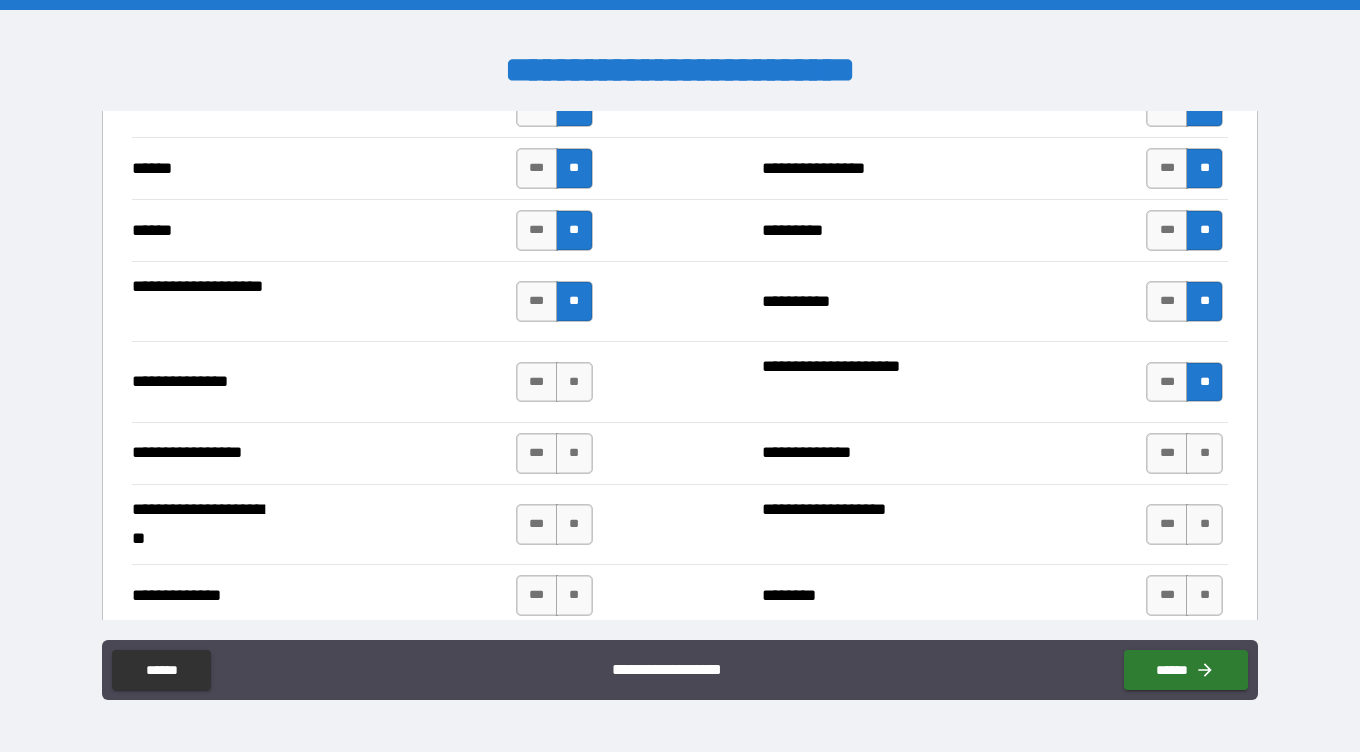 scroll, scrollTop: 2468, scrollLeft: 0, axis: vertical 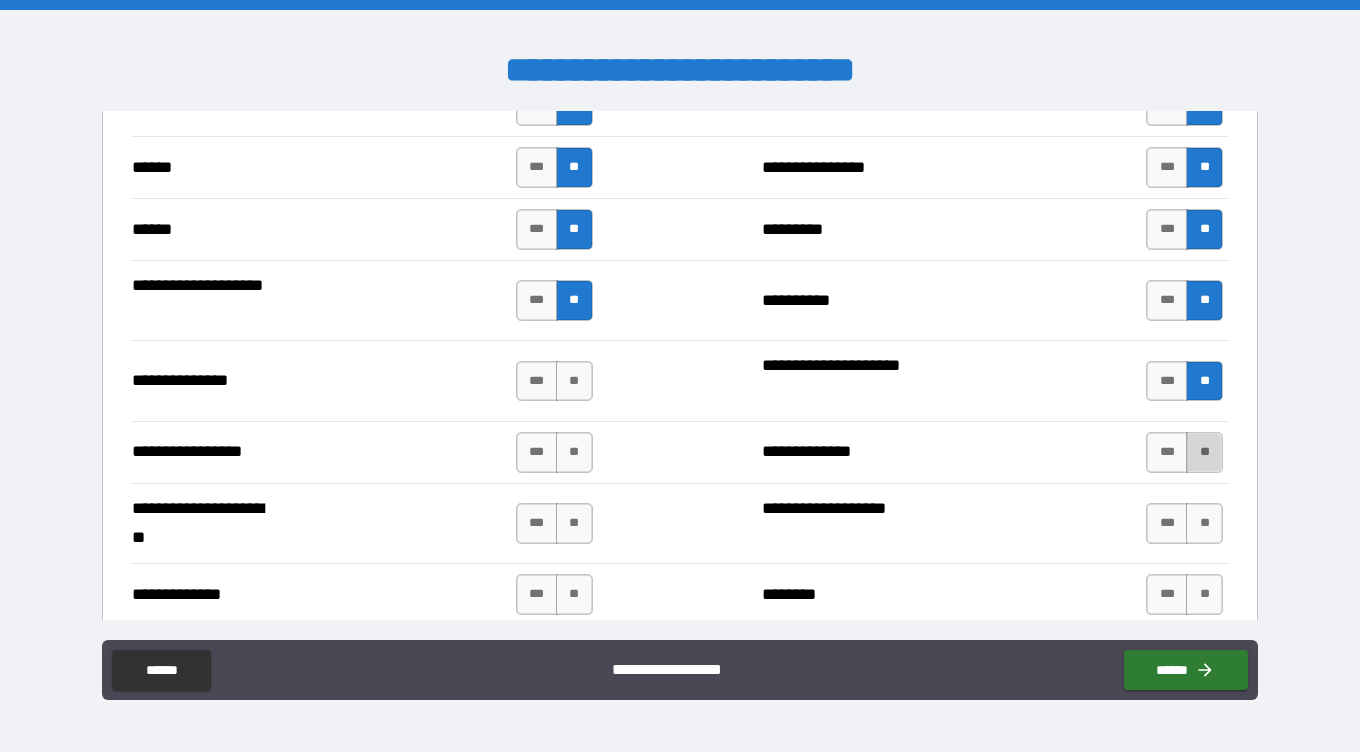 click on "**" at bounding box center [1204, 452] 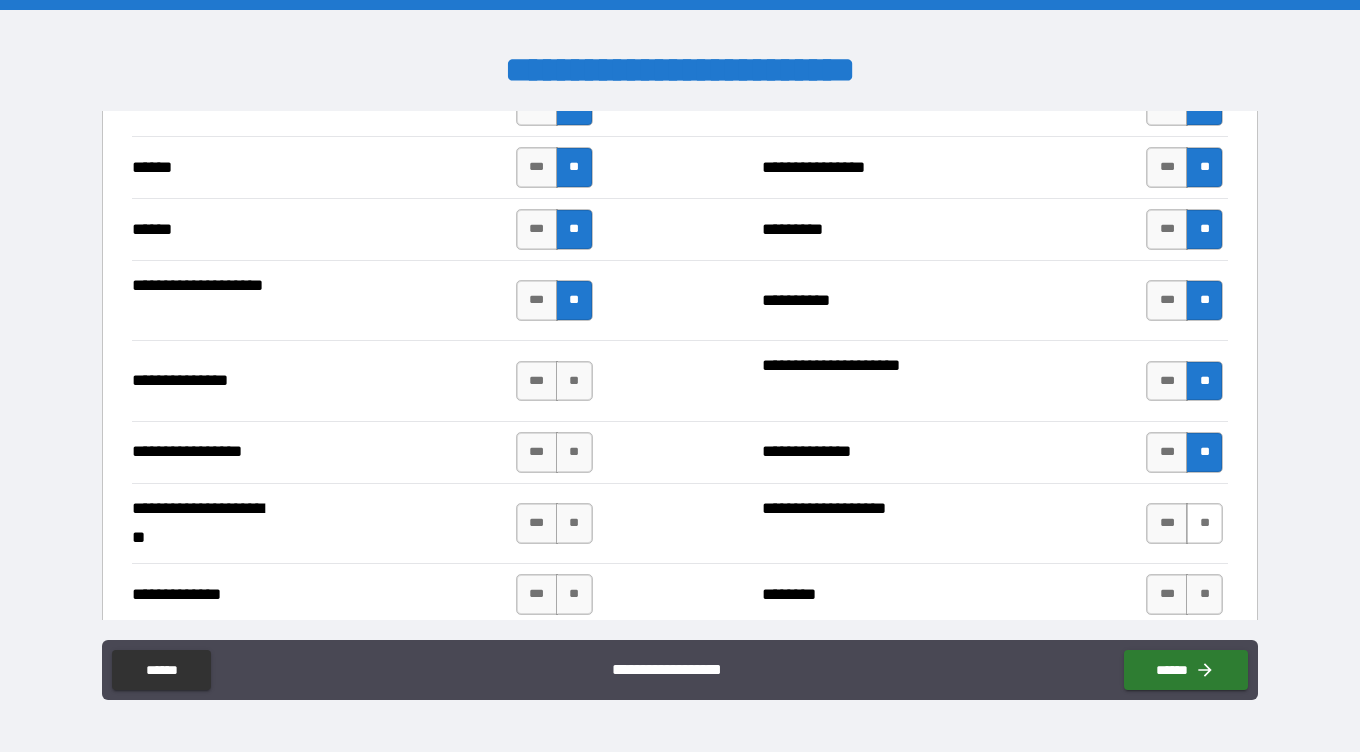 click on "**" at bounding box center (1204, 523) 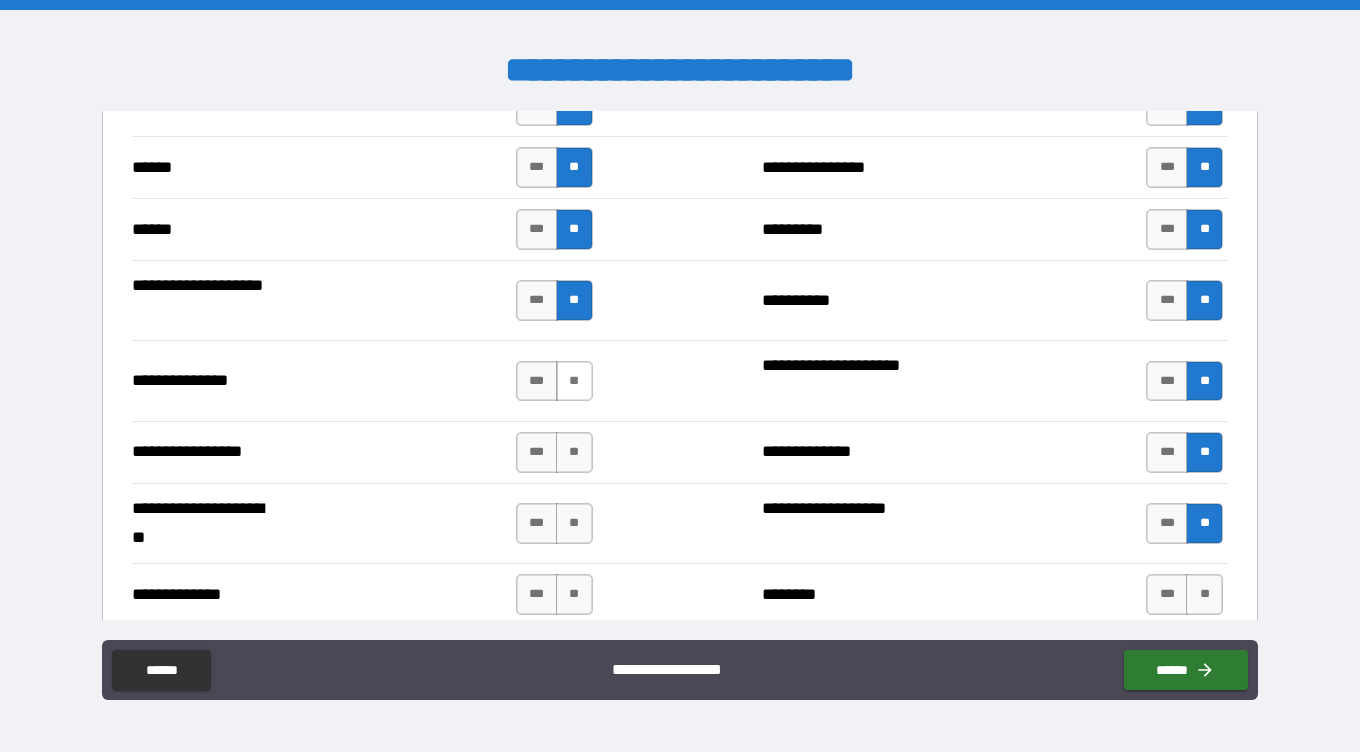click on "**" at bounding box center [574, 381] 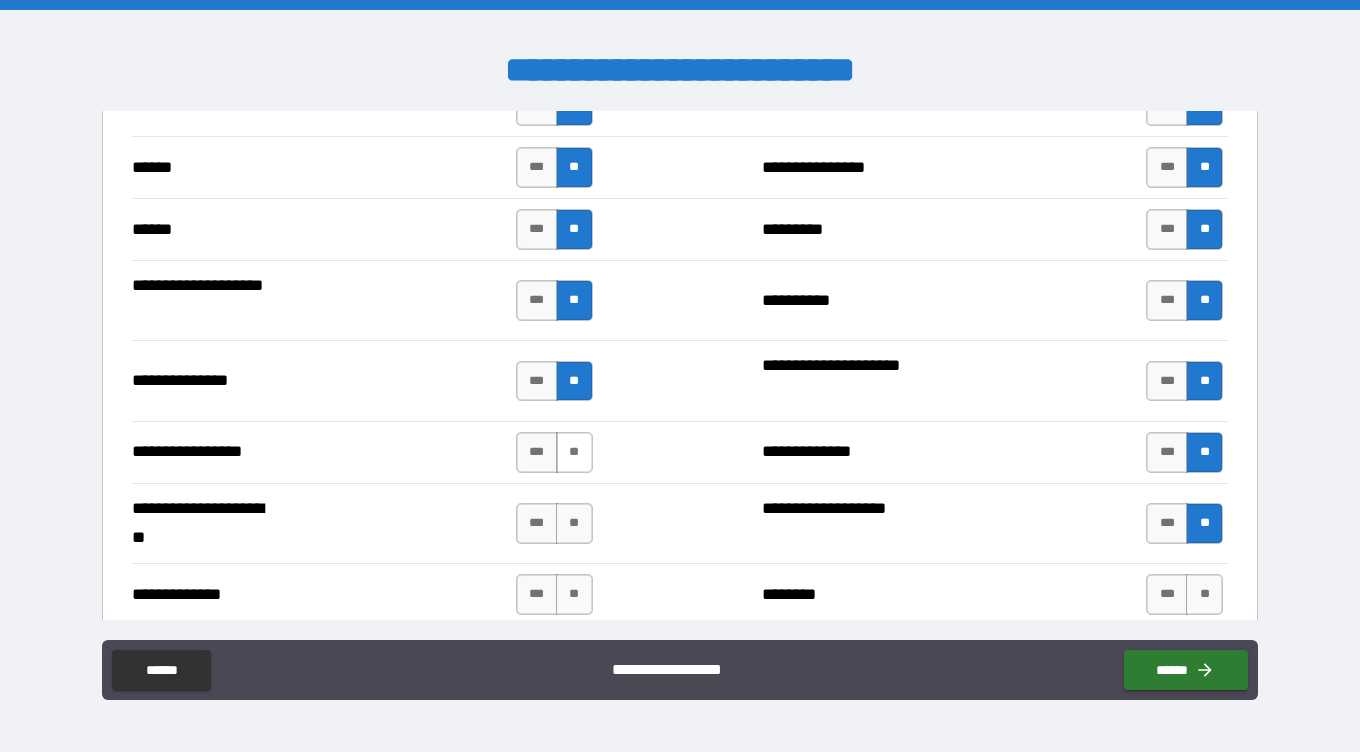 click on "**" at bounding box center (574, 452) 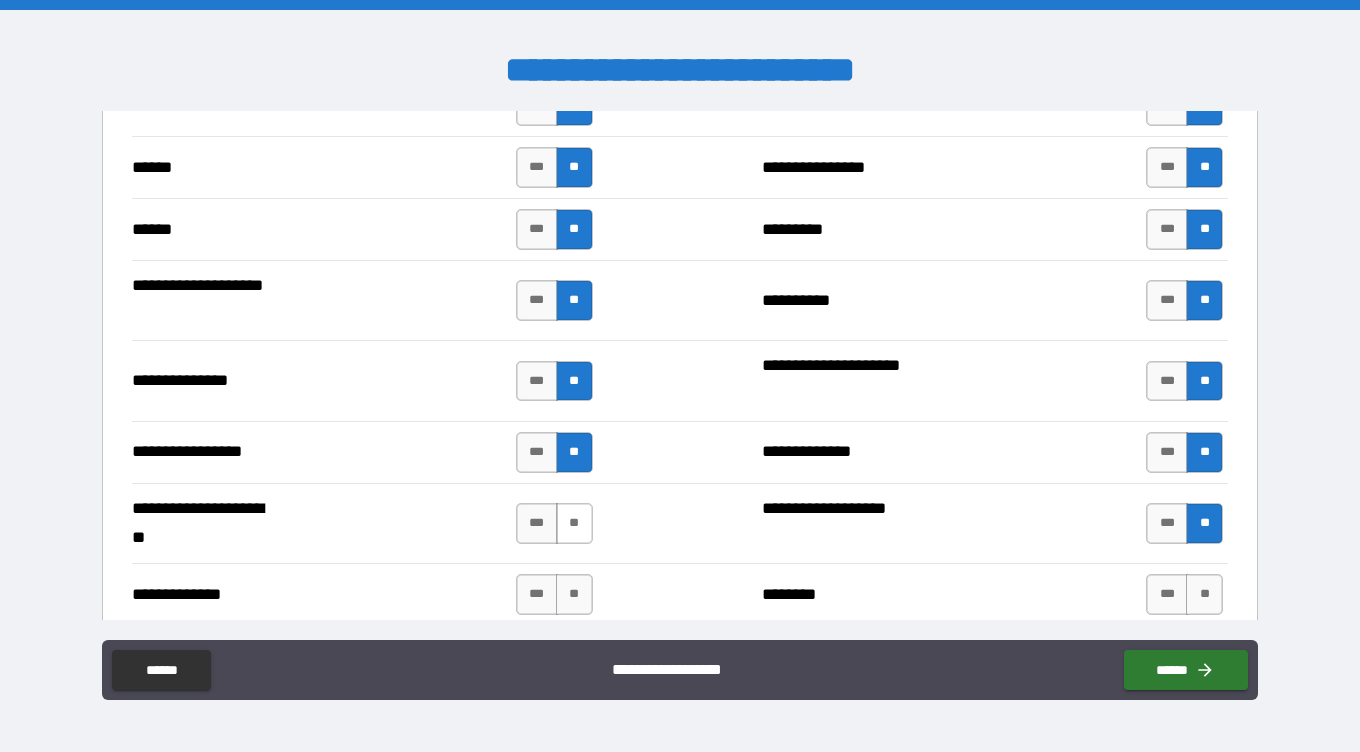 click on "**" at bounding box center [574, 523] 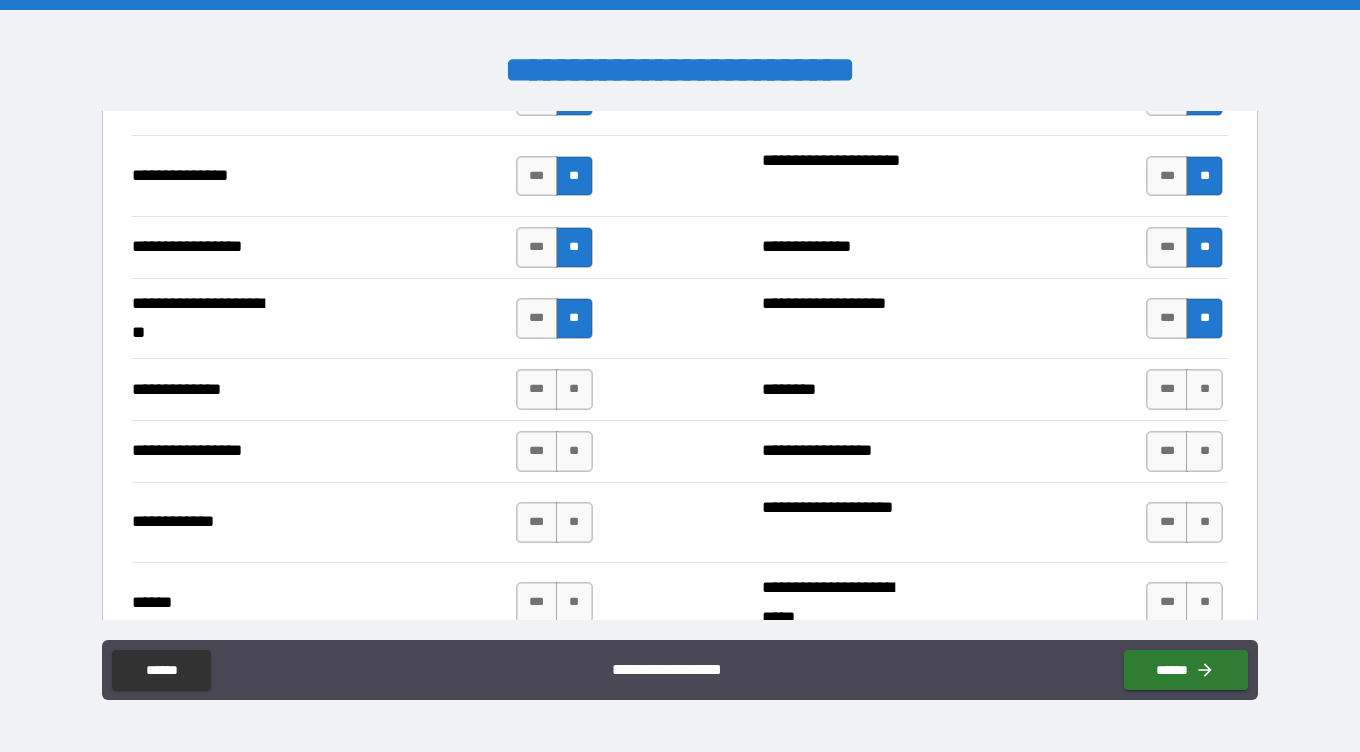 scroll, scrollTop: 2669, scrollLeft: 0, axis: vertical 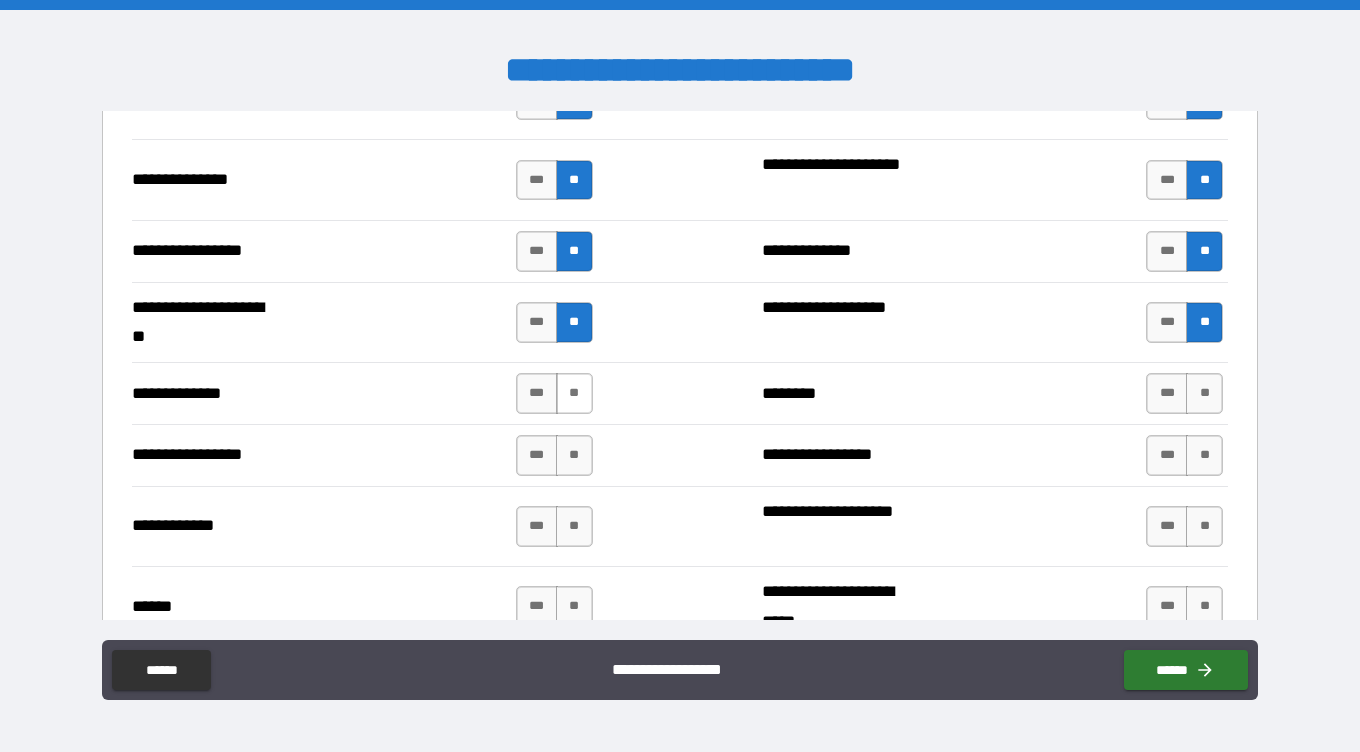 click on "**" at bounding box center (574, 393) 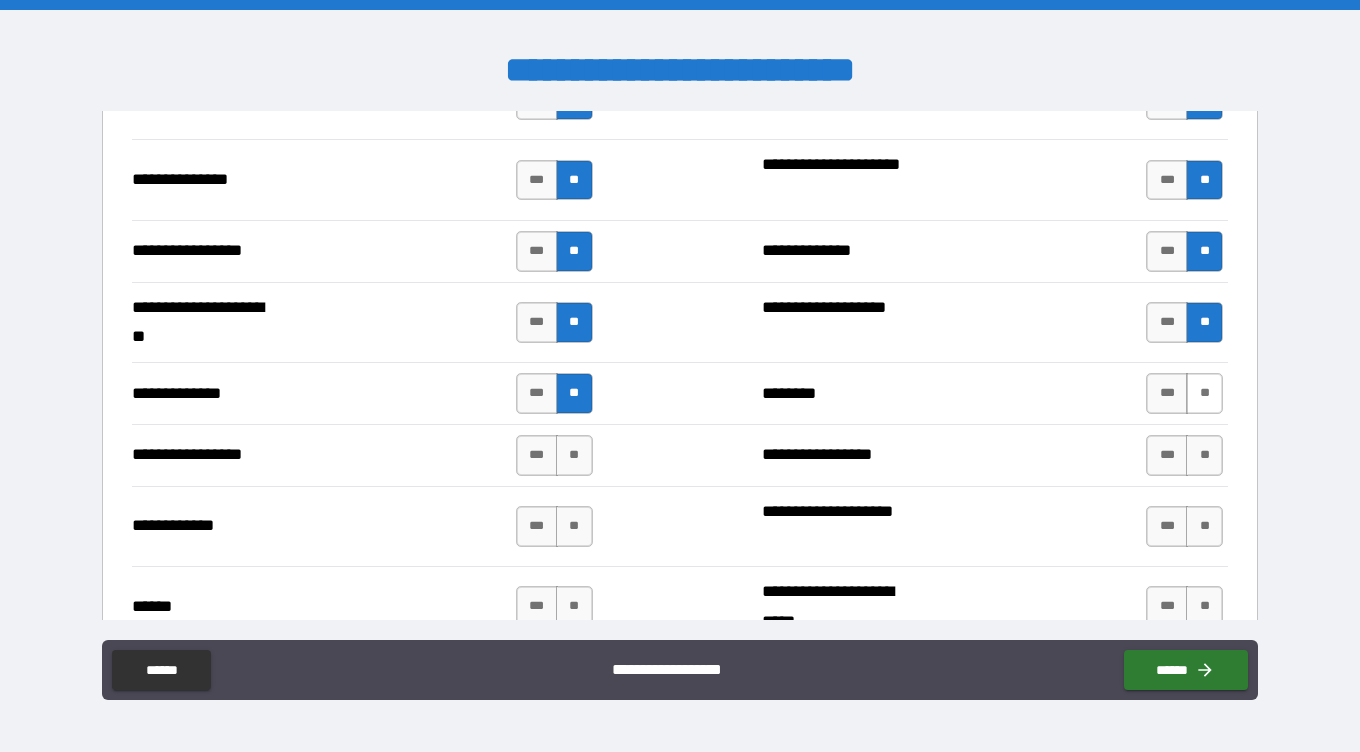 click on "**" at bounding box center (1204, 393) 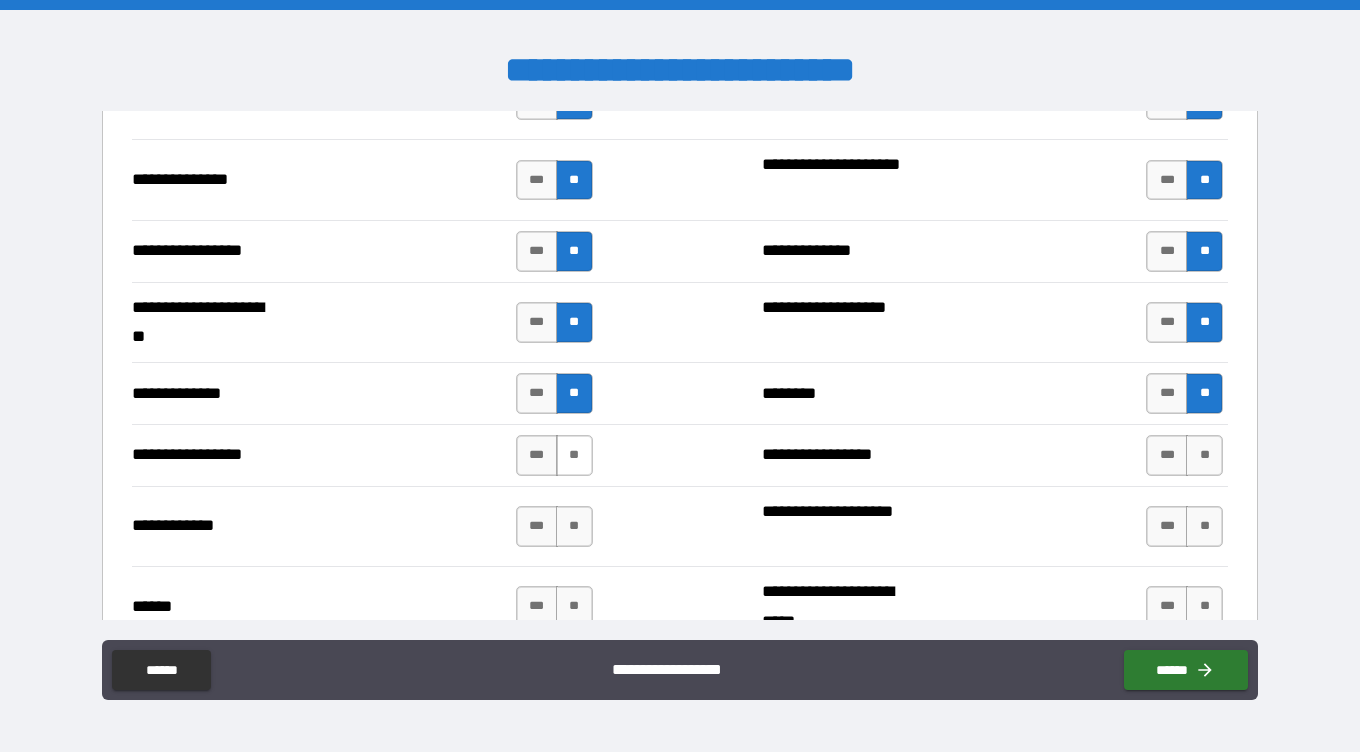 click on "**" at bounding box center [574, 455] 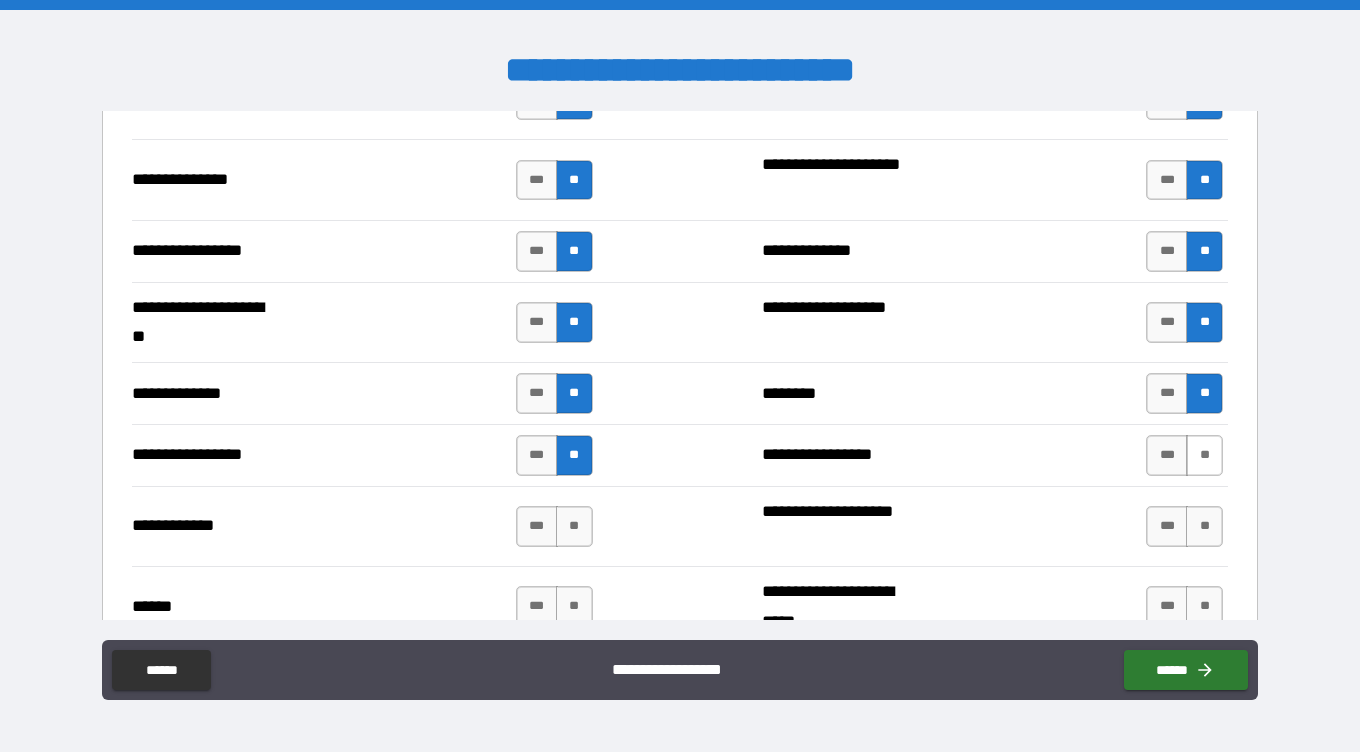 click on "**" at bounding box center (1204, 455) 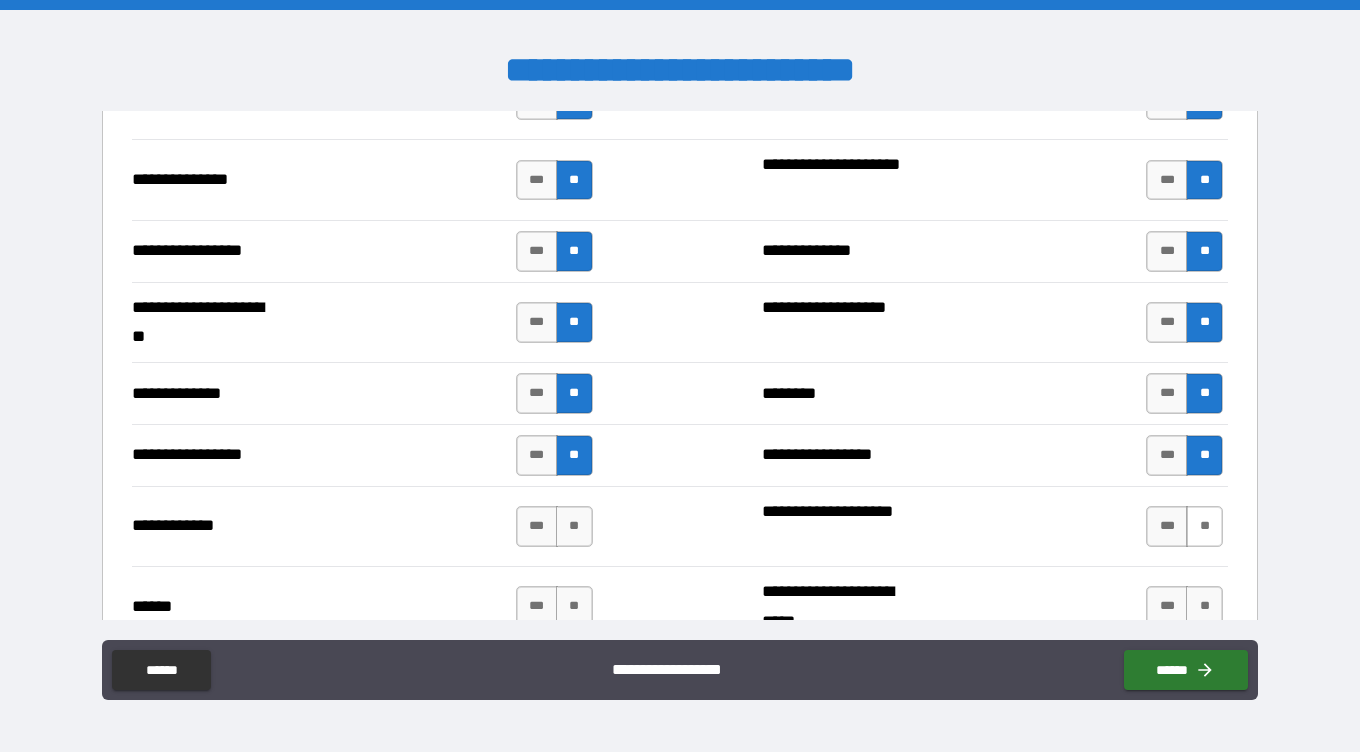 click on "**" at bounding box center [1204, 526] 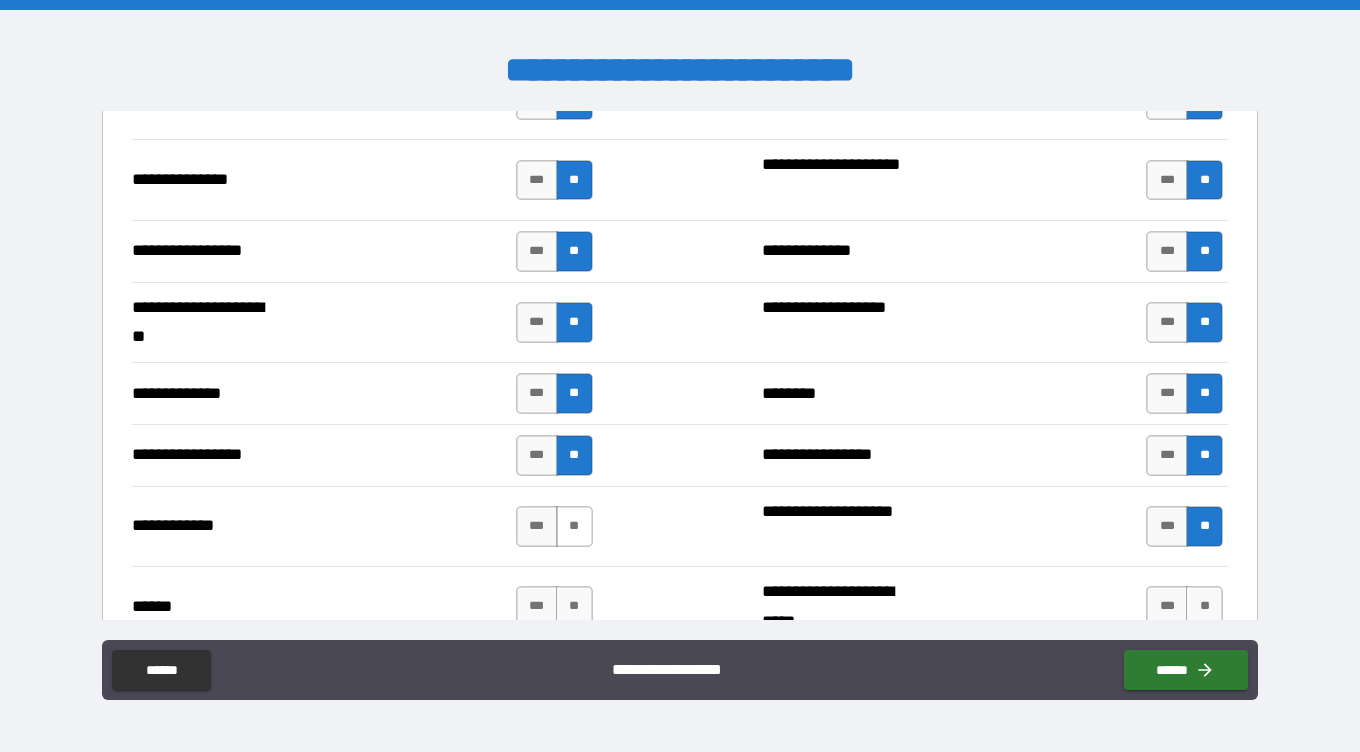 click on "**" at bounding box center [574, 526] 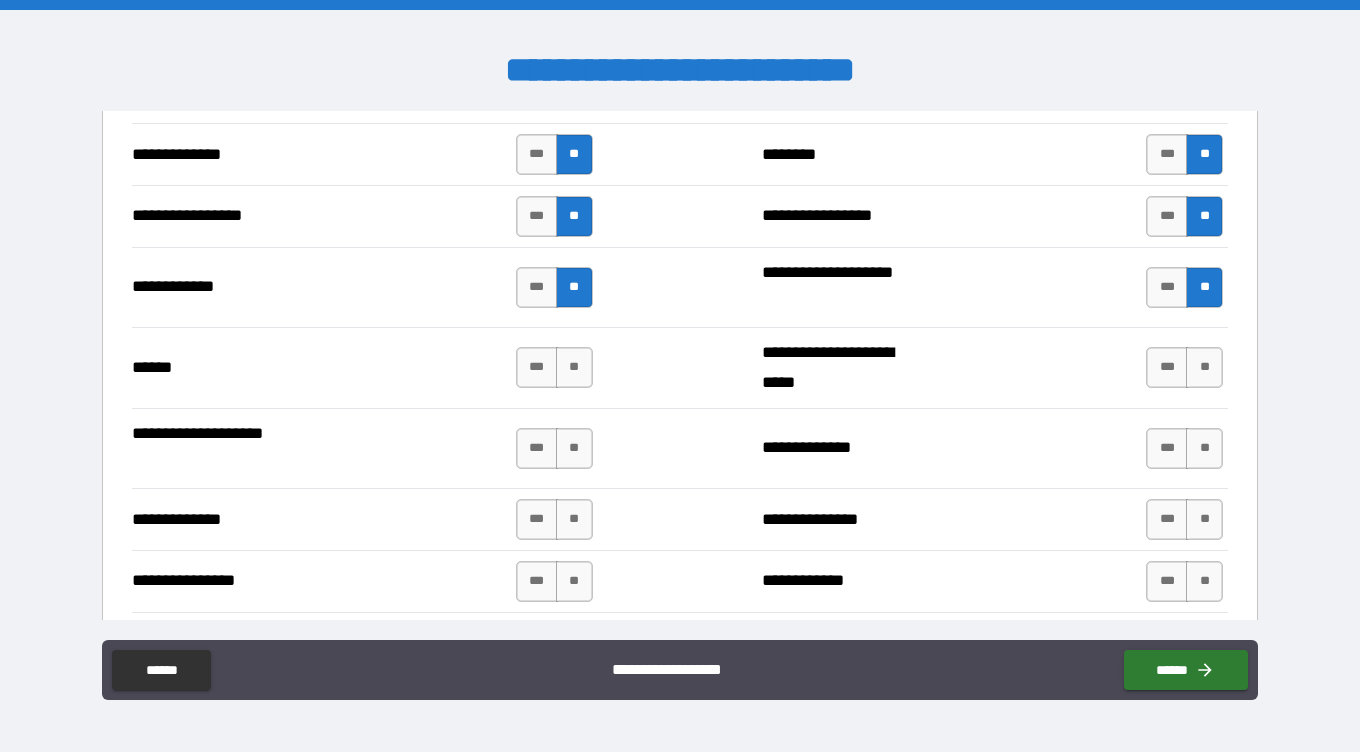 scroll, scrollTop: 2911, scrollLeft: 0, axis: vertical 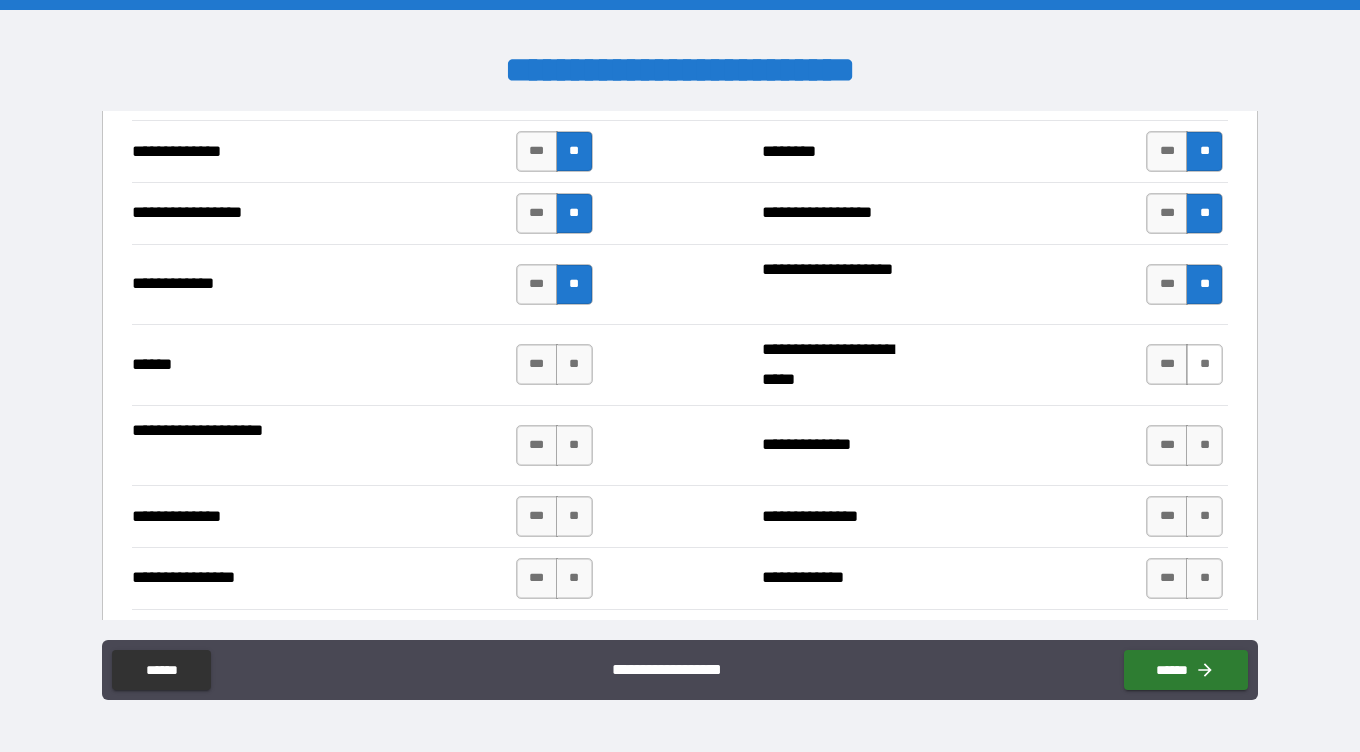 click on "**" at bounding box center (1204, 364) 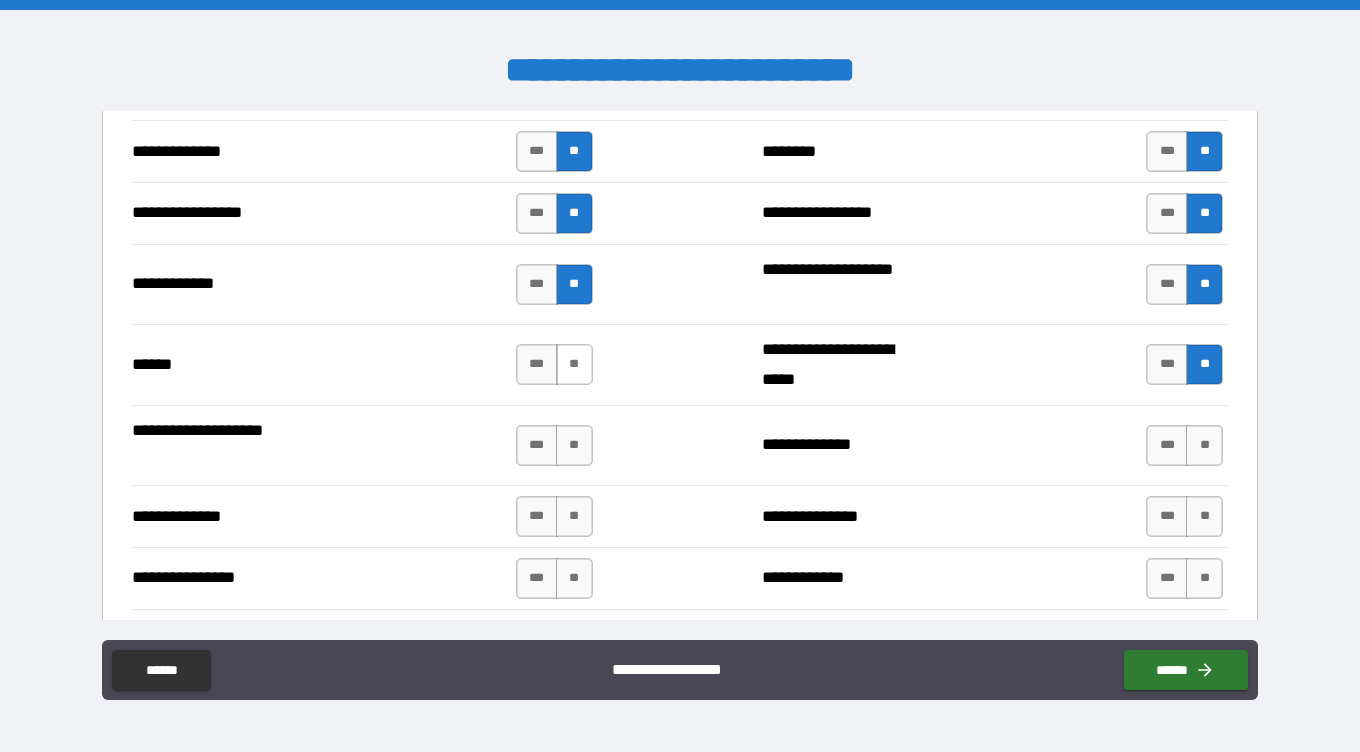 click on "**" at bounding box center (574, 364) 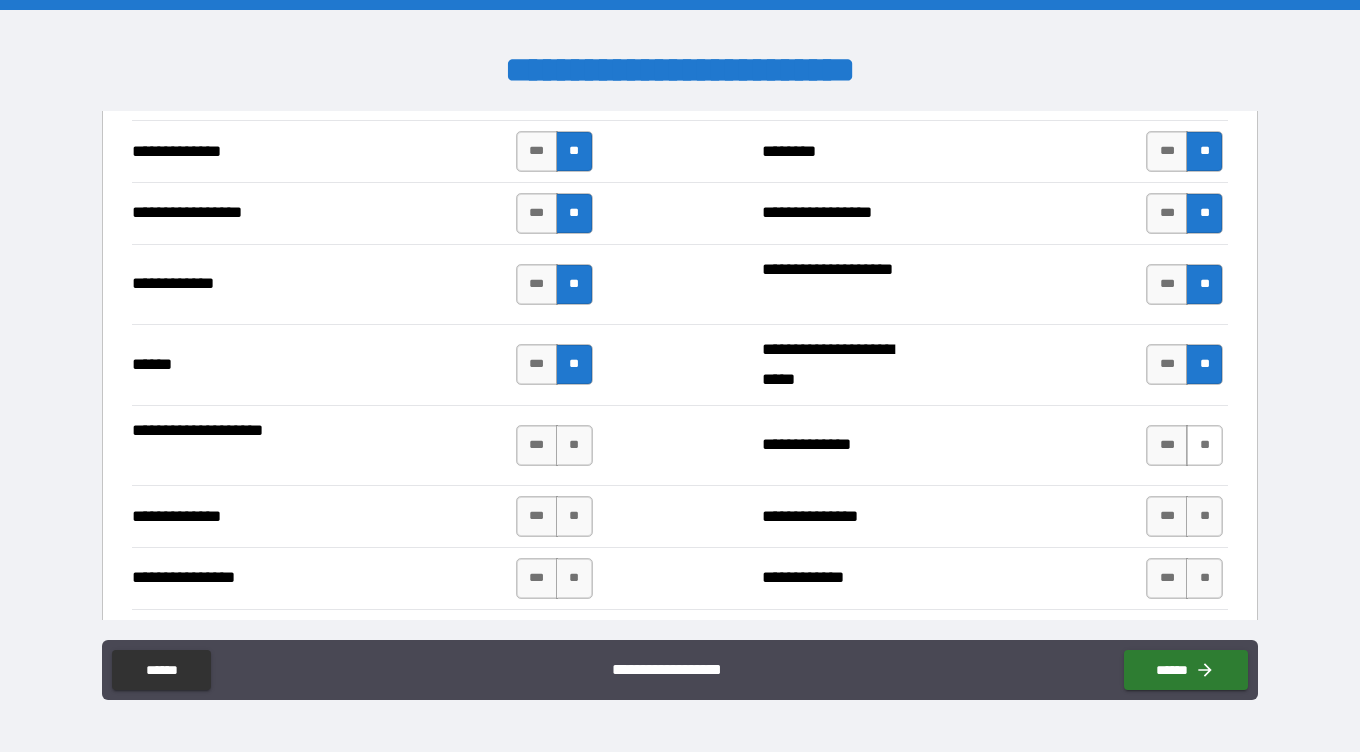 click on "**" at bounding box center [1204, 445] 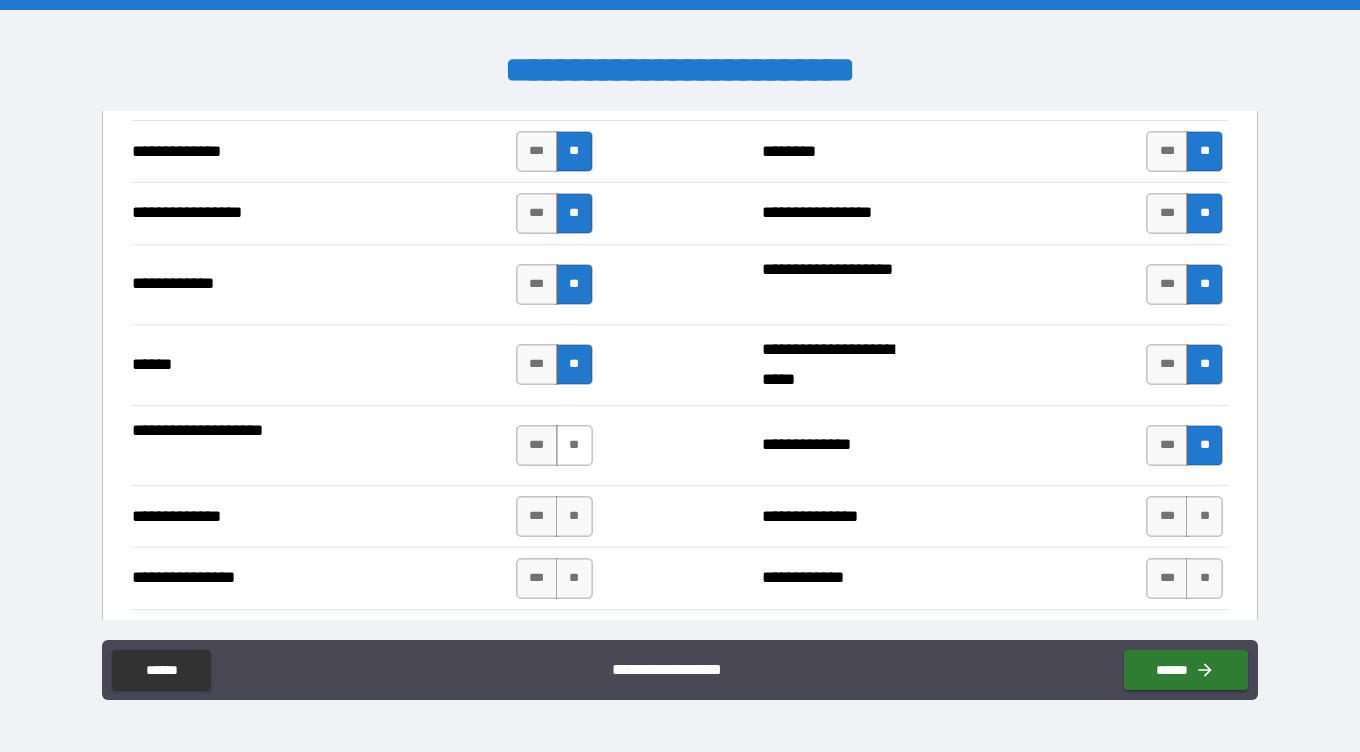 click on "**" at bounding box center (574, 445) 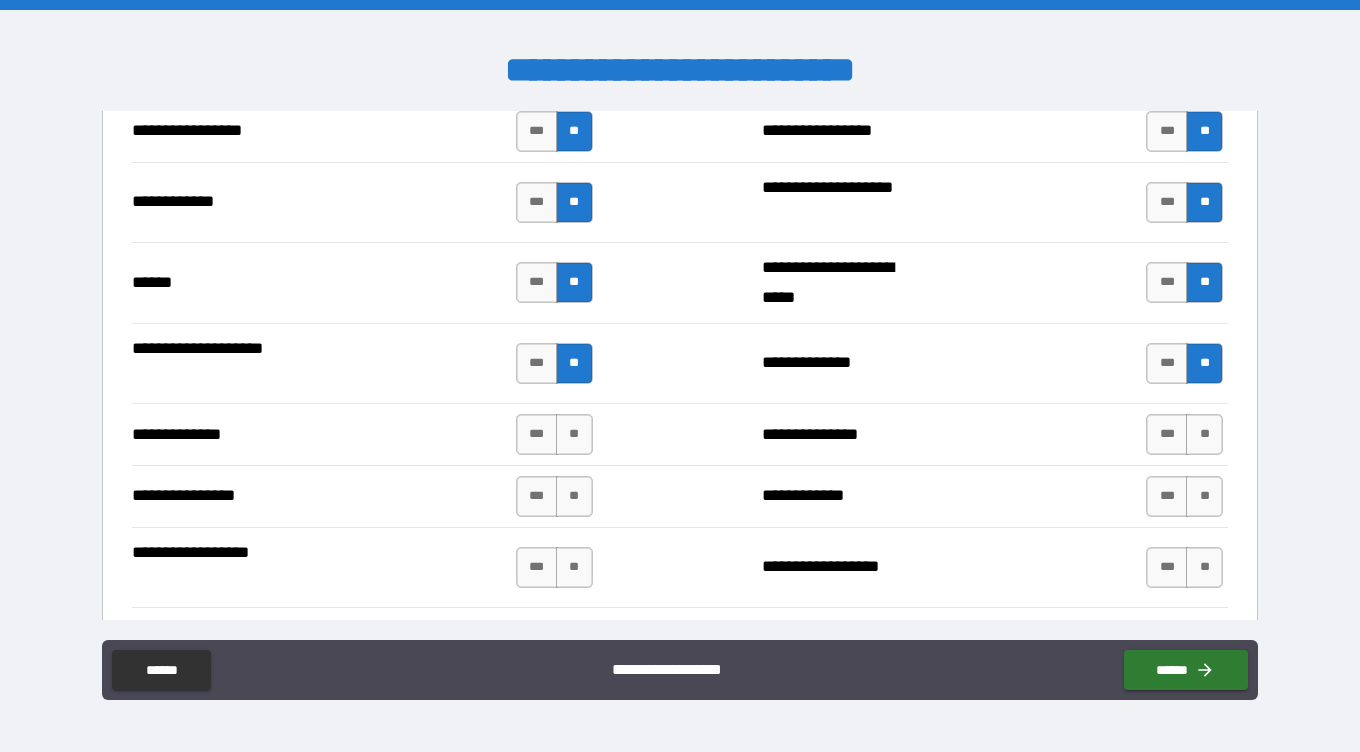 scroll, scrollTop: 3032, scrollLeft: 0, axis: vertical 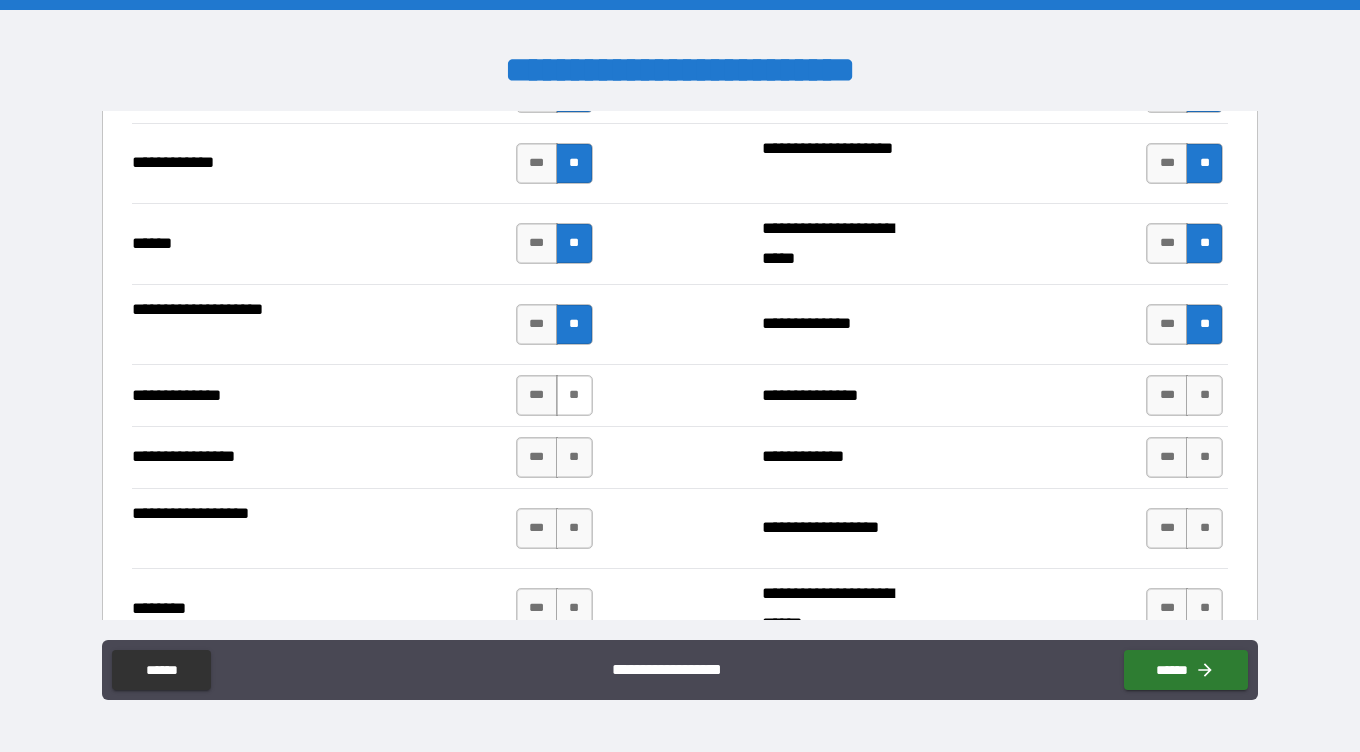 click on "**" at bounding box center [574, 395] 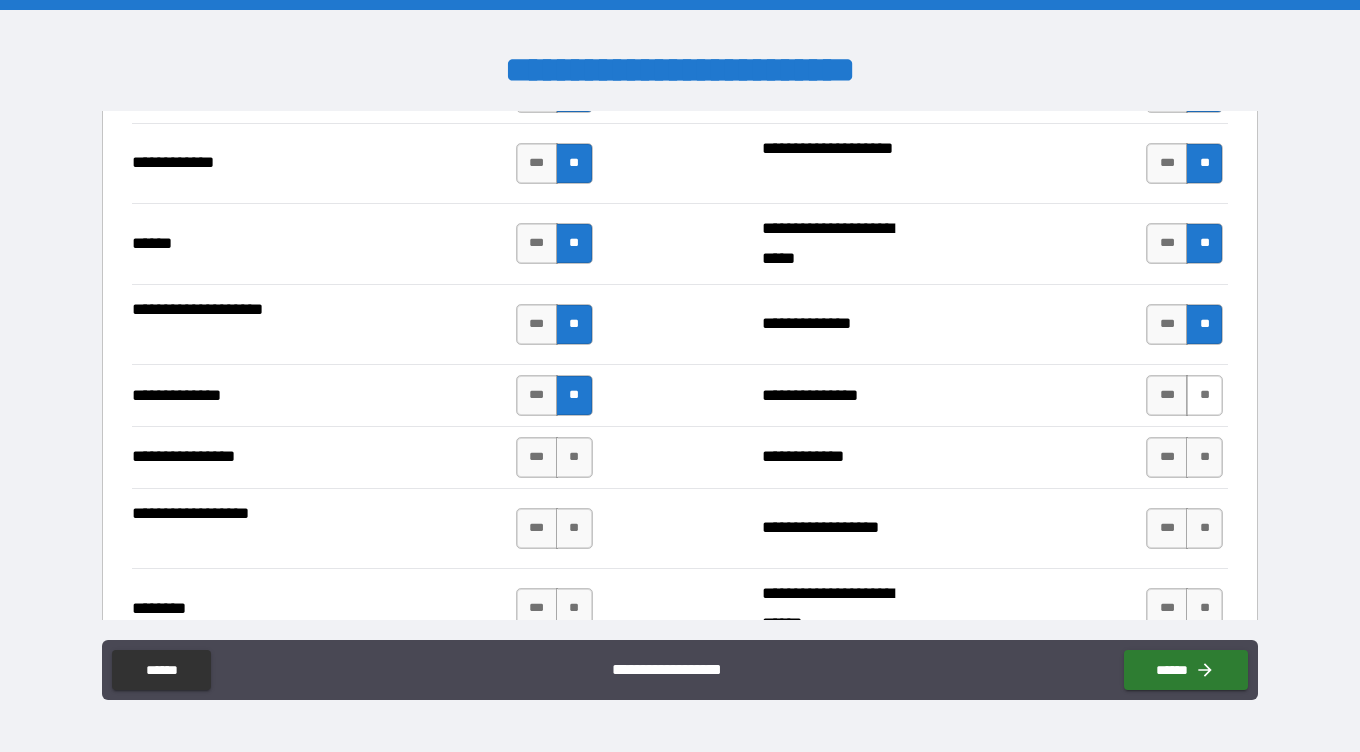 click on "**" at bounding box center (1204, 395) 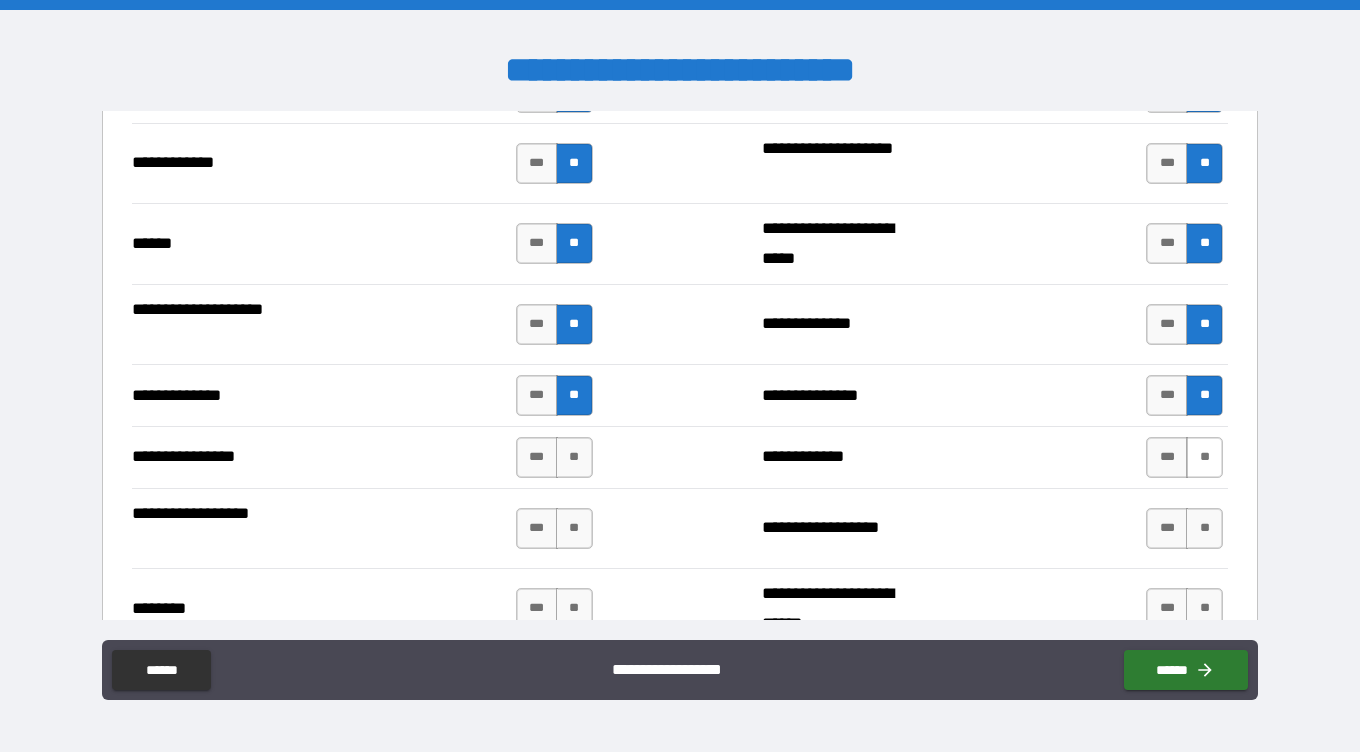 click on "**" at bounding box center [1204, 457] 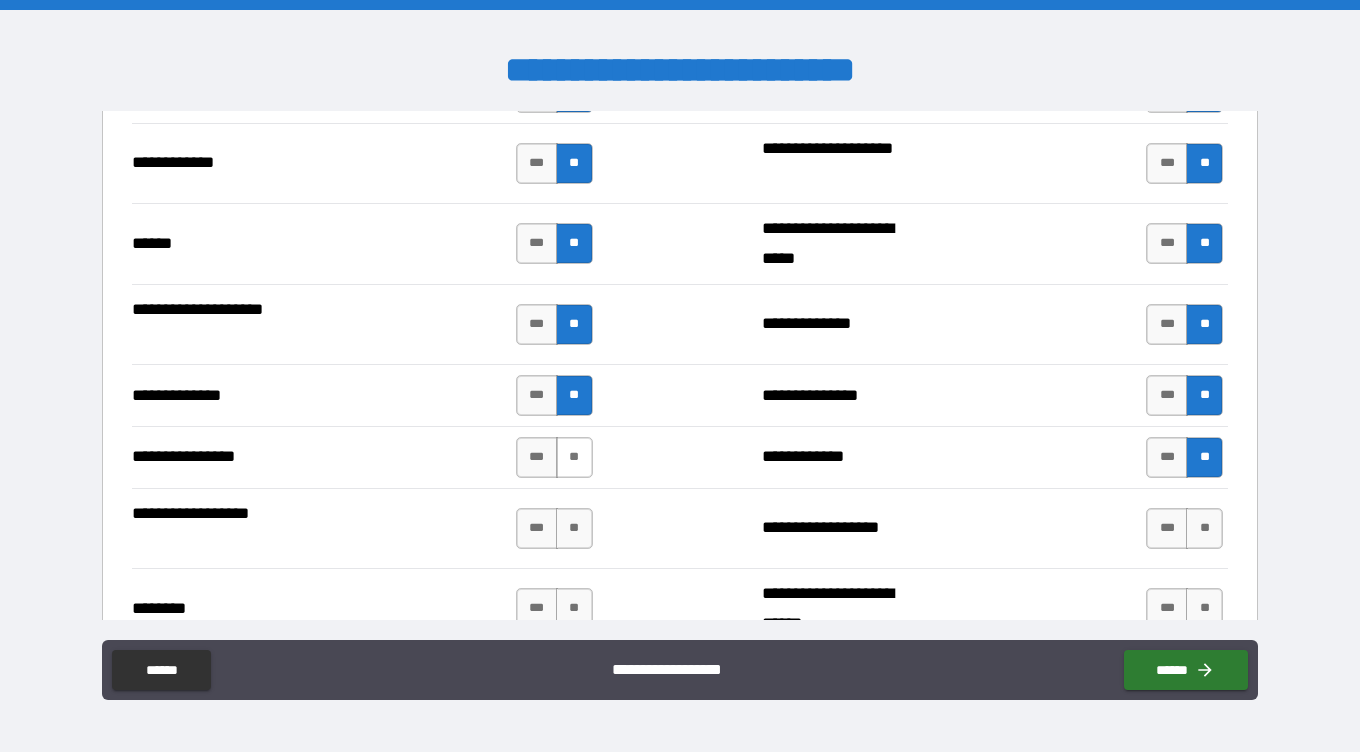 click on "**" at bounding box center [574, 457] 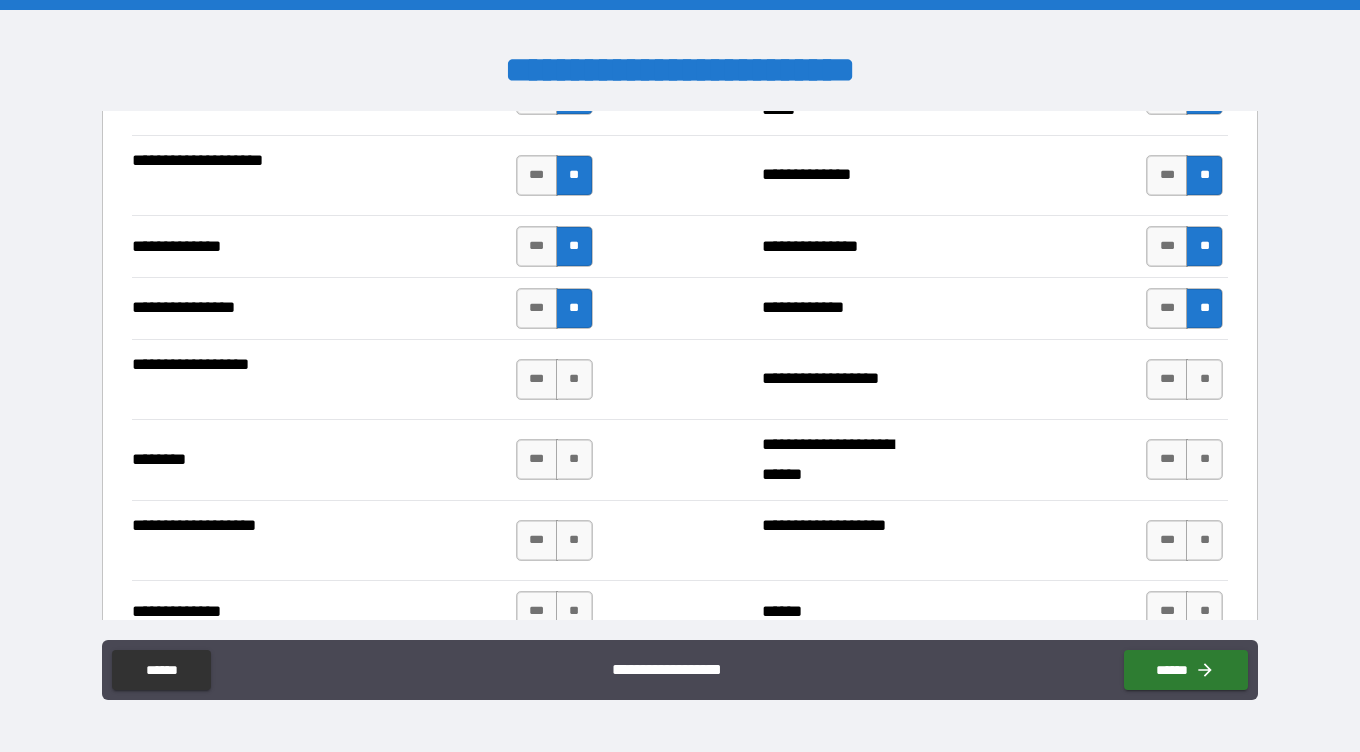 scroll, scrollTop: 3181, scrollLeft: 0, axis: vertical 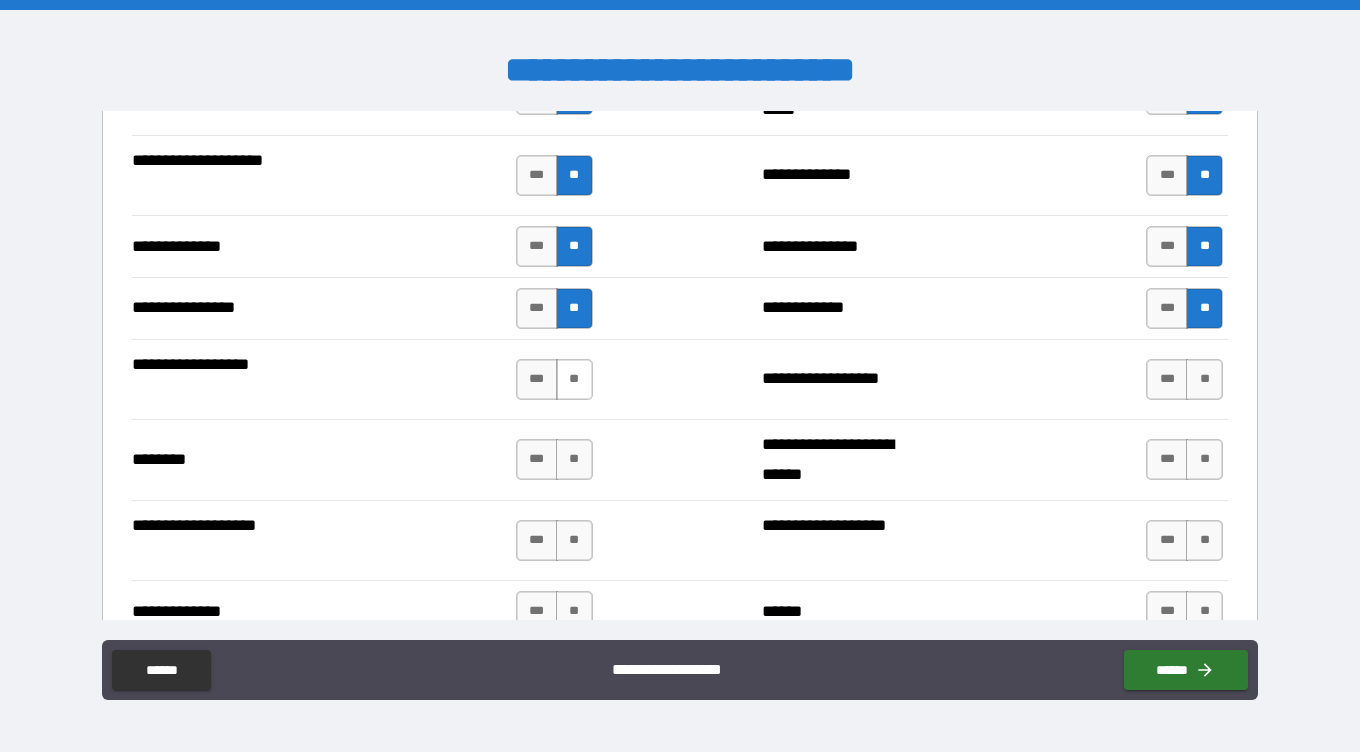 click on "**" at bounding box center [574, 379] 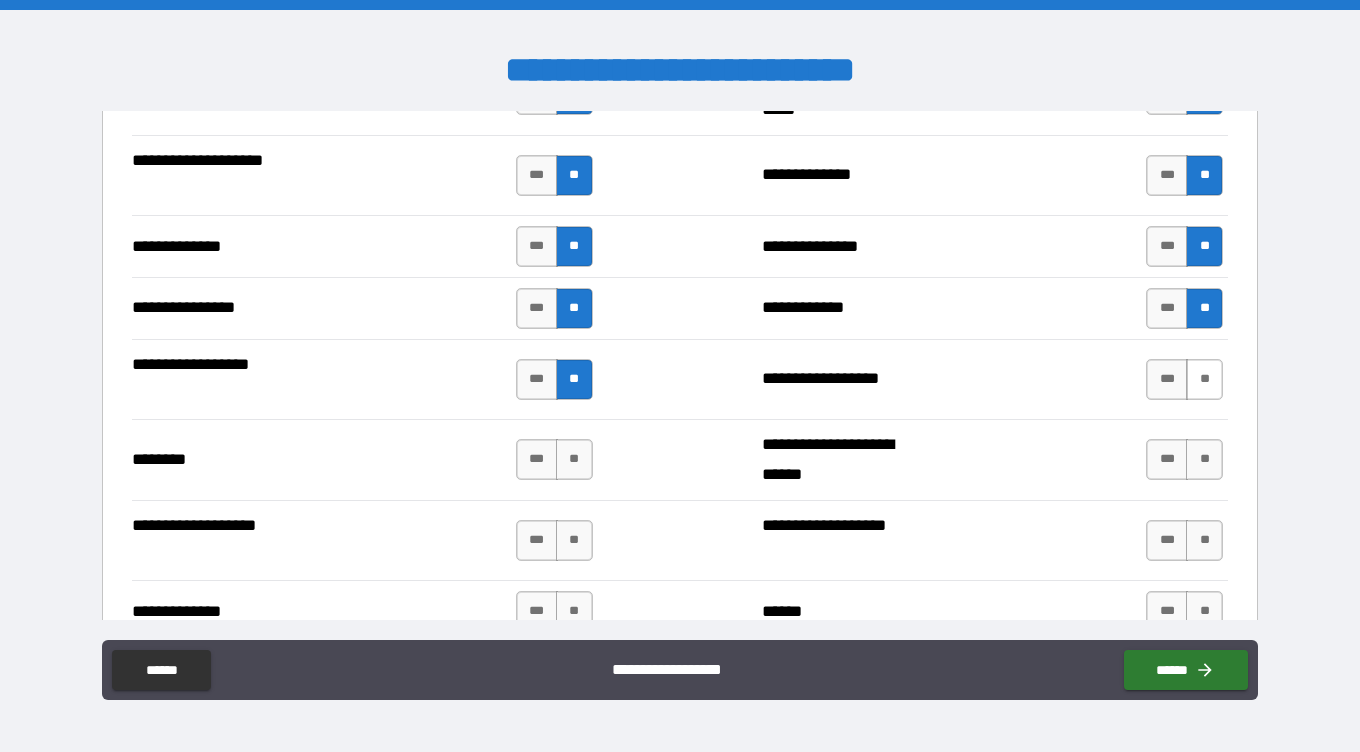 click on "**" at bounding box center (1204, 379) 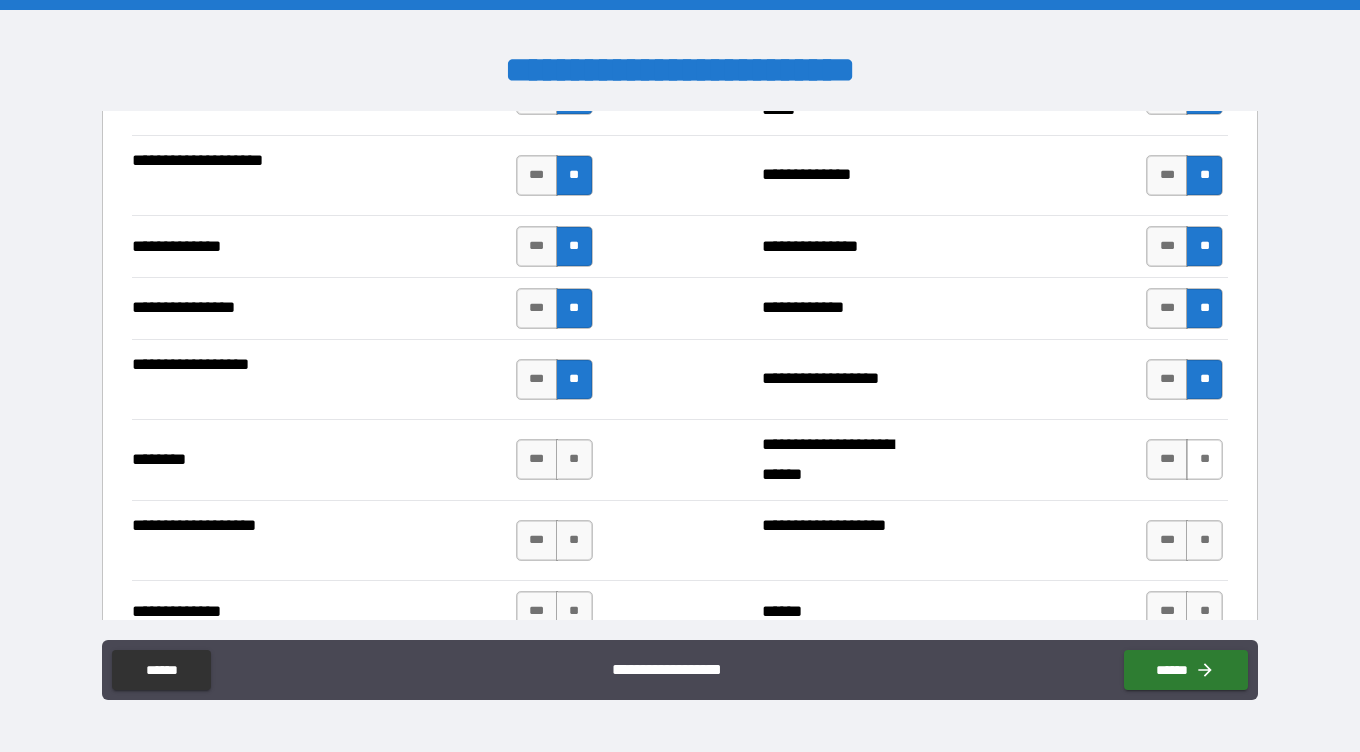 click on "**" at bounding box center (1204, 459) 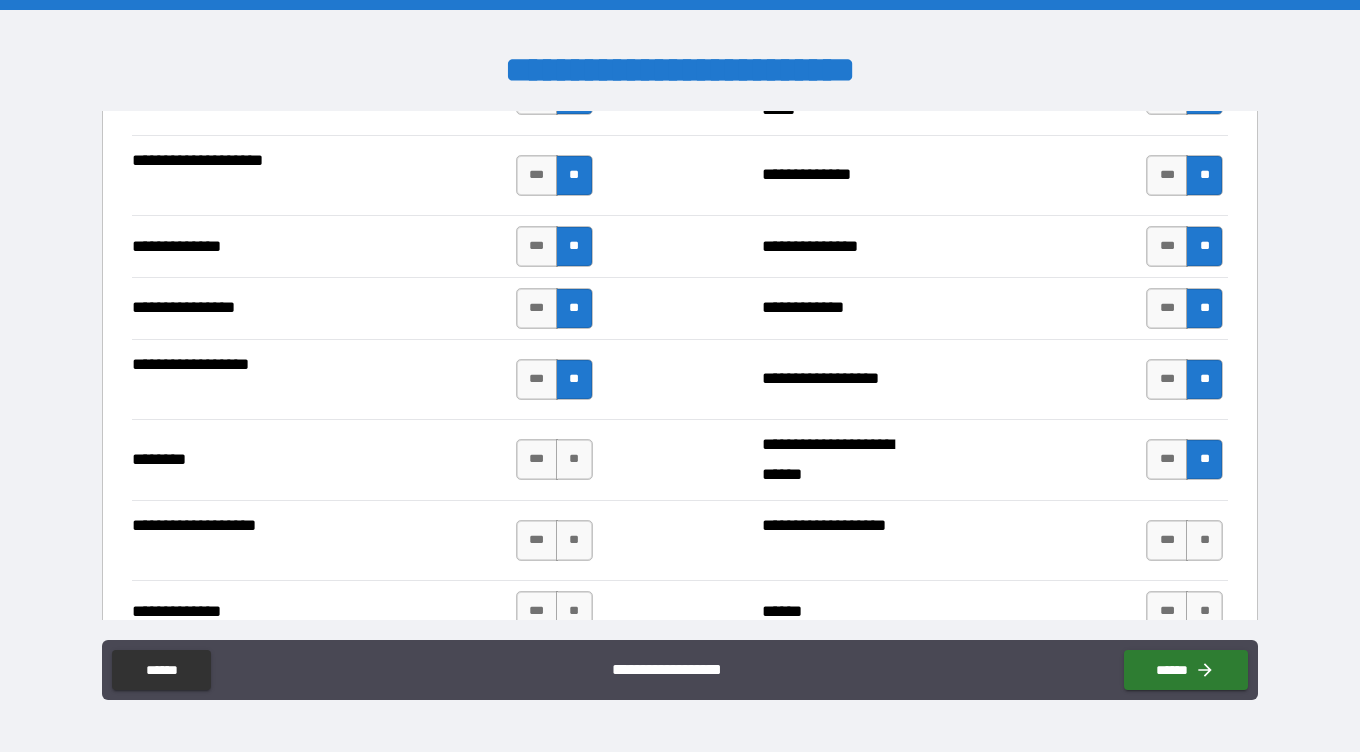 click on "**********" at bounding box center [680, 540] 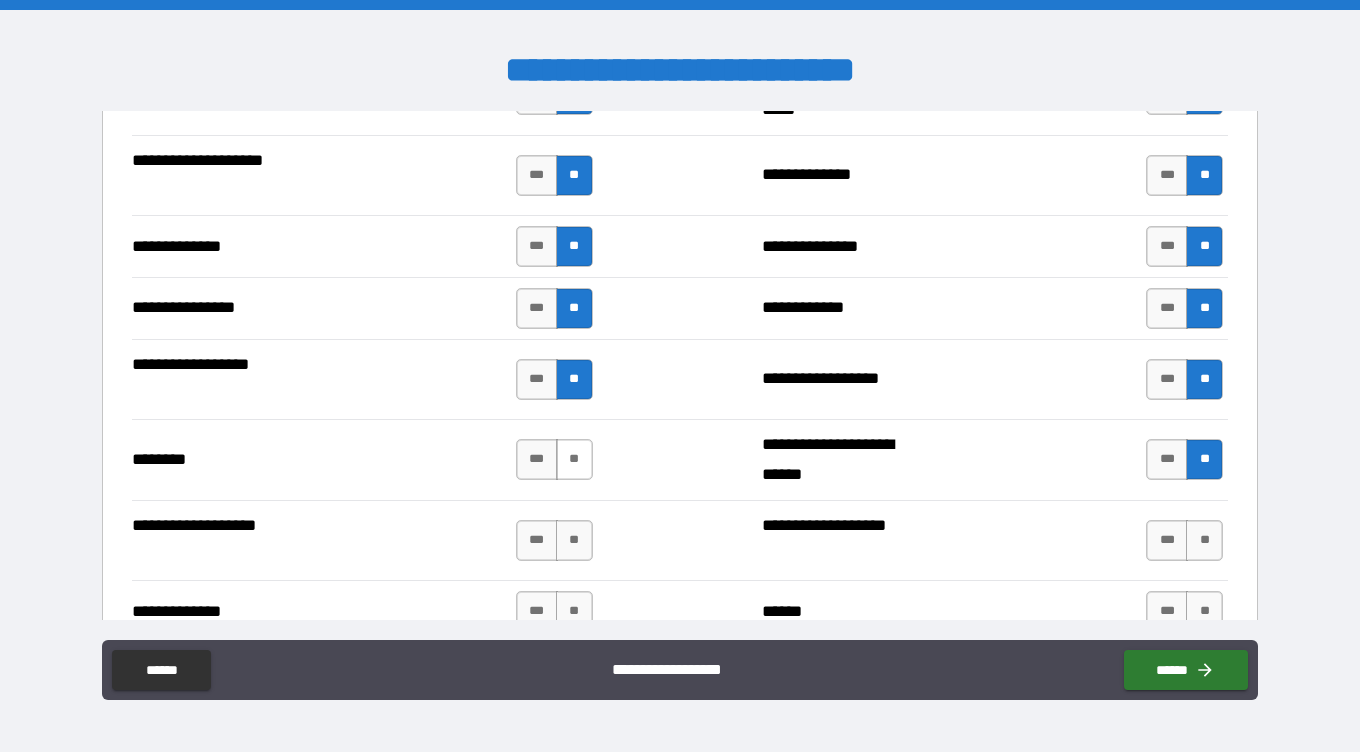 click on "**" at bounding box center [574, 459] 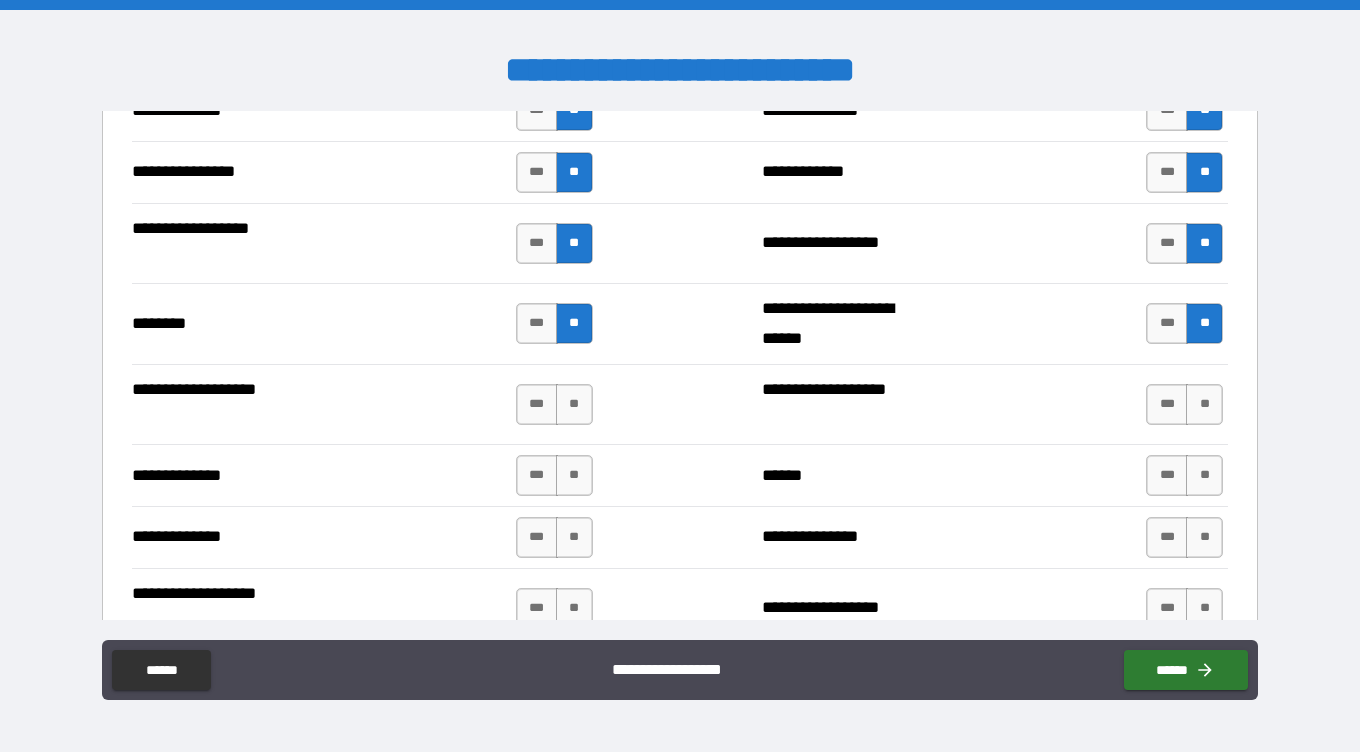 scroll, scrollTop: 3323, scrollLeft: 0, axis: vertical 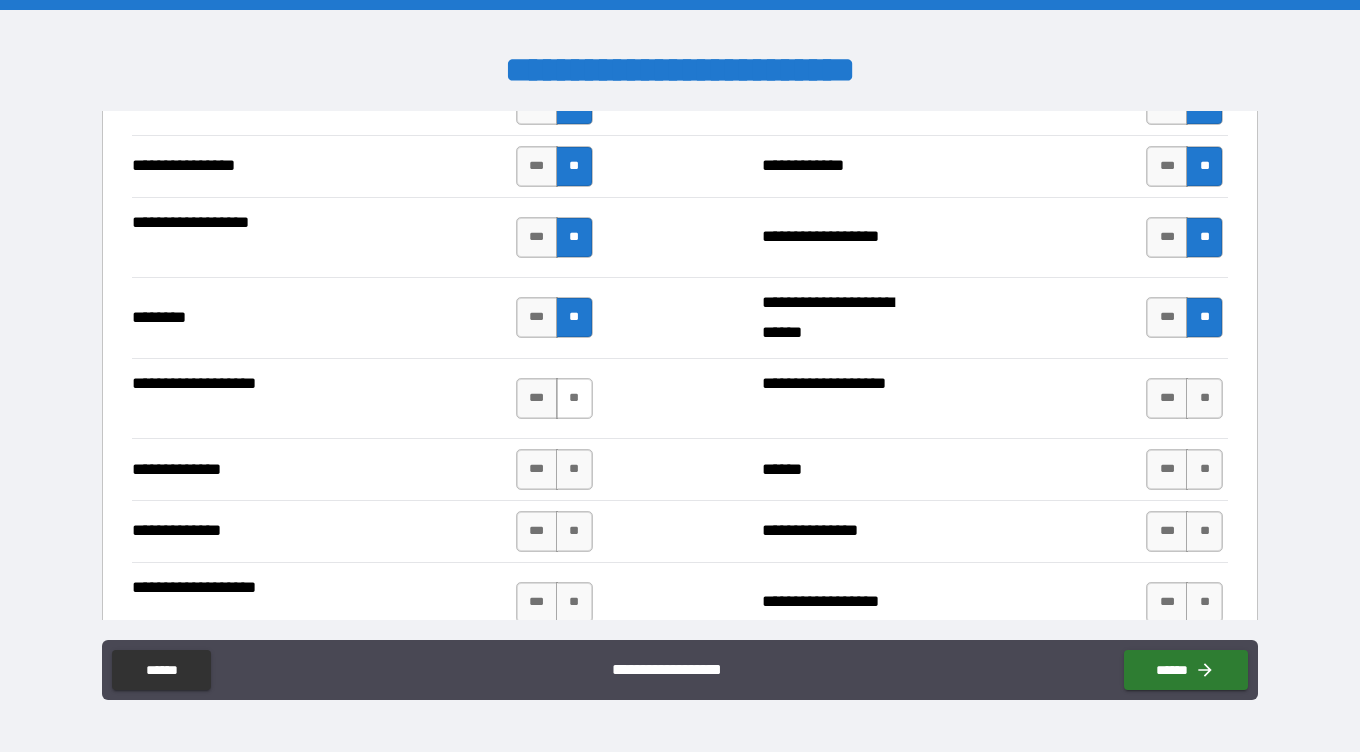 click on "**" at bounding box center [574, 398] 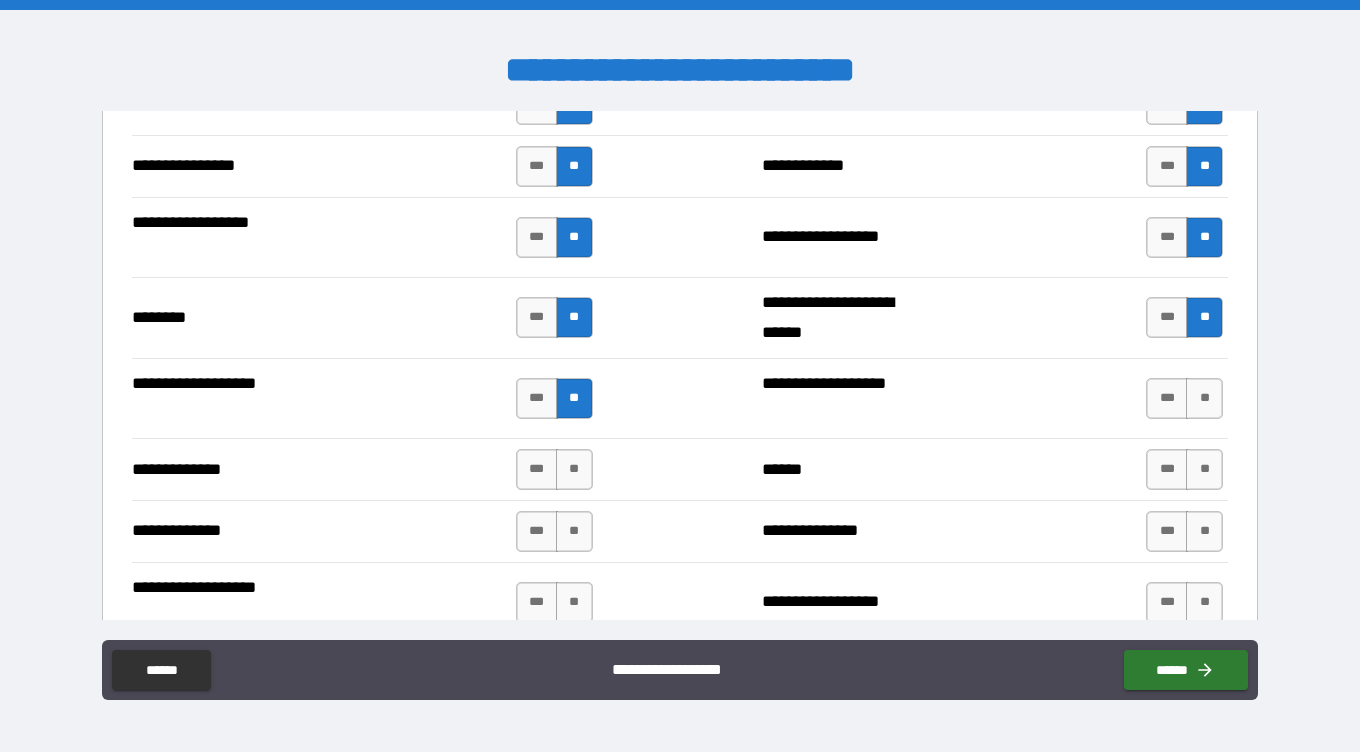 click on "**********" at bounding box center (680, 398) 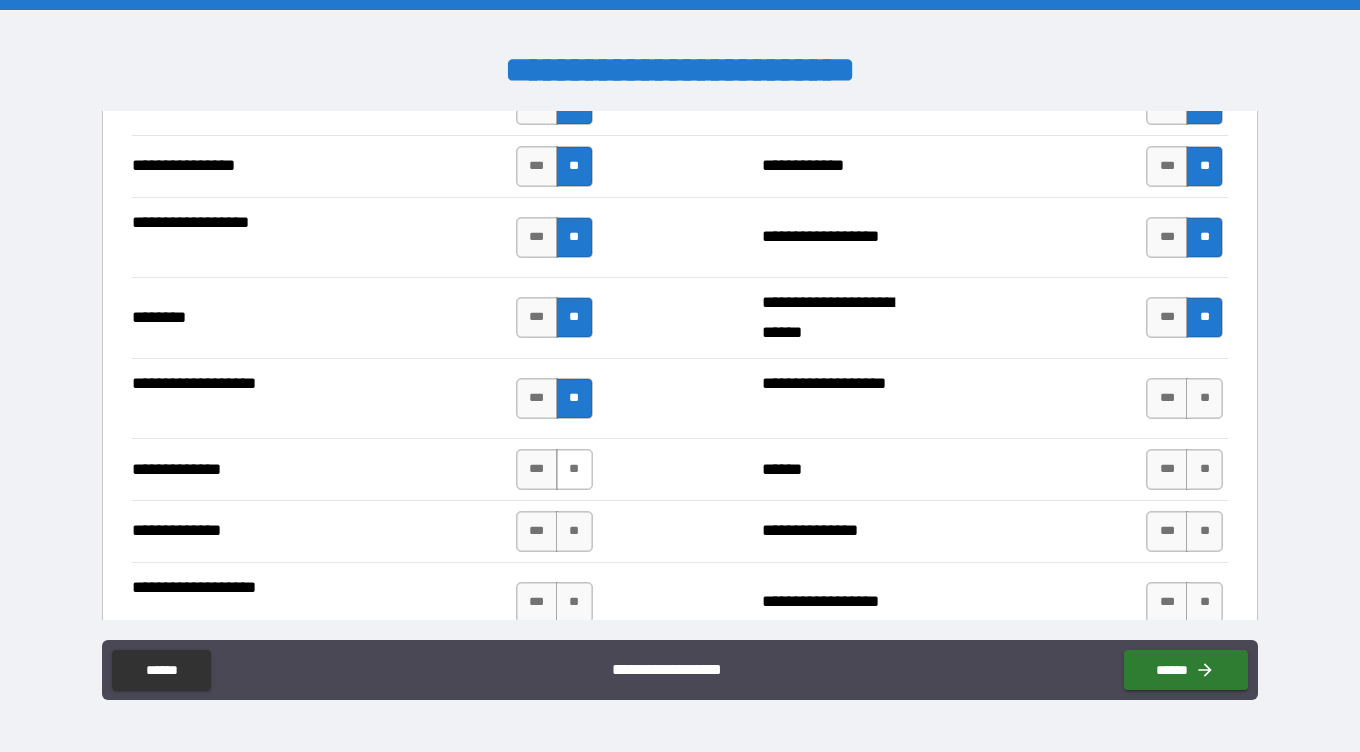 click on "**" at bounding box center (574, 469) 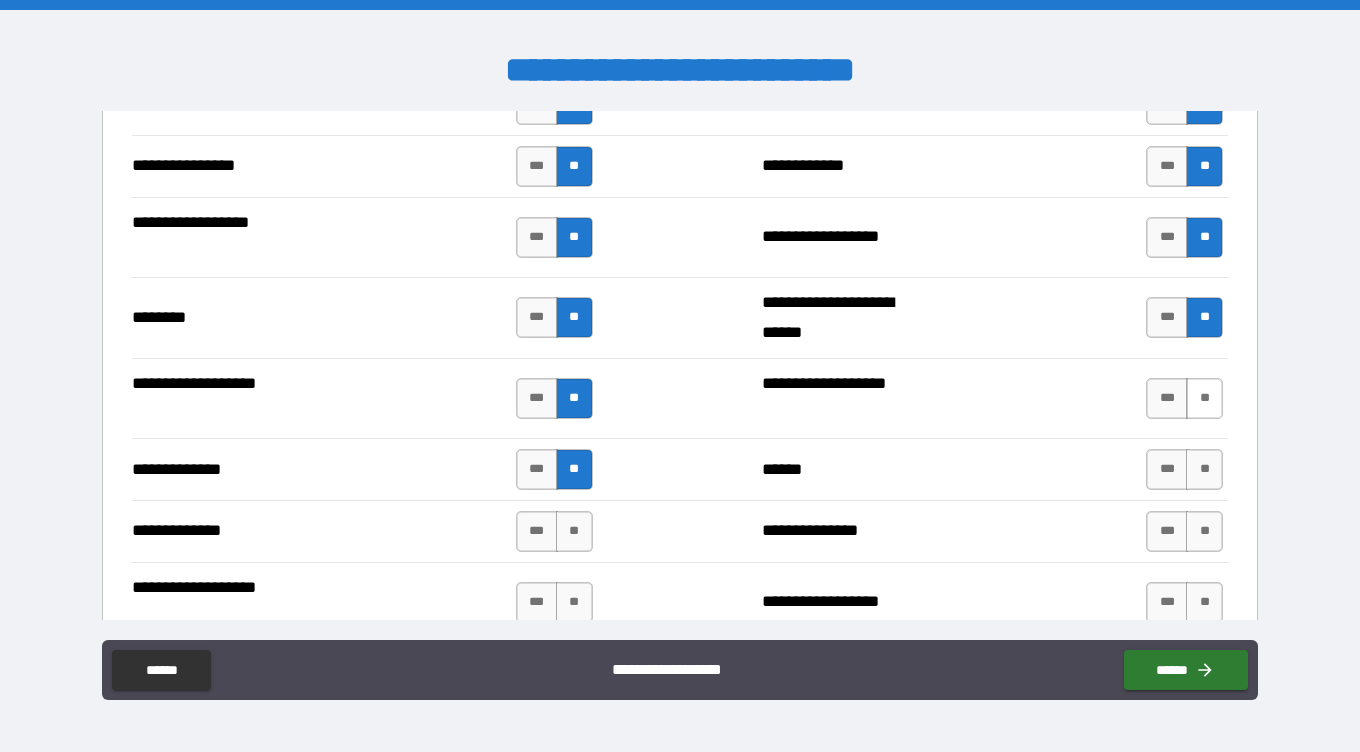 click on "**" at bounding box center [1204, 398] 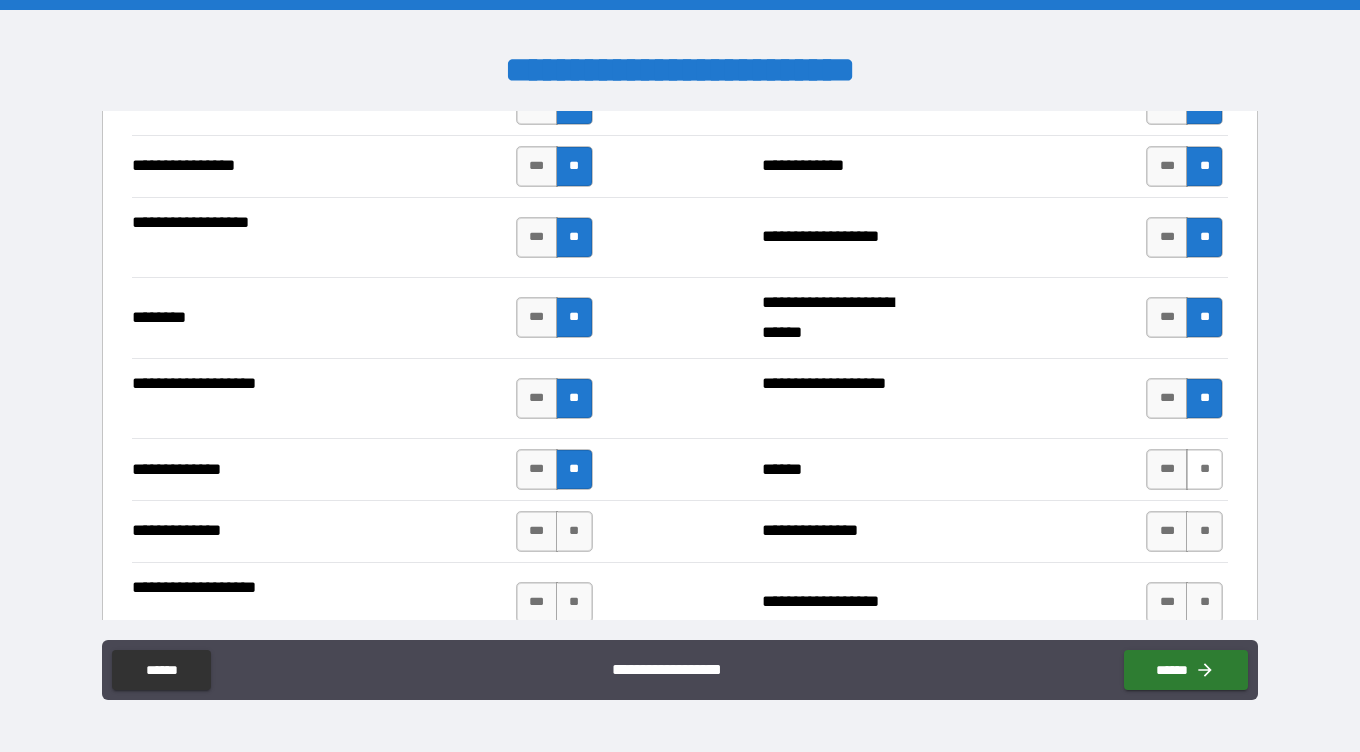 click on "**" at bounding box center (1204, 469) 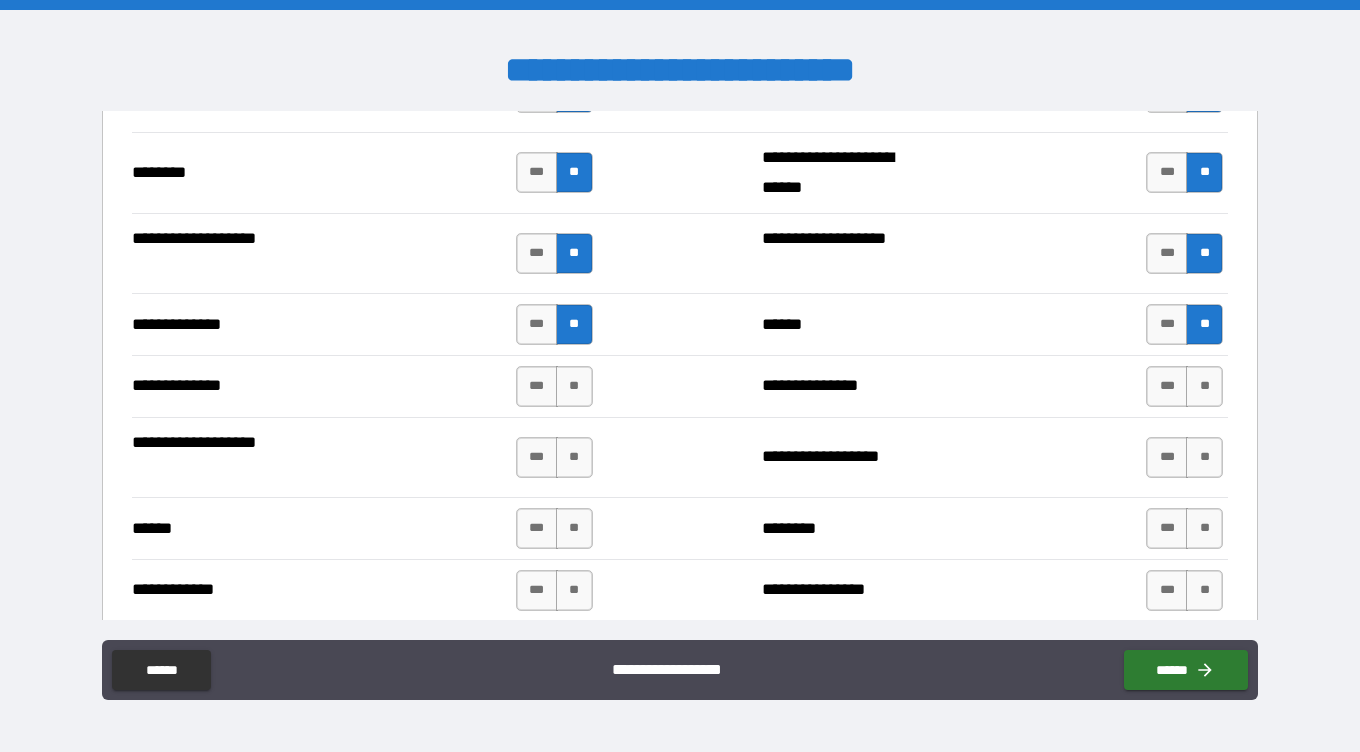 scroll, scrollTop: 3460, scrollLeft: 0, axis: vertical 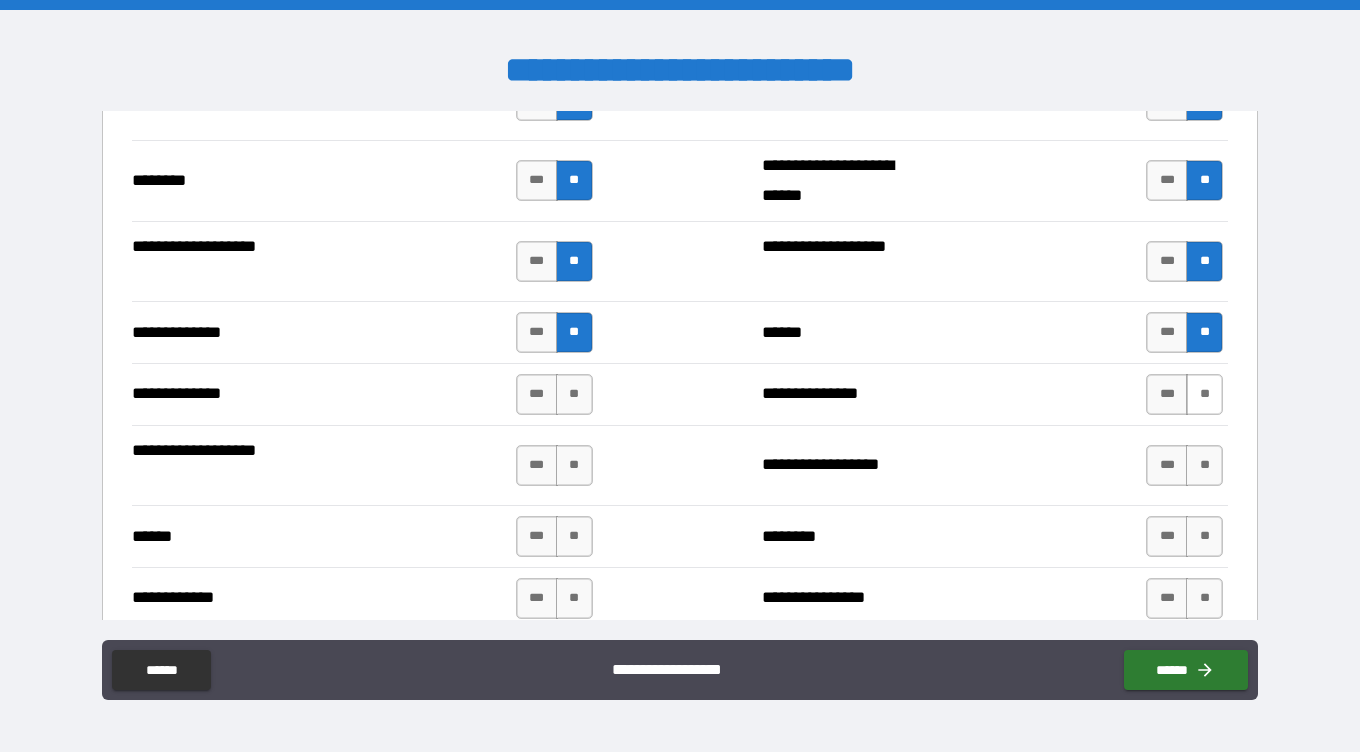 click on "**" at bounding box center [1204, 394] 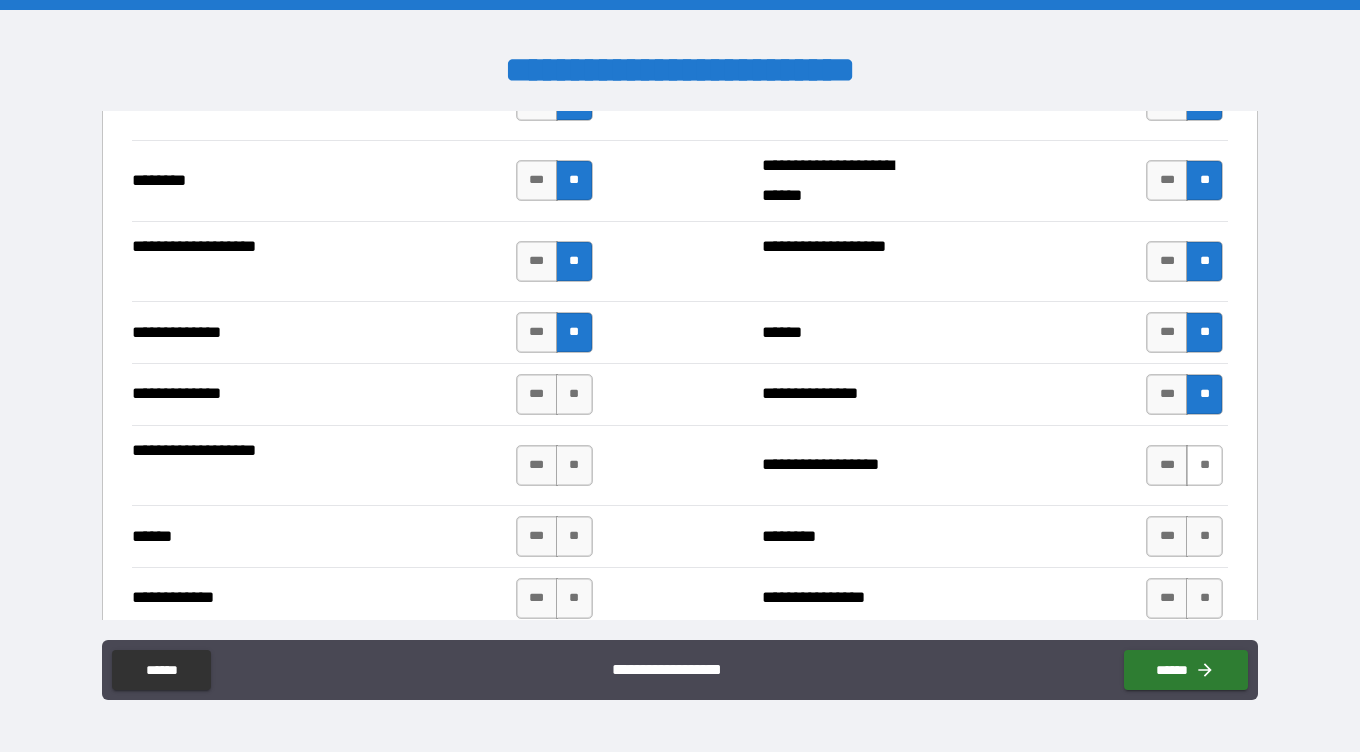 click on "**" at bounding box center (1204, 465) 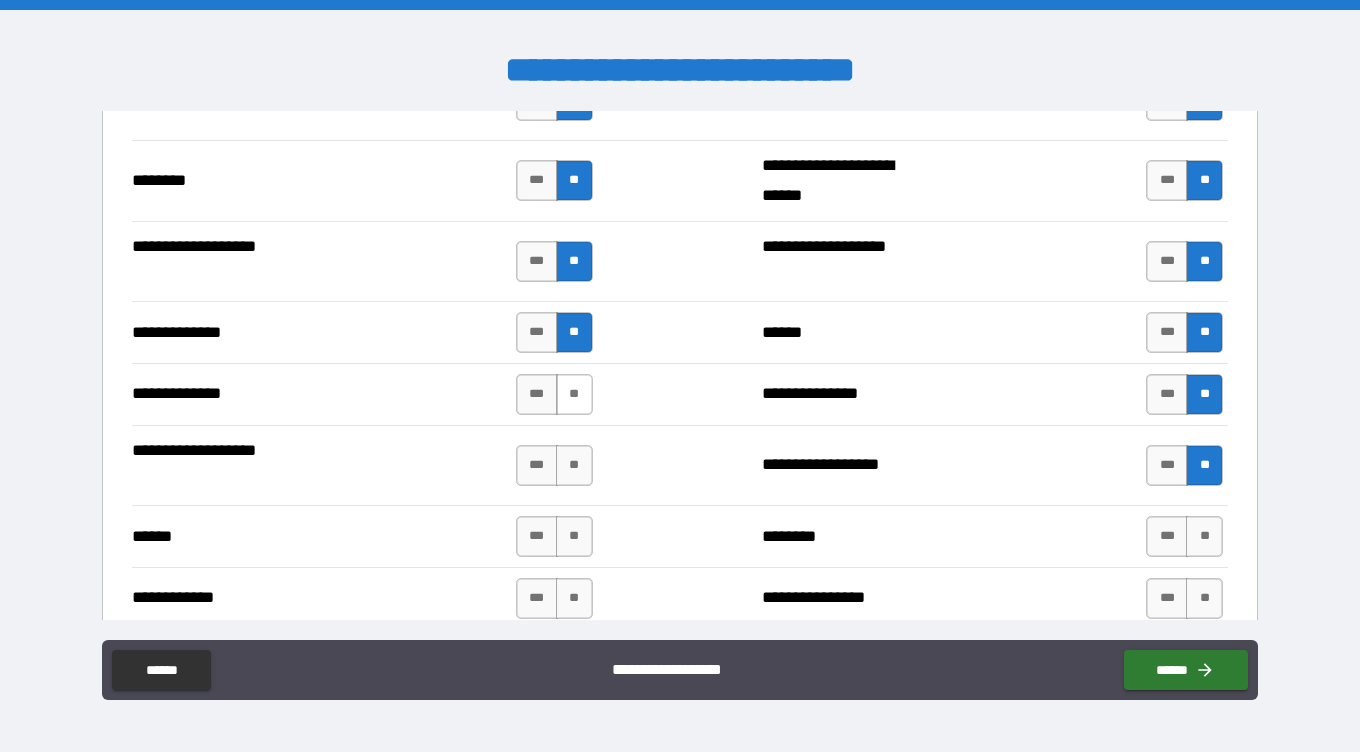 click on "**" at bounding box center [574, 394] 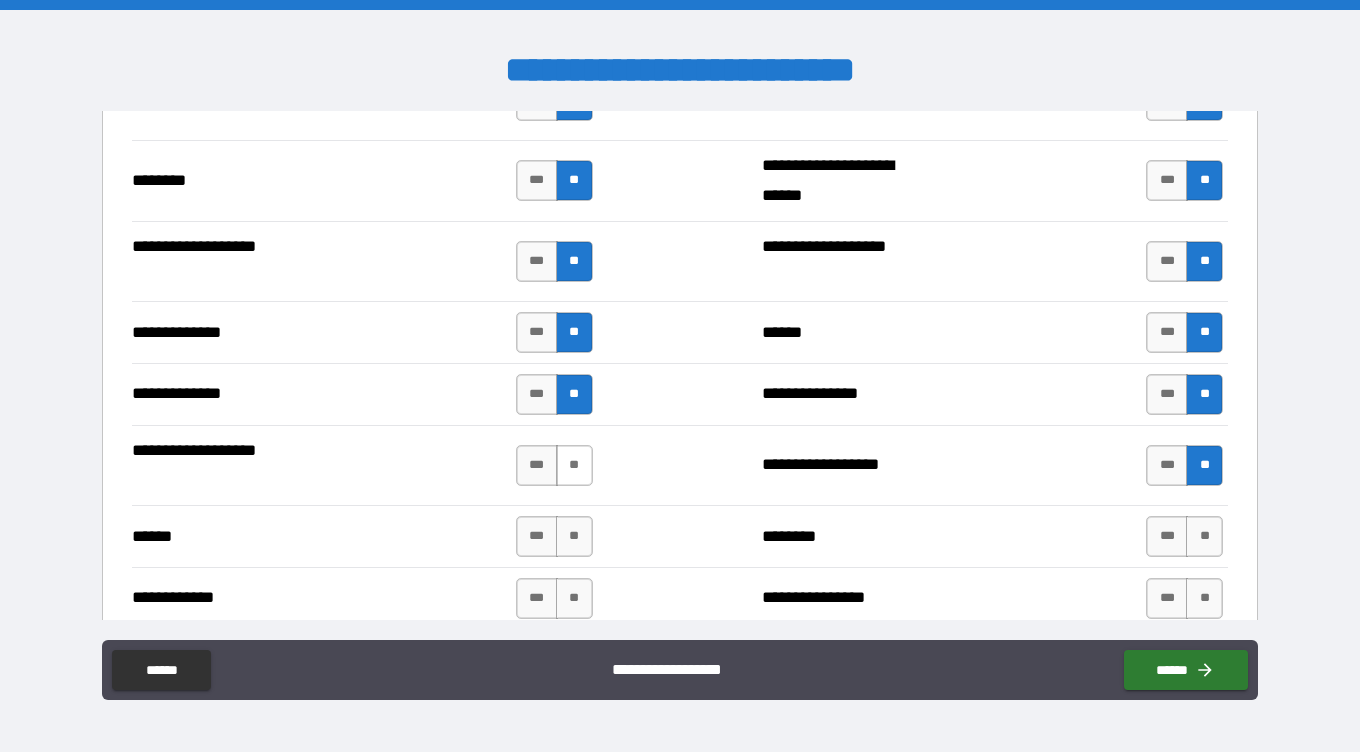 click on "**" at bounding box center (574, 465) 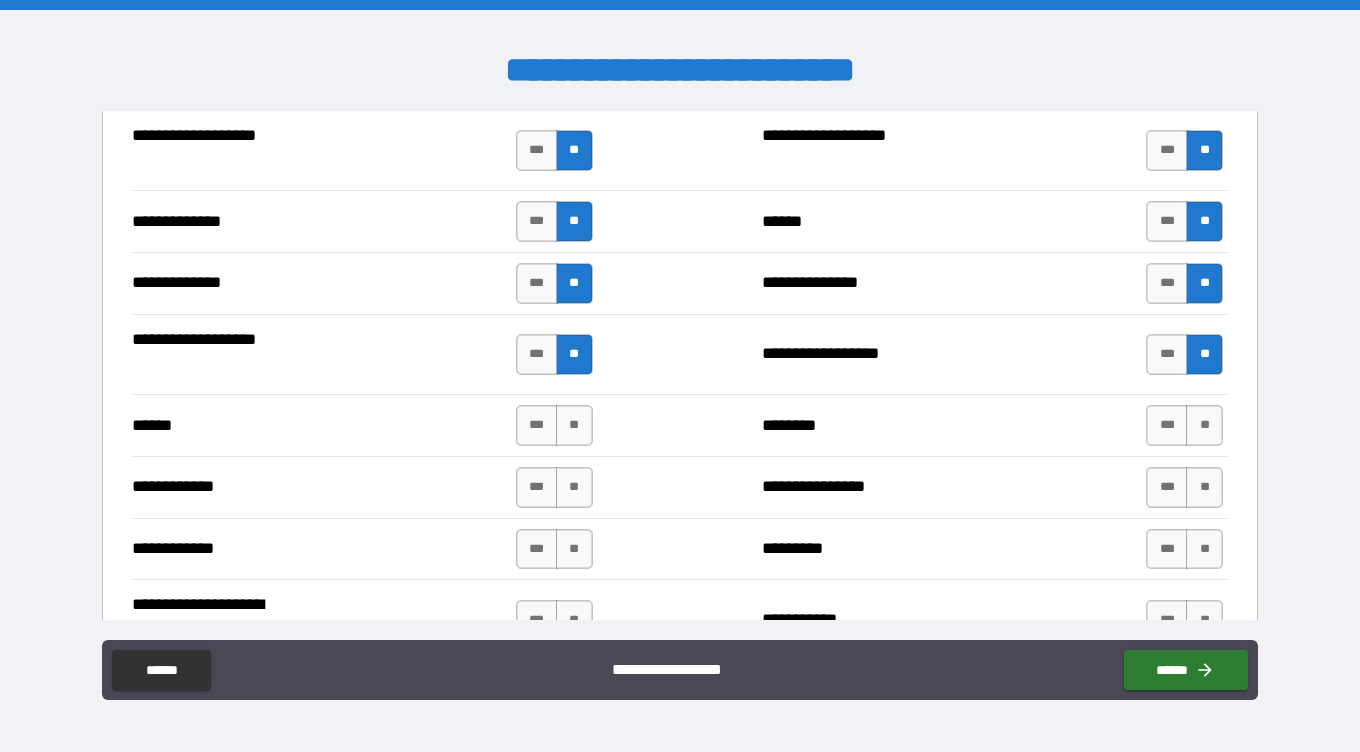 scroll, scrollTop: 3617, scrollLeft: 0, axis: vertical 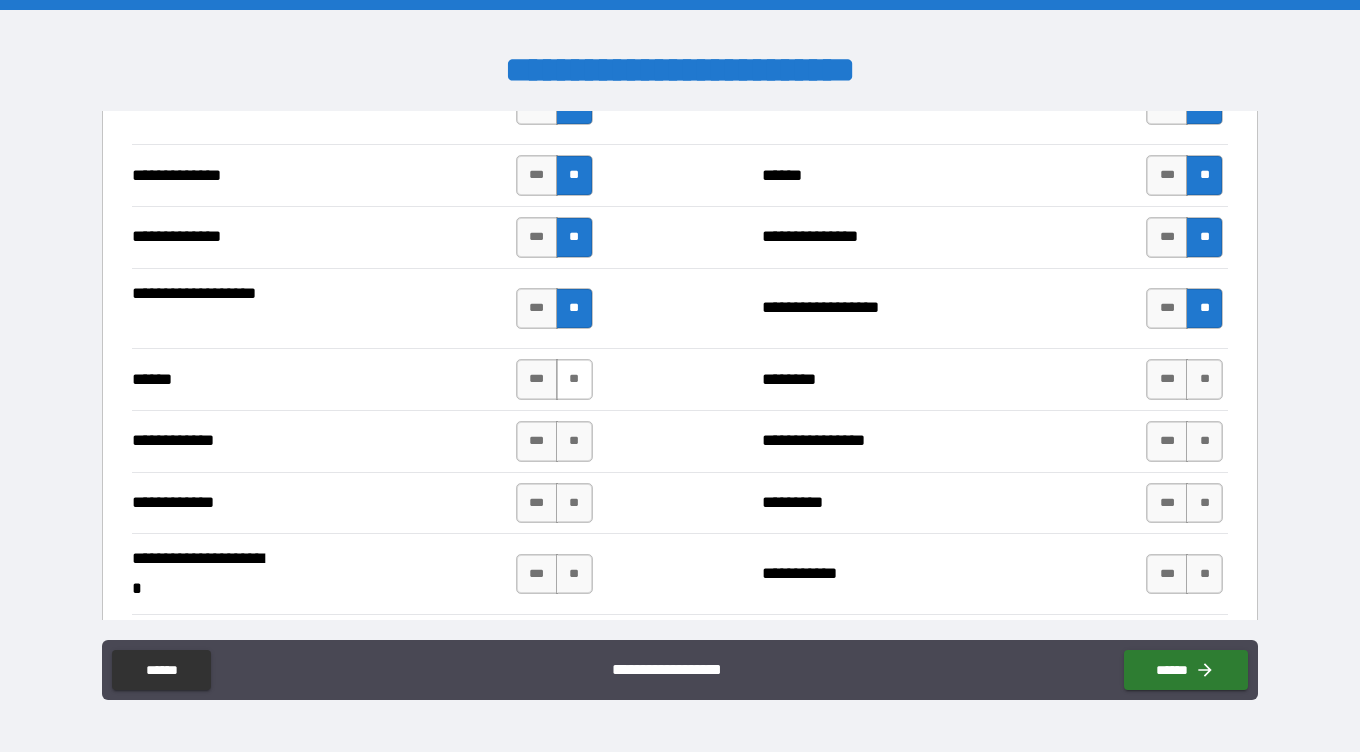 click on "**" at bounding box center [574, 379] 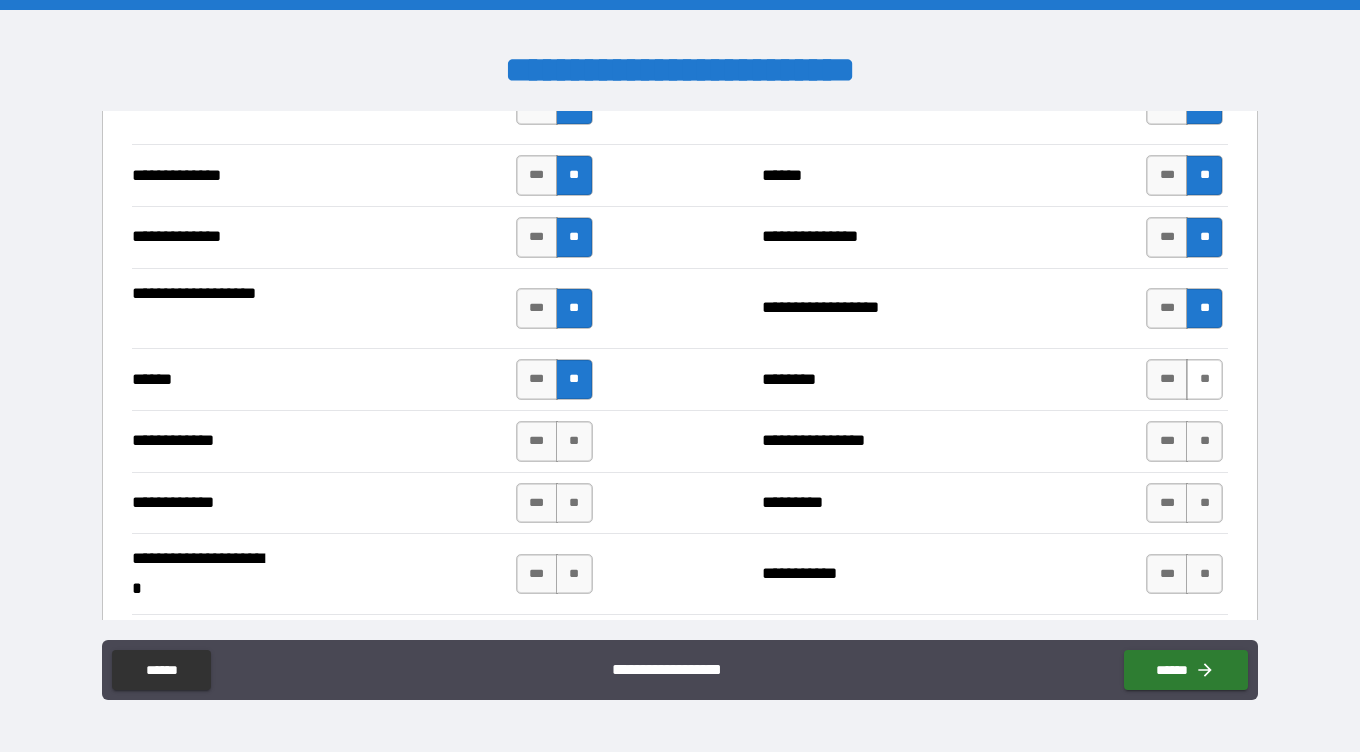 click on "**" at bounding box center (1204, 379) 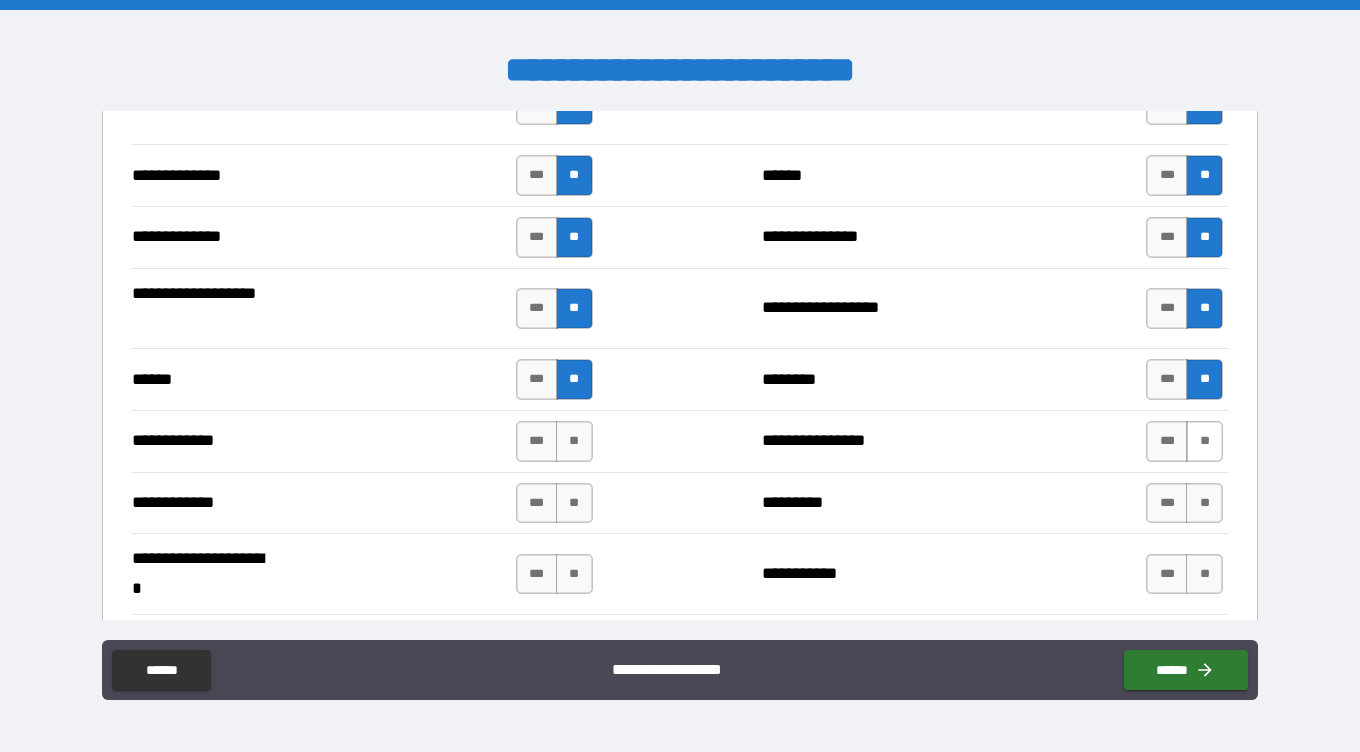 click on "**" at bounding box center [574, 441] 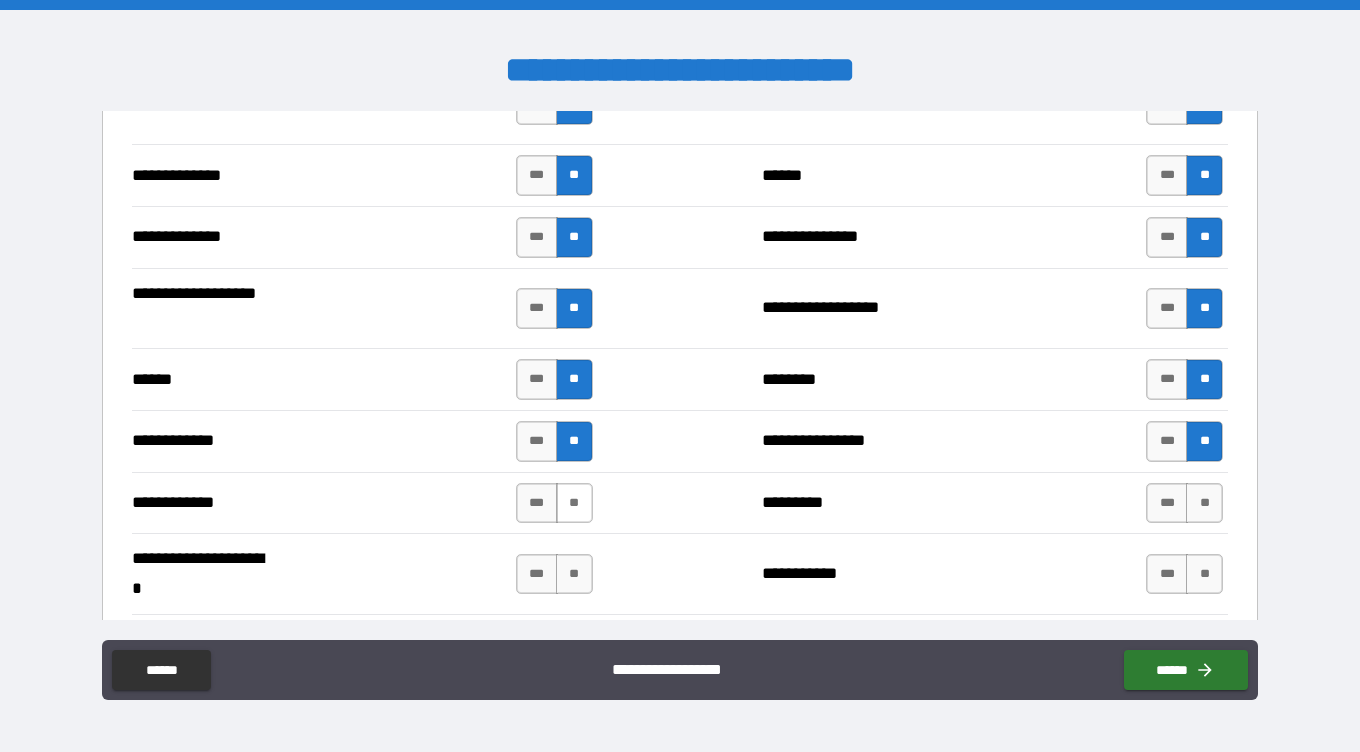 click on "**" at bounding box center [574, 503] 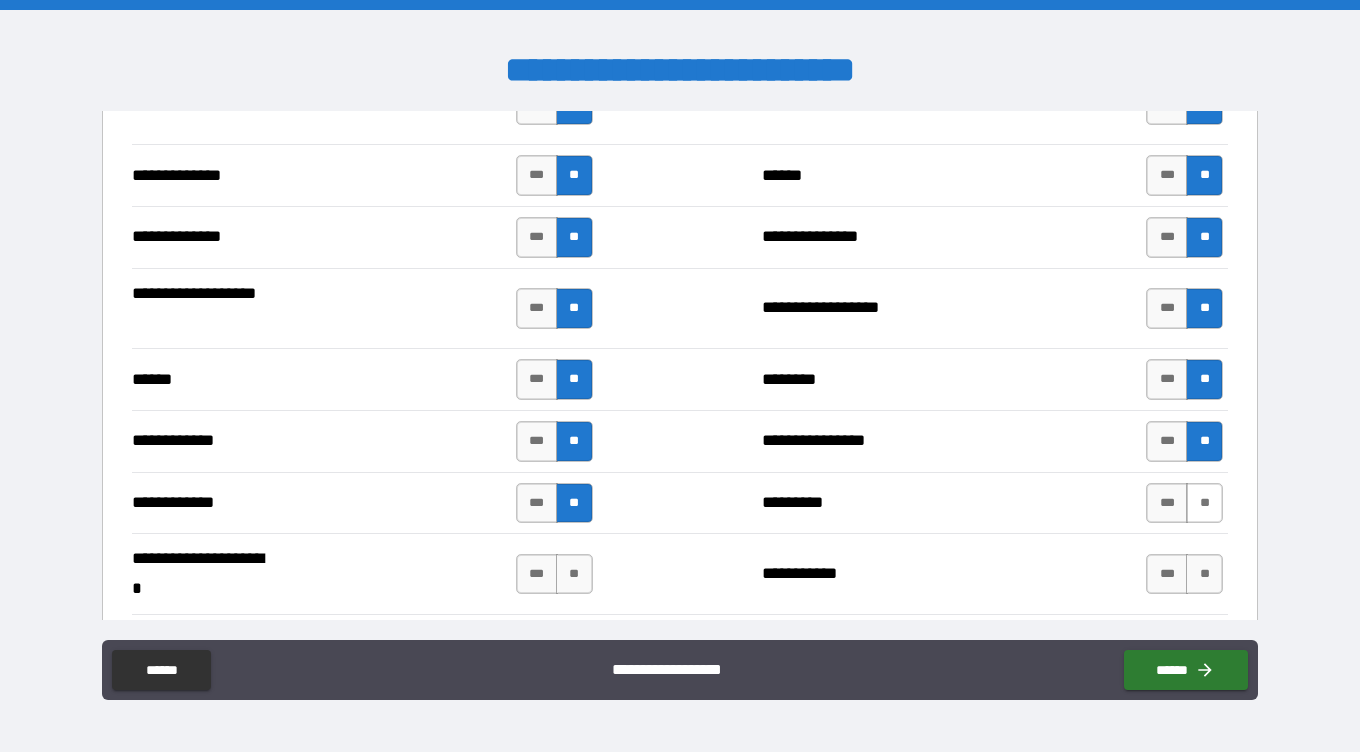 click on "**" at bounding box center [1204, 503] 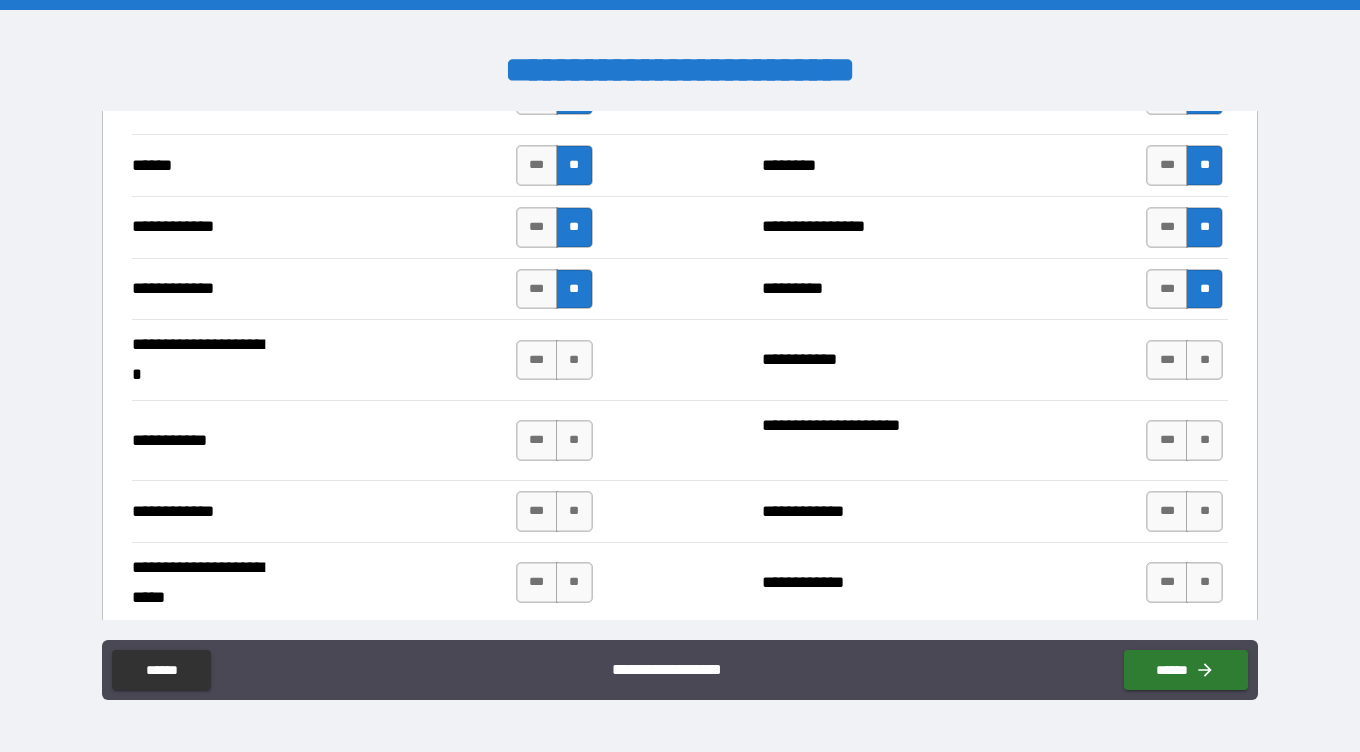 scroll, scrollTop: 3830, scrollLeft: 0, axis: vertical 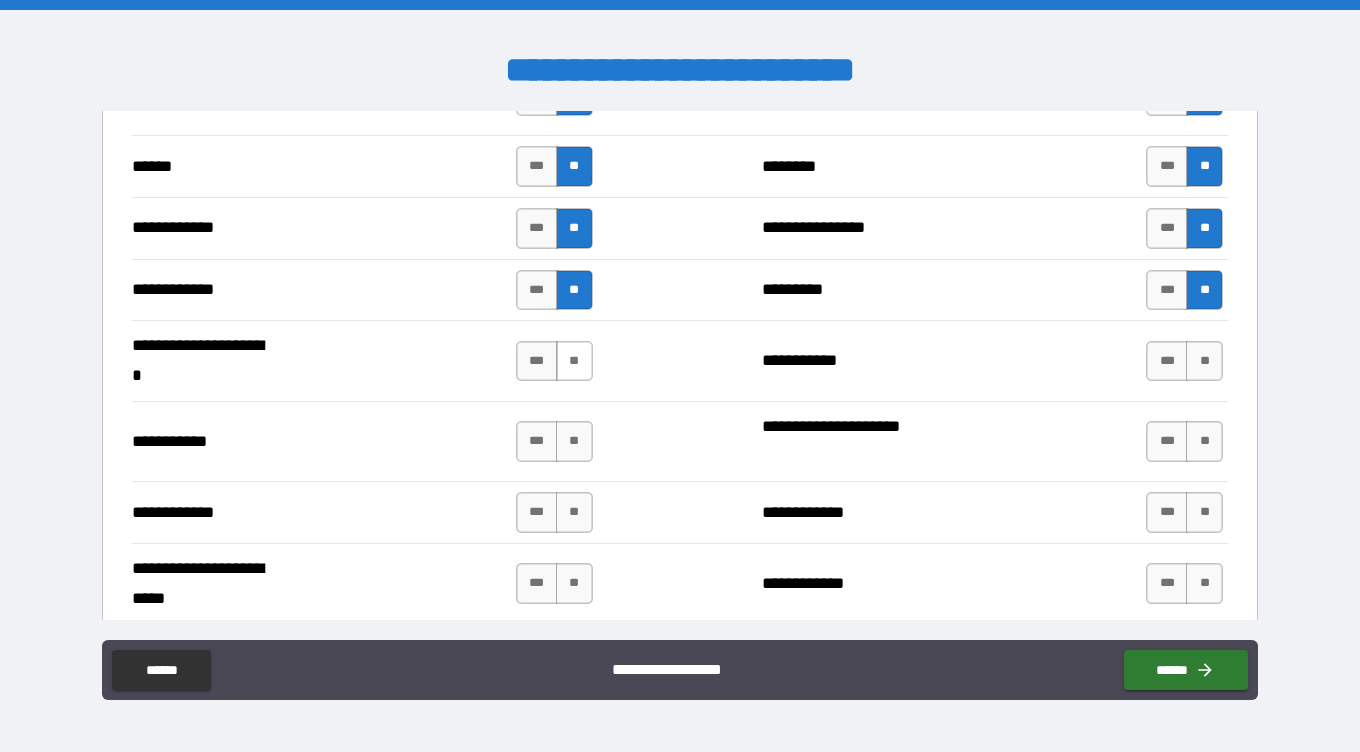 click on "**" at bounding box center (574, 361) 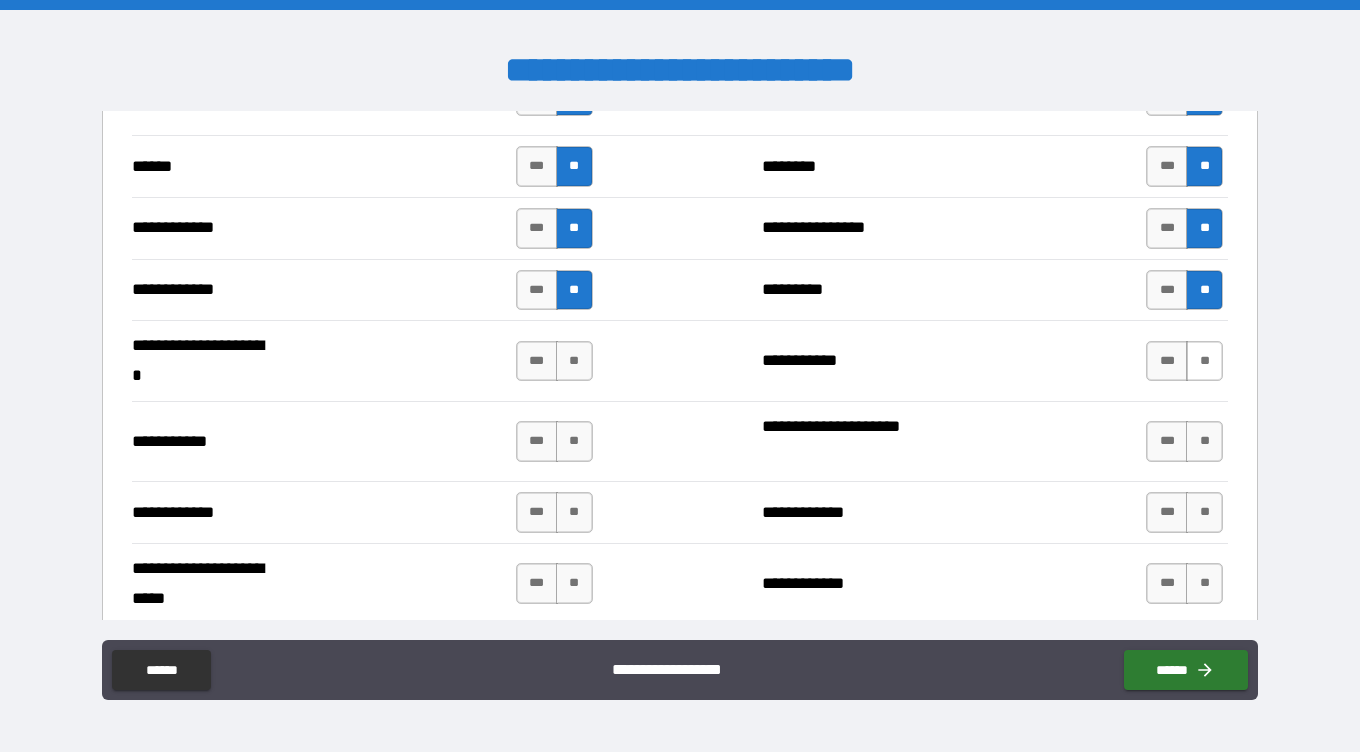 click on "**" at bounding box center (1204, 361) 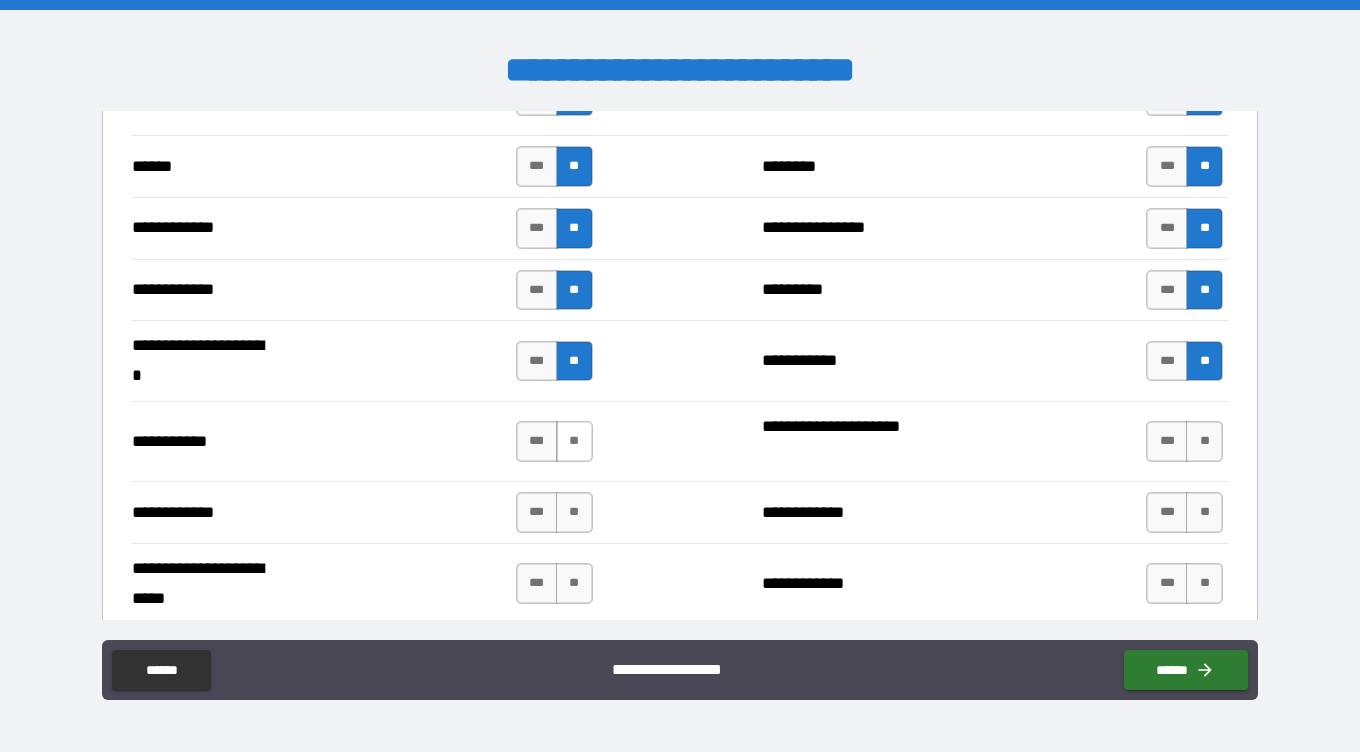 click on "**" at bounding box center [574, 441] 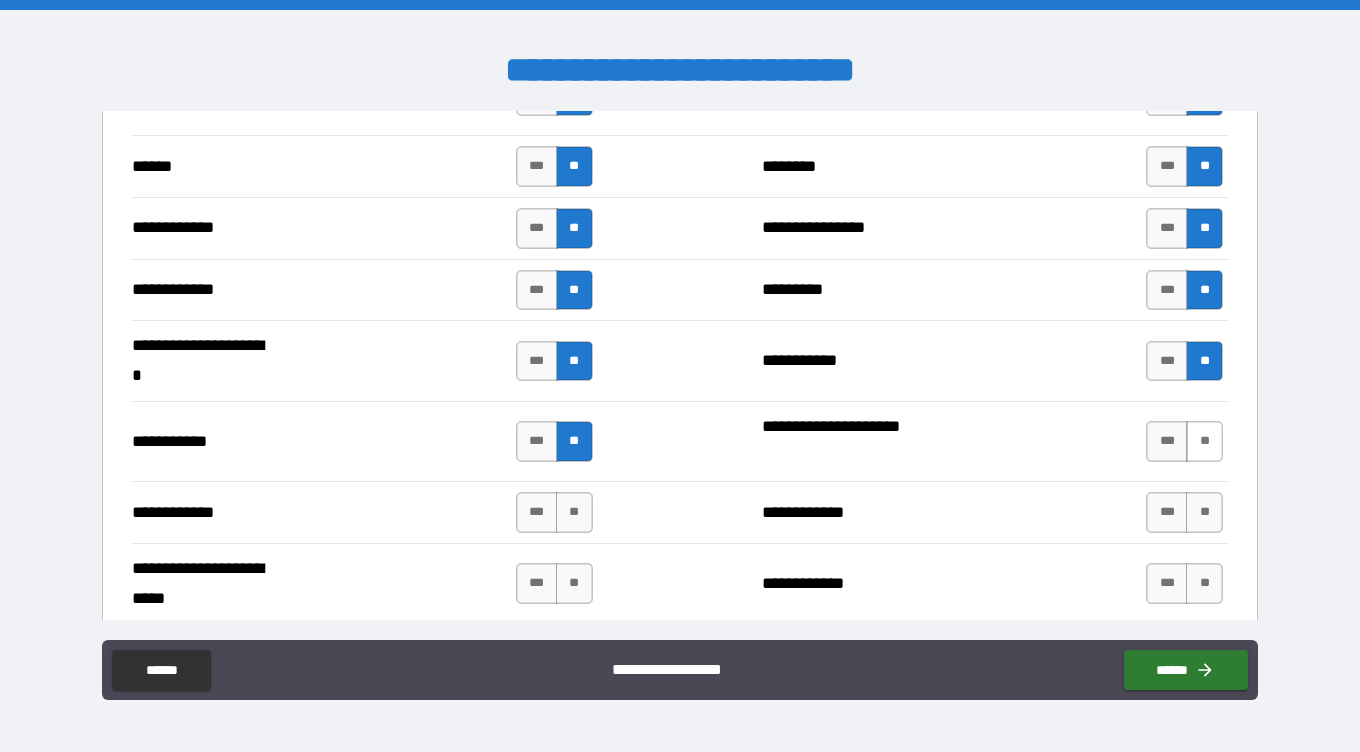 click on "**" at bounding box center [1204, 441] 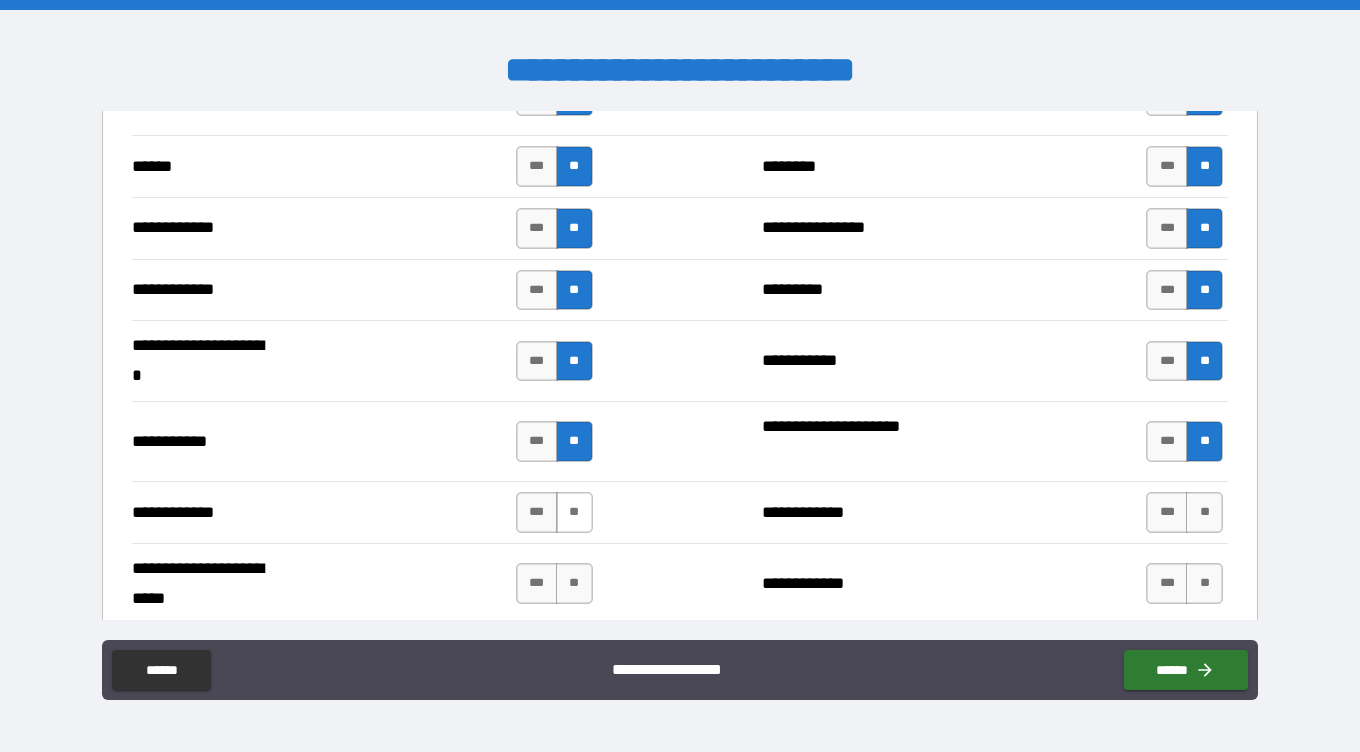 click on "**" at bounding box center [574, 512] 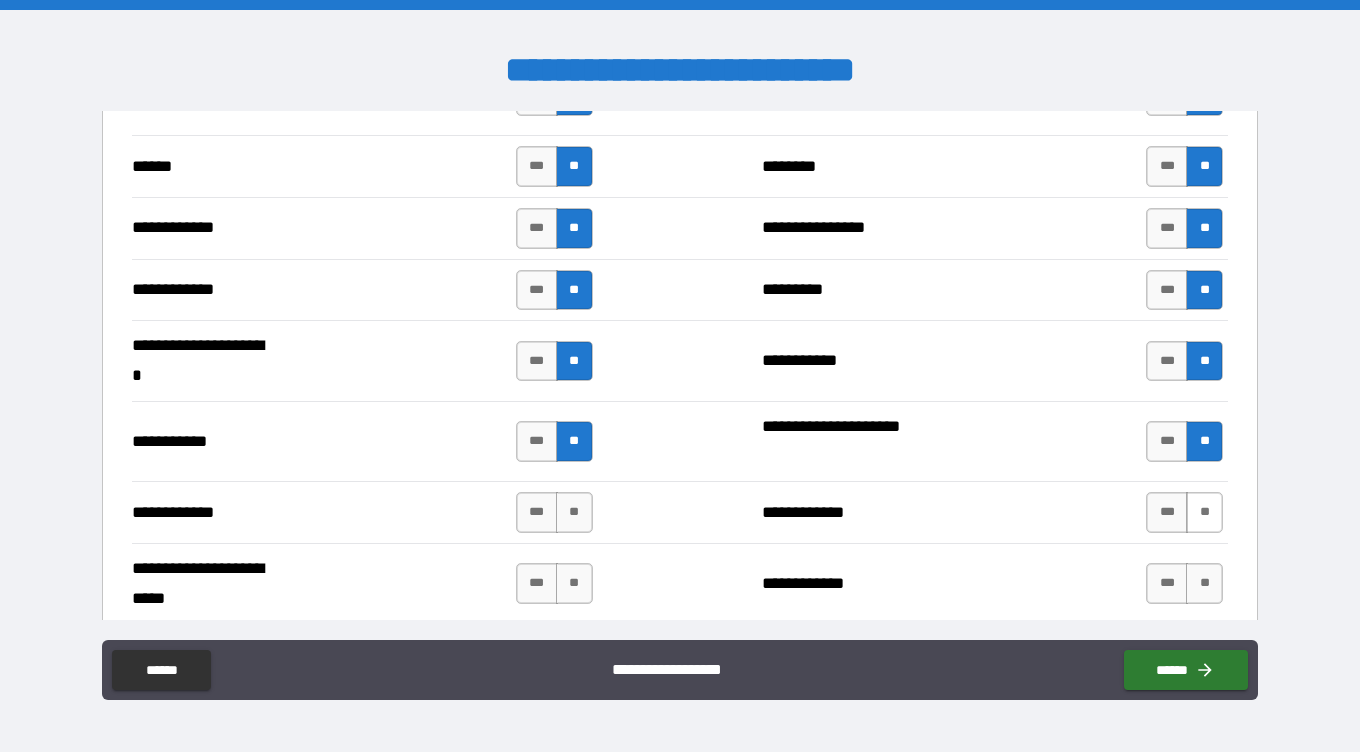 click on "**" at bounding box center (1204, 512) 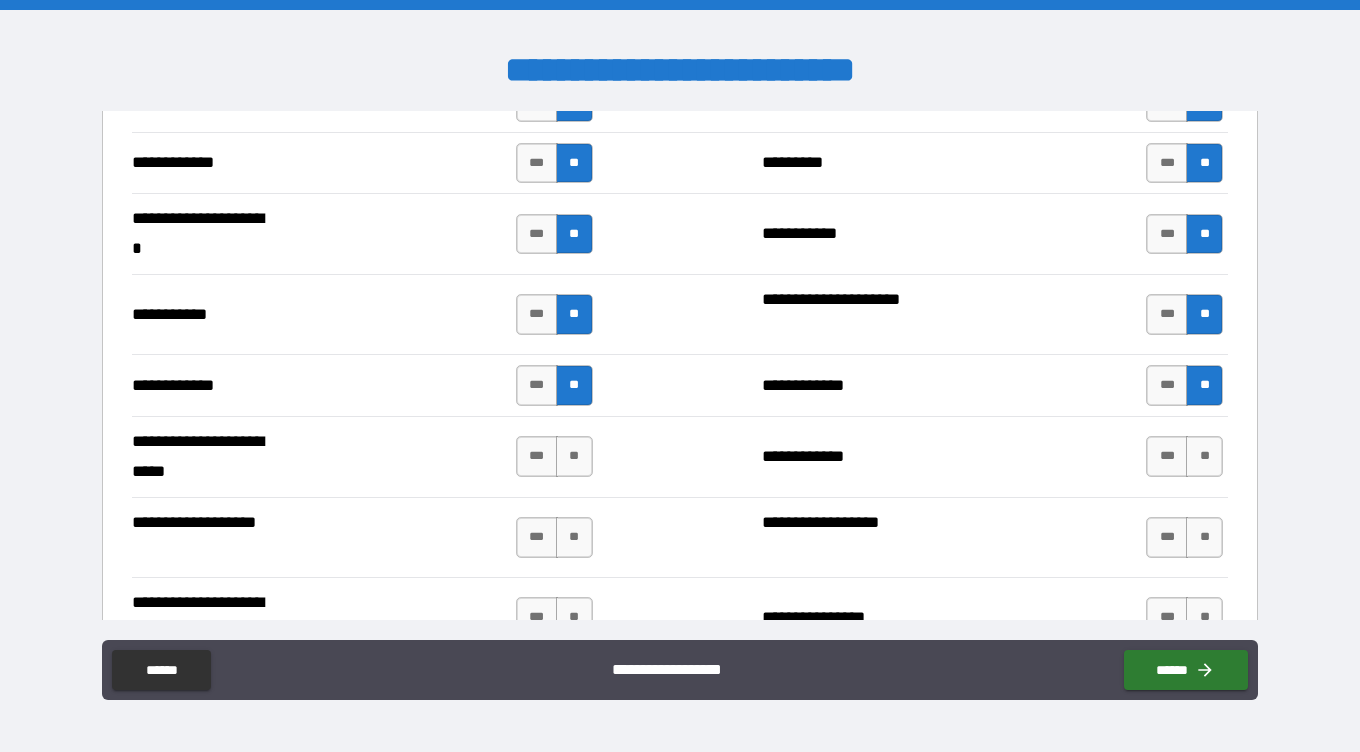 scroll, scrollTop: 3995, scrollLeft: 0, axis: vertical 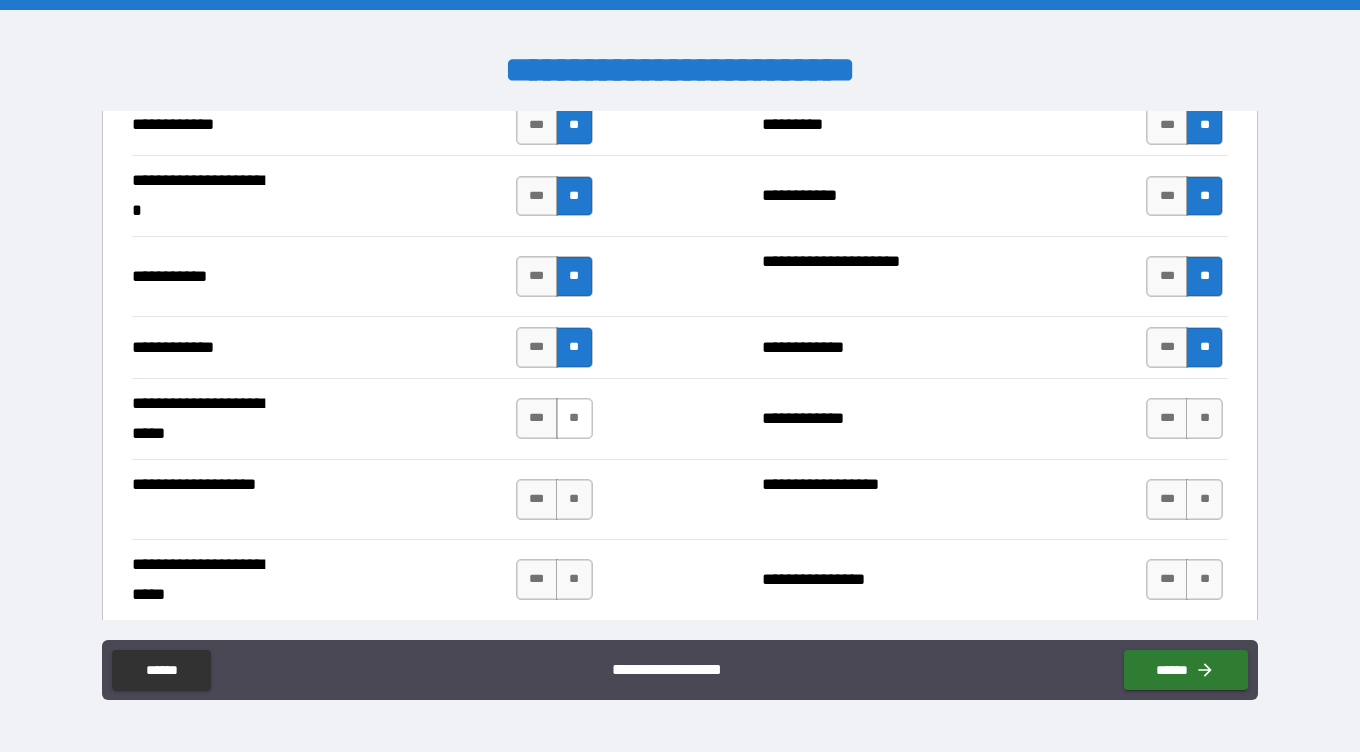 click on "**" at bounding box center (574, 418) 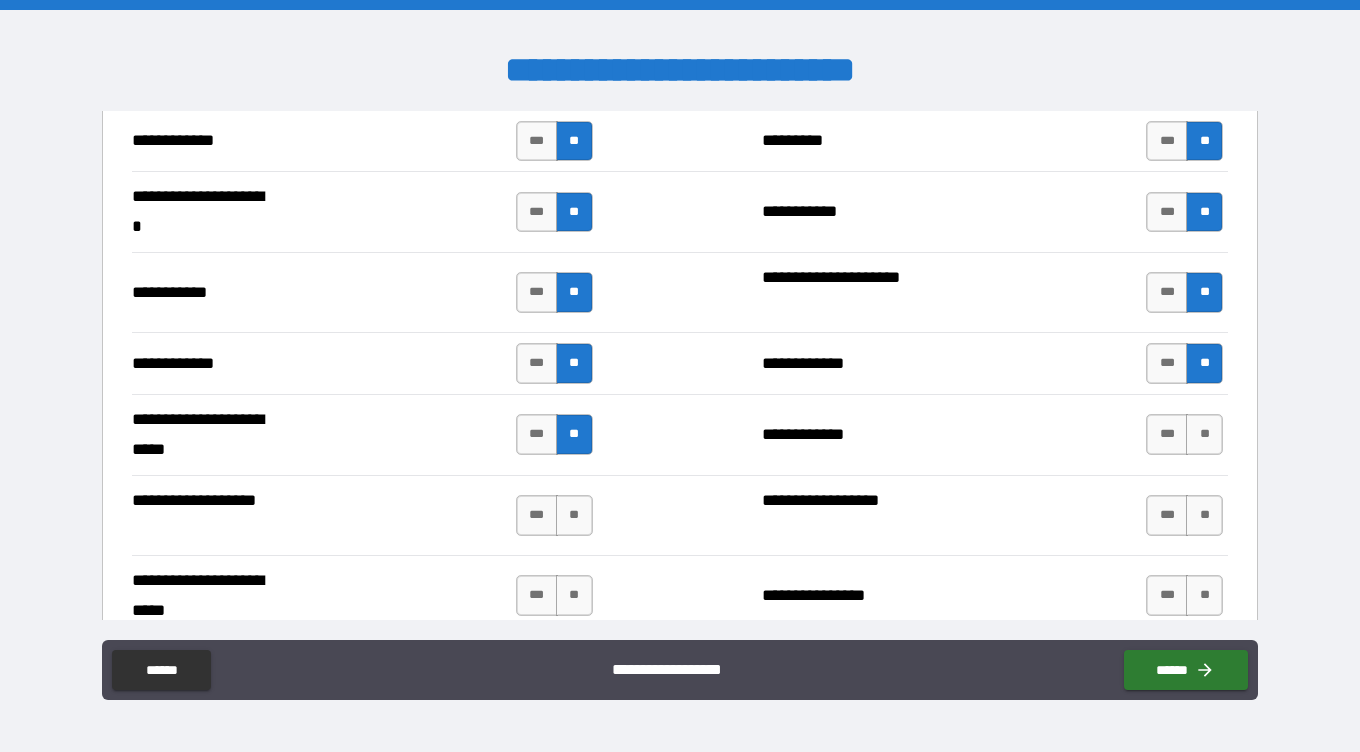 scroll, scrollTop: 3978, scrollLeft: 0, axis: vertical 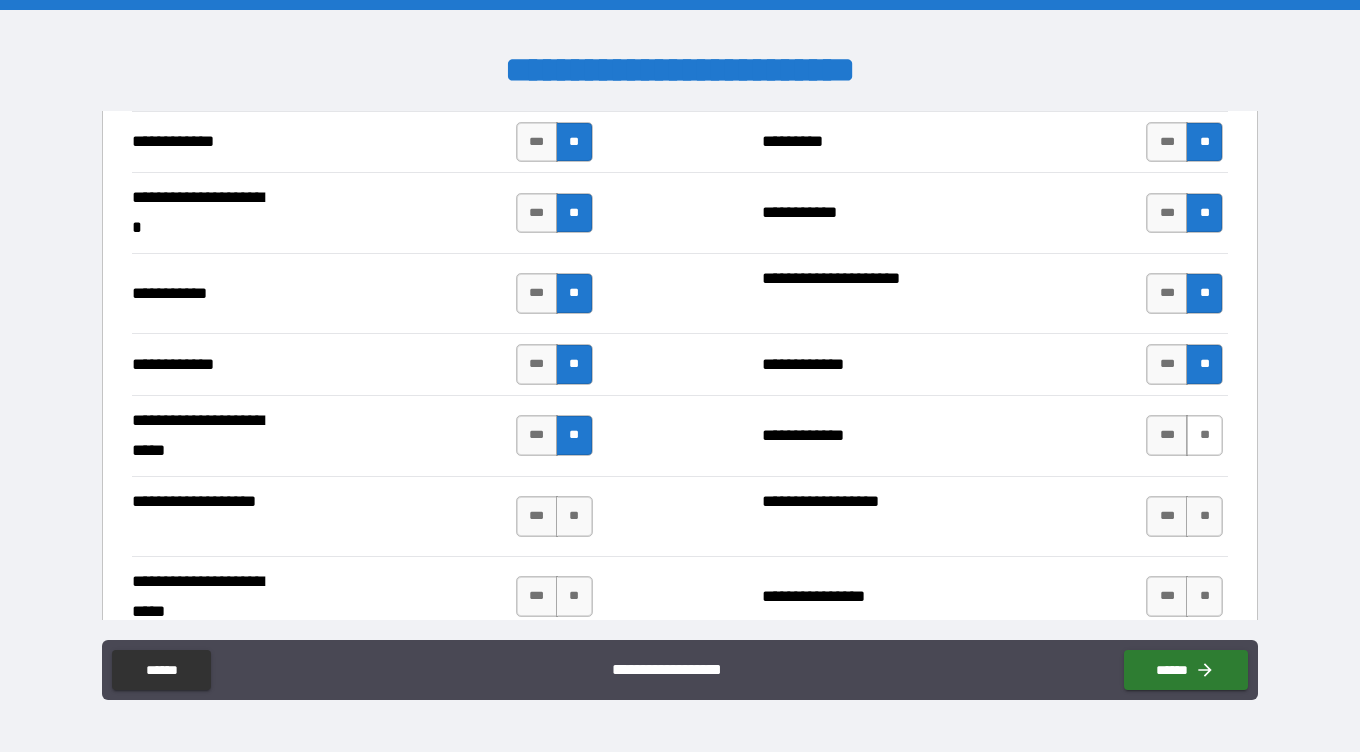 click on "**" at bounding box center (1204, 435) 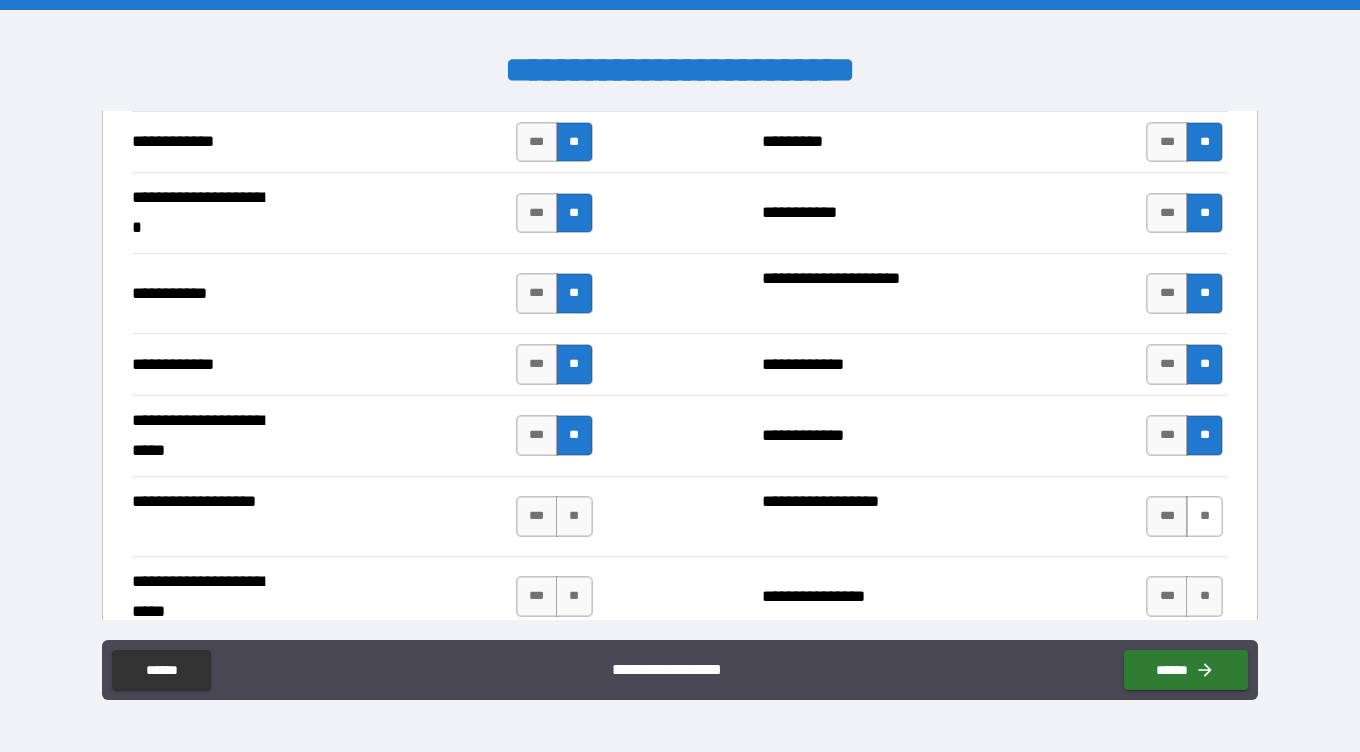click on "**" at bounding box center [574, 516] 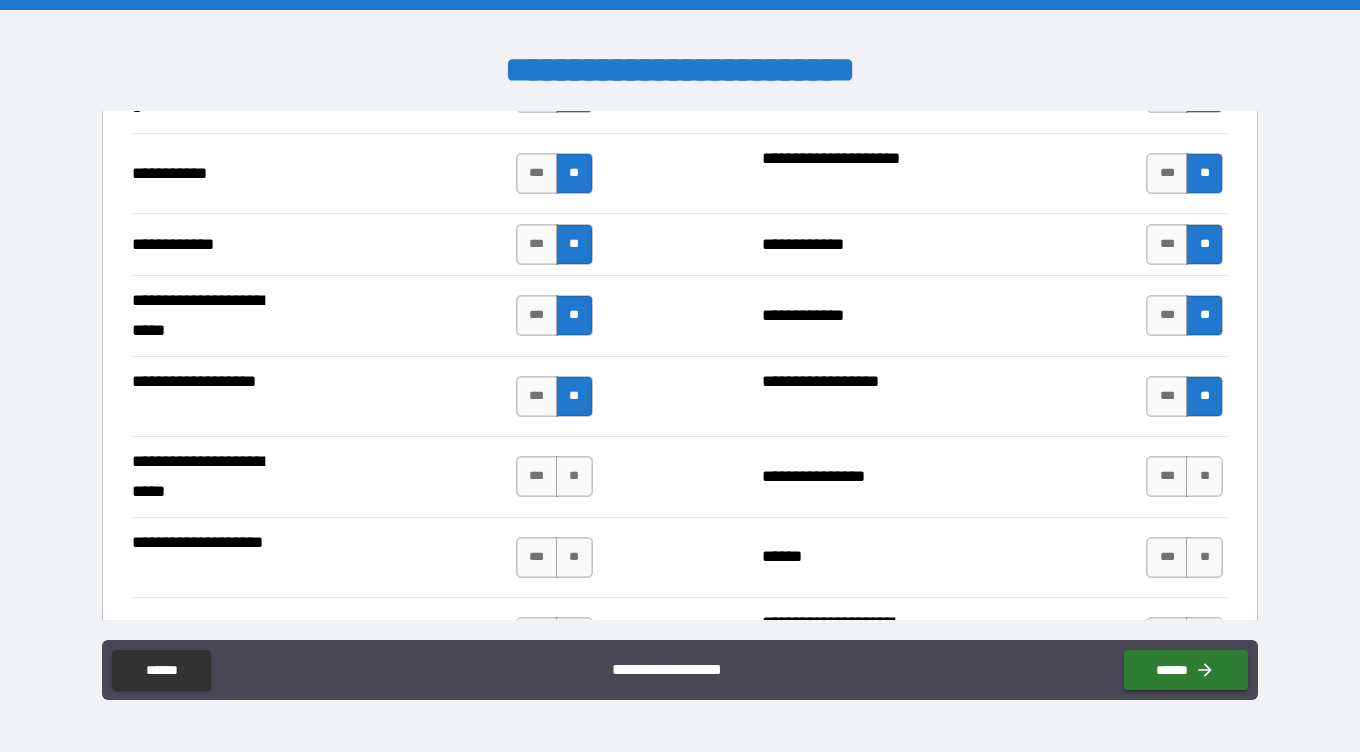 scroll, scrollTop: 4187, scrollLeft: 0, axis: vertical 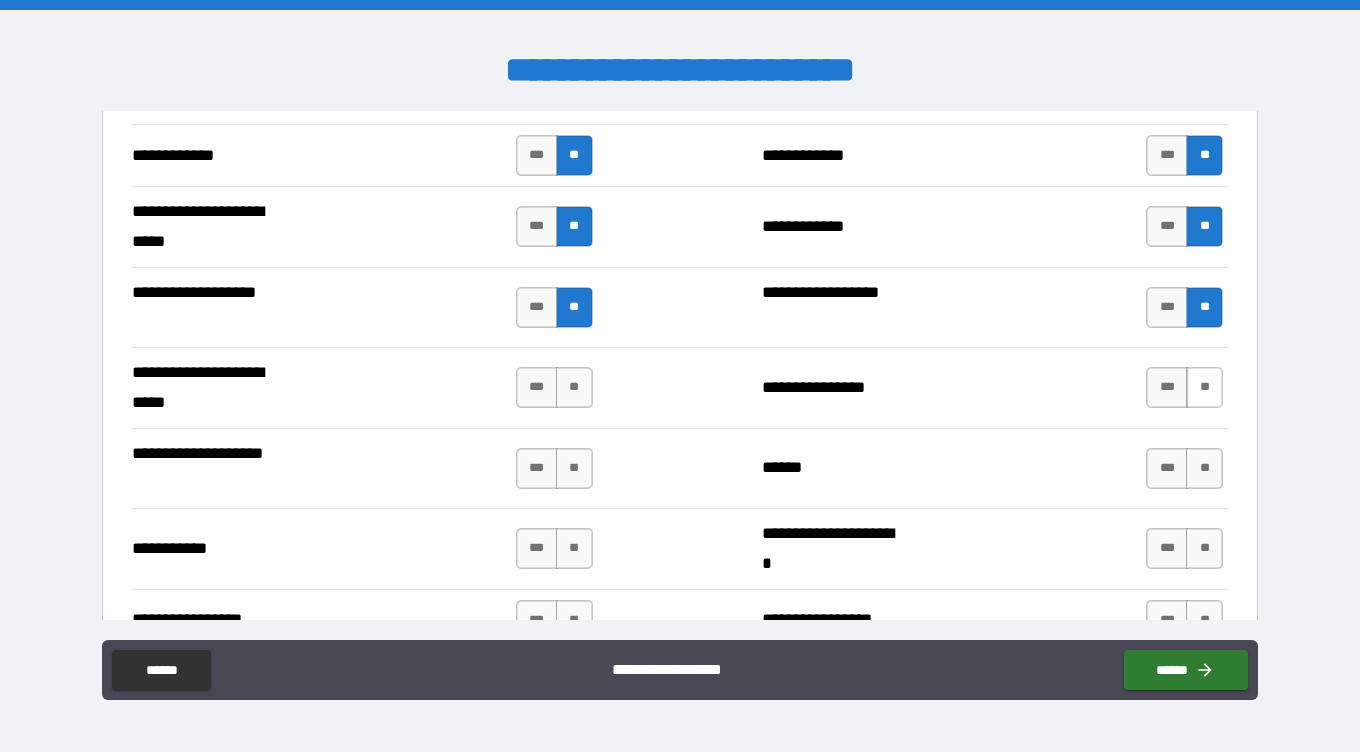 click on "**" at bounding box center (1204, 387) 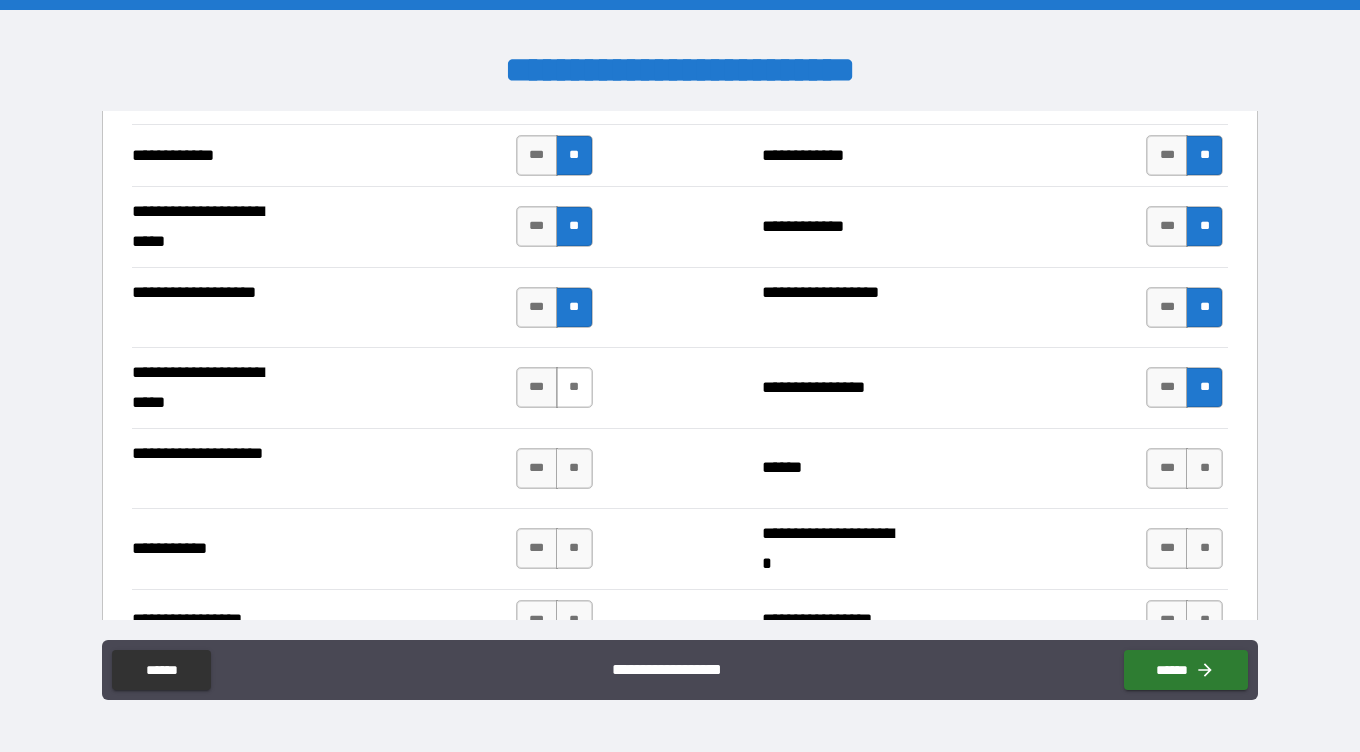click on "**" at bounding box center (574, 387) 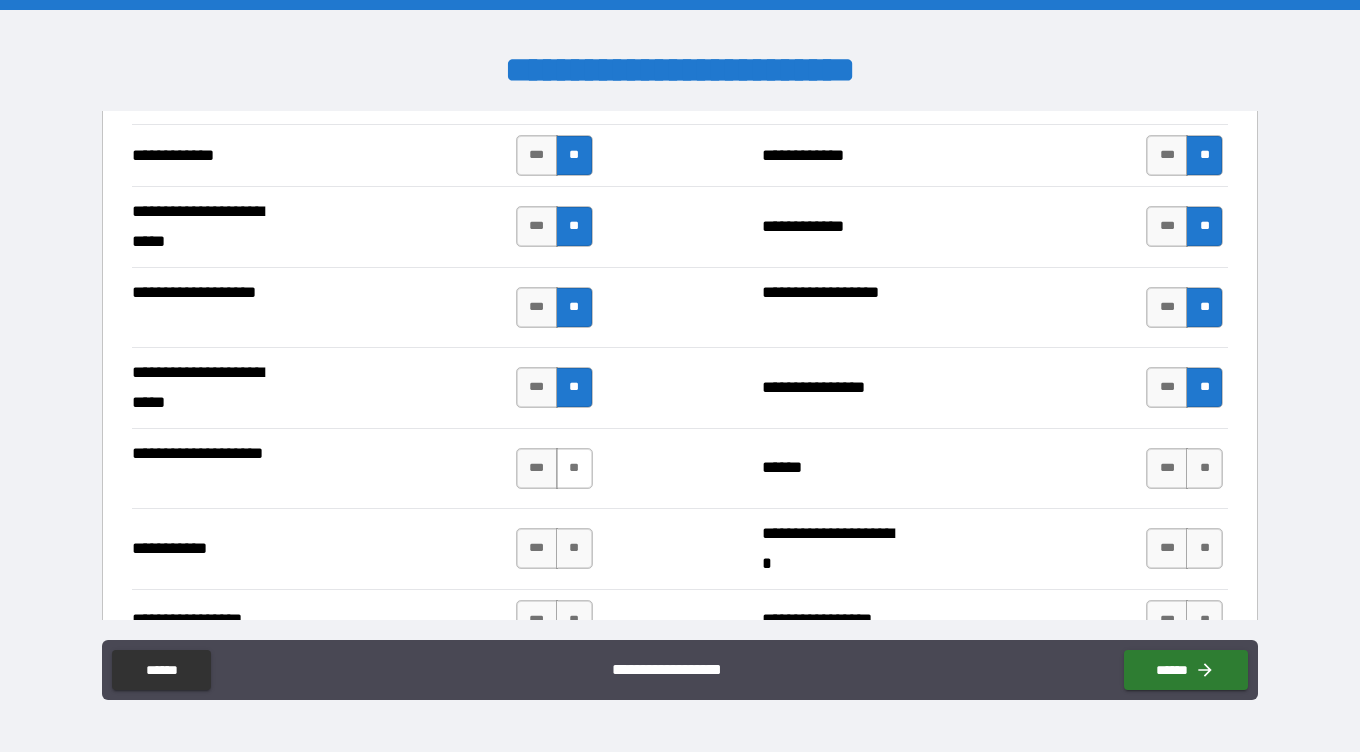 click on "**" at bounding box center [574, 468] 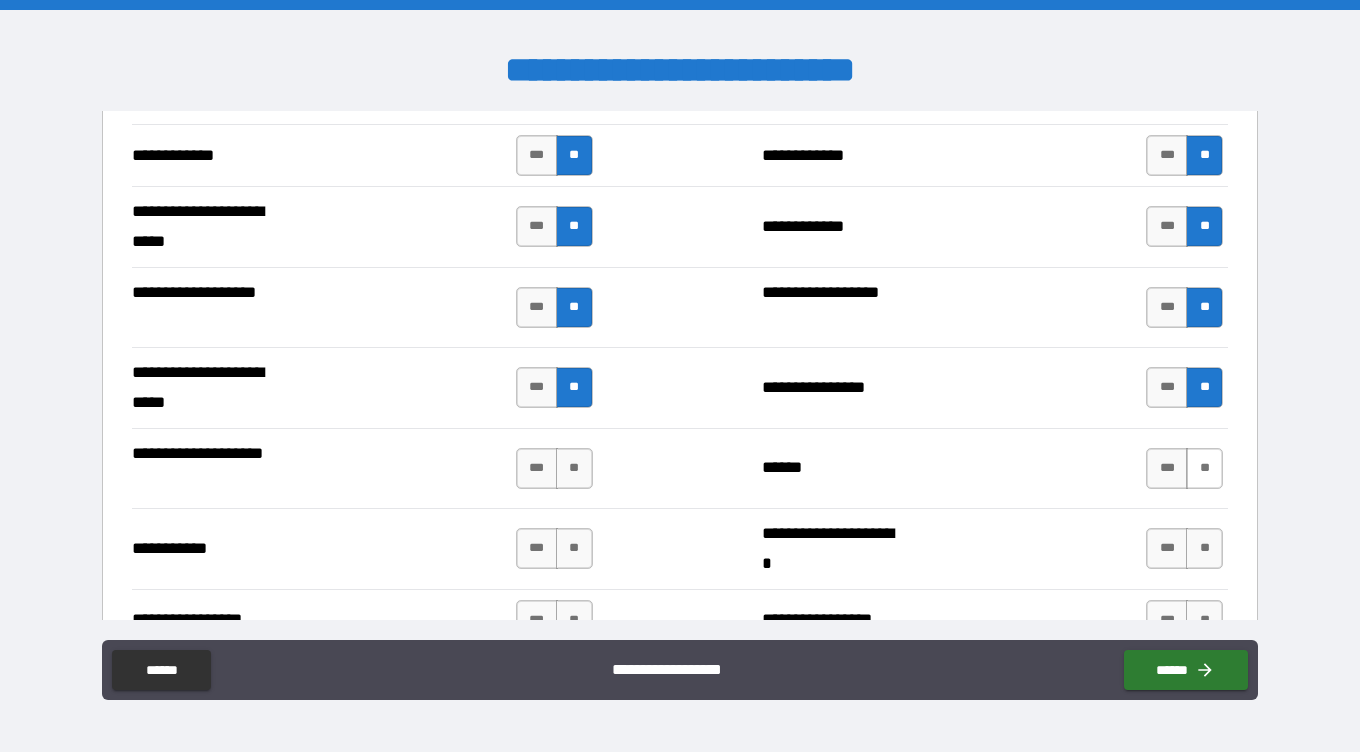 click on "**" at bounding box center (1204, 468) 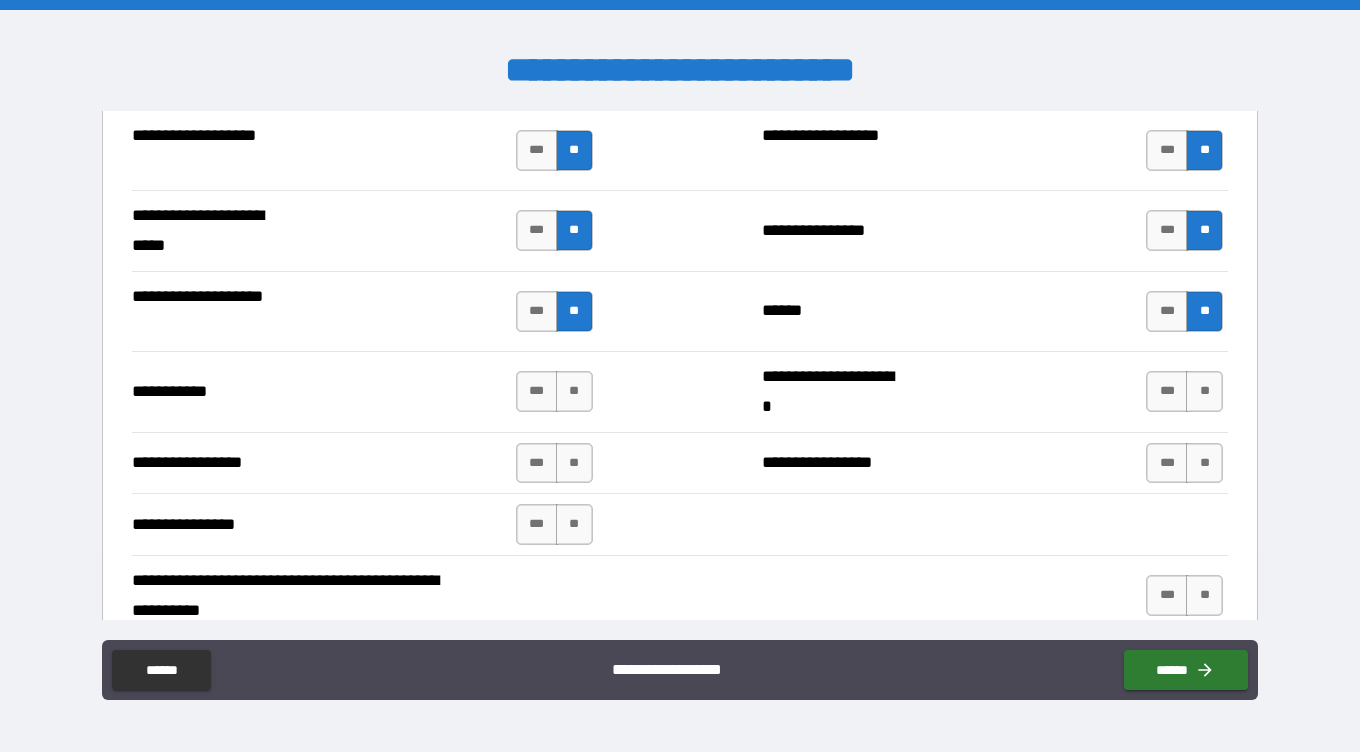 scroll, scrollTop: 4338, scrollLeft: 0, axis: vertical 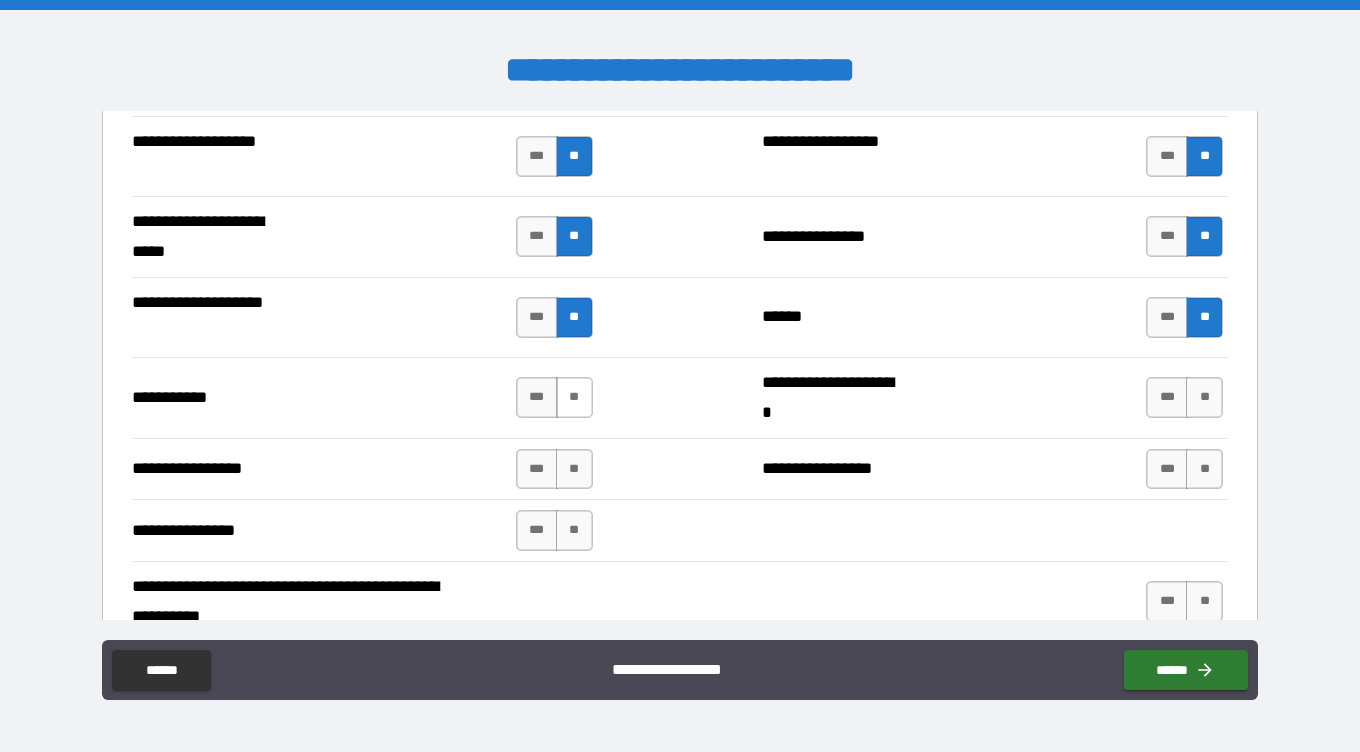 click on "**" at bounding box center [574, 397] 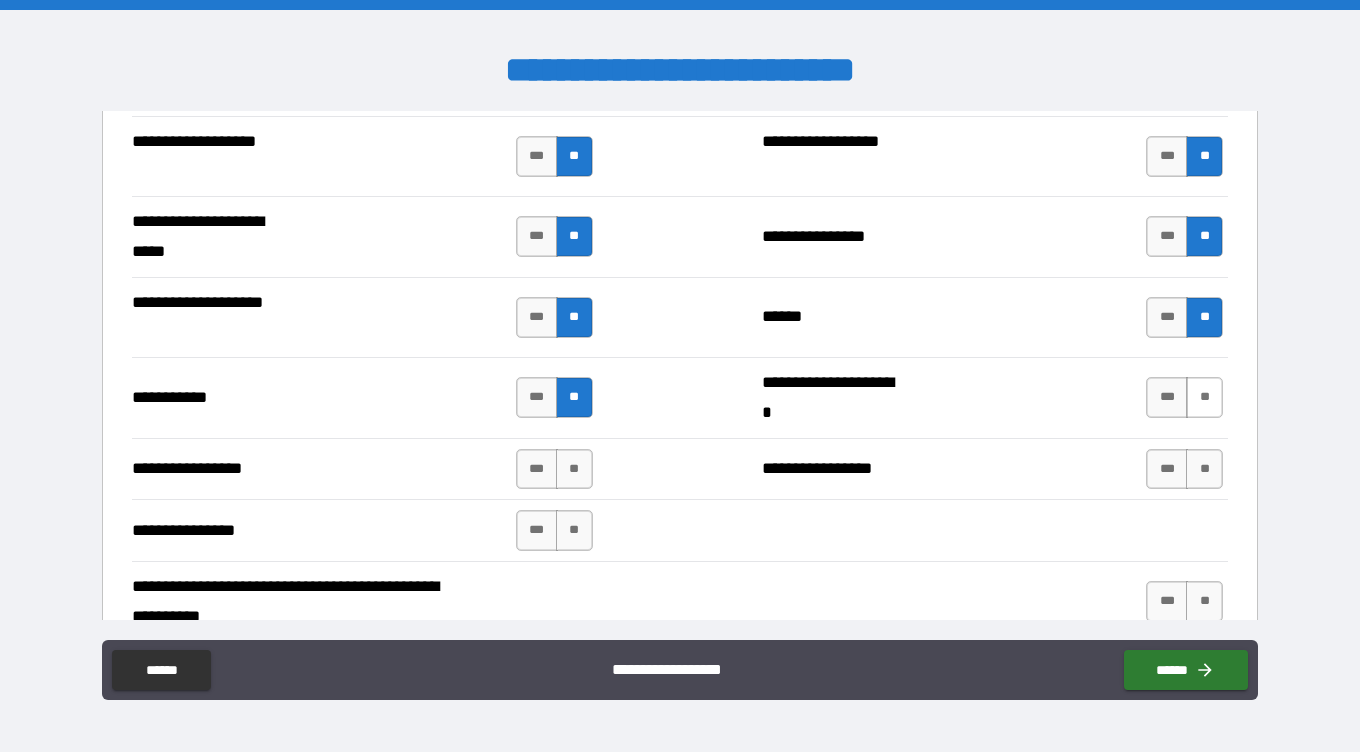 click on "**" at bounding box center [1204, 397] 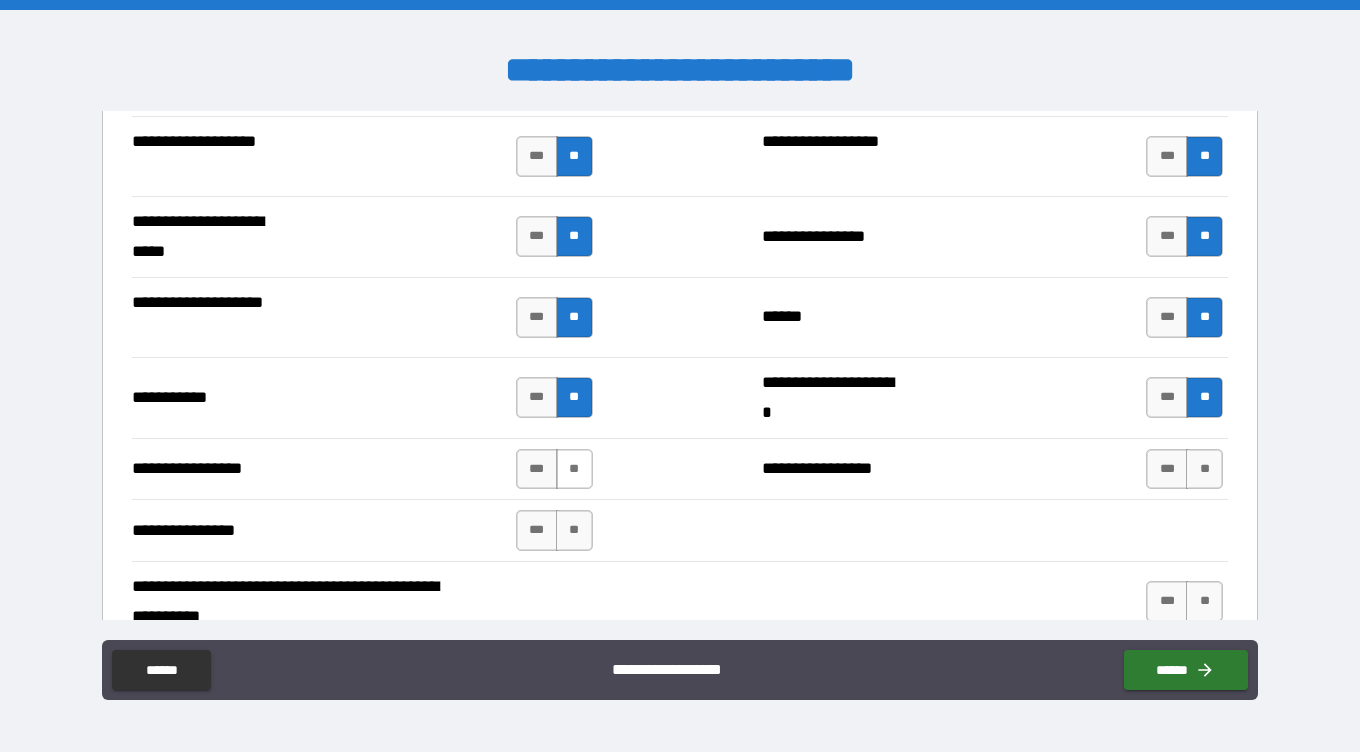 click on "**" at bounding box center [574, 469] 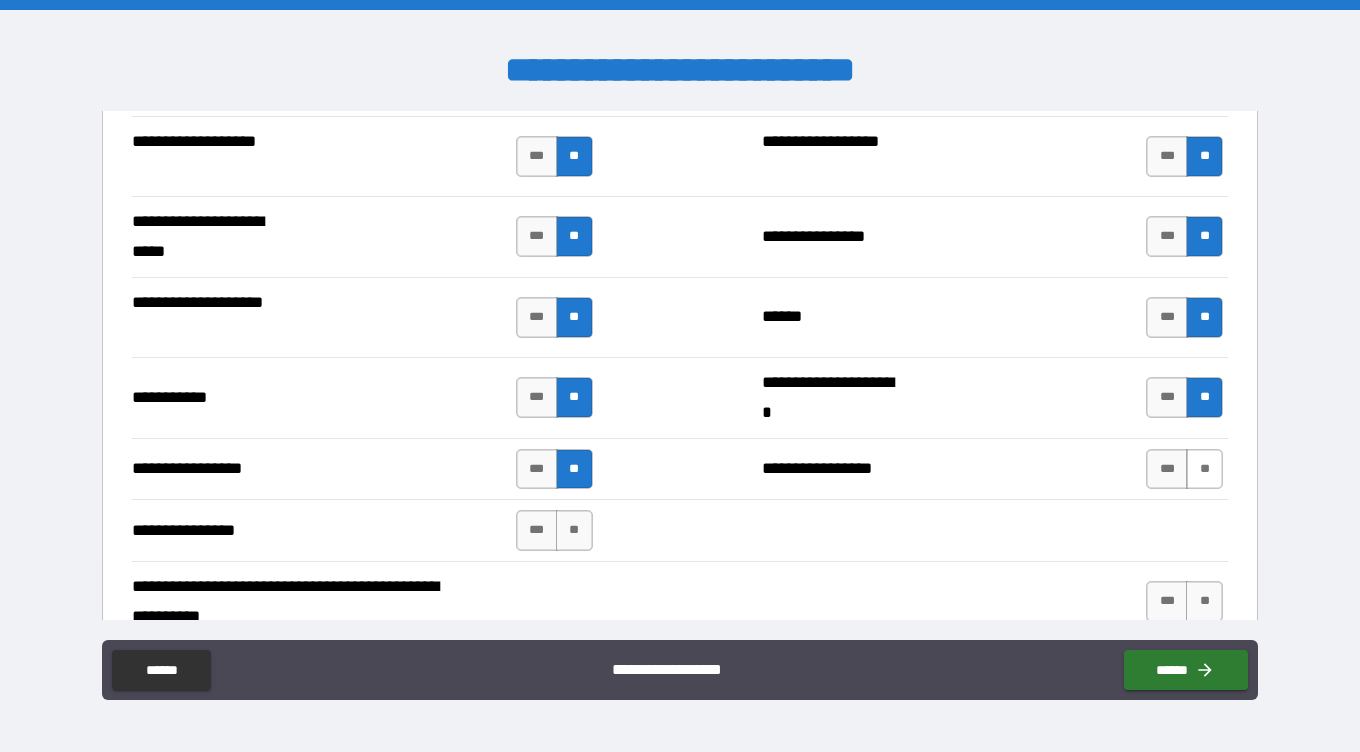 click on "**" at bounding box center (1204, 469) 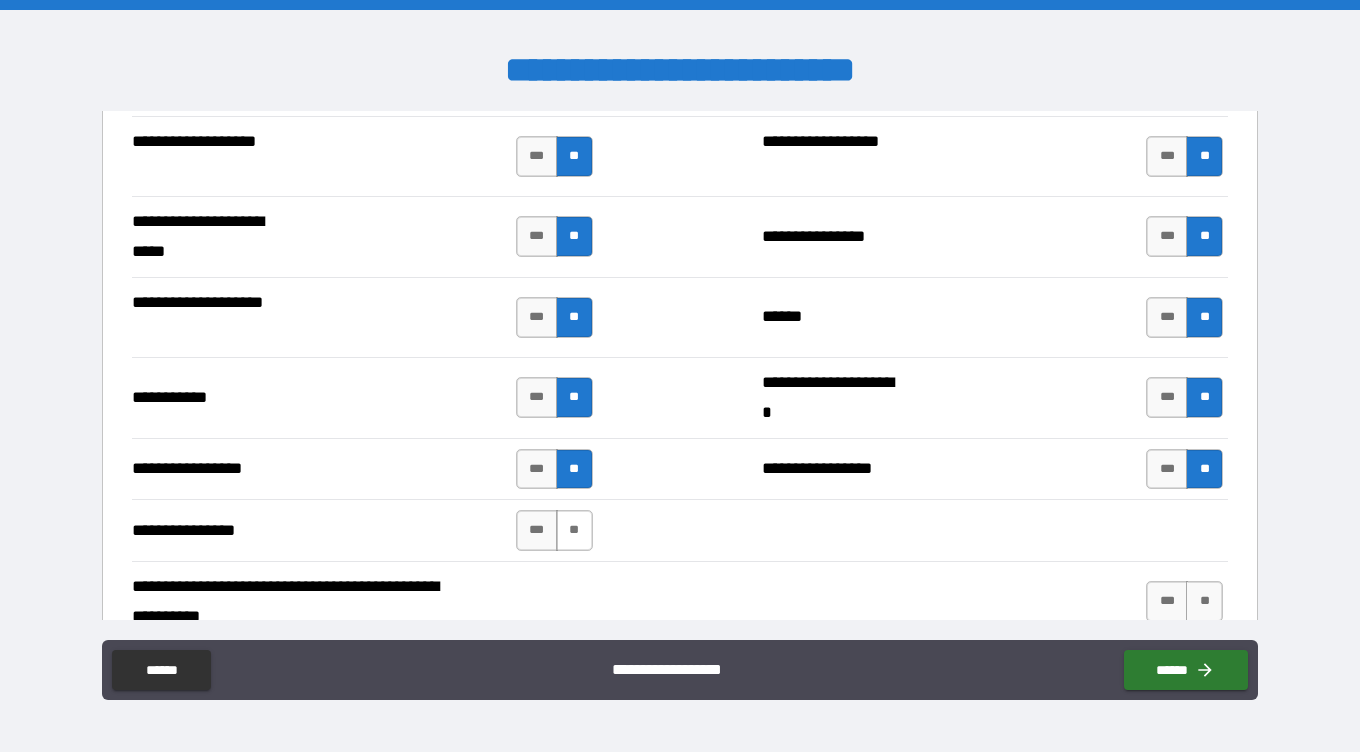 click on "**" at bounding box center [574, 530] 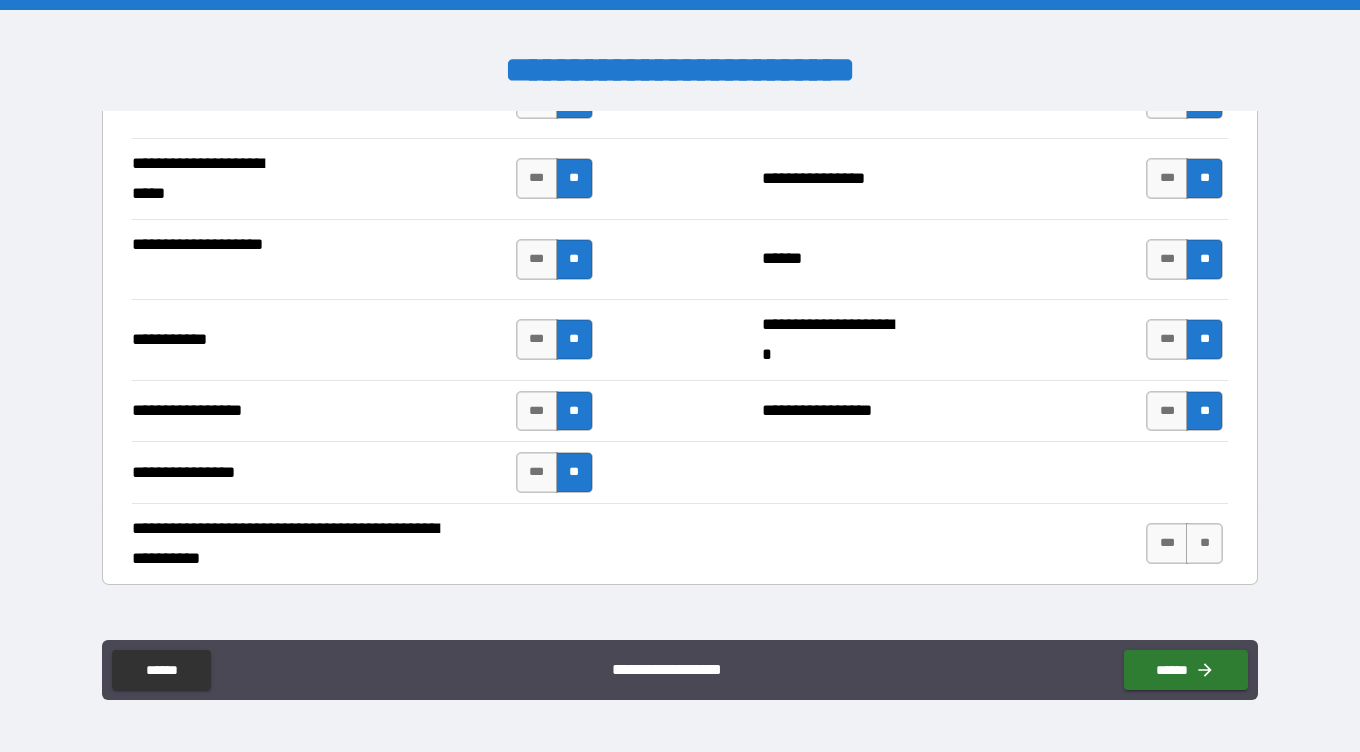 scroll, scrollTop: 4406, scrollLeft: 0, axis: vertical 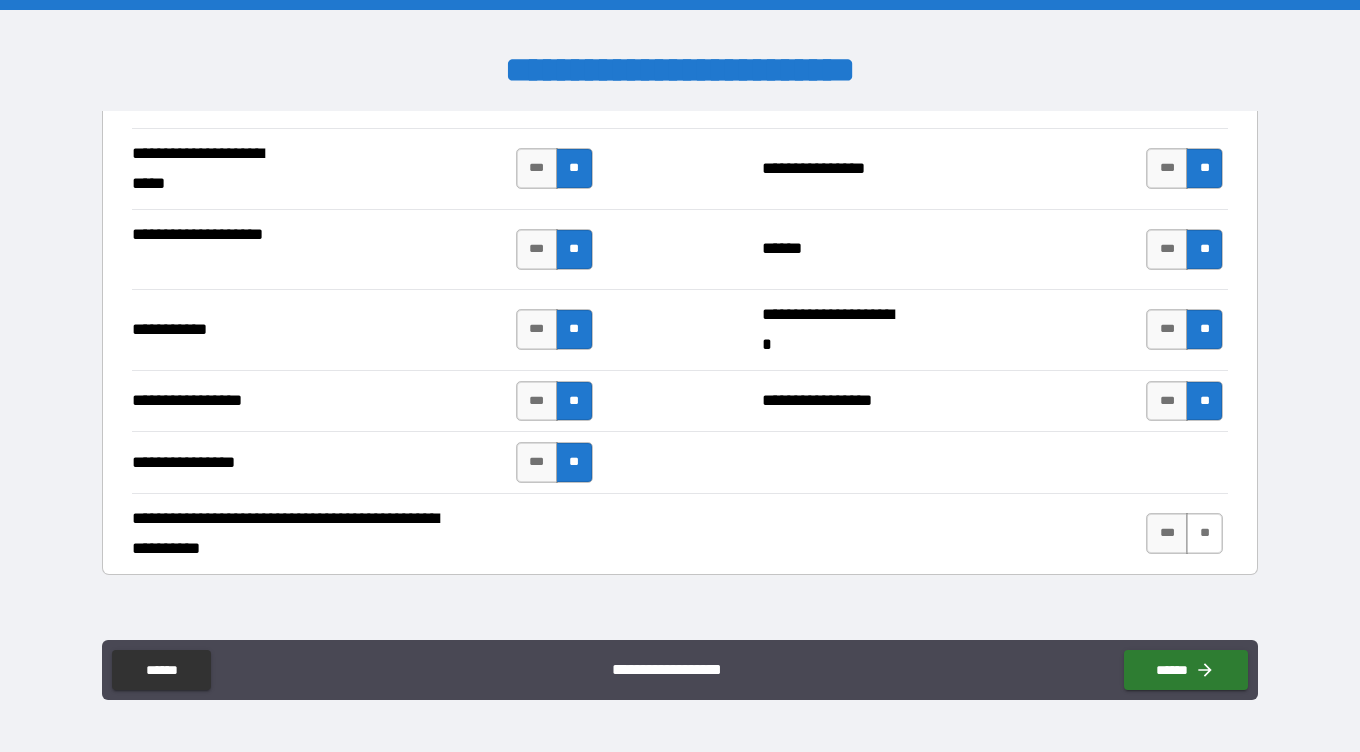 click on "**" at bounding box center [1204, 533] 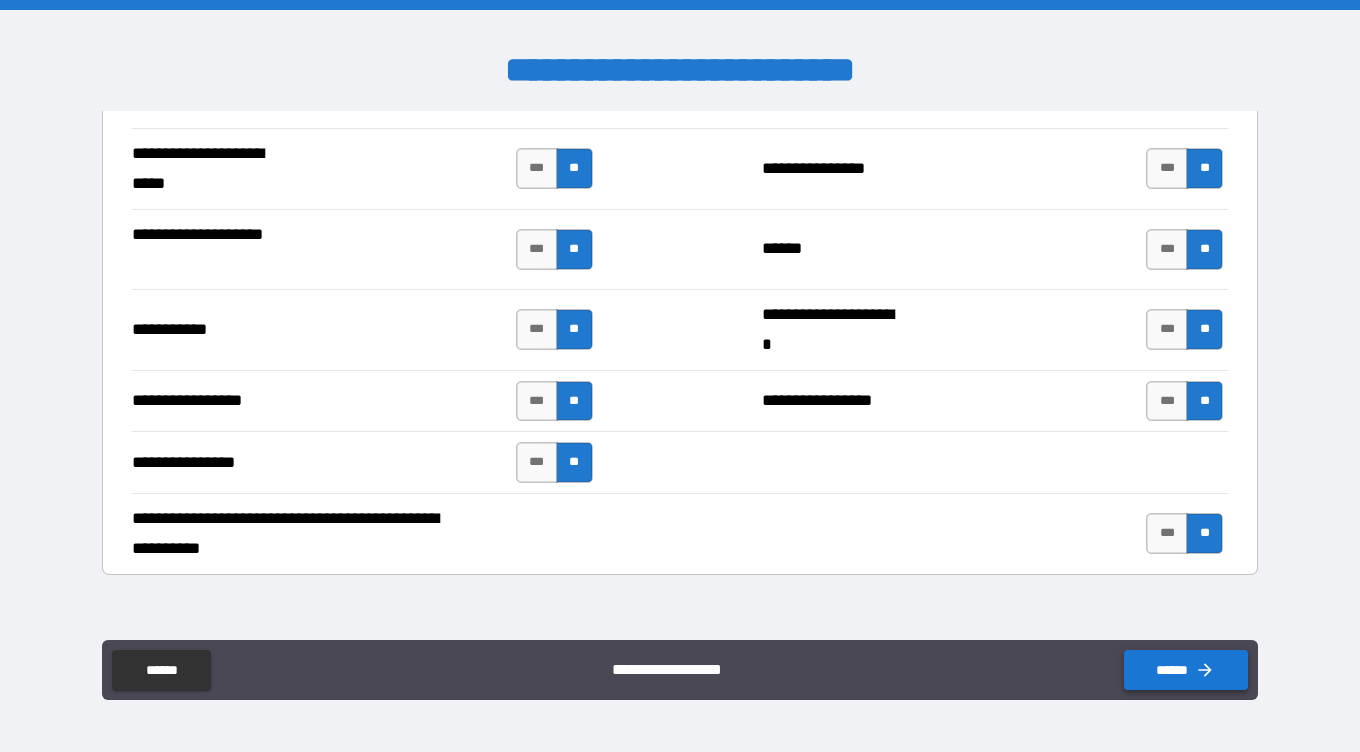 click on "******" at bounding box center (1186, 670) 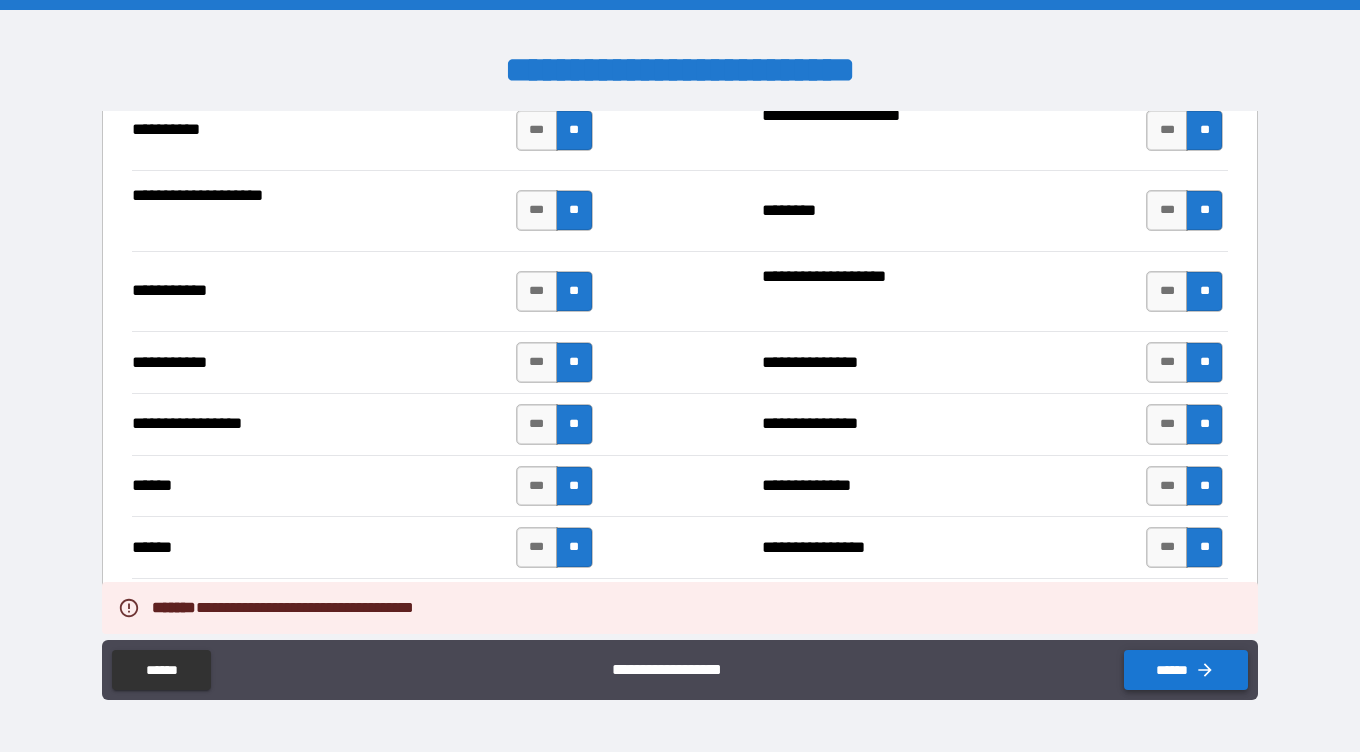scroll, scrollTop: 1644, scrollLeft: 0, axis: vertical 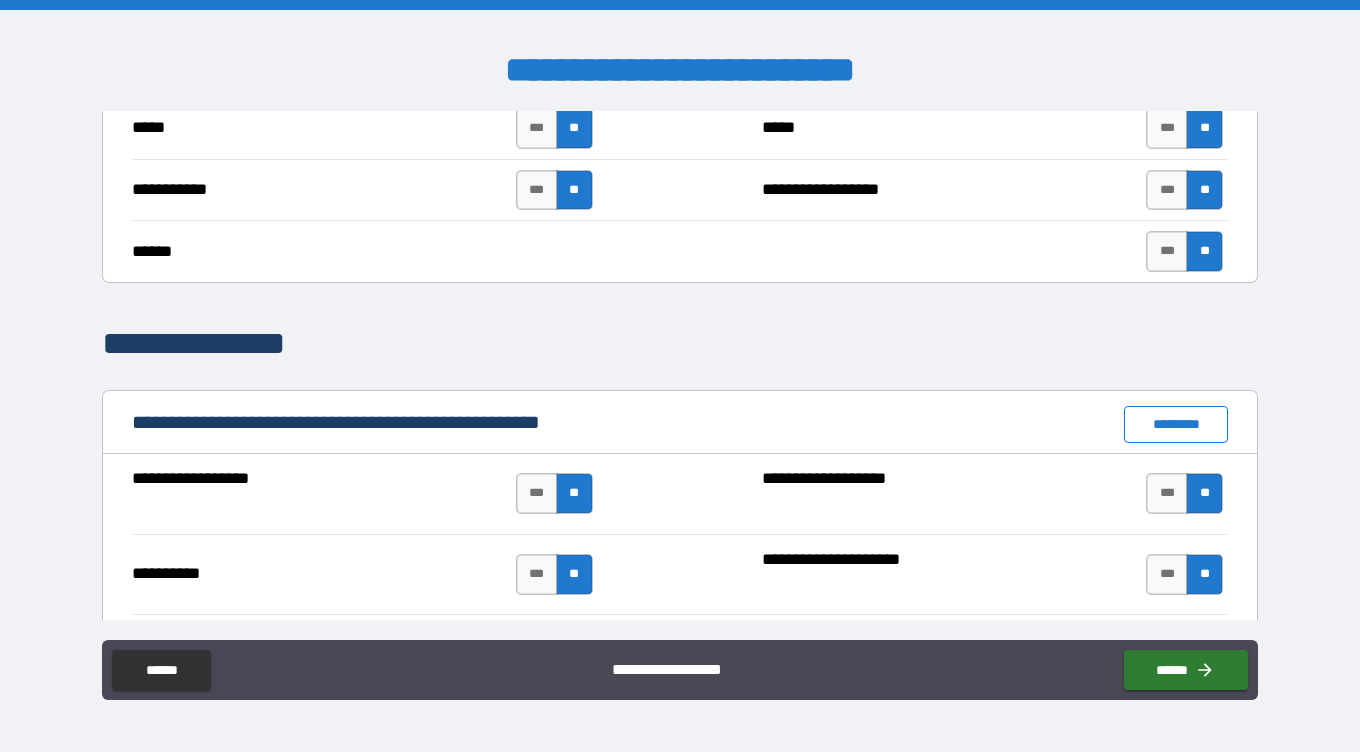 click on "*********" at bounding box center [1176, 424] 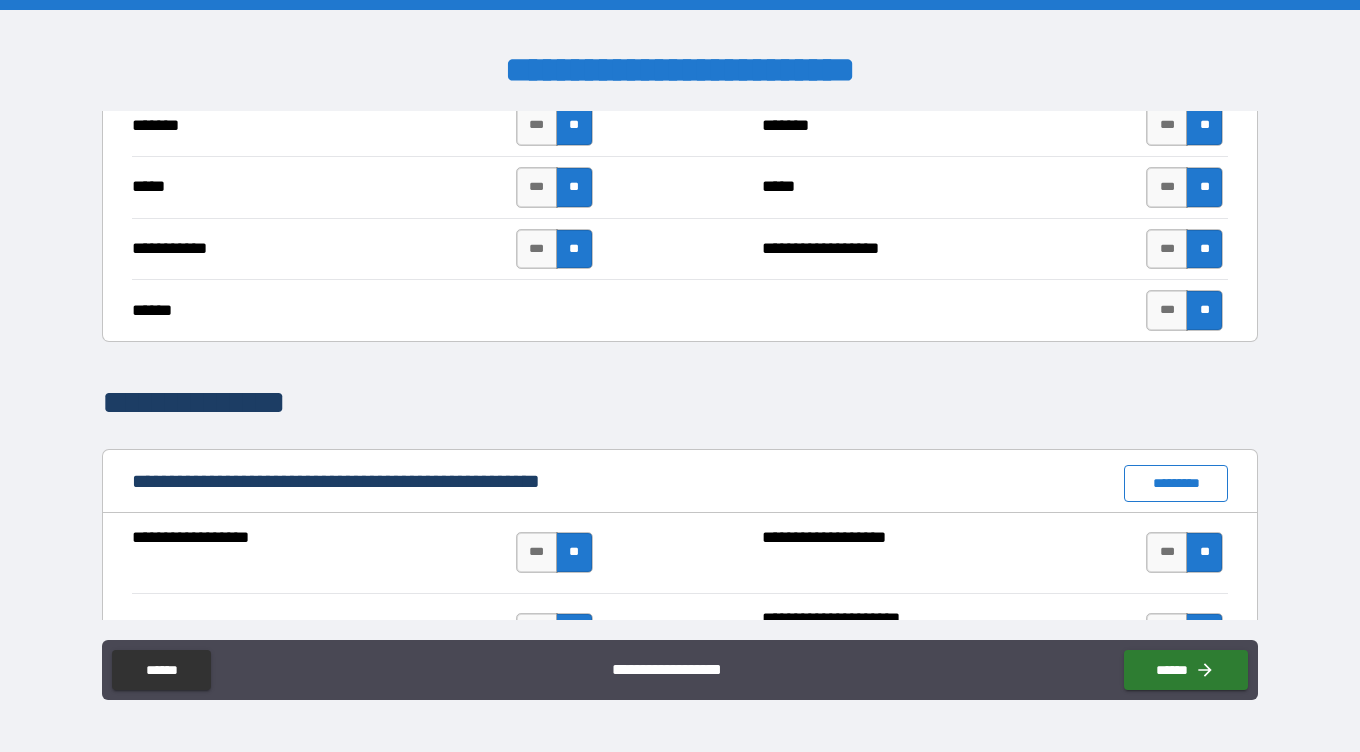 scroll, scrollTop: 1593, scrollLeft: 0, axis: vertical 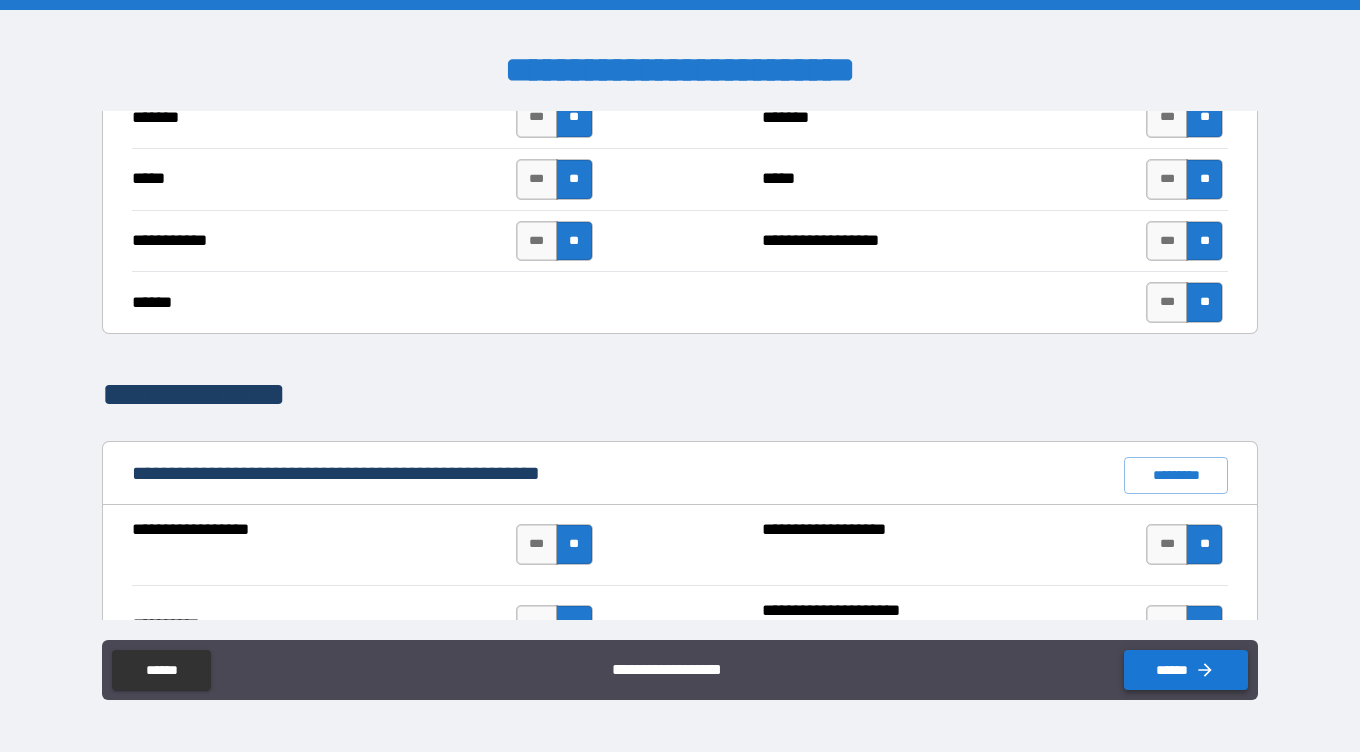 click on "******" at bounding box center [1186, 670] 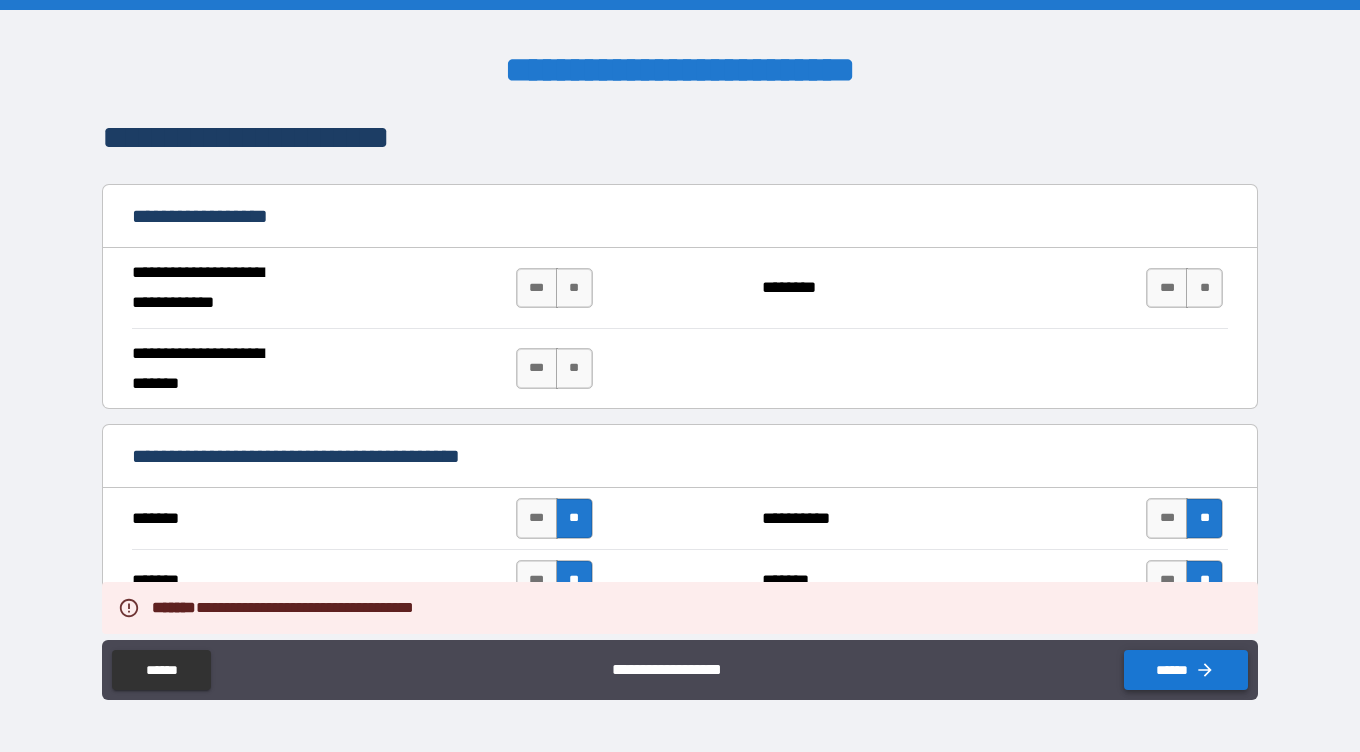 scroll, scrollTop: 1130, scrollLeft: 0, axis: vertical 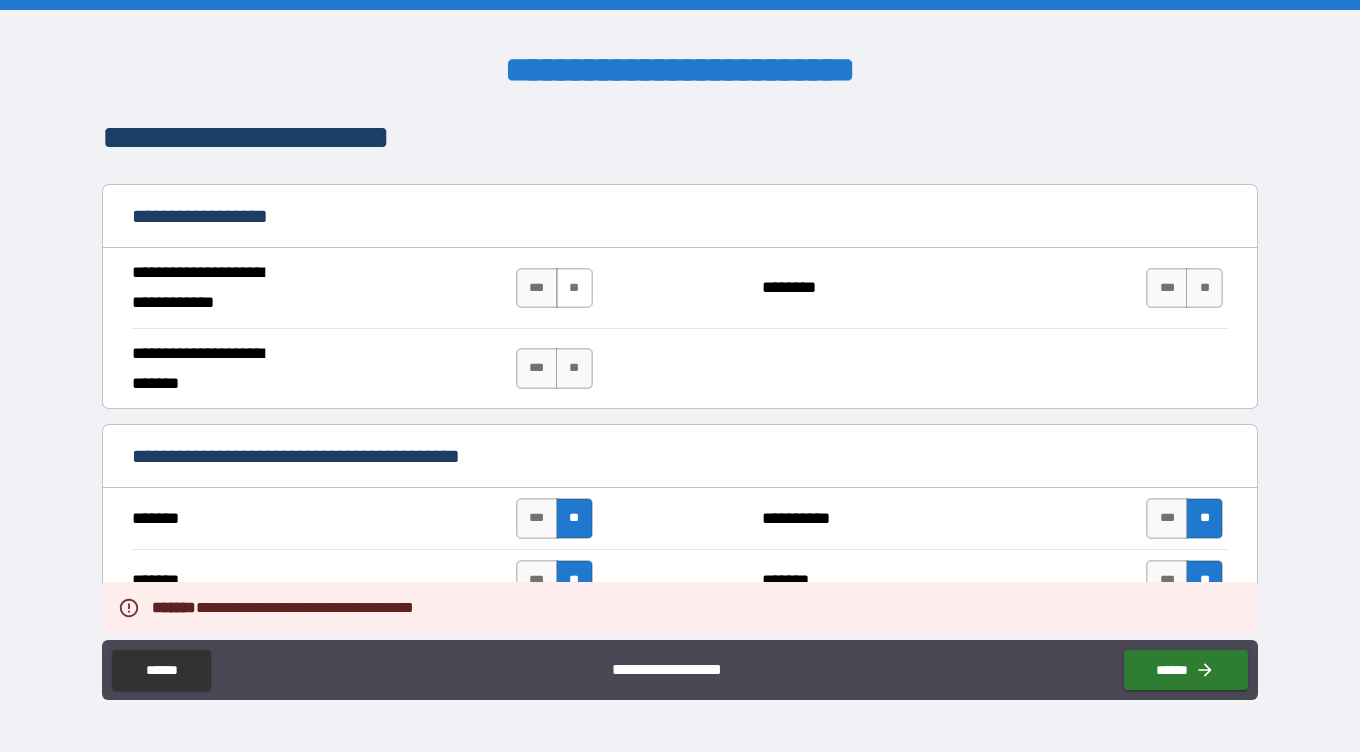 click on "**" at bounding box center (574, 288) 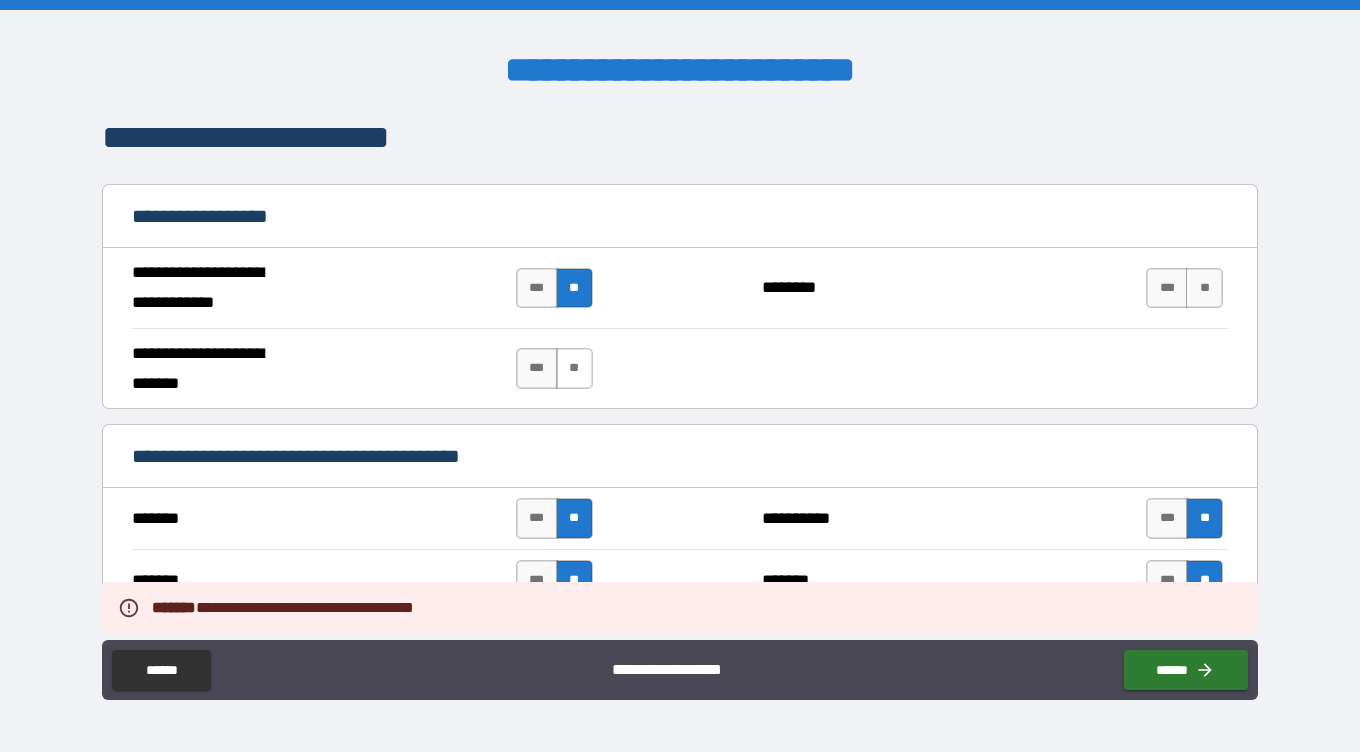 click on "**" at bounding box center [574, 368] 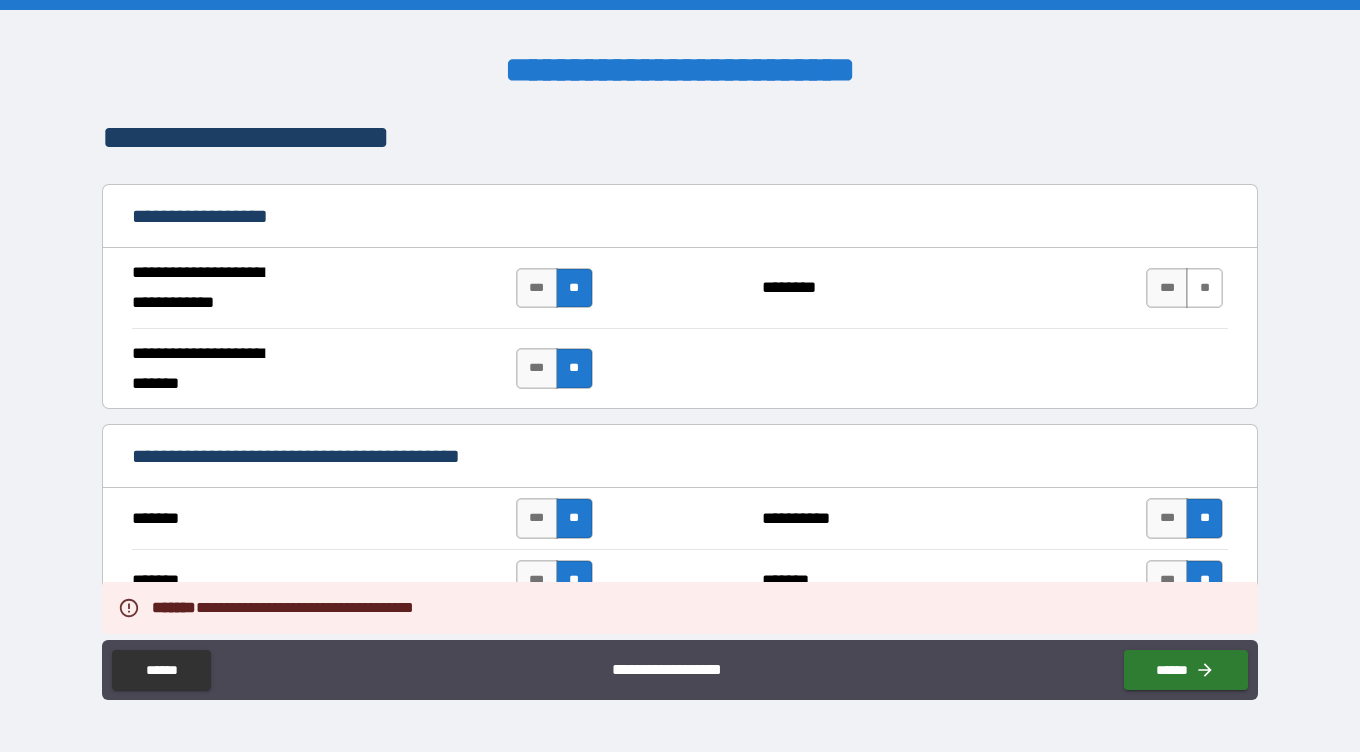 click on "**" at bounding box center (1204, 288) 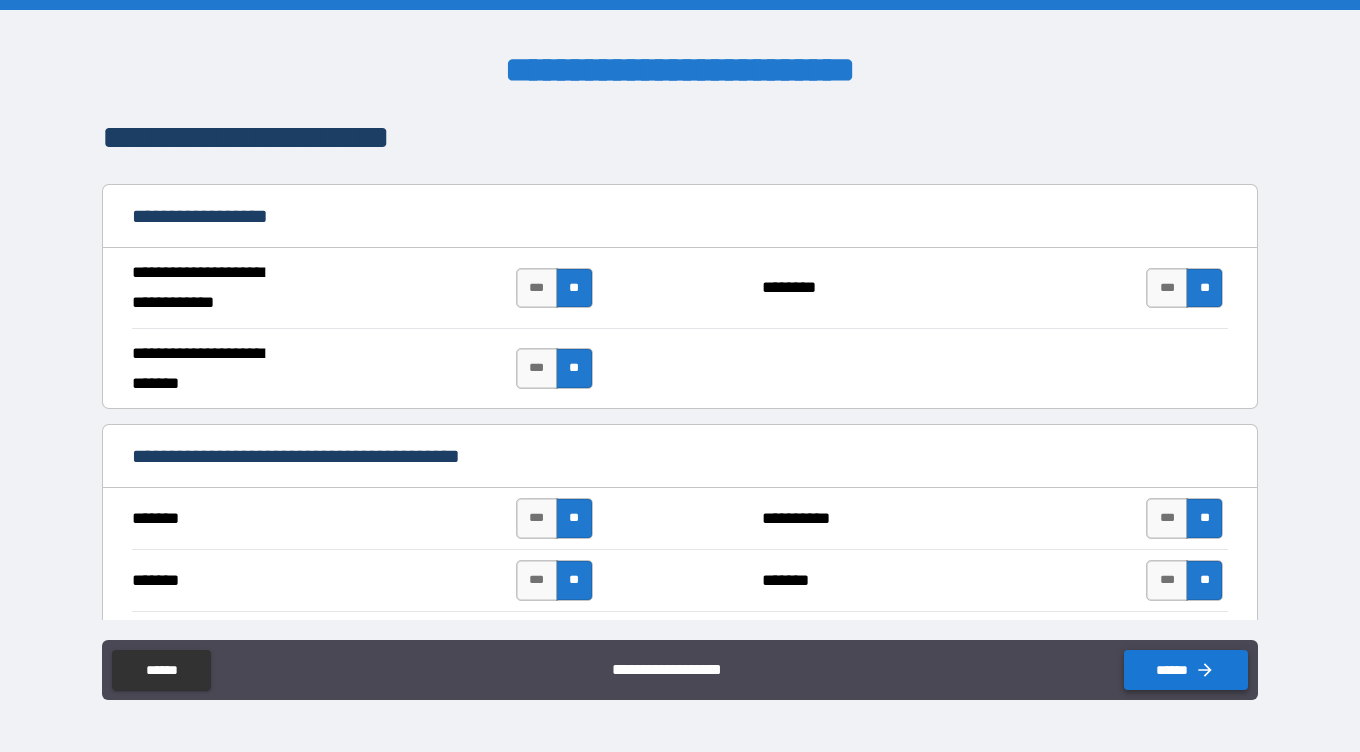 click on "******" at bounding box center [1186, 670] 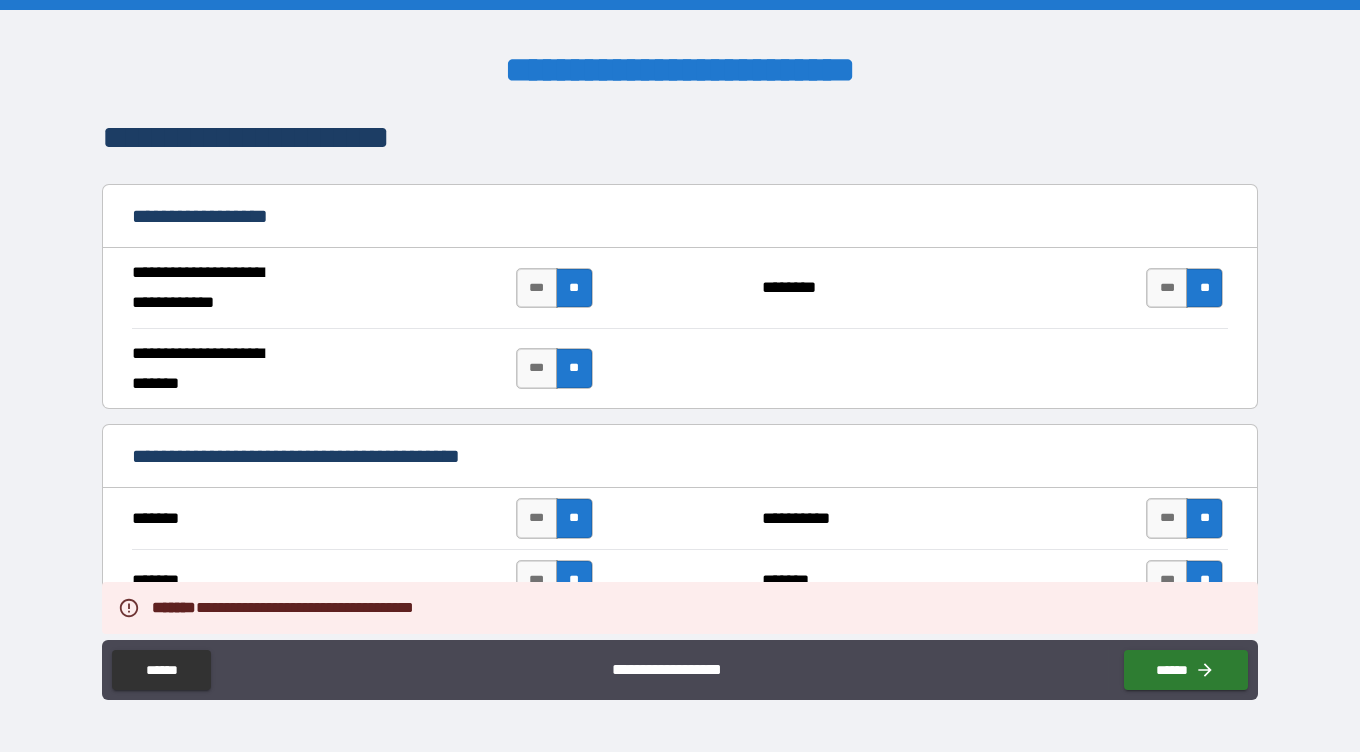 click on "**" at bounding box center [1204, 288] 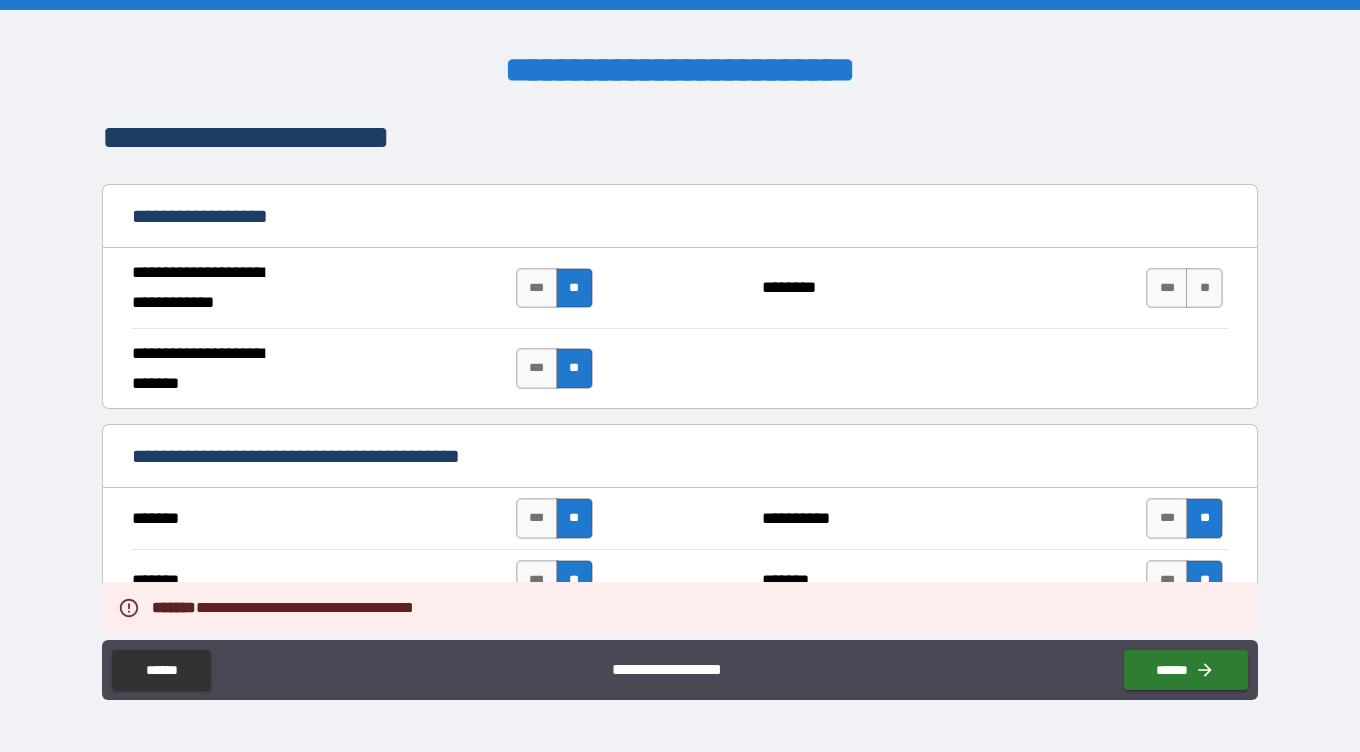 click on "**" at bounding box center (574, 288) 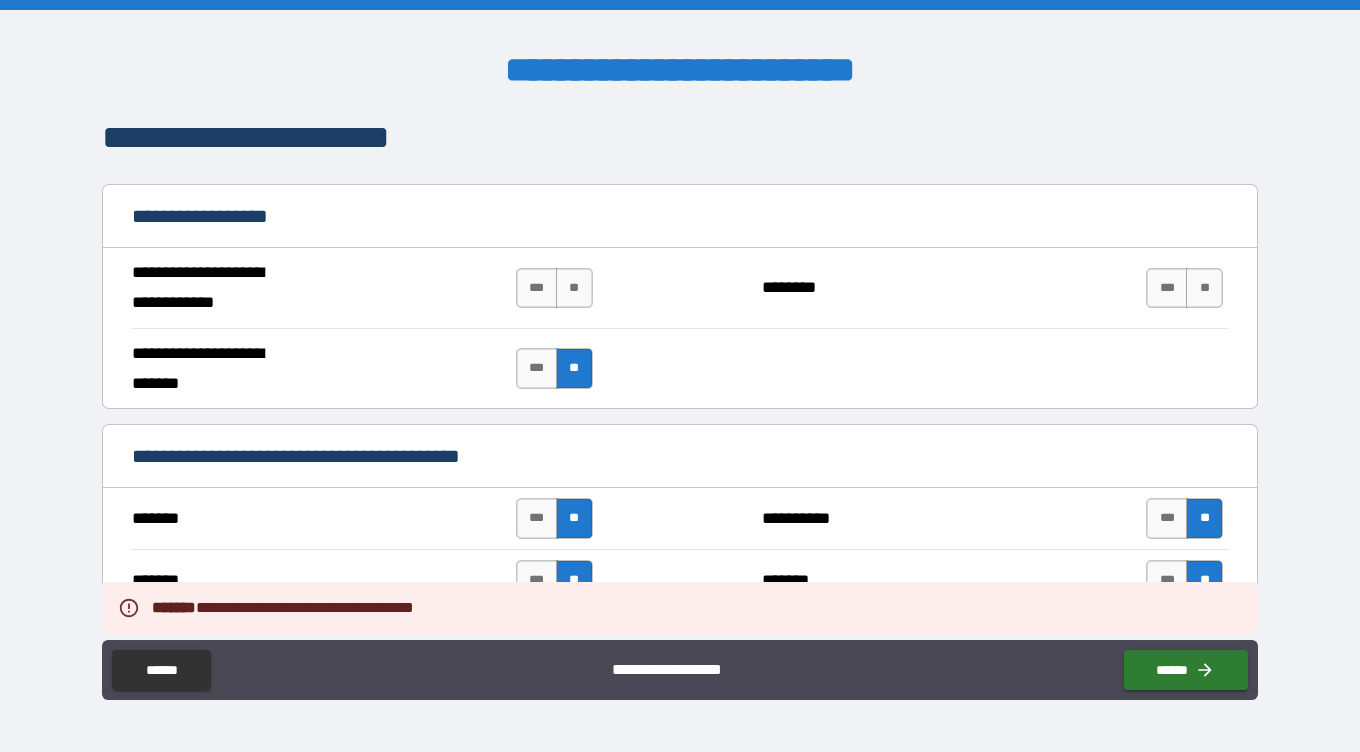 click on "**" at bounding box center [574, 368] 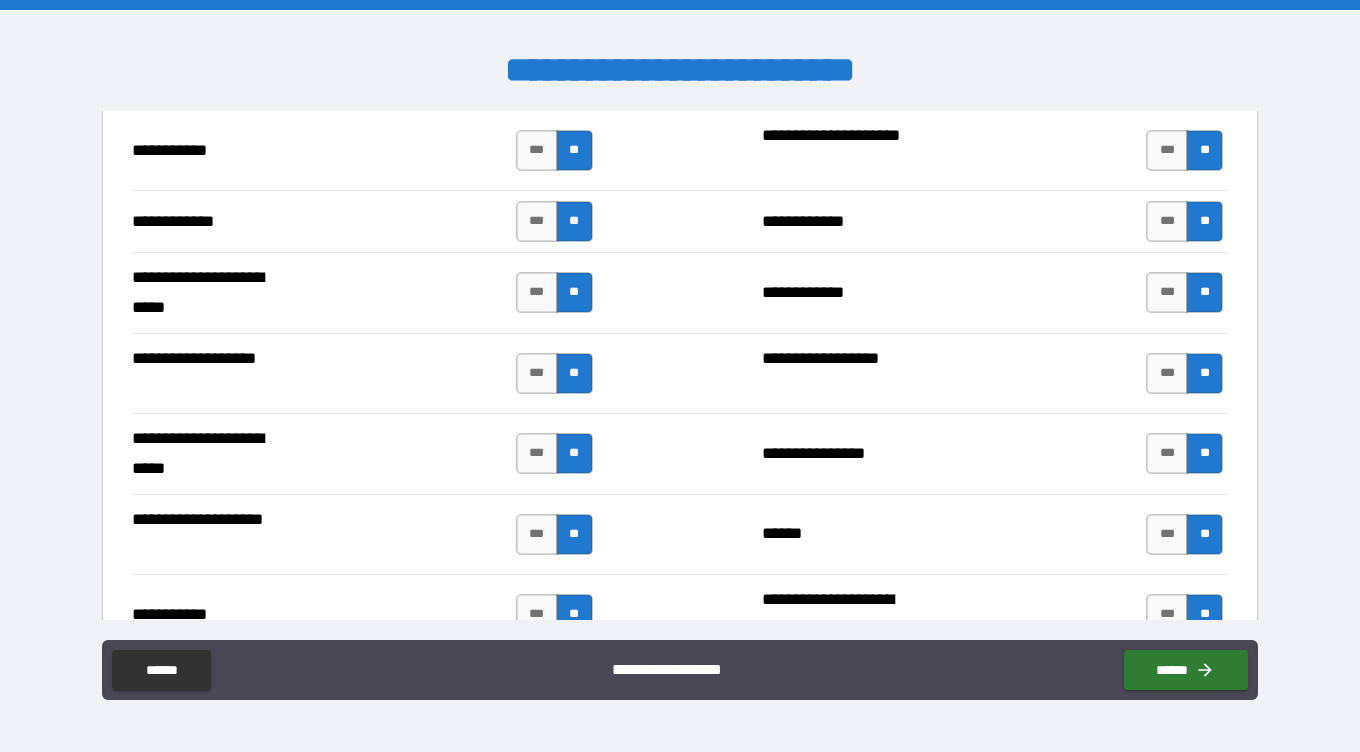 scroll, scrollTop: 4821, scrollLeft: 0, axis: vertical 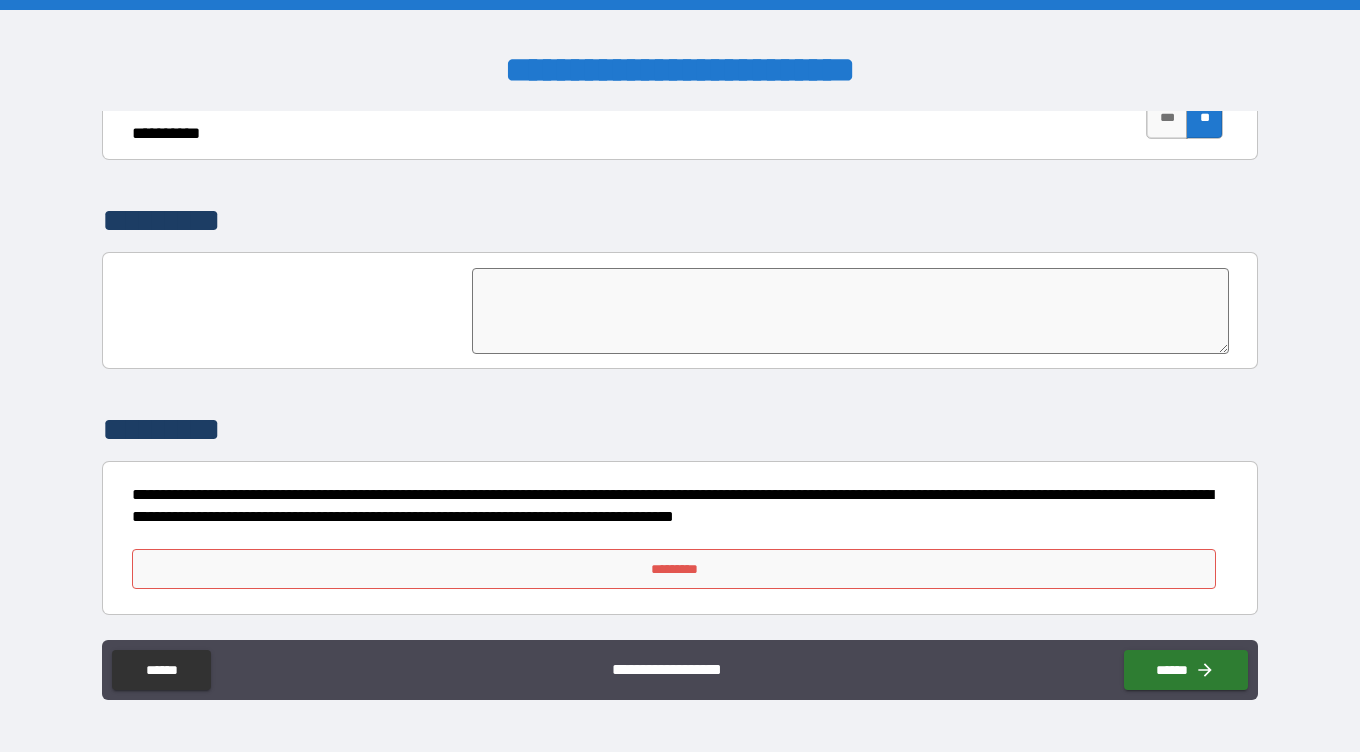 click on "*********" at bounding box center [674, 569] 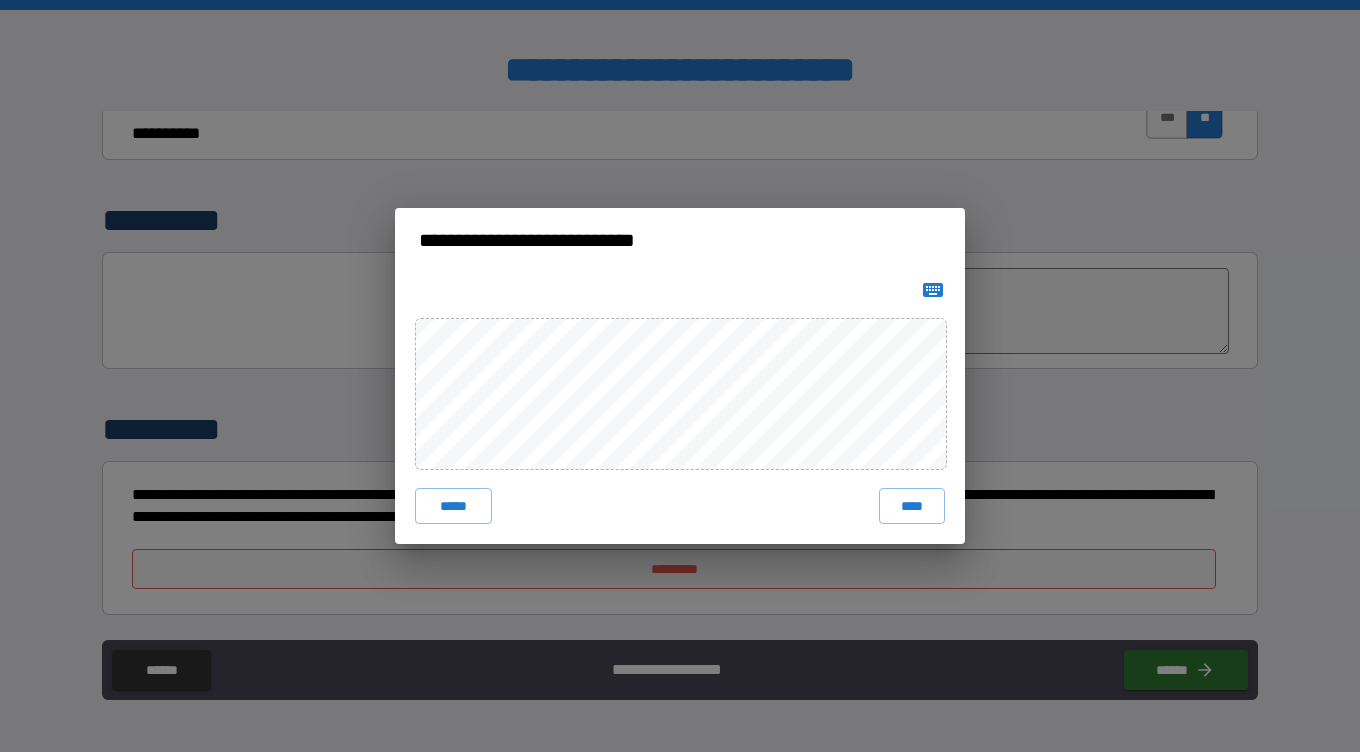 click 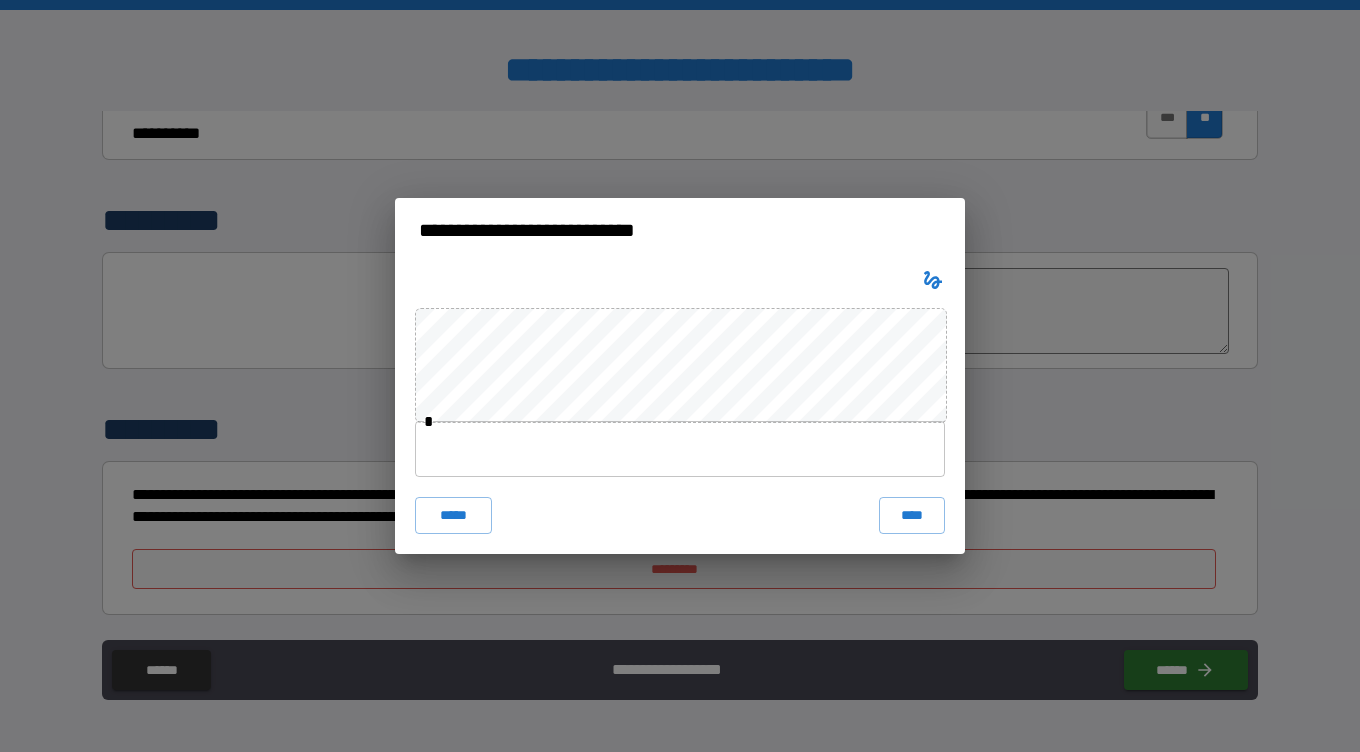 click at bounding box center (680, 449) 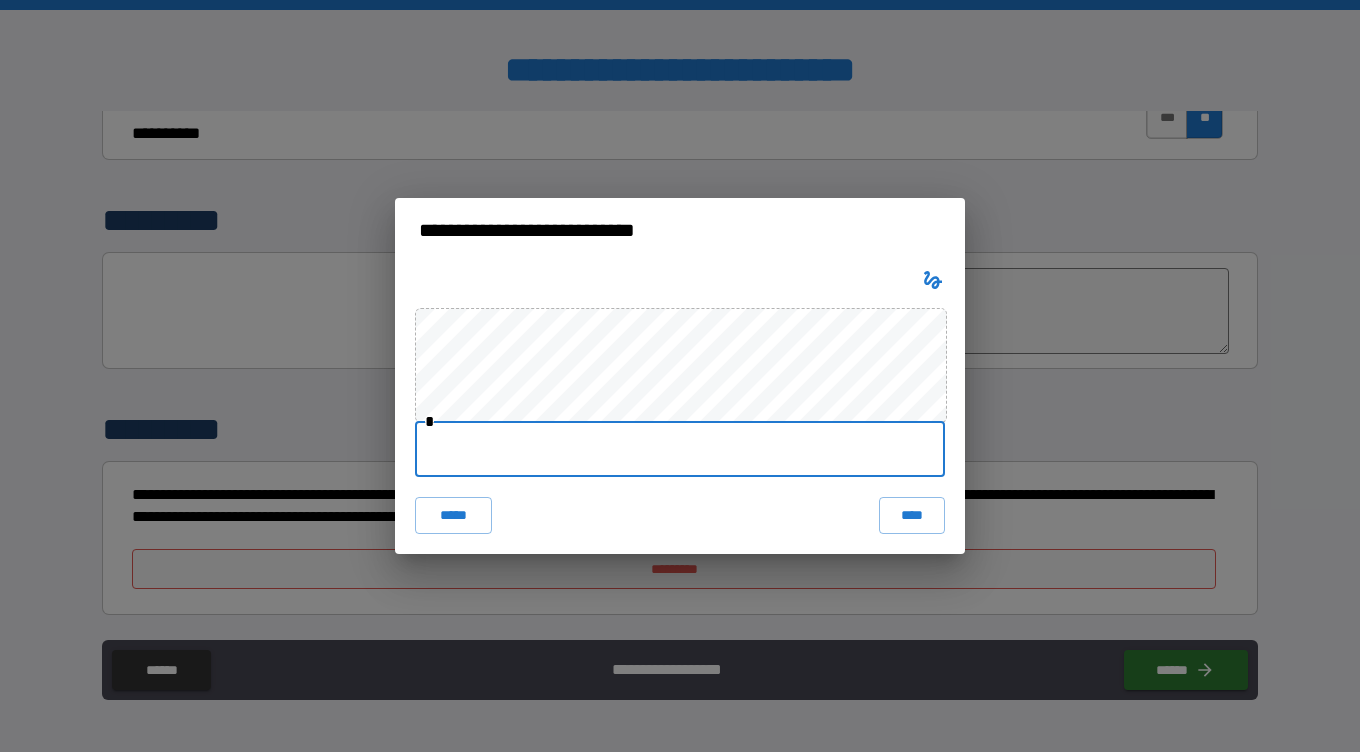 paste on "********" 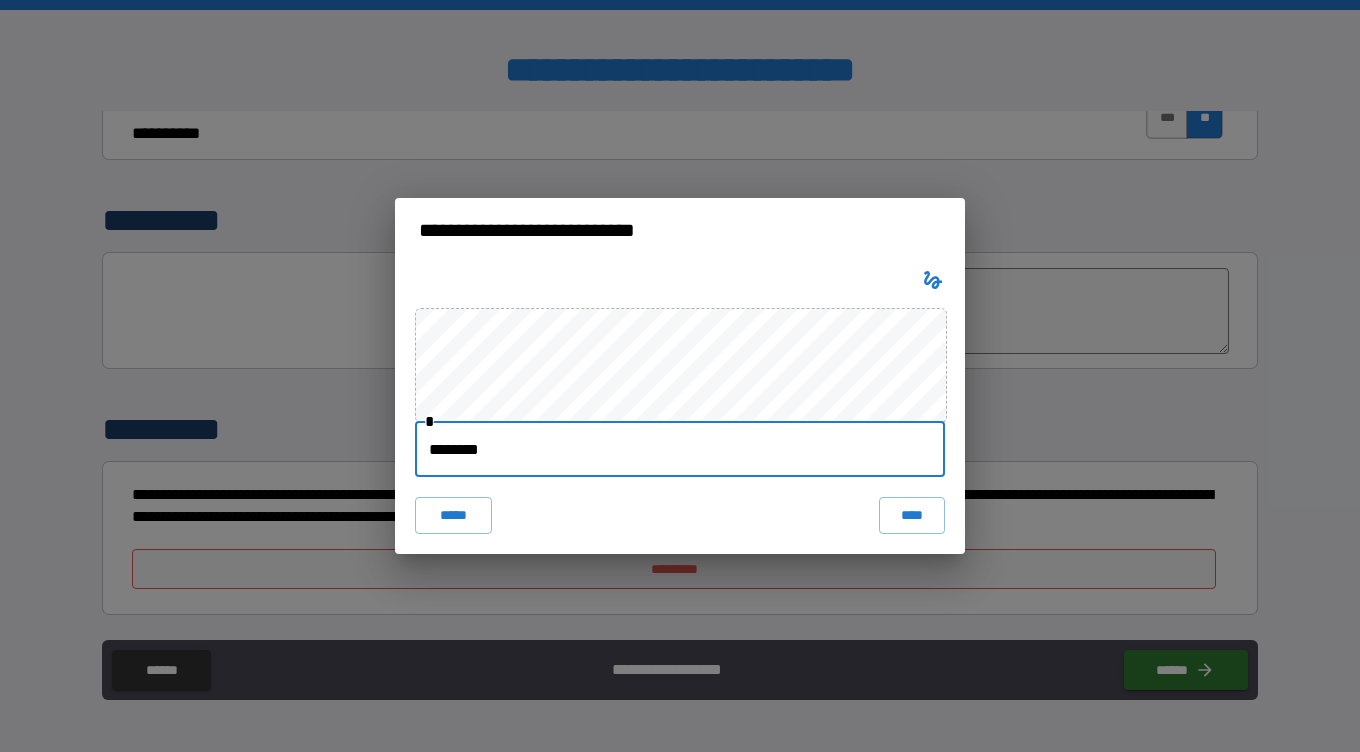 drag, startPoint x: 715, startPoint y: 447, endPoint x: 352, endPoint y: 490, distance: 365.53796 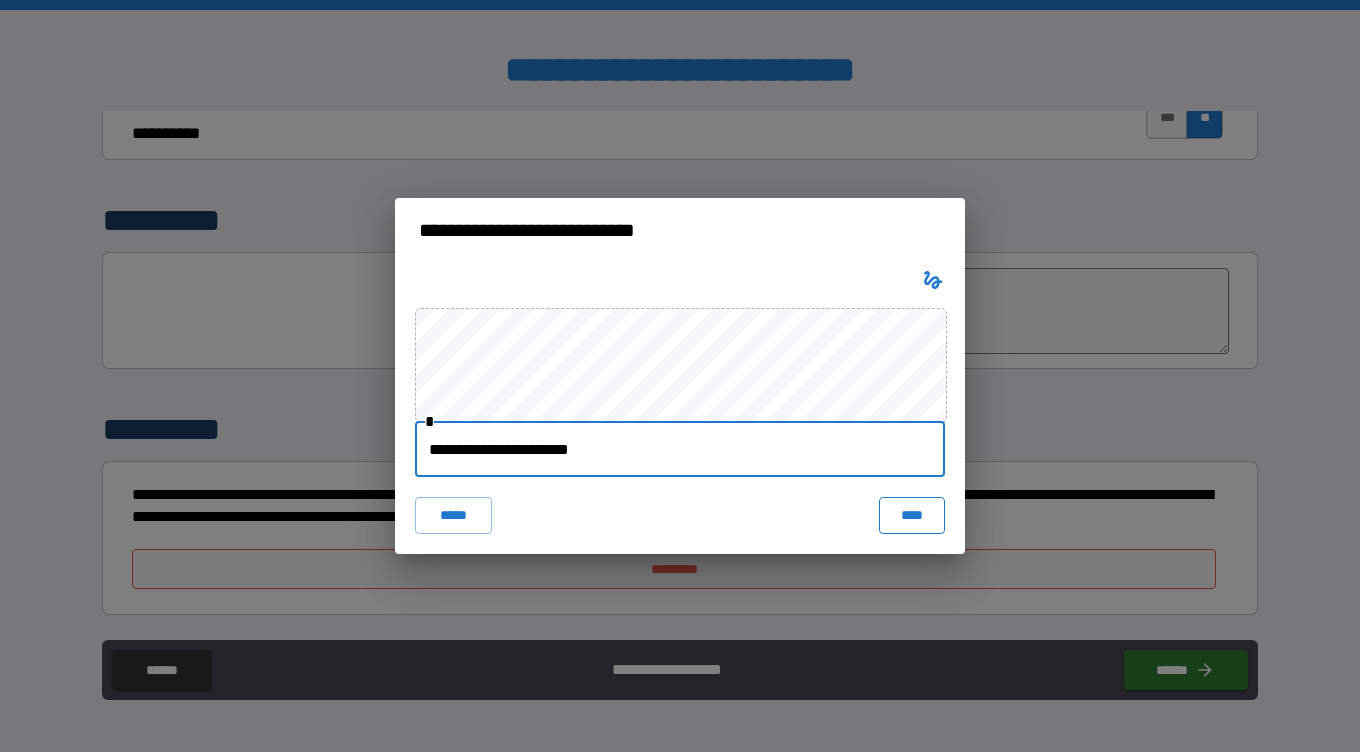type on "**********" 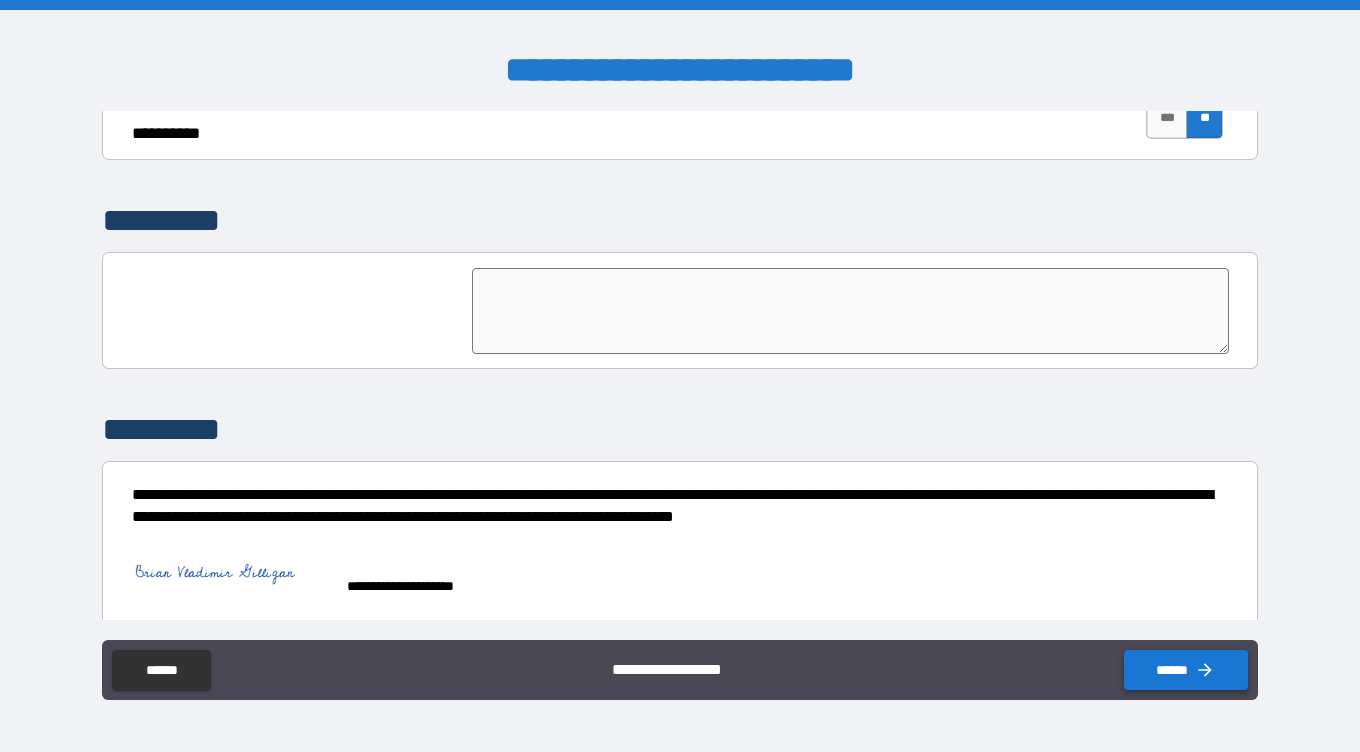 click on "******" at bounding box center [1186, 670] 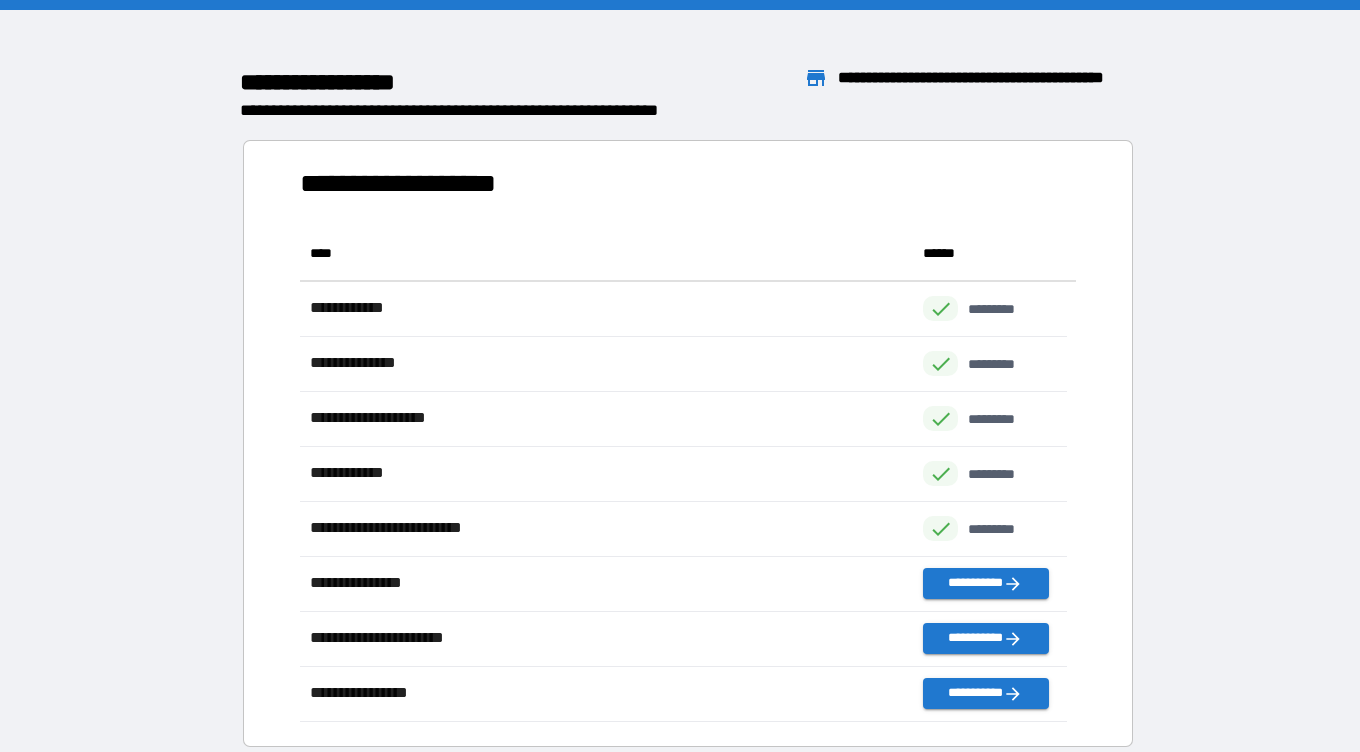 scroll, scrollTop: 16, scrollLeft: 16, axis: both 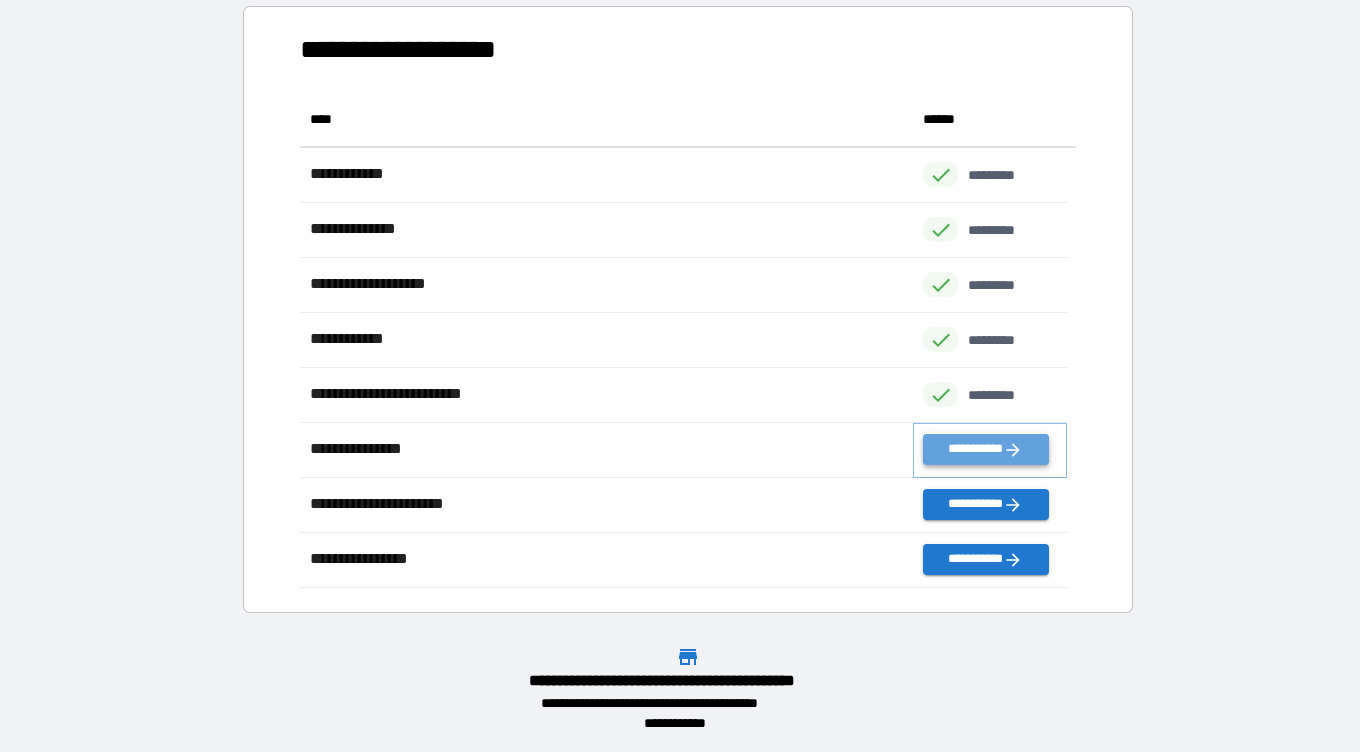 click on "**********" at bounding box center (985, 449) 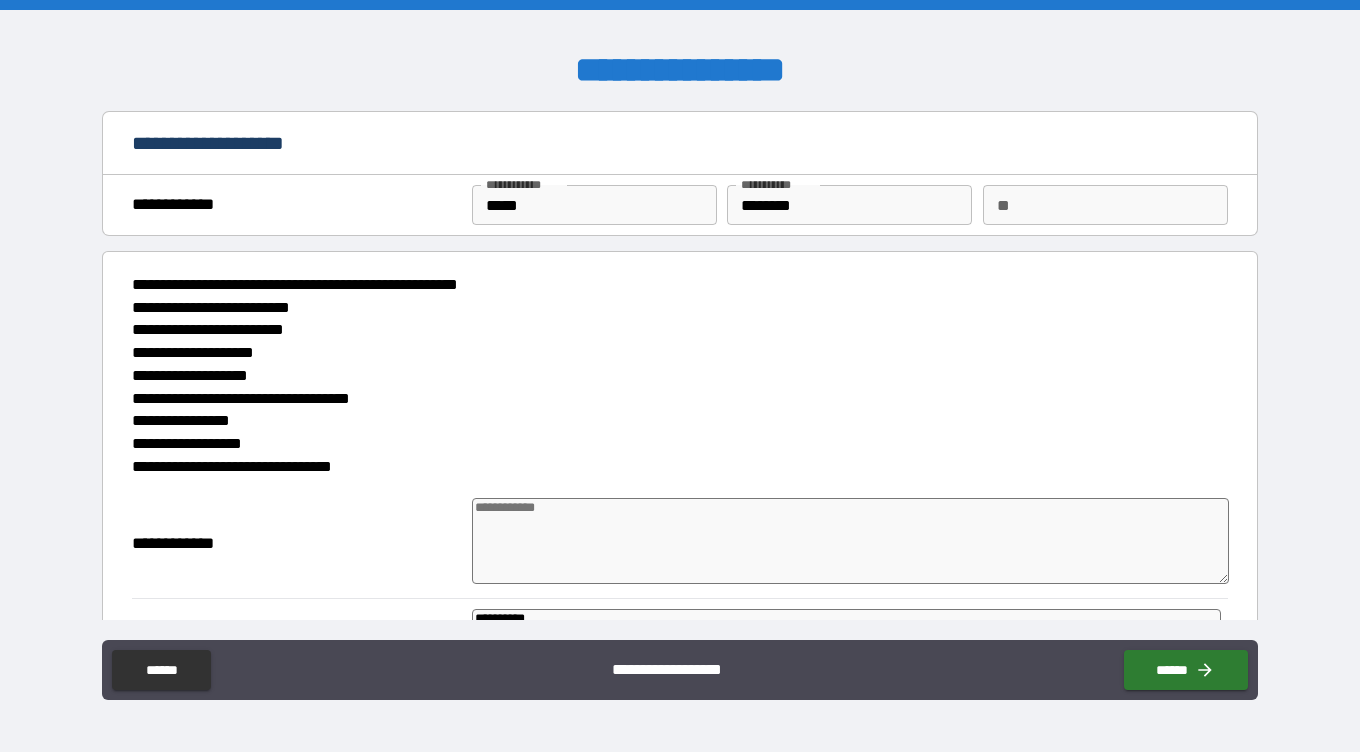 type on "*" 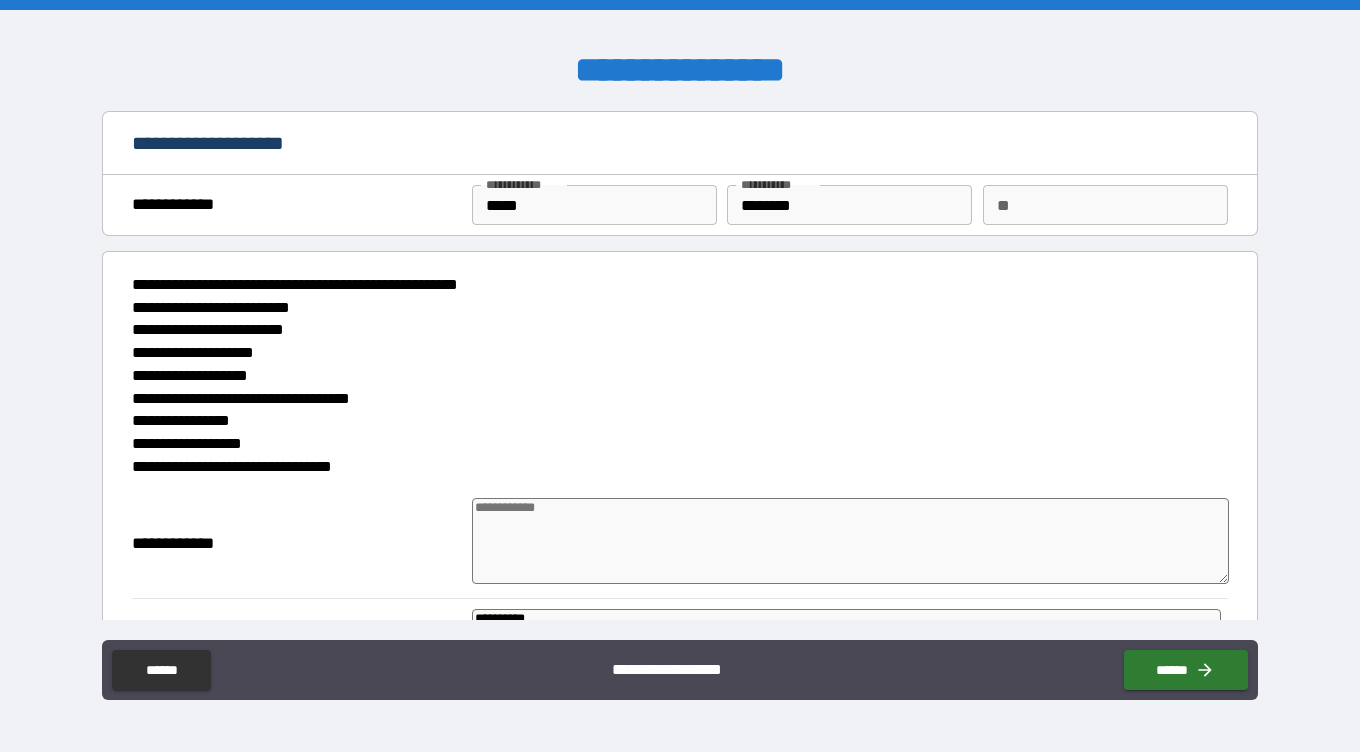type on "*" 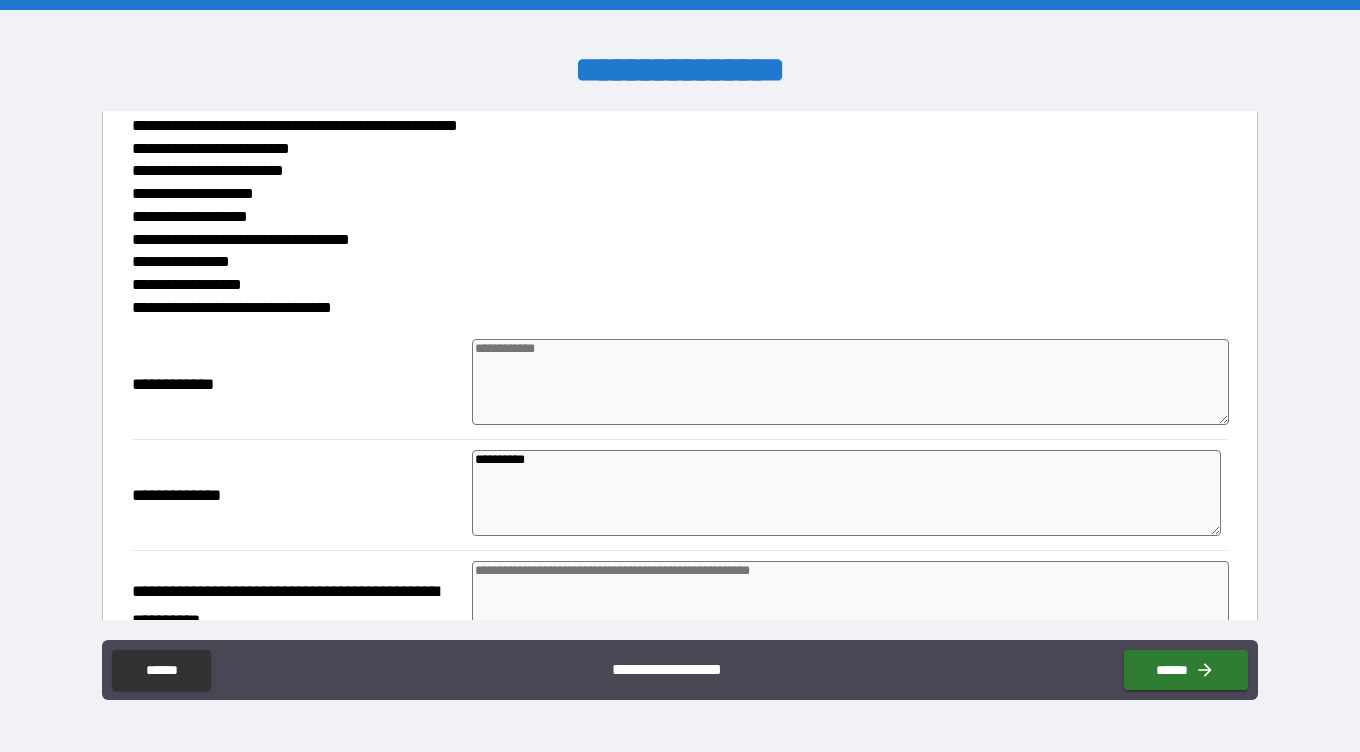 scroll, scrollTop: 160, scrollLeft: 0, axis: vertical 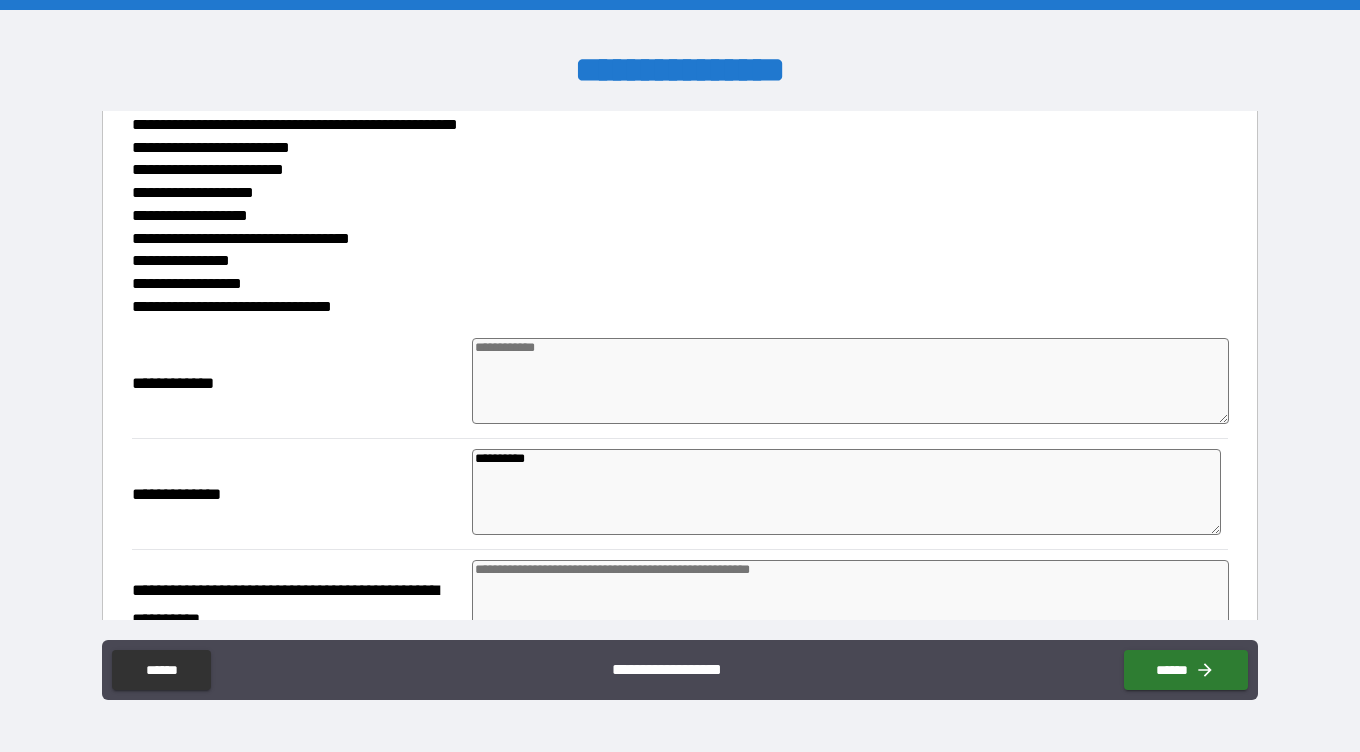 drag, startPoint x: 453, startPoint y: 407, endPoint x: 358, endPoint y: 474, distance: 116.24973 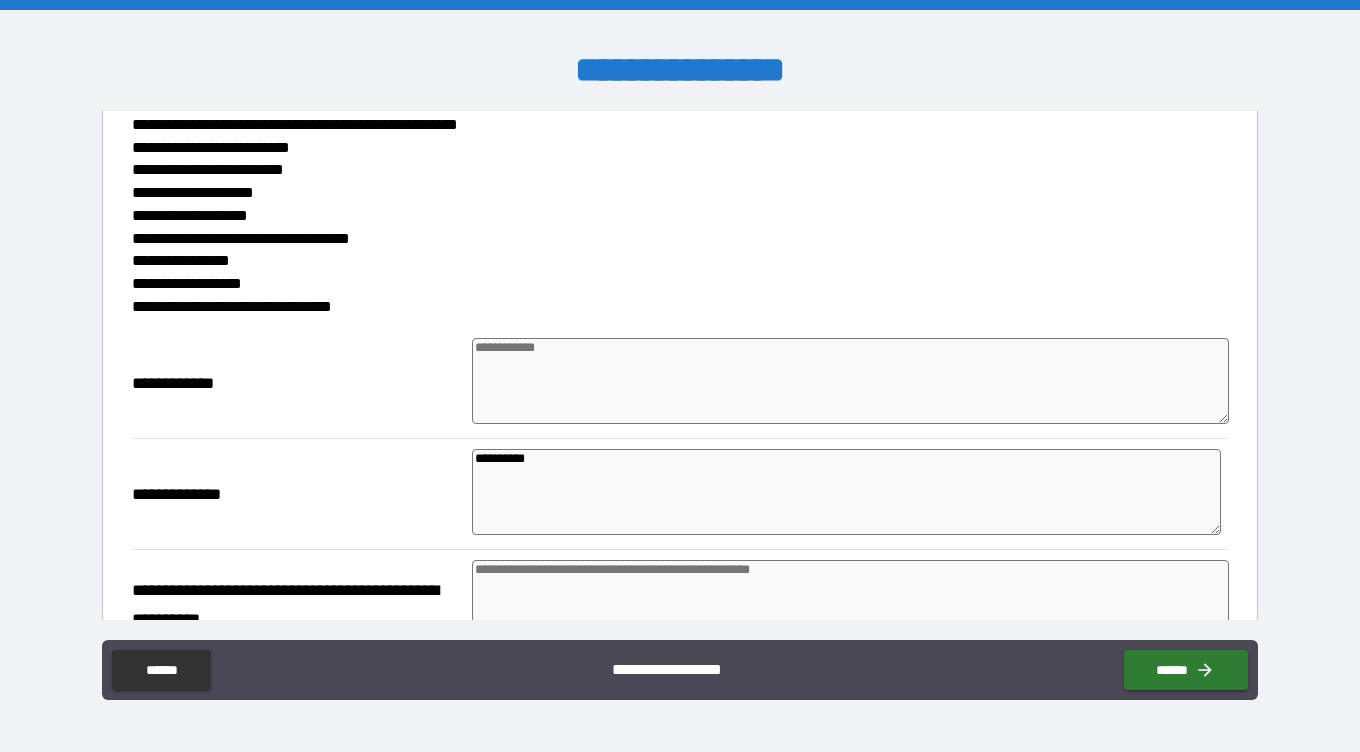 click on "**********" at bounding box center [296, 494] 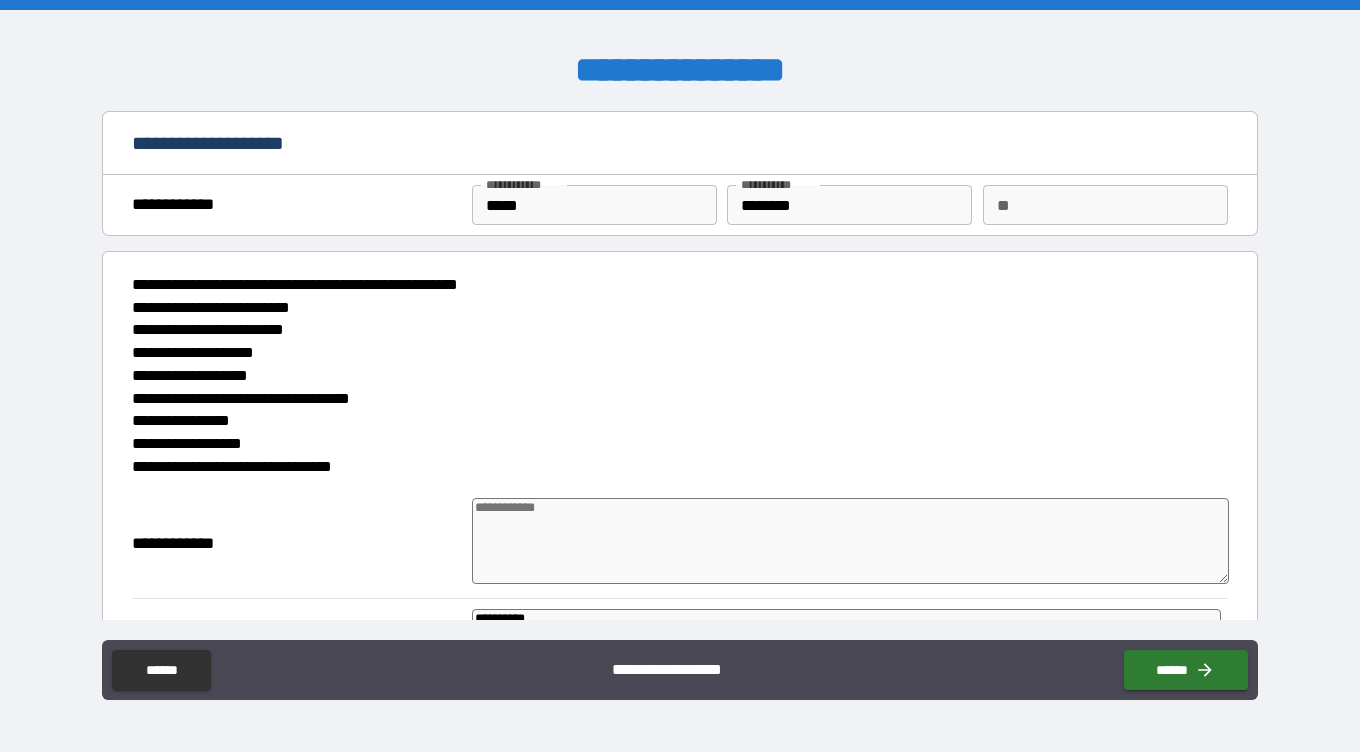 scroll, scrollTop: 1, scrollLeft: 0, axis: vertical 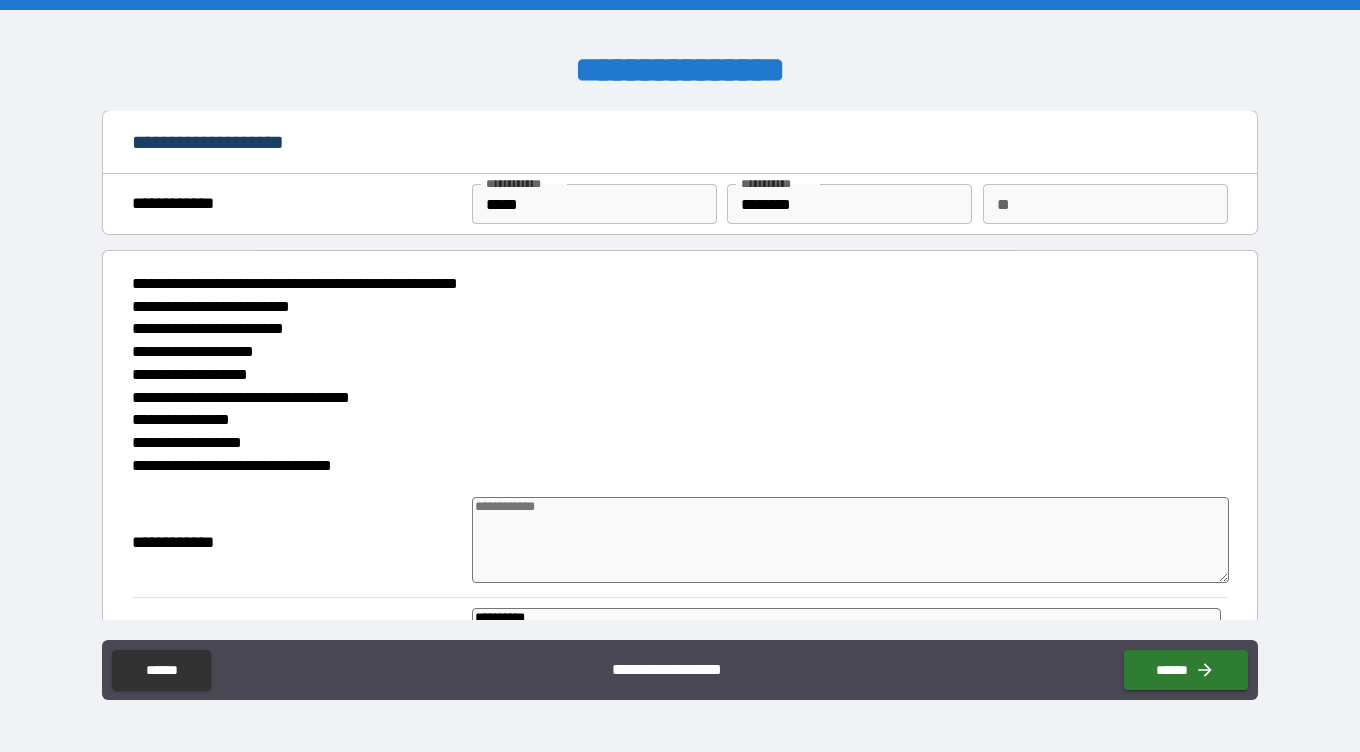 type on "*" 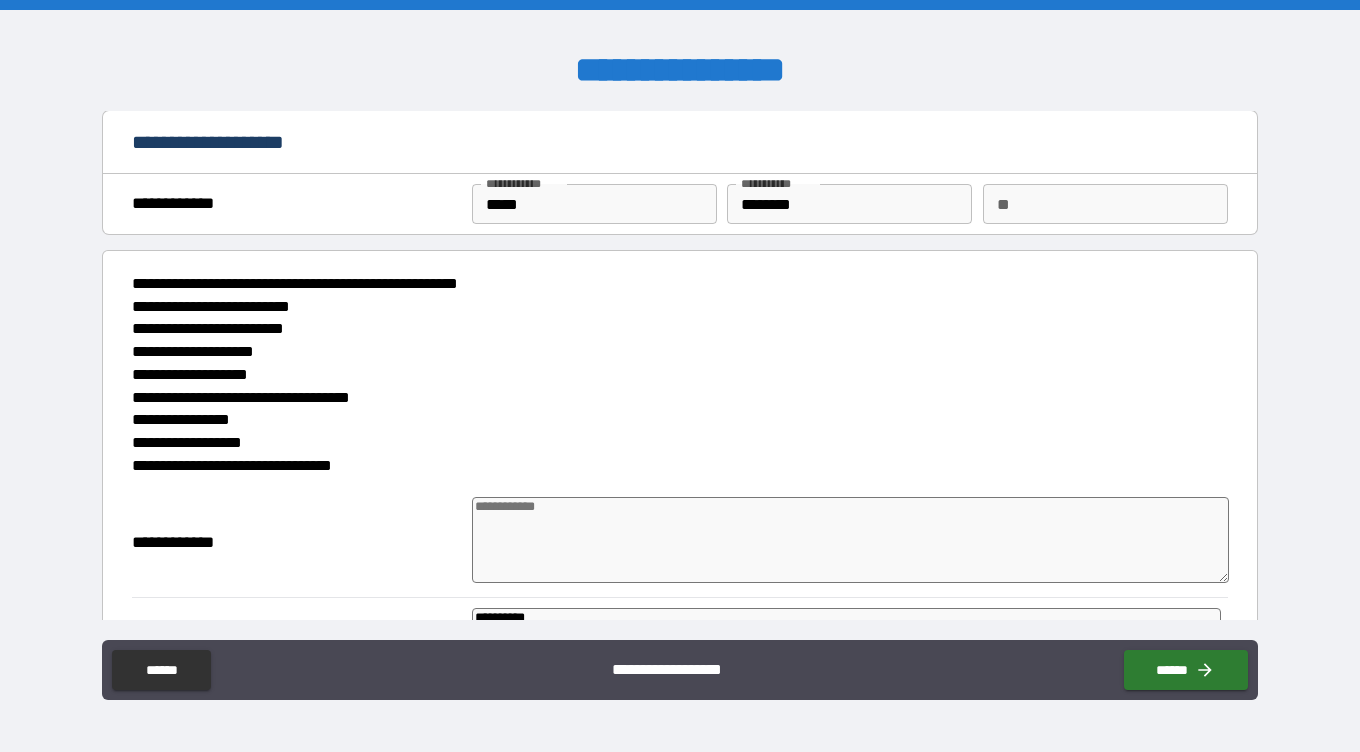 type on "*" 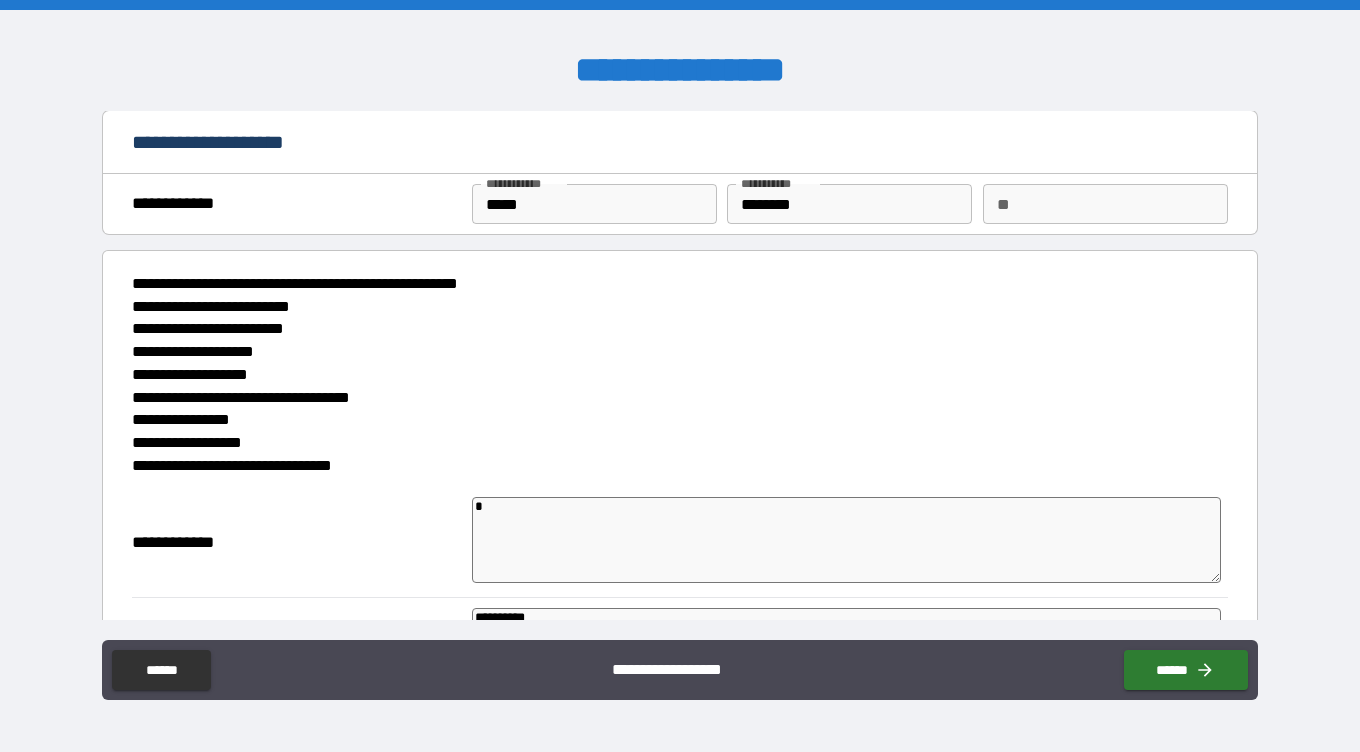 type on "**" 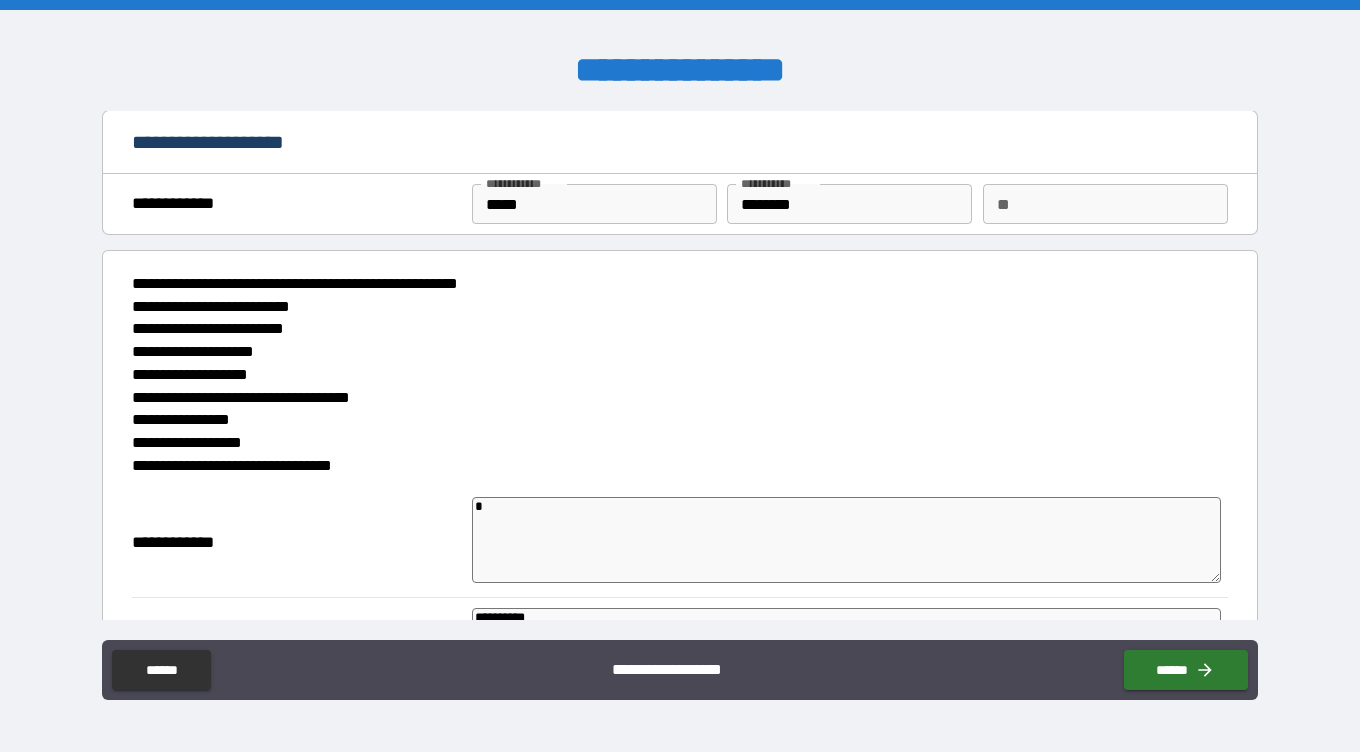 type on "*" 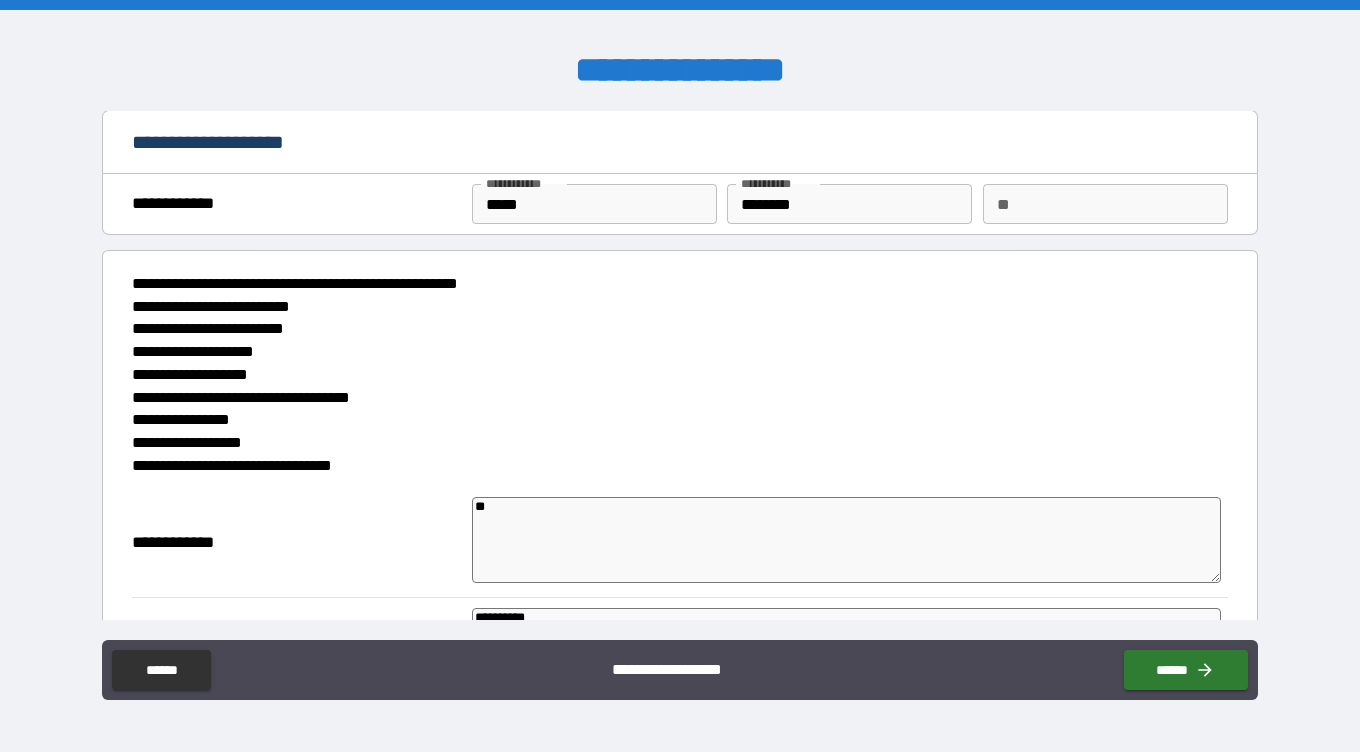 type on "***" 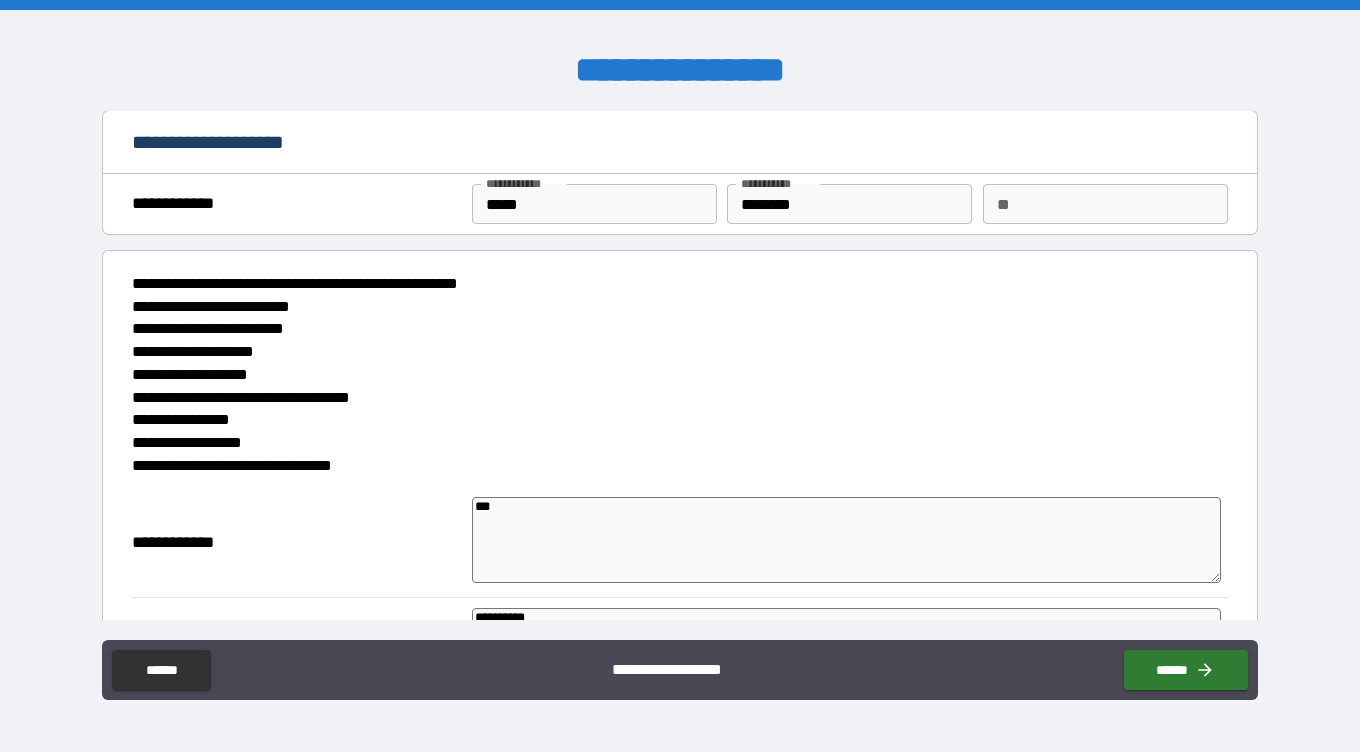 type on "*" 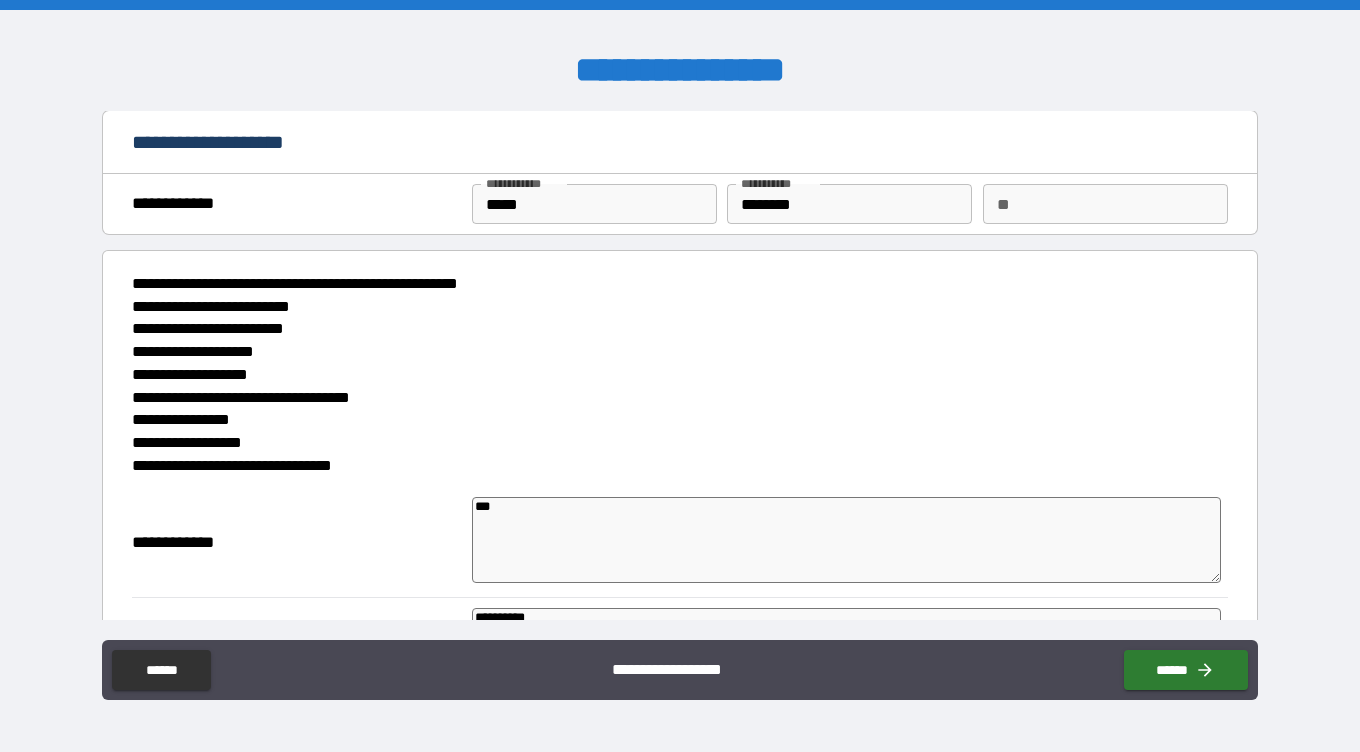 type on "****" 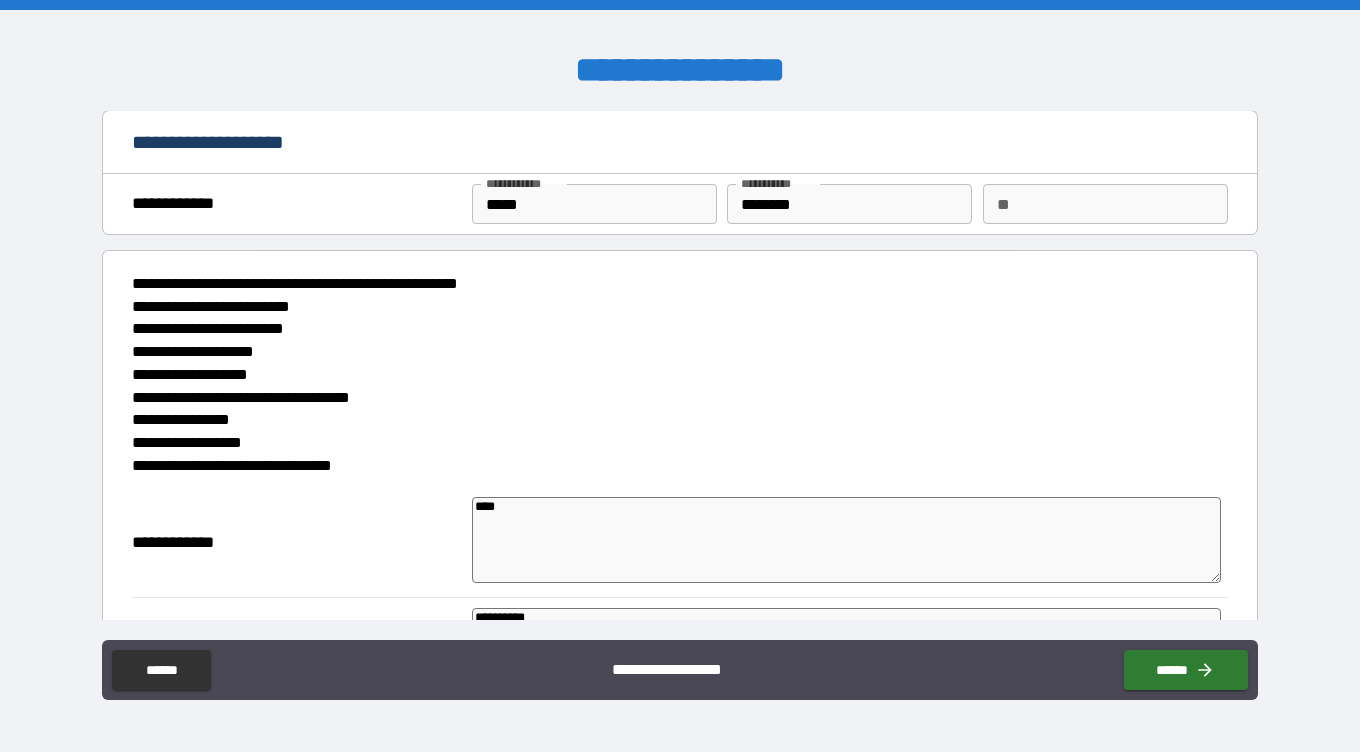 type on "*" 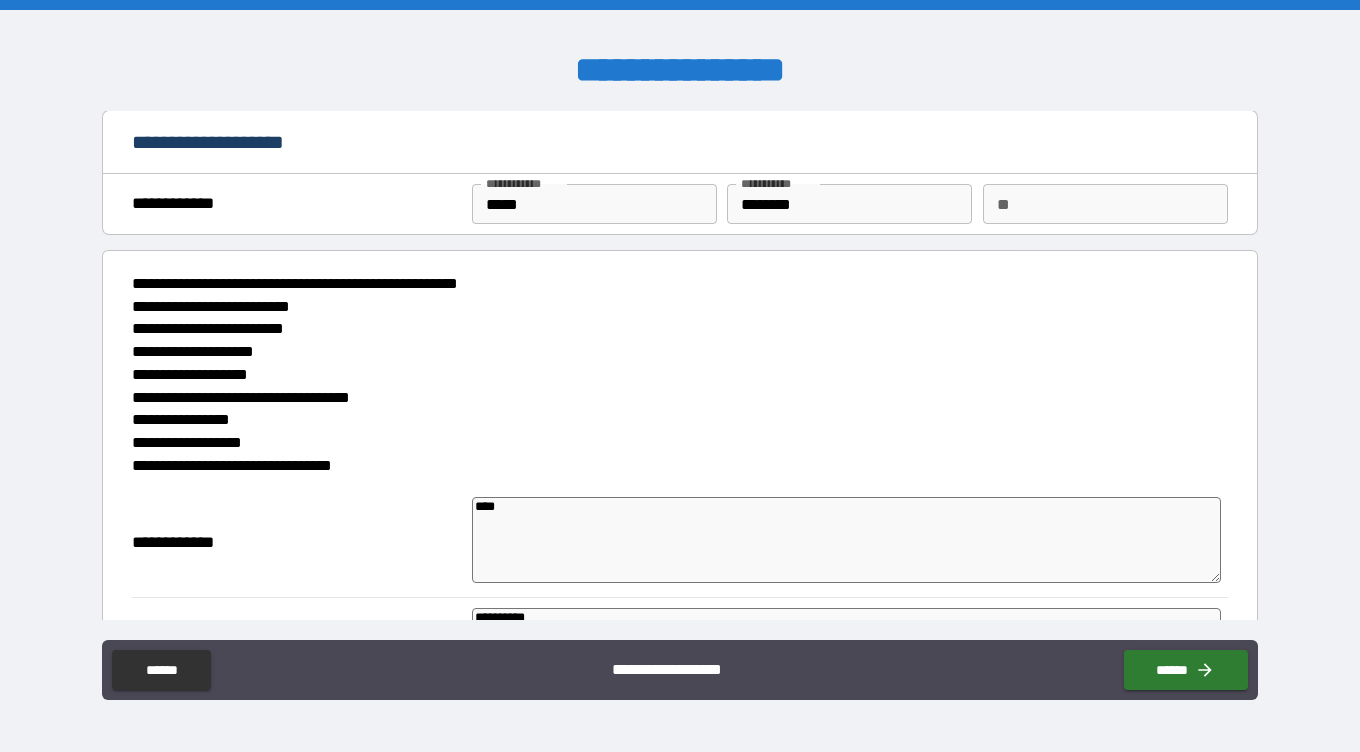 type on "*" 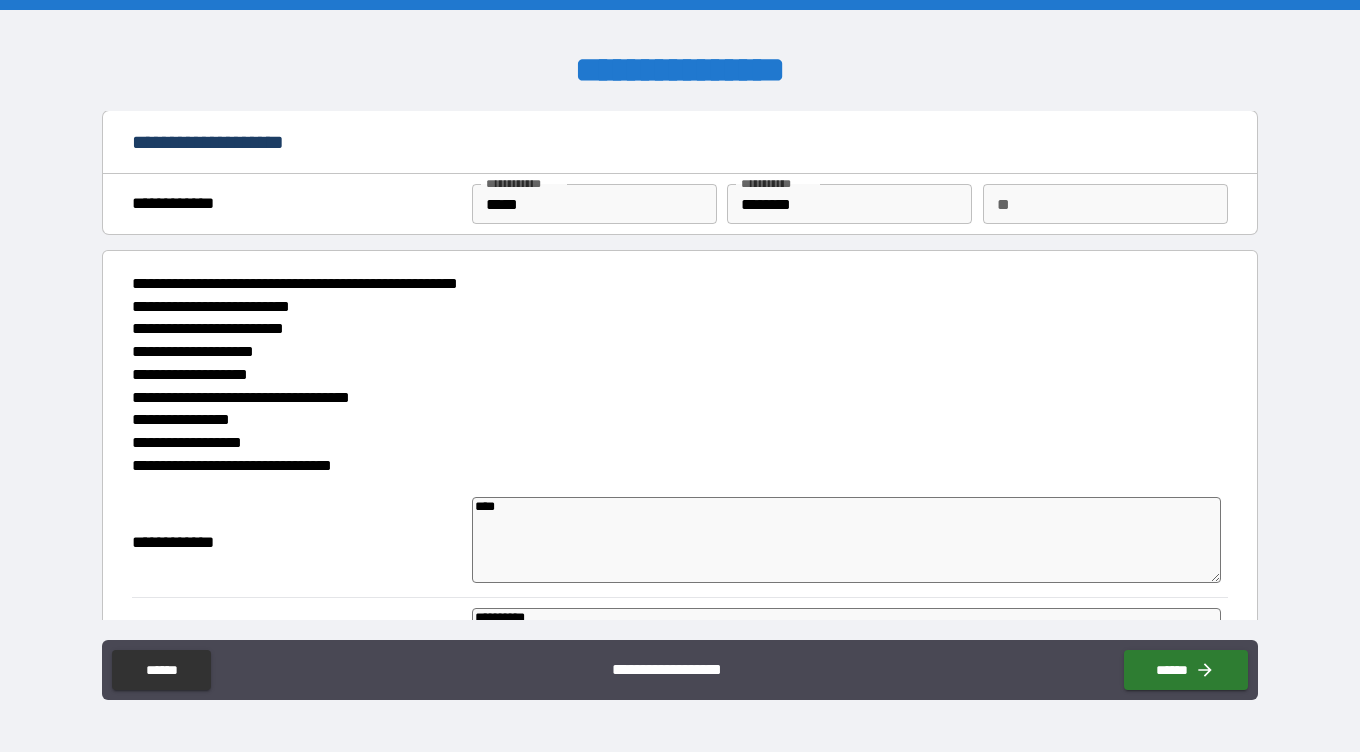 type on "*" 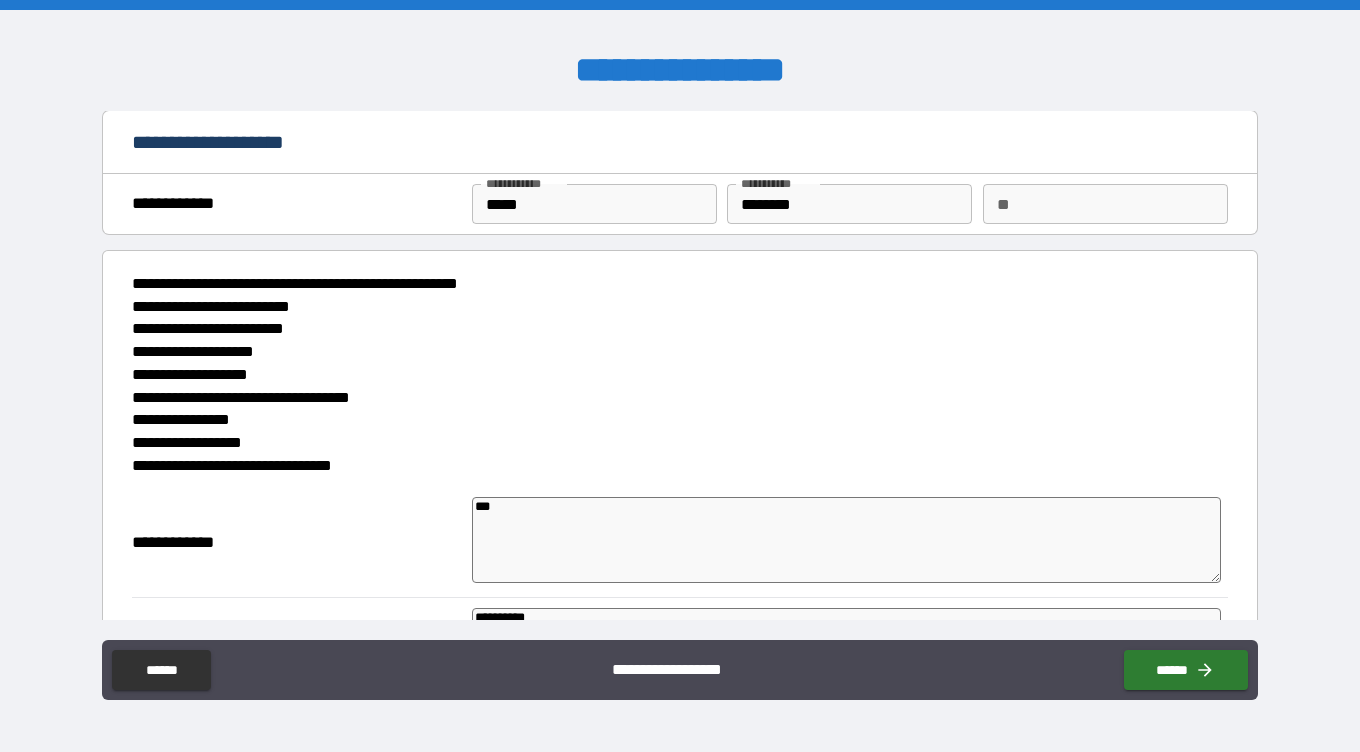 type on "****" 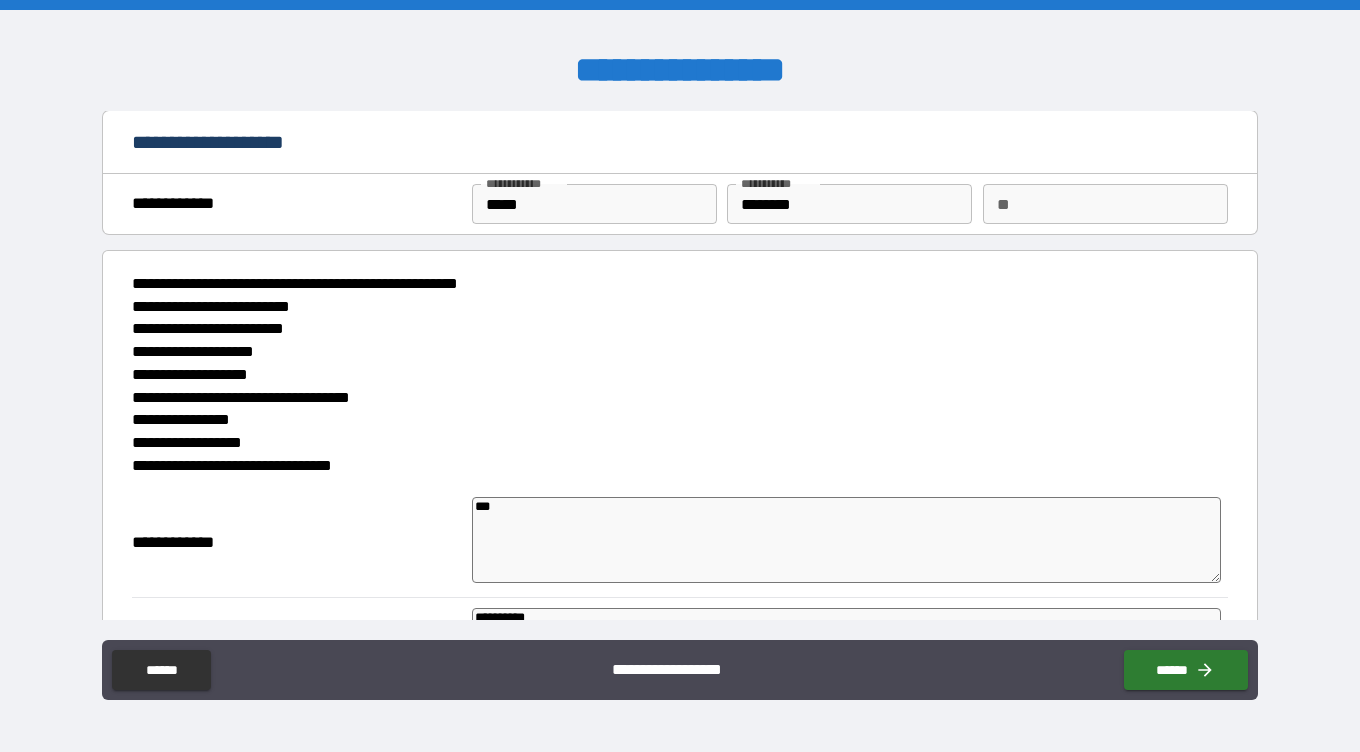 type on "*" 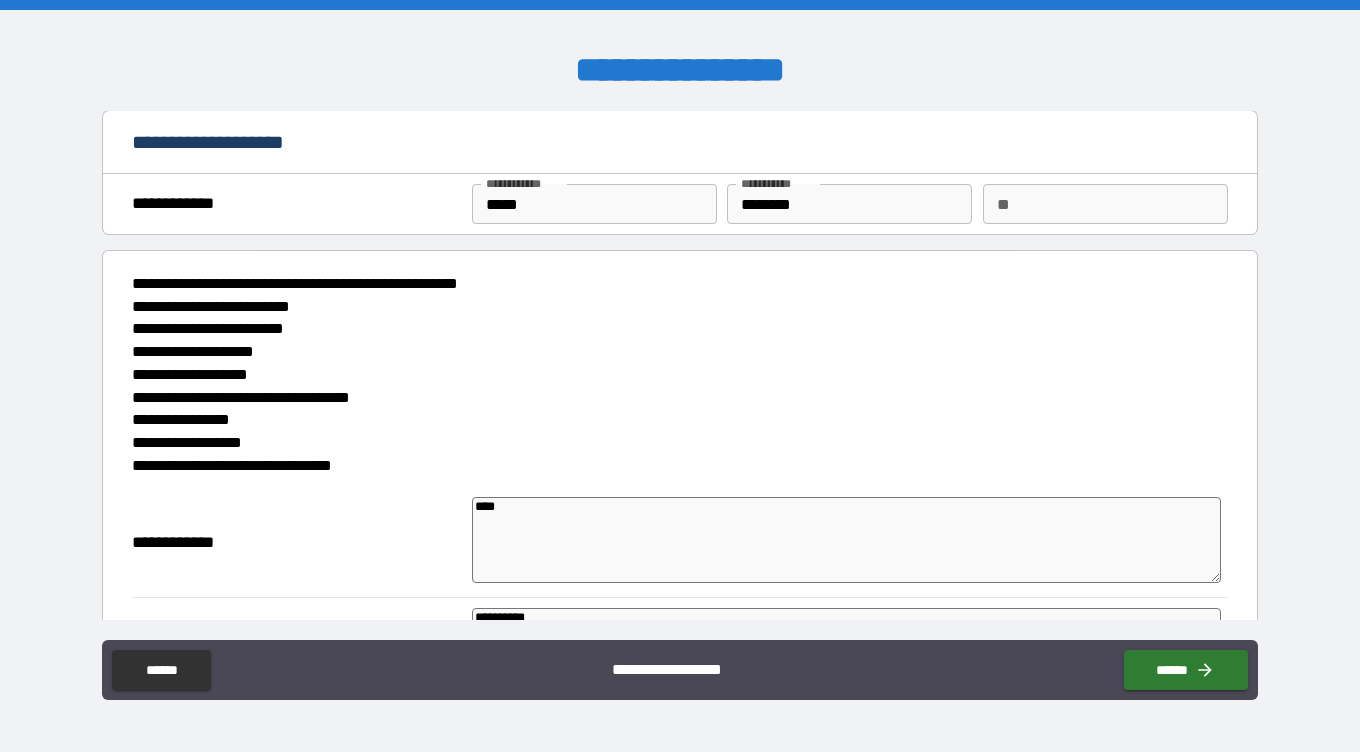type on "*****" 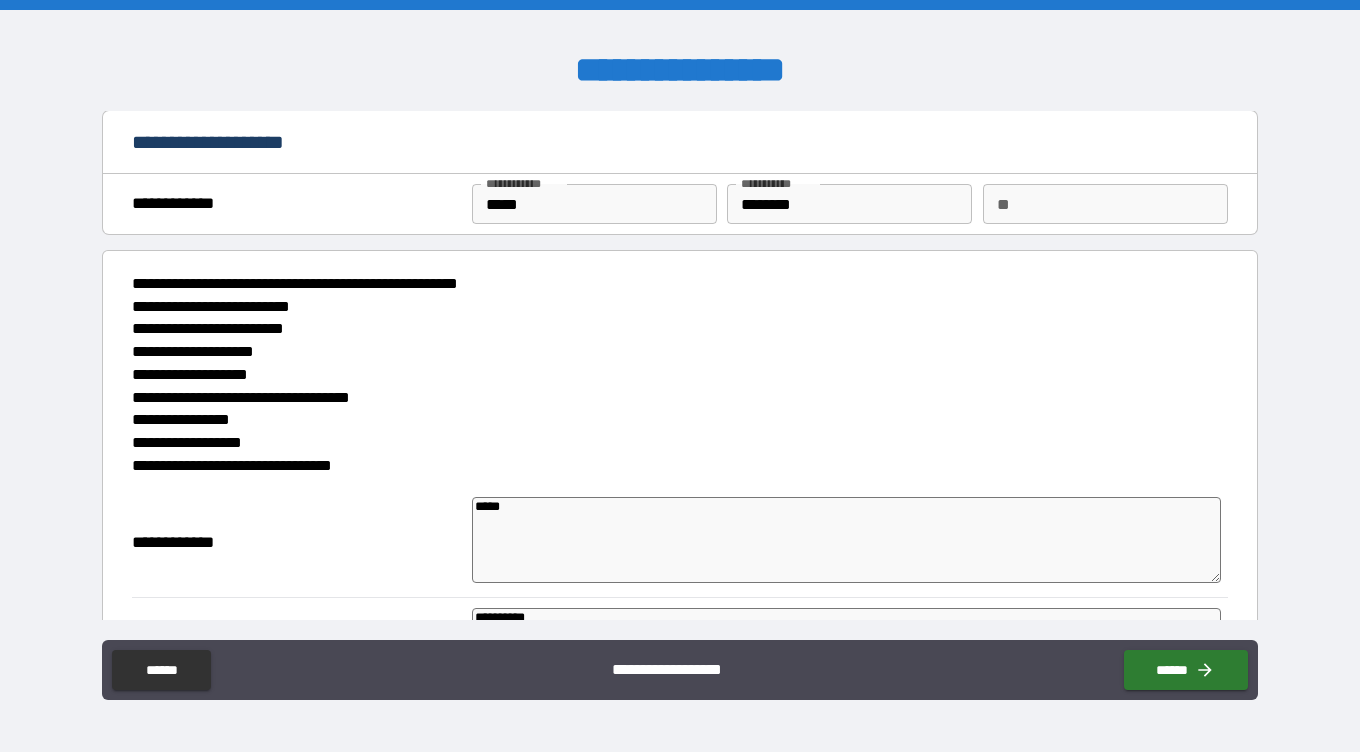 type on "*" 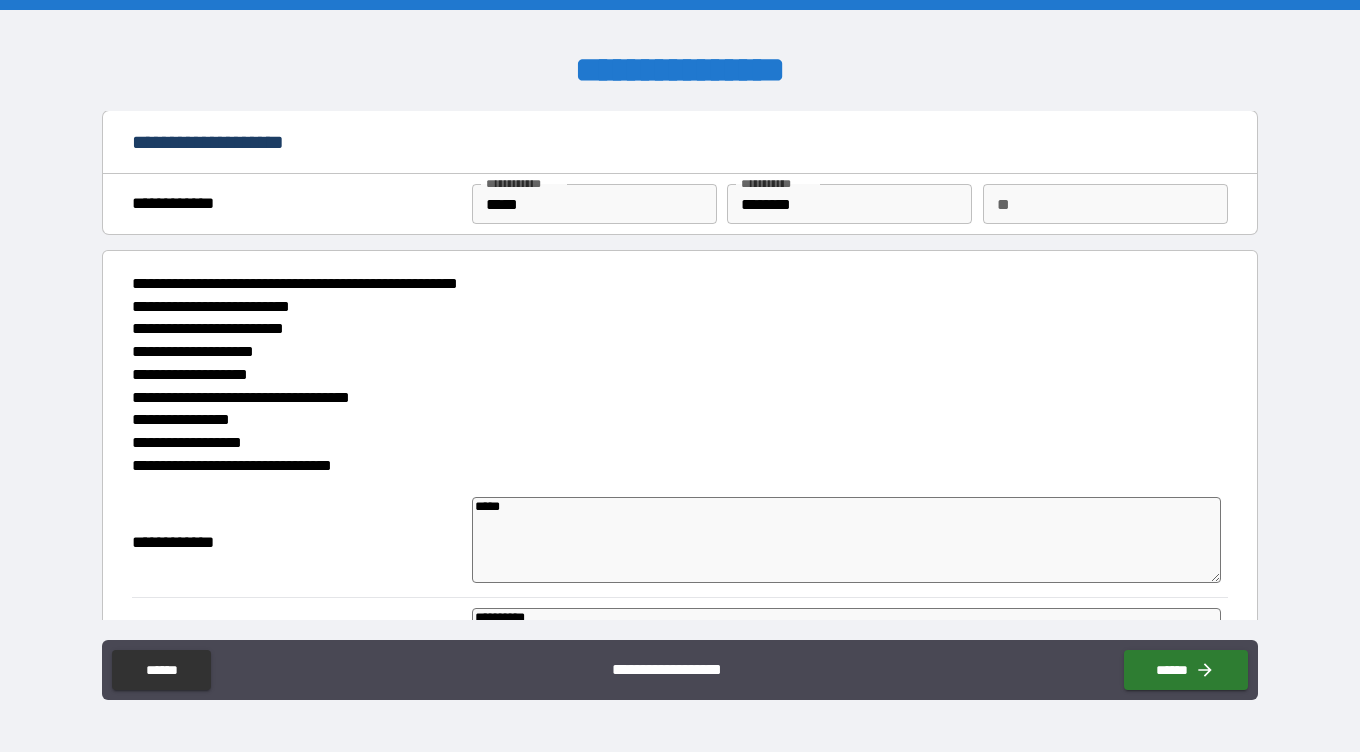 type on "*****" 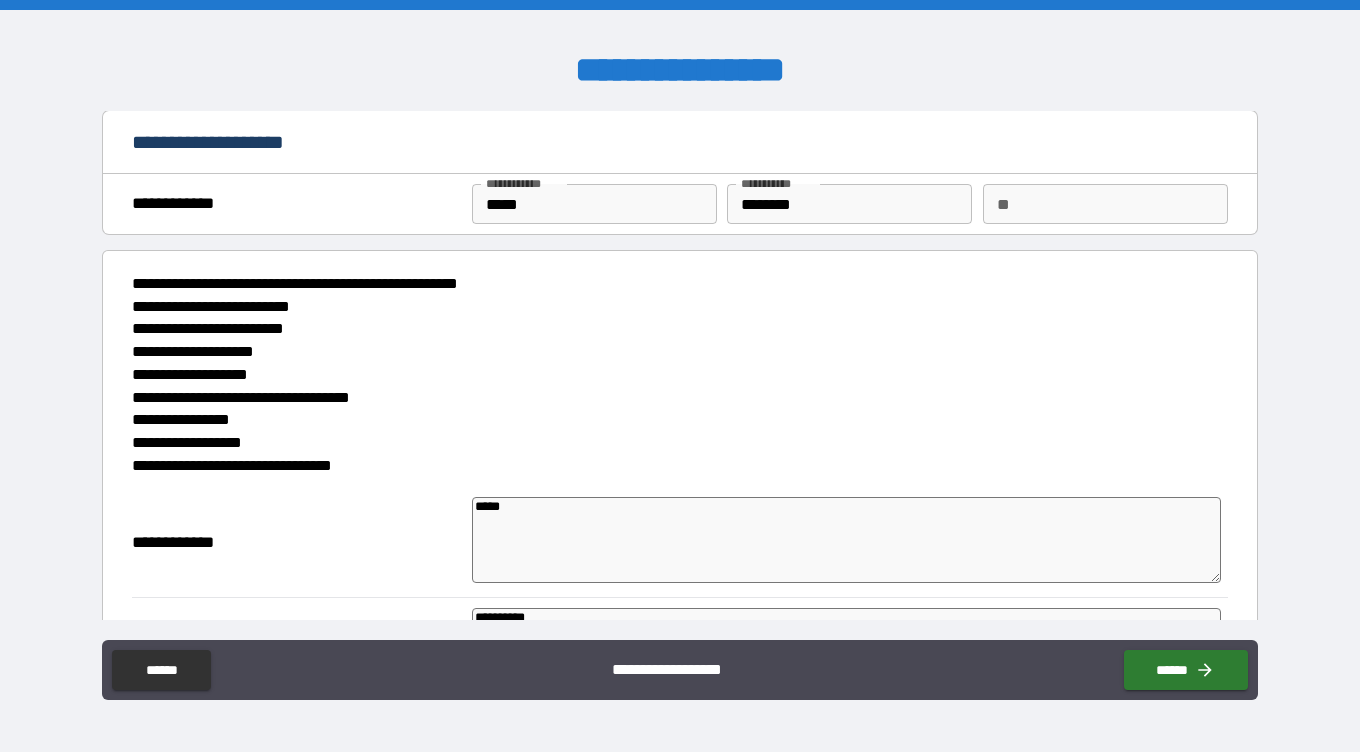 type on "*" 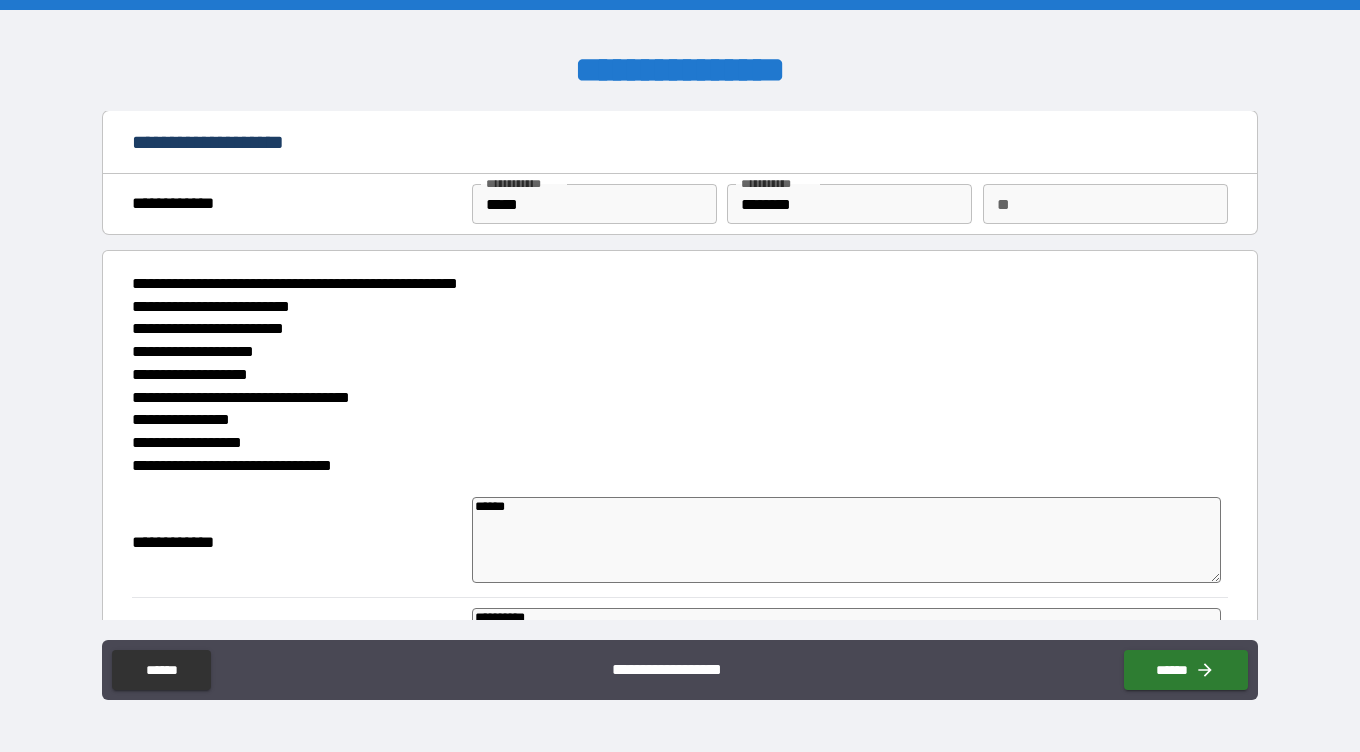type on "*" 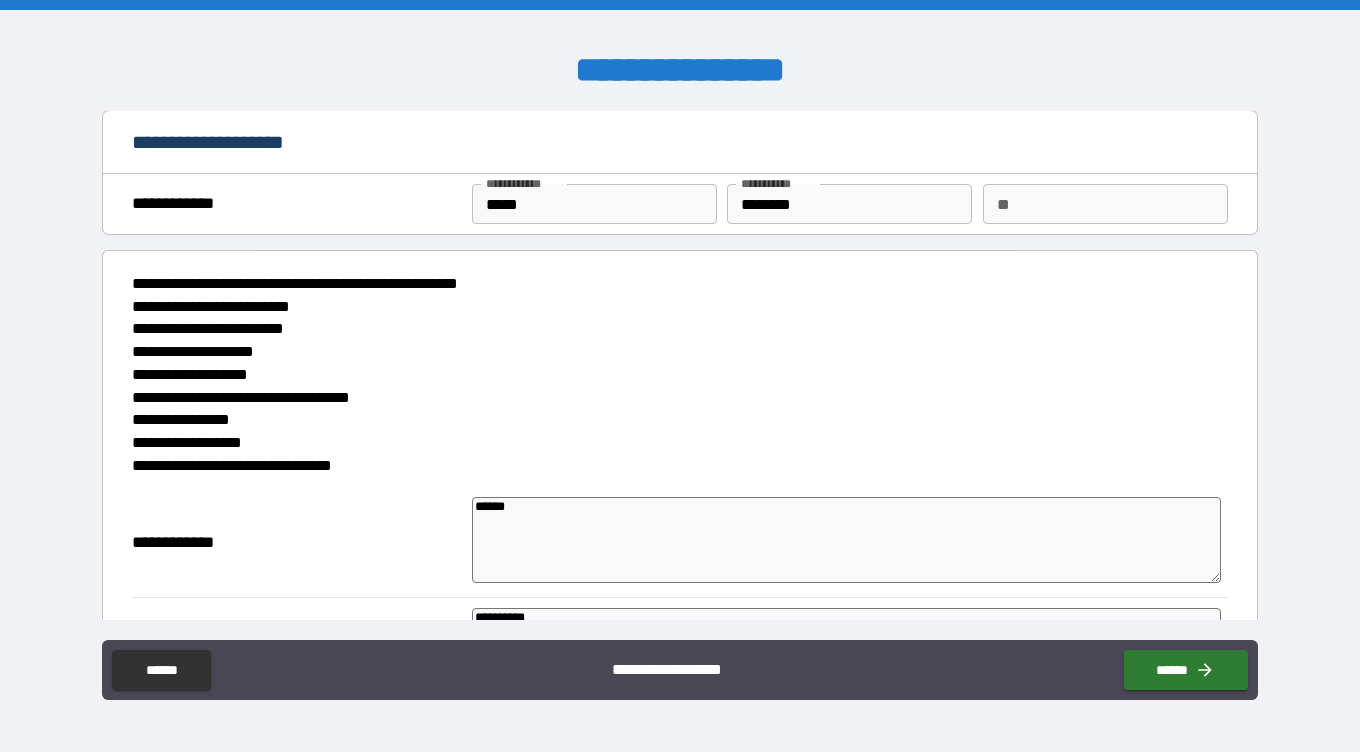 type on "*" 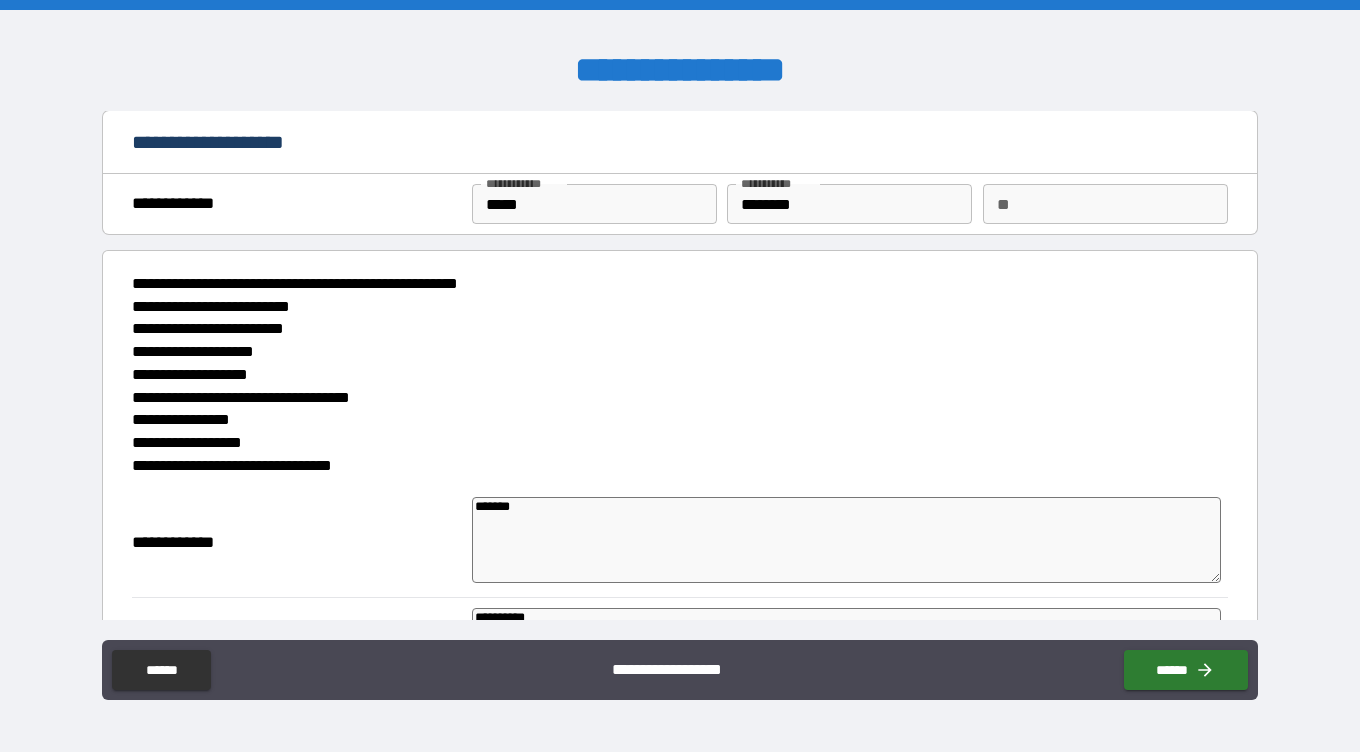 type on "********" 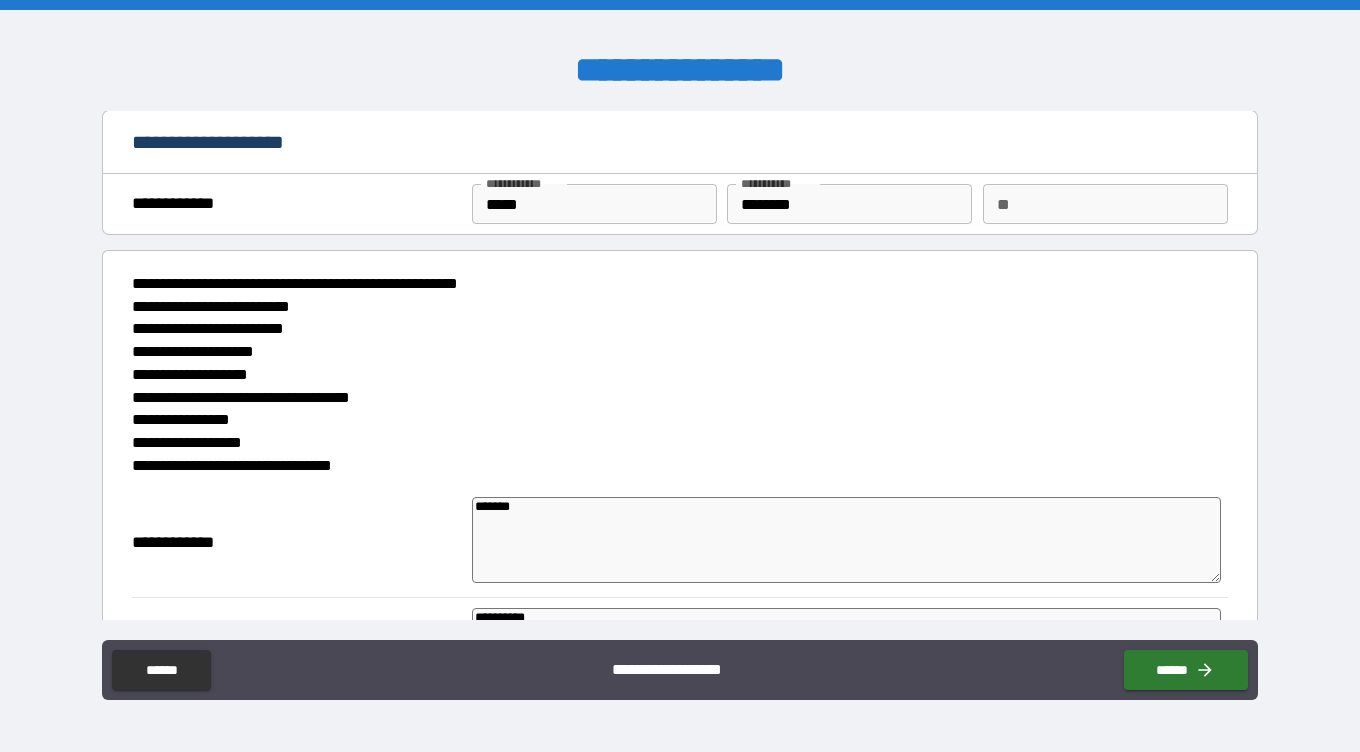 type on "*" 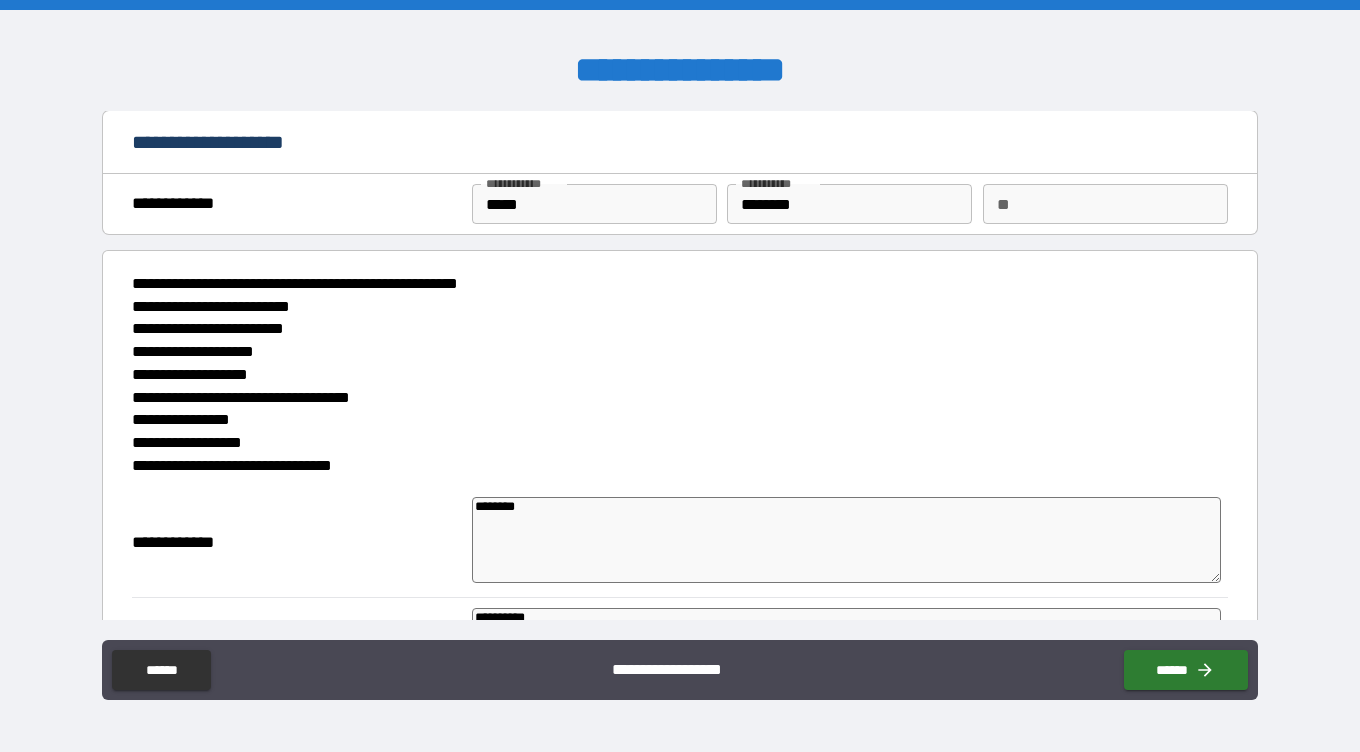 type on "*" 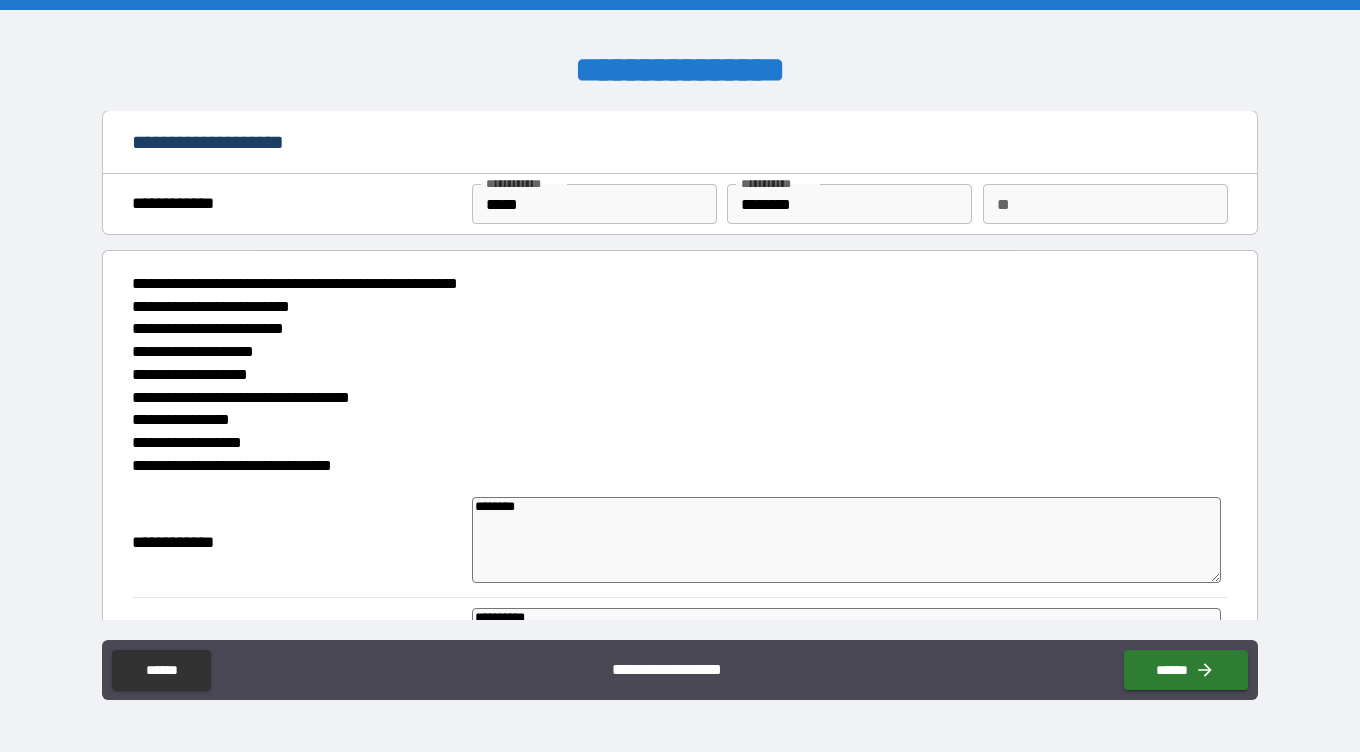 type on "*********" 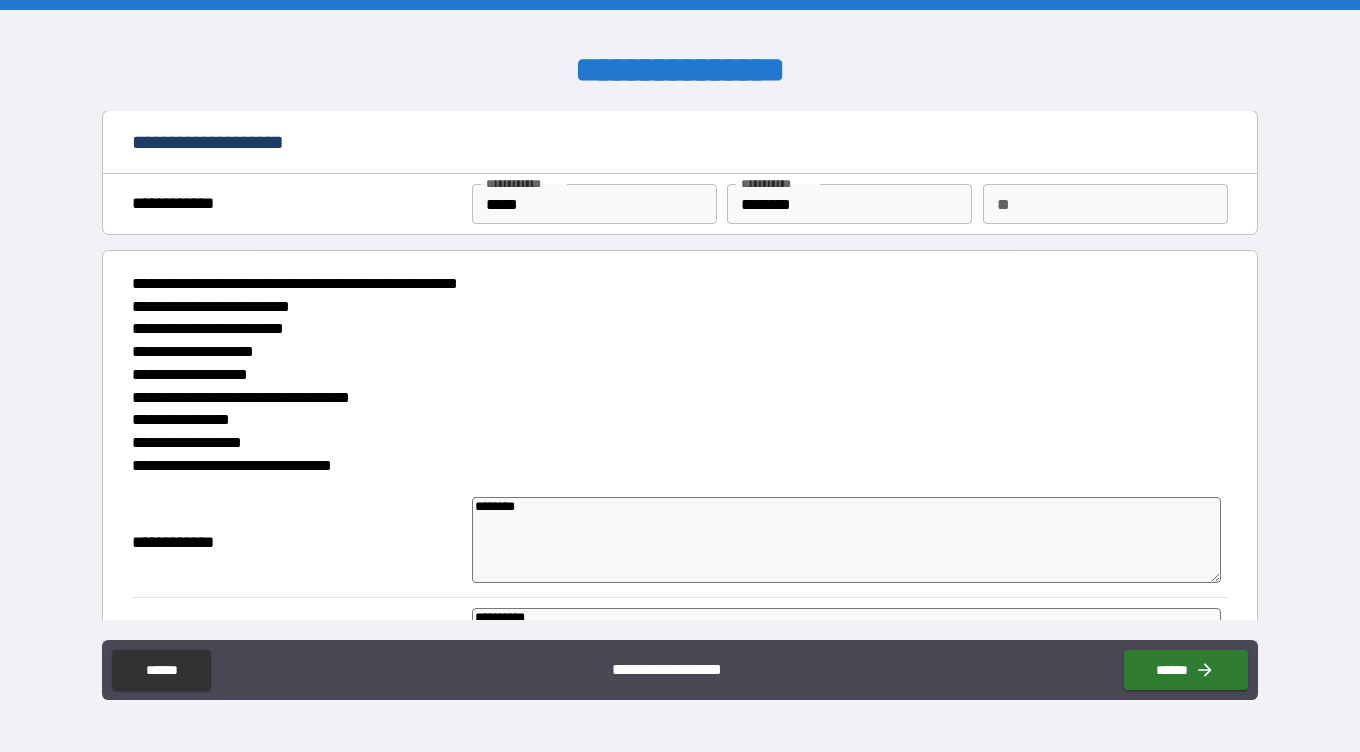 type on "*" 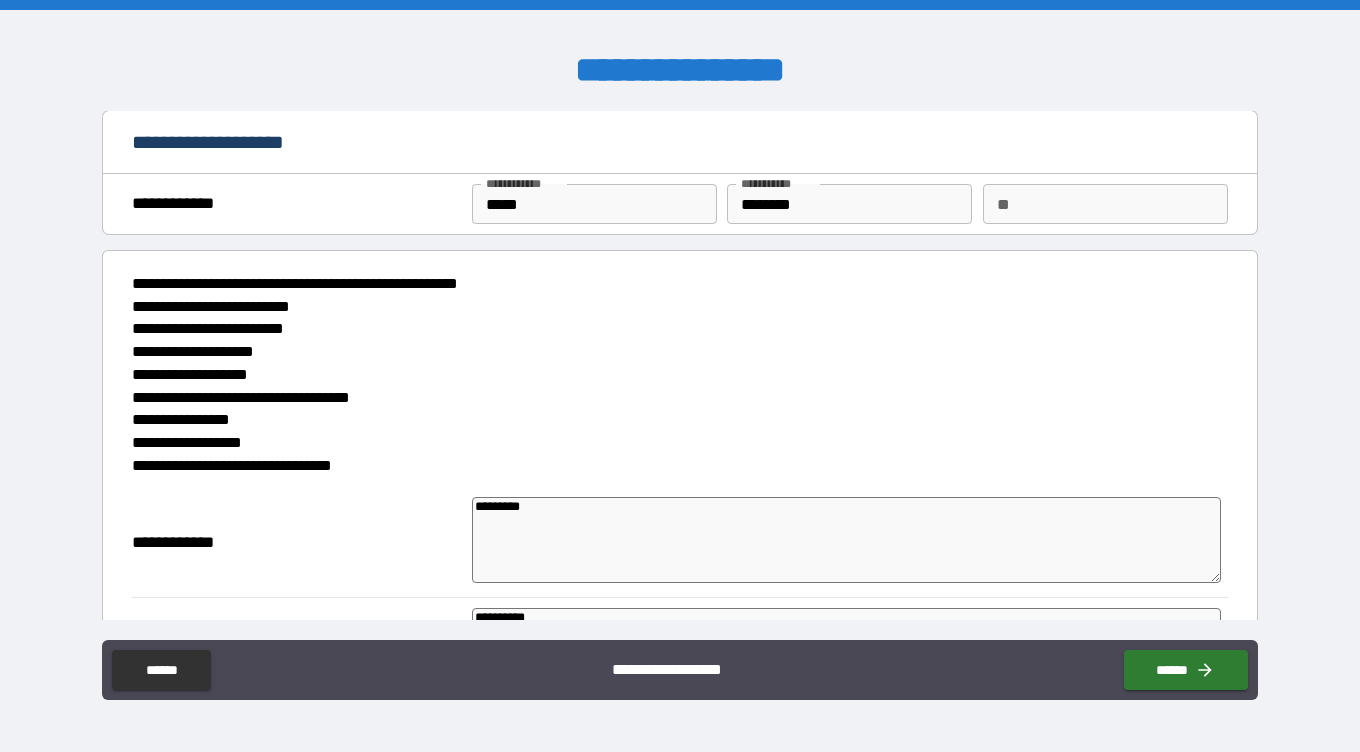 type on "**********" 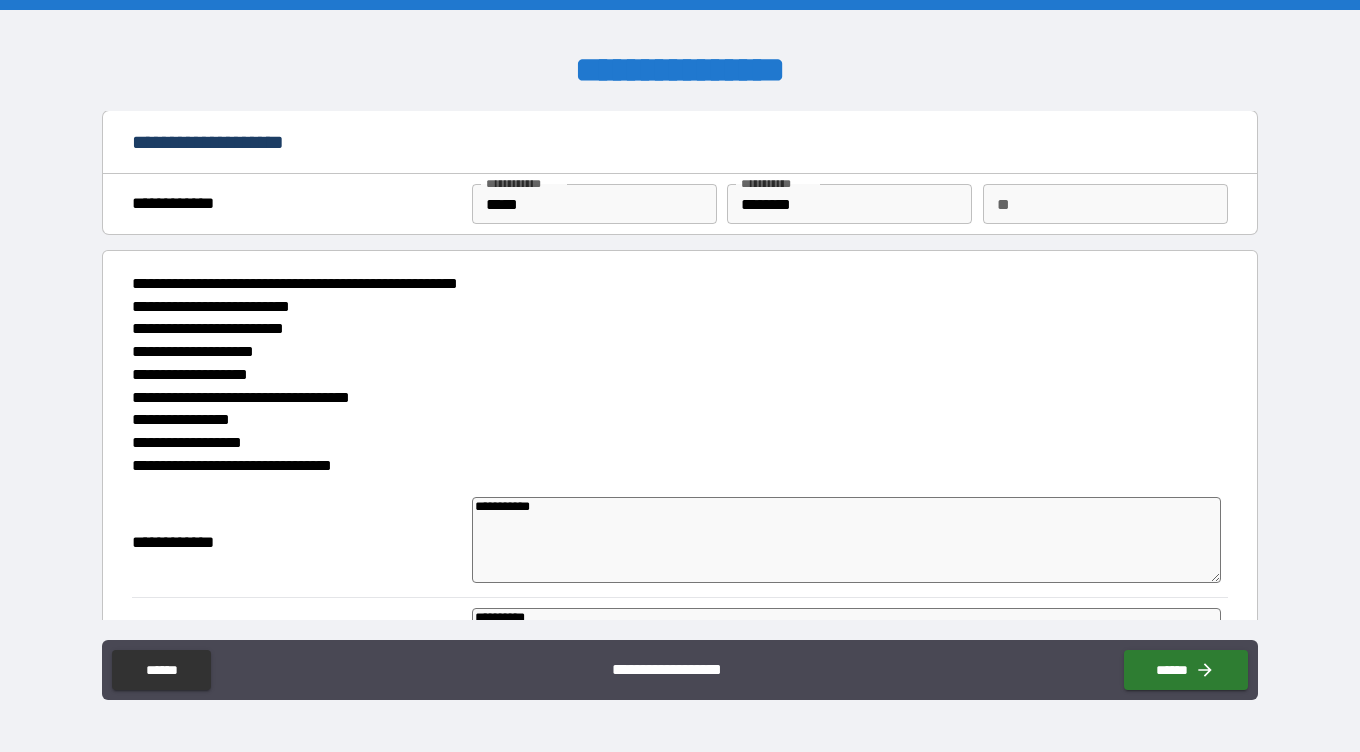 type on "**********" 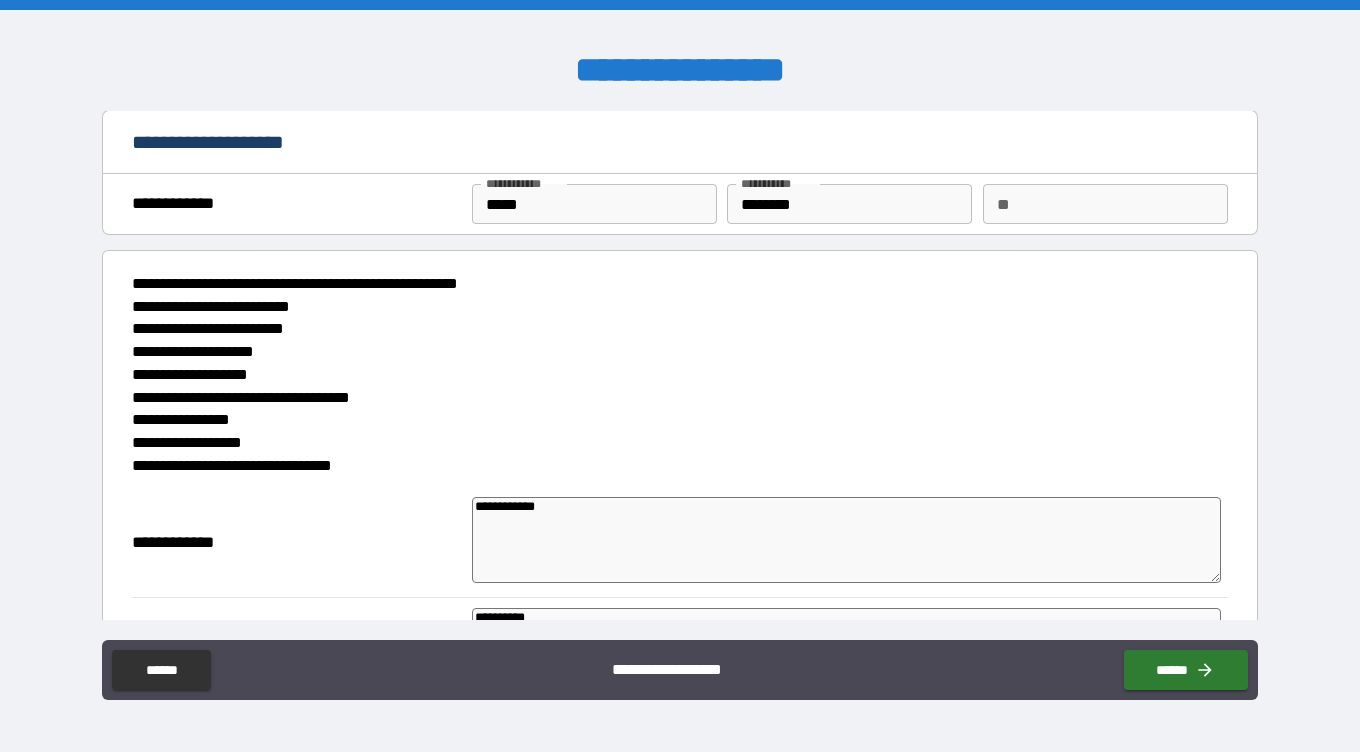 type on "*" 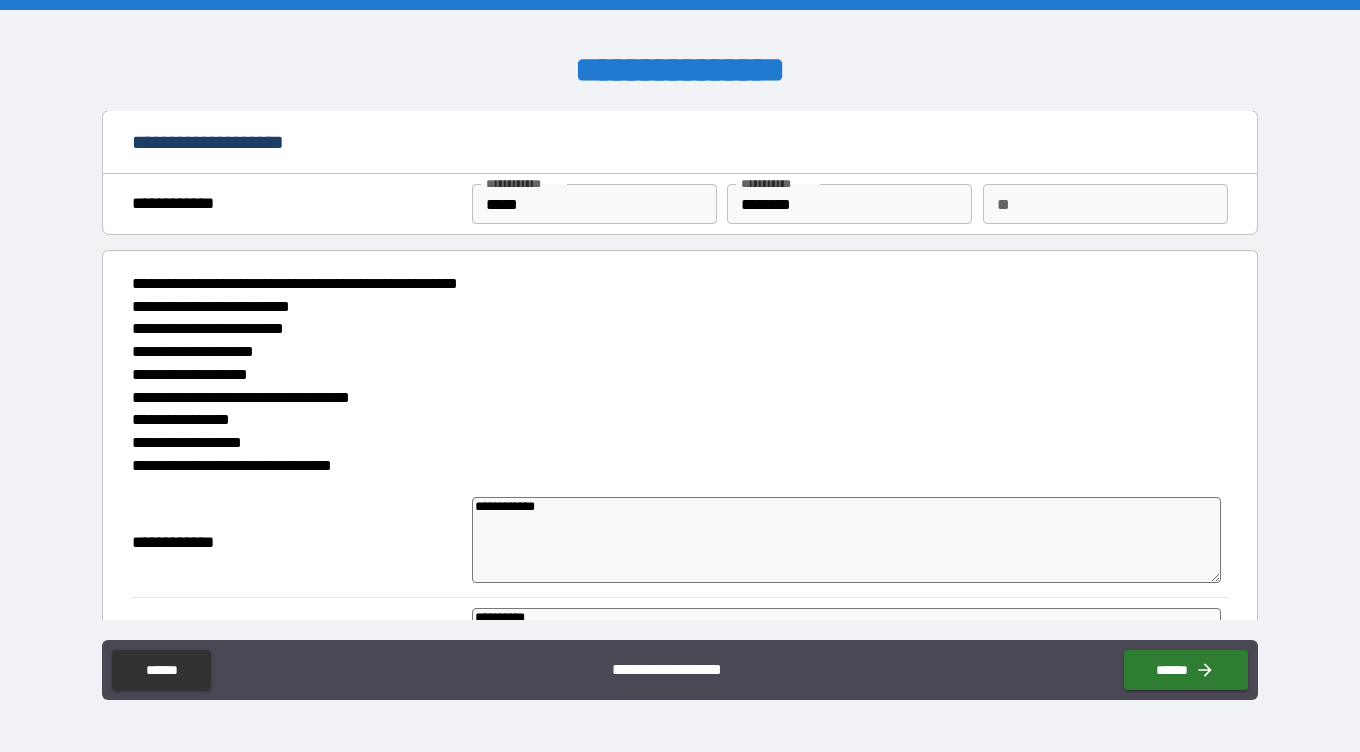 type on "*" 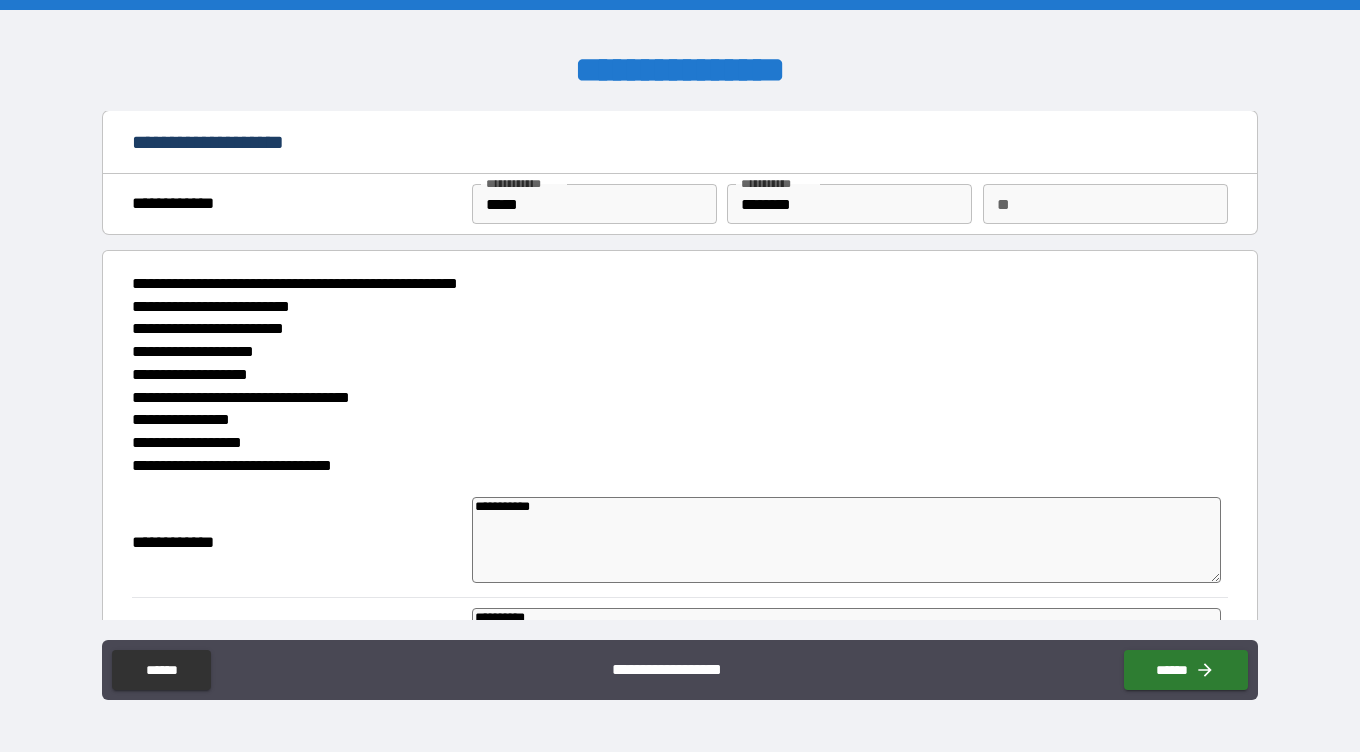 type on "*" 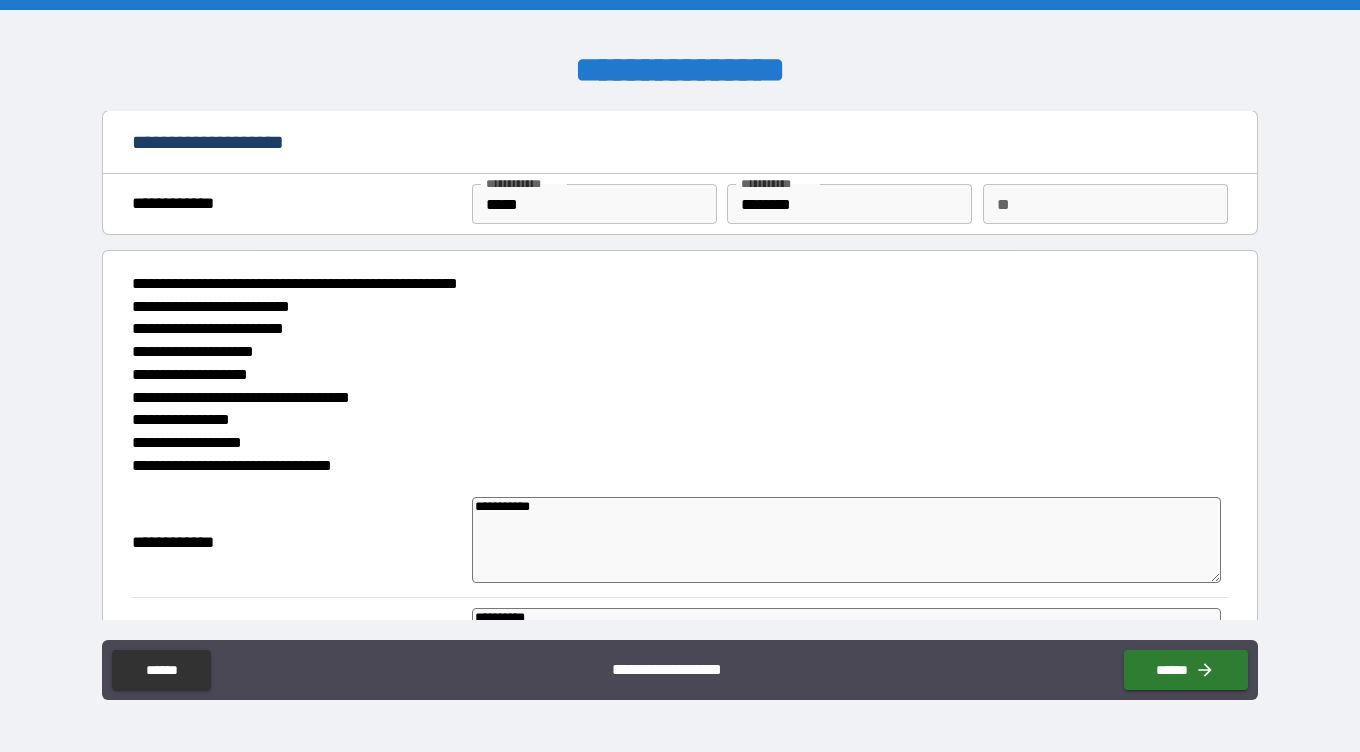 type on "*" 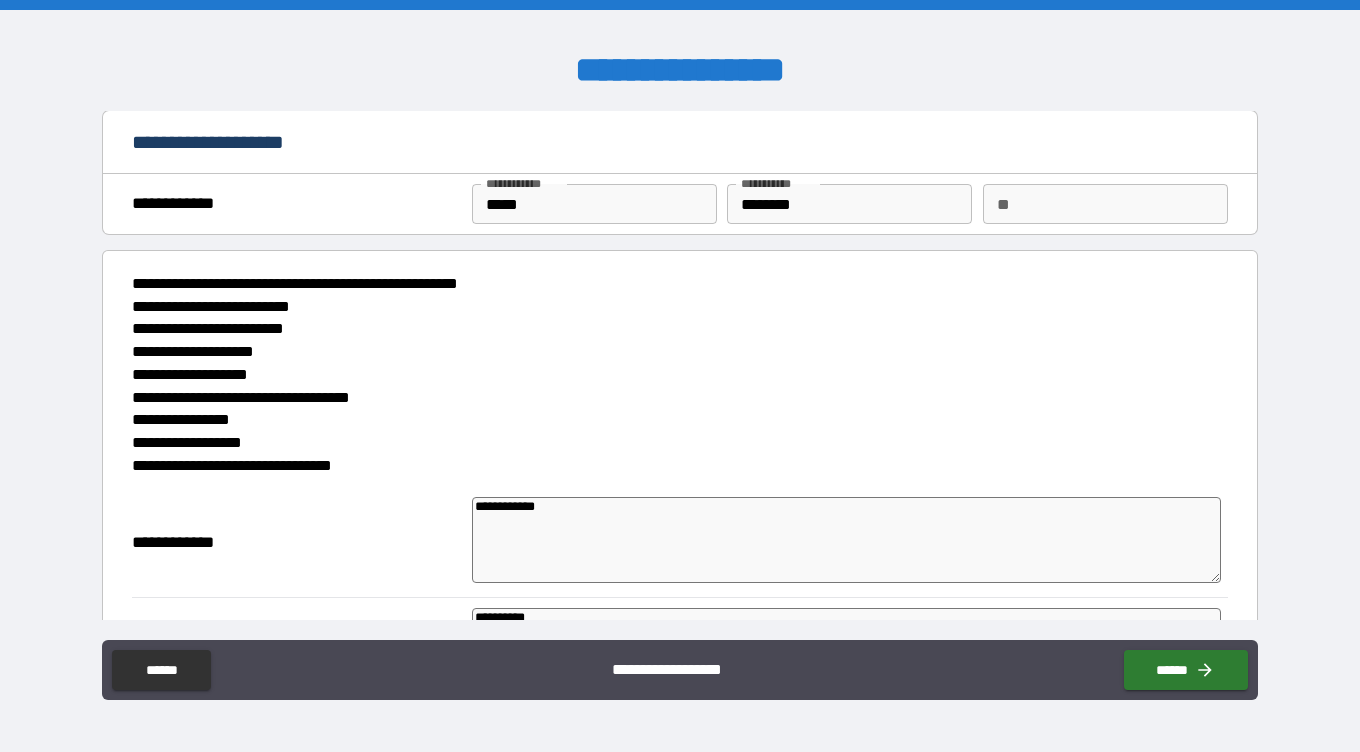 type on "**********" 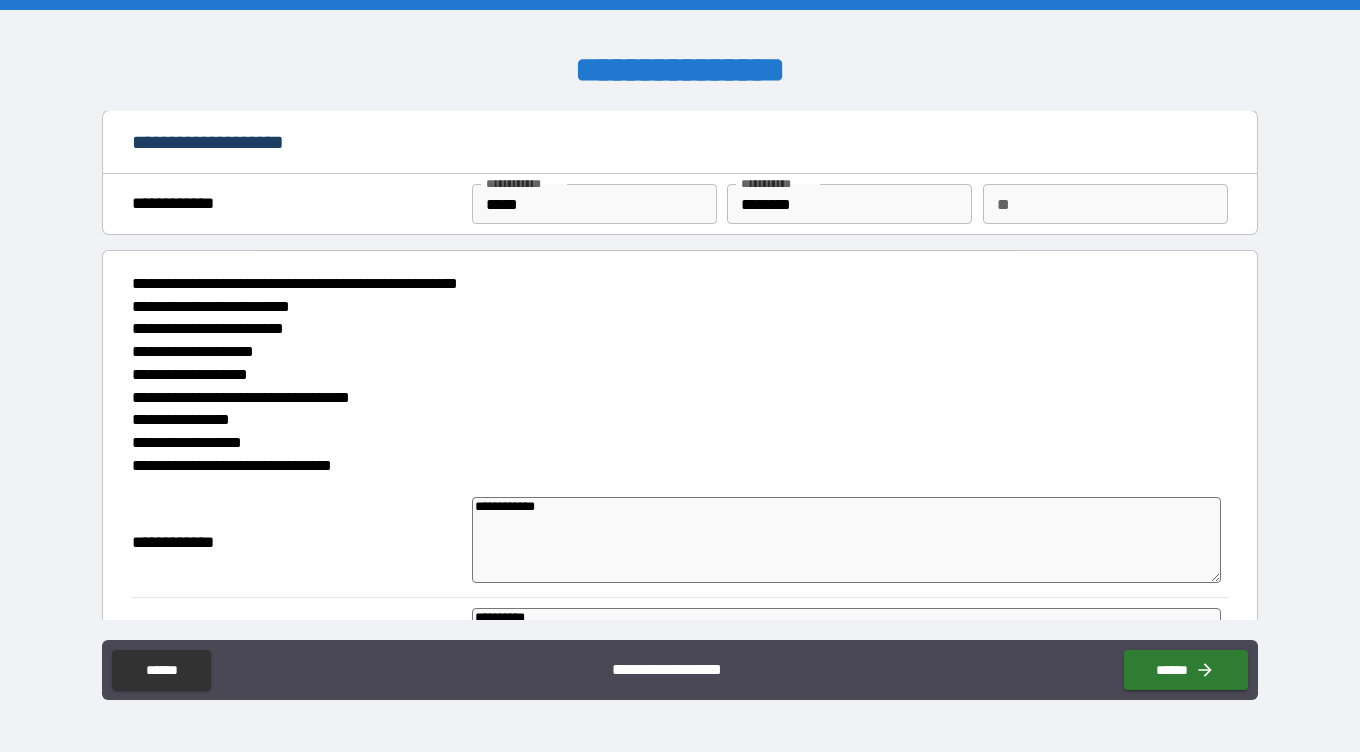 type on "*" 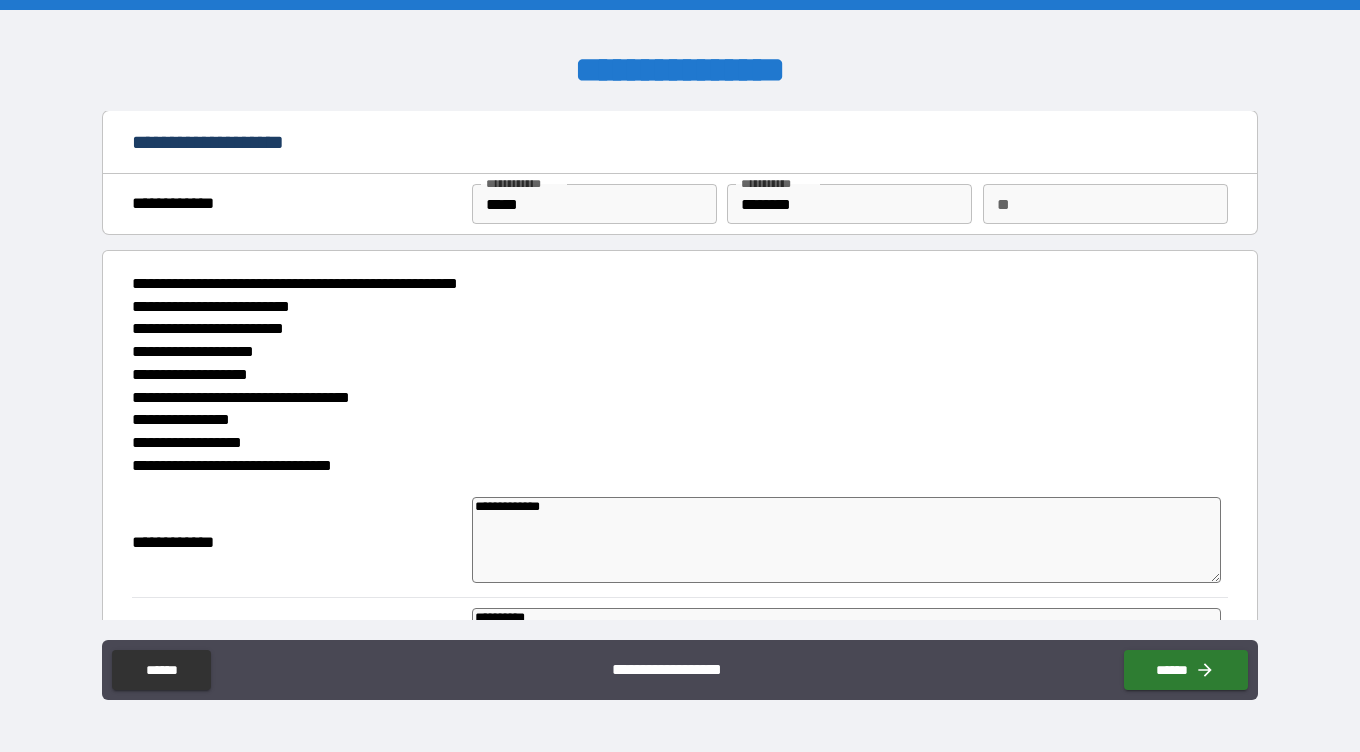 type on "**********" 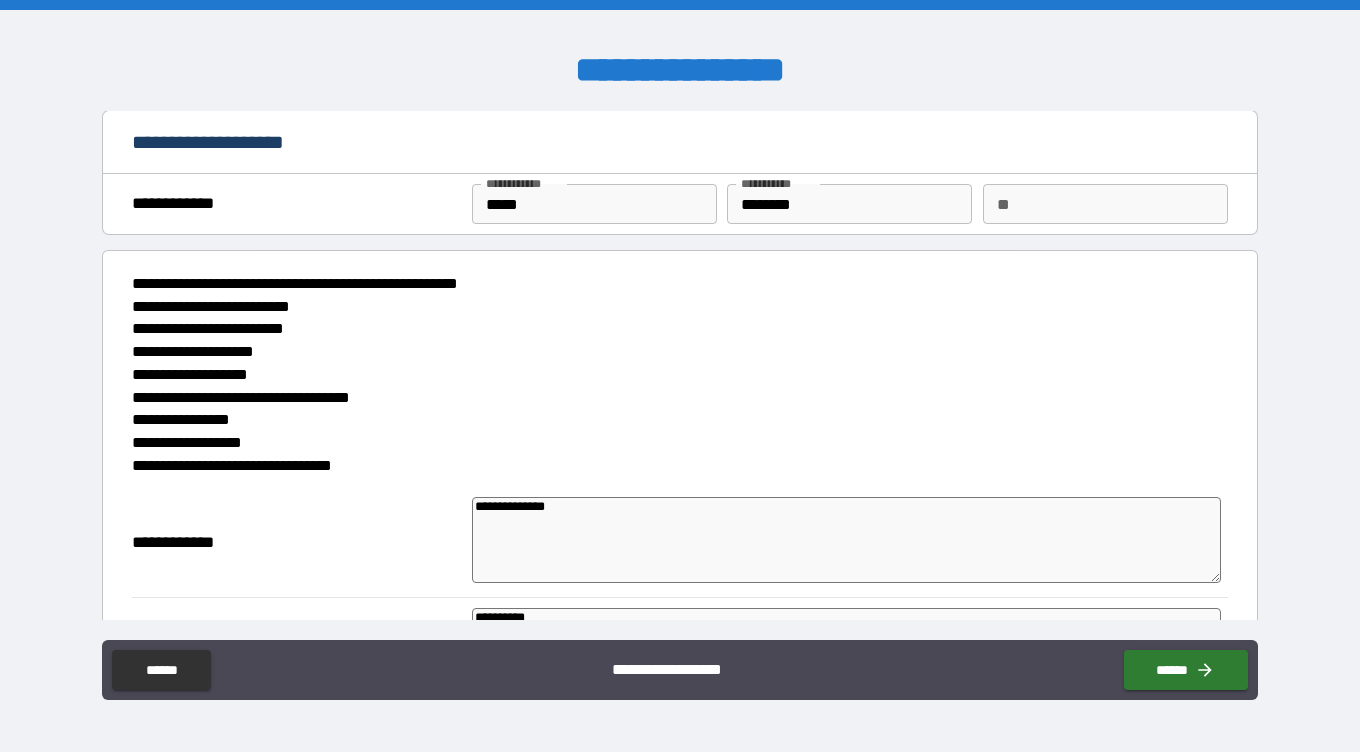 type on "*" 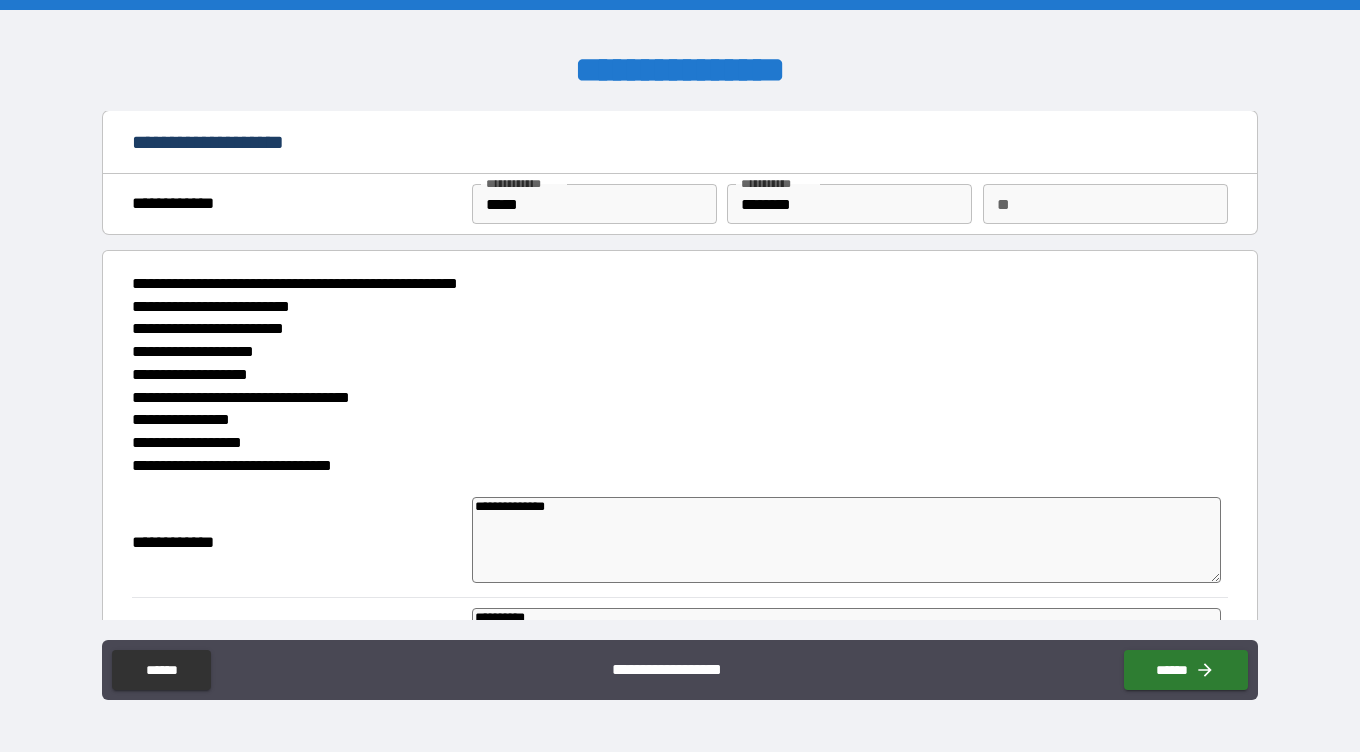 type on "*" 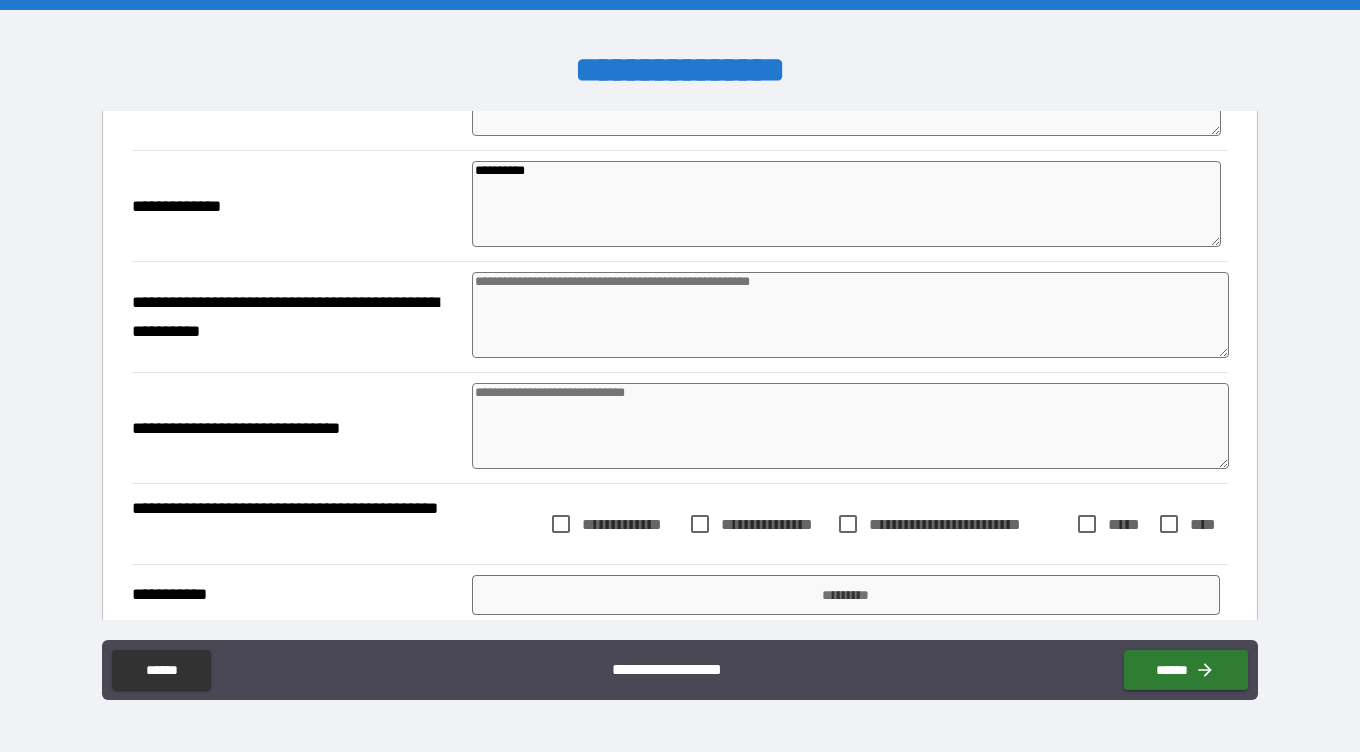 scroll, scrollTop: 605, scrollLeft: 0, axis: vertical 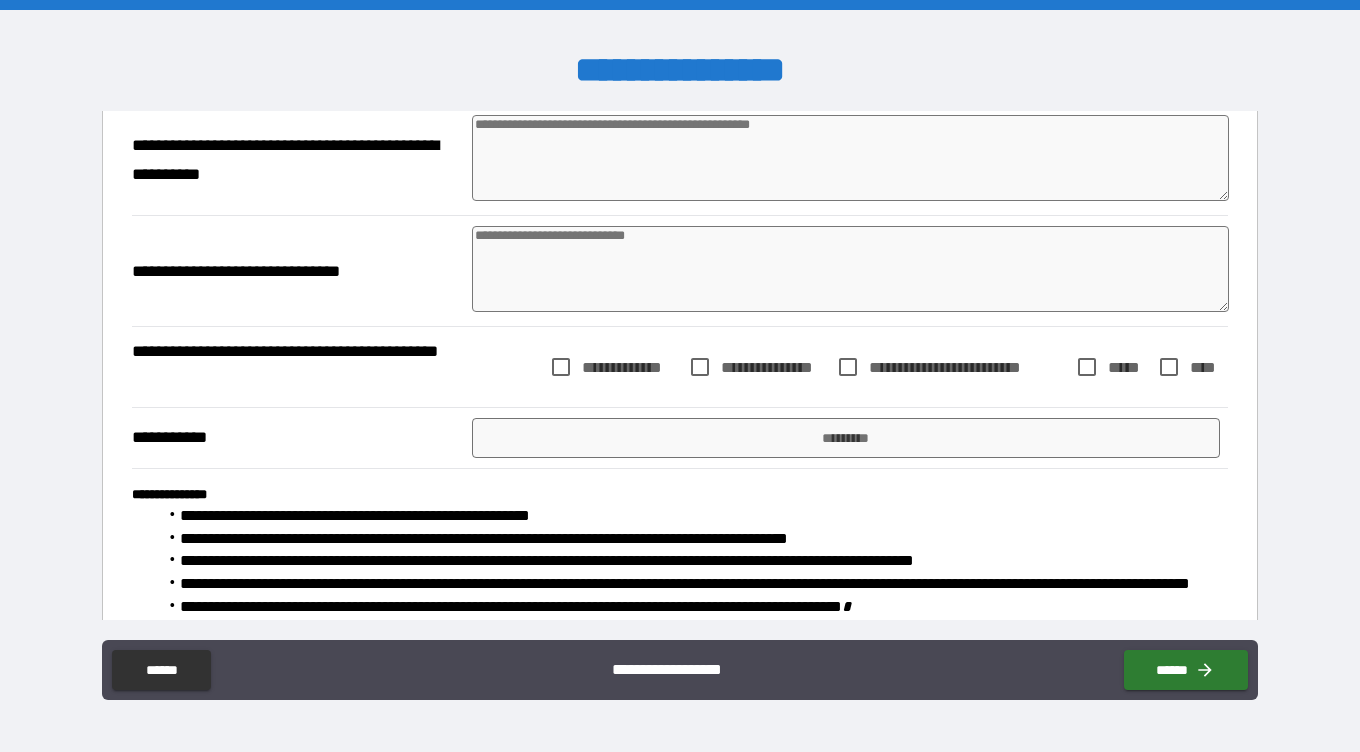 type on "**********" 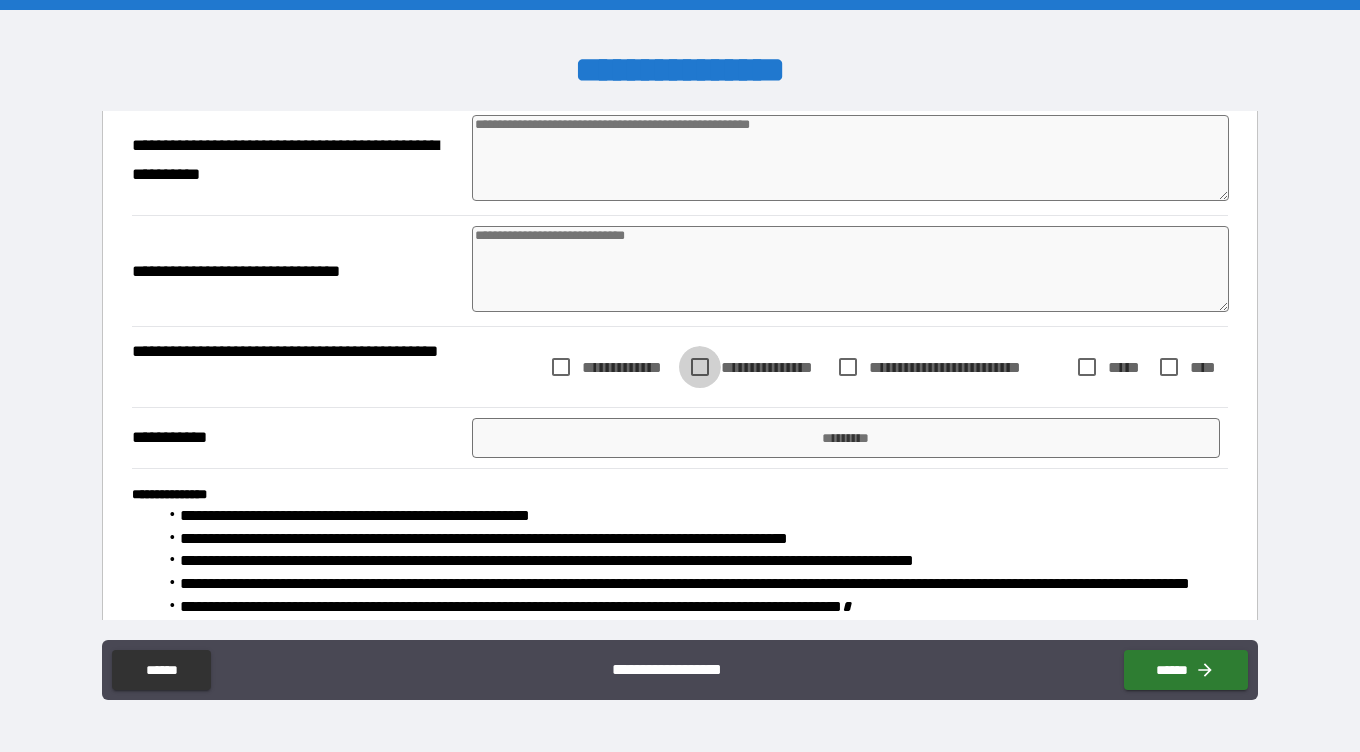 type on "*" 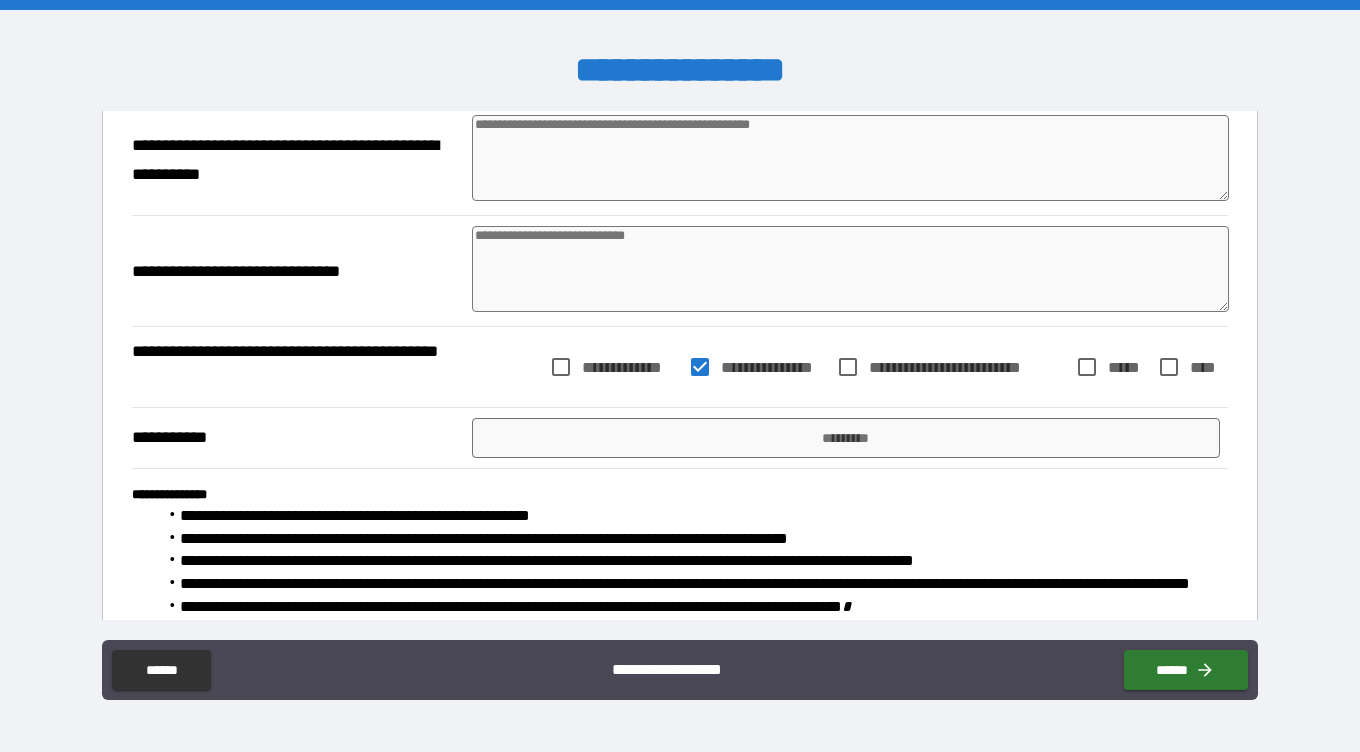type on "*" 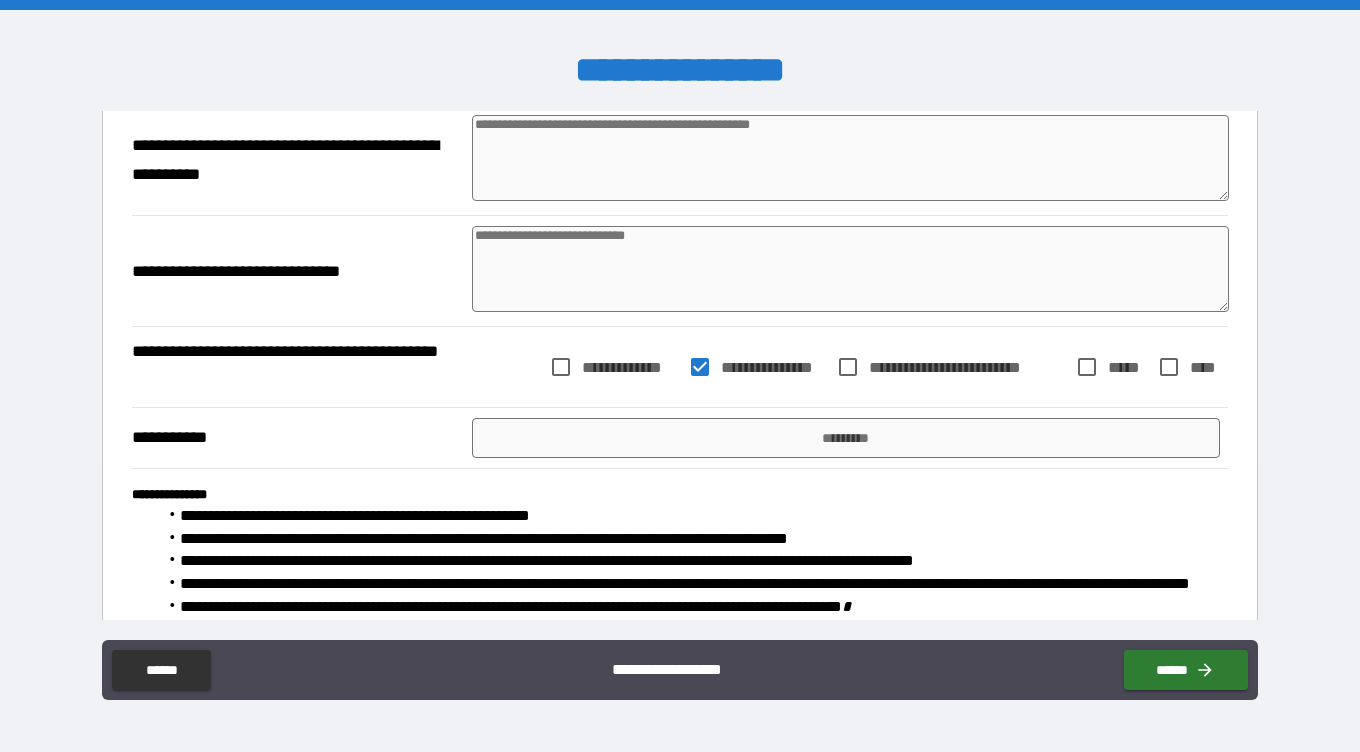 type on "*" 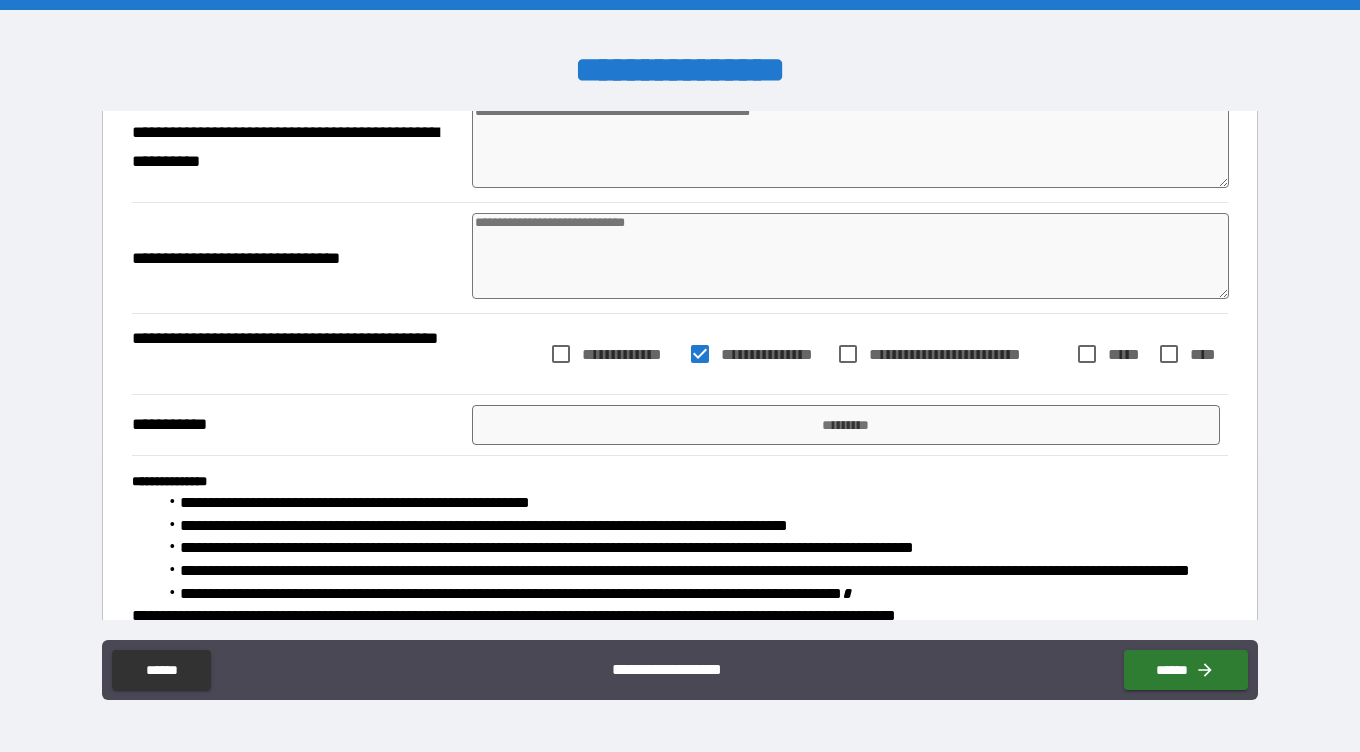 scroll, scrollTop: 616, scrollLeft: 0, axis: vertical 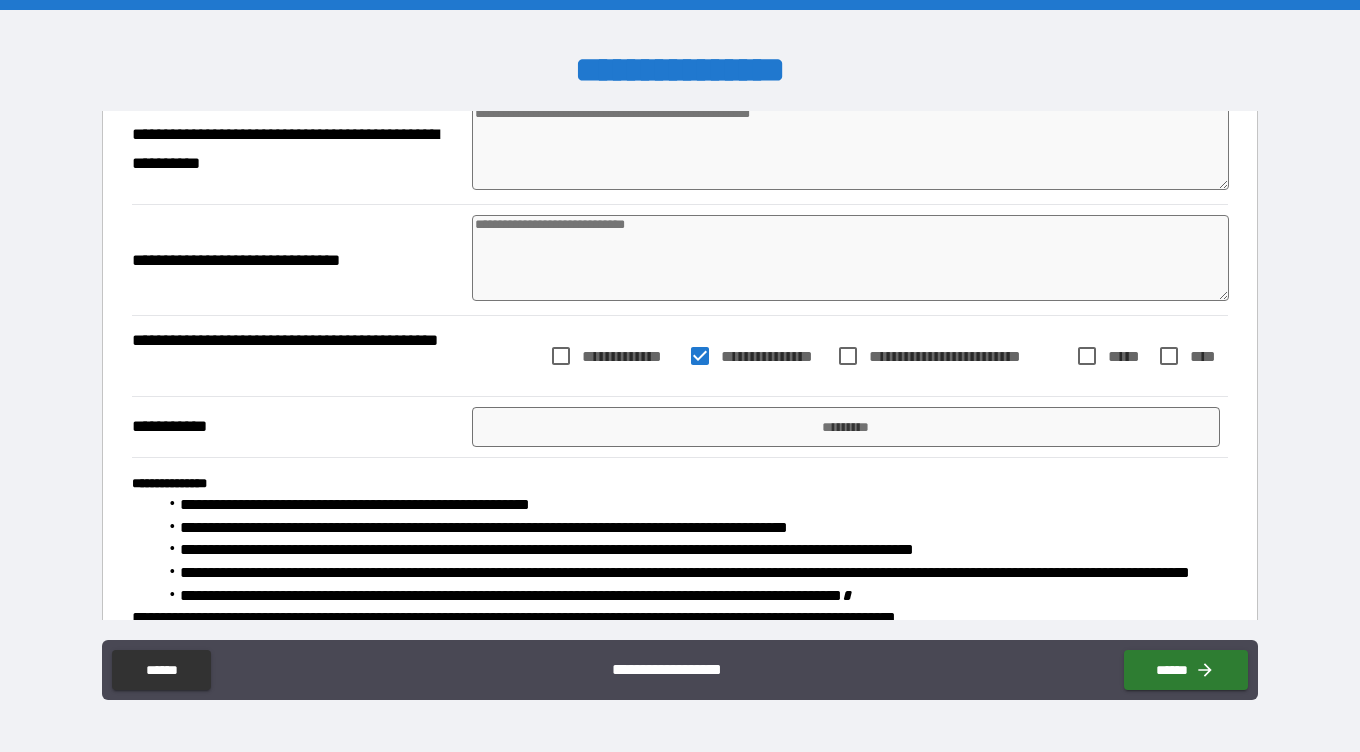 type on "*" 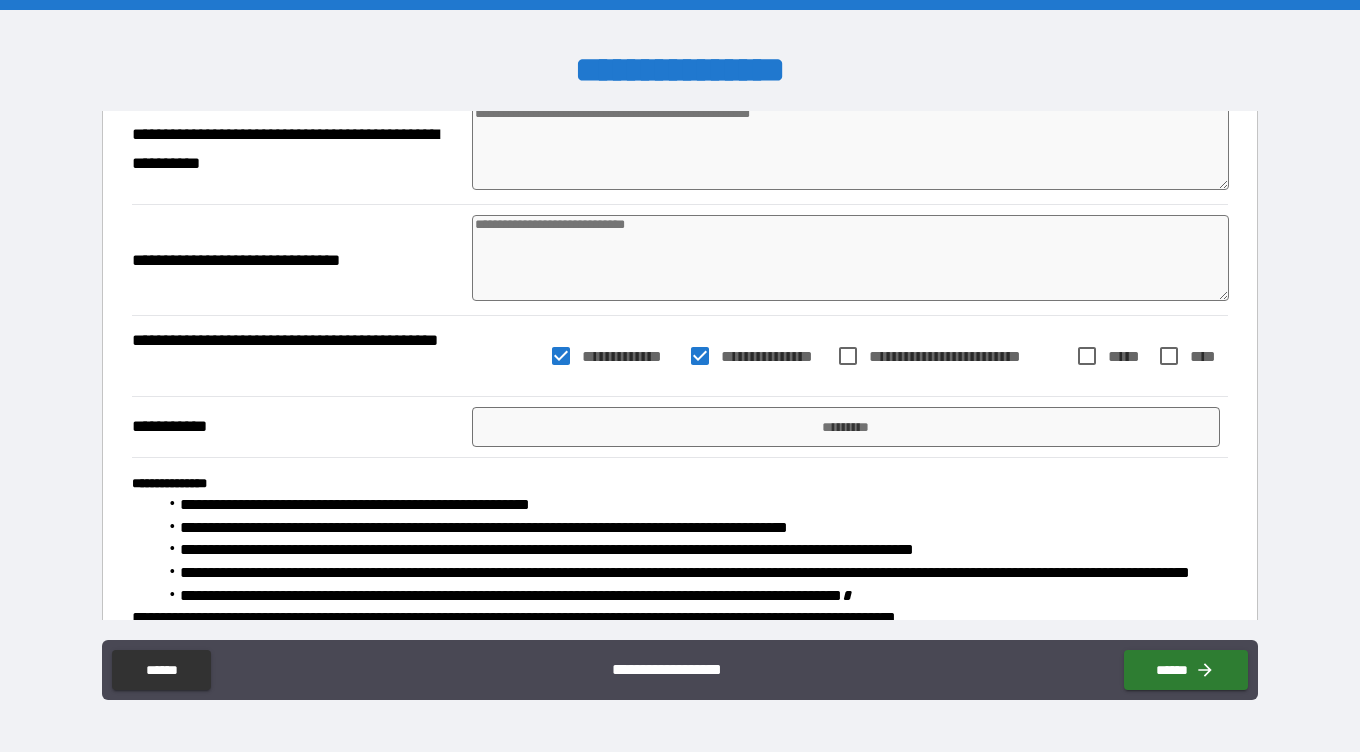 type on "*" 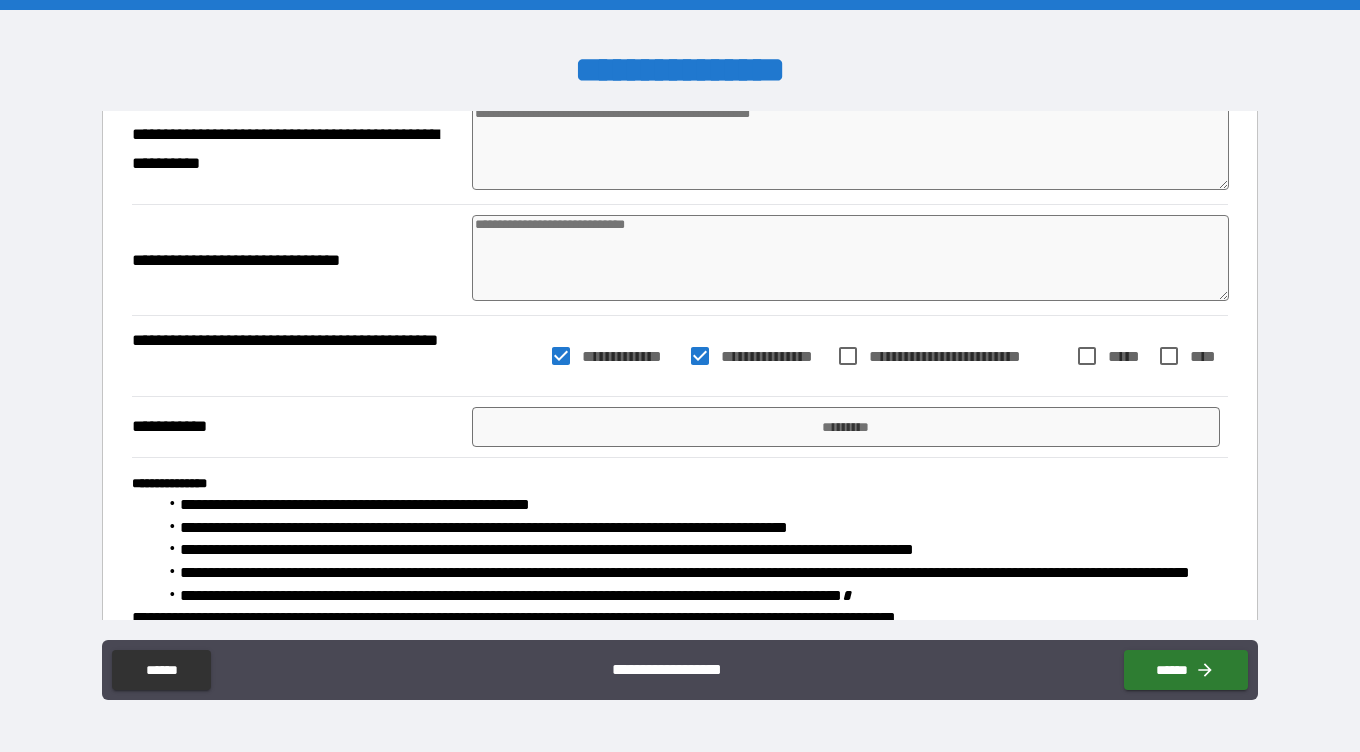 type on "*" 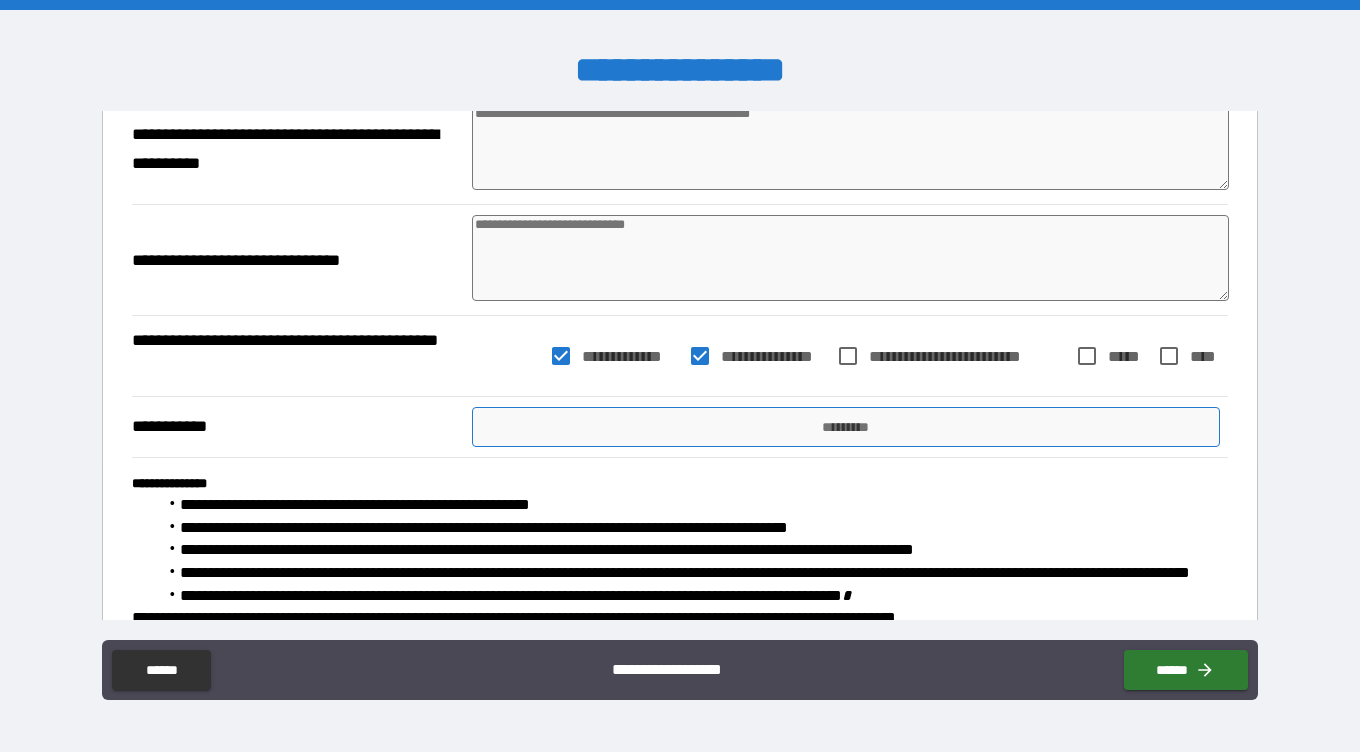click on "*********" at bounding box center [846, 427] 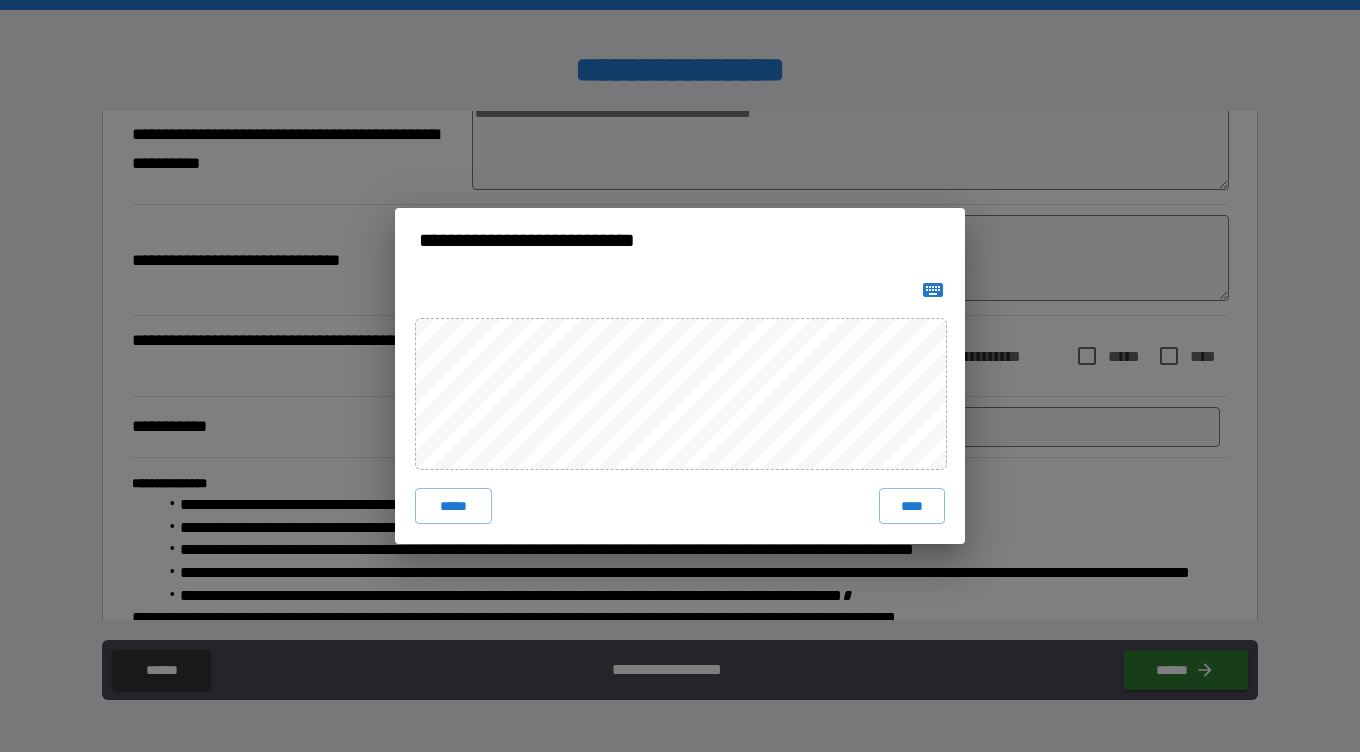 click 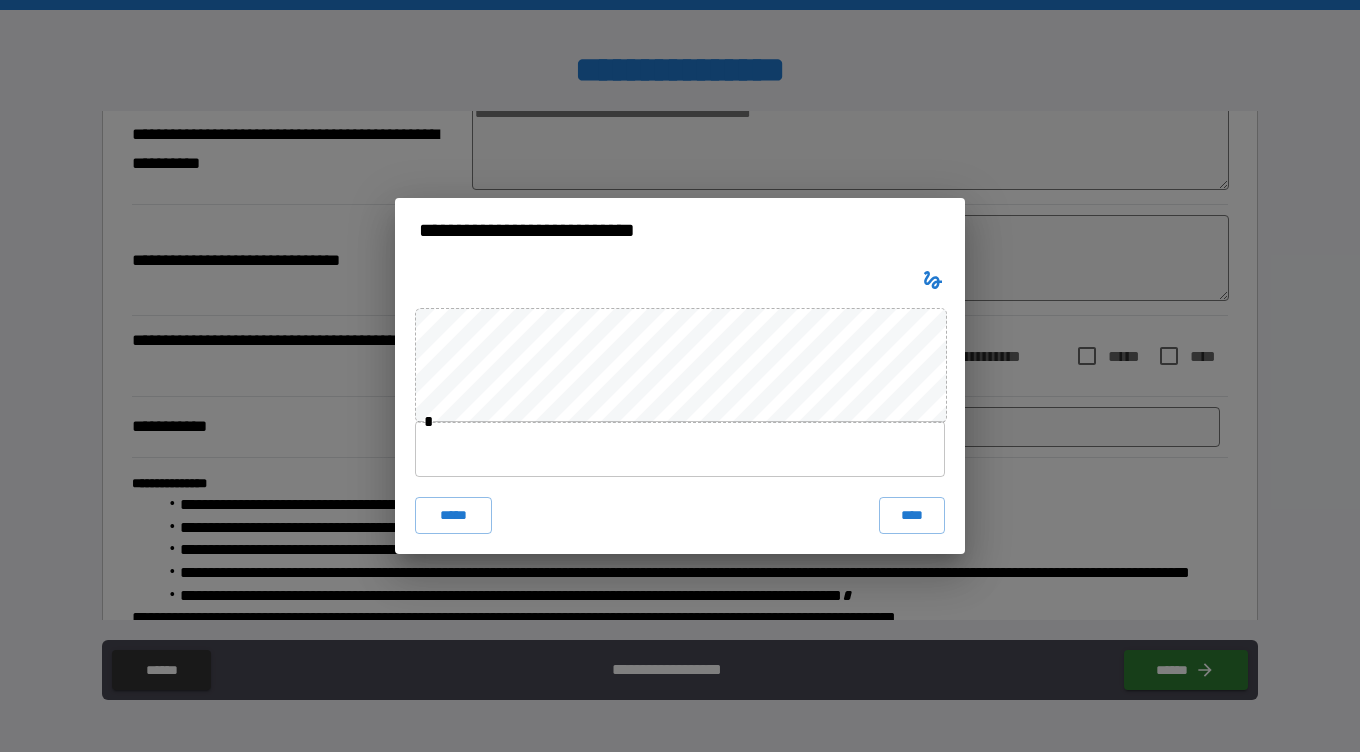 click at bounding box center (680, 449) 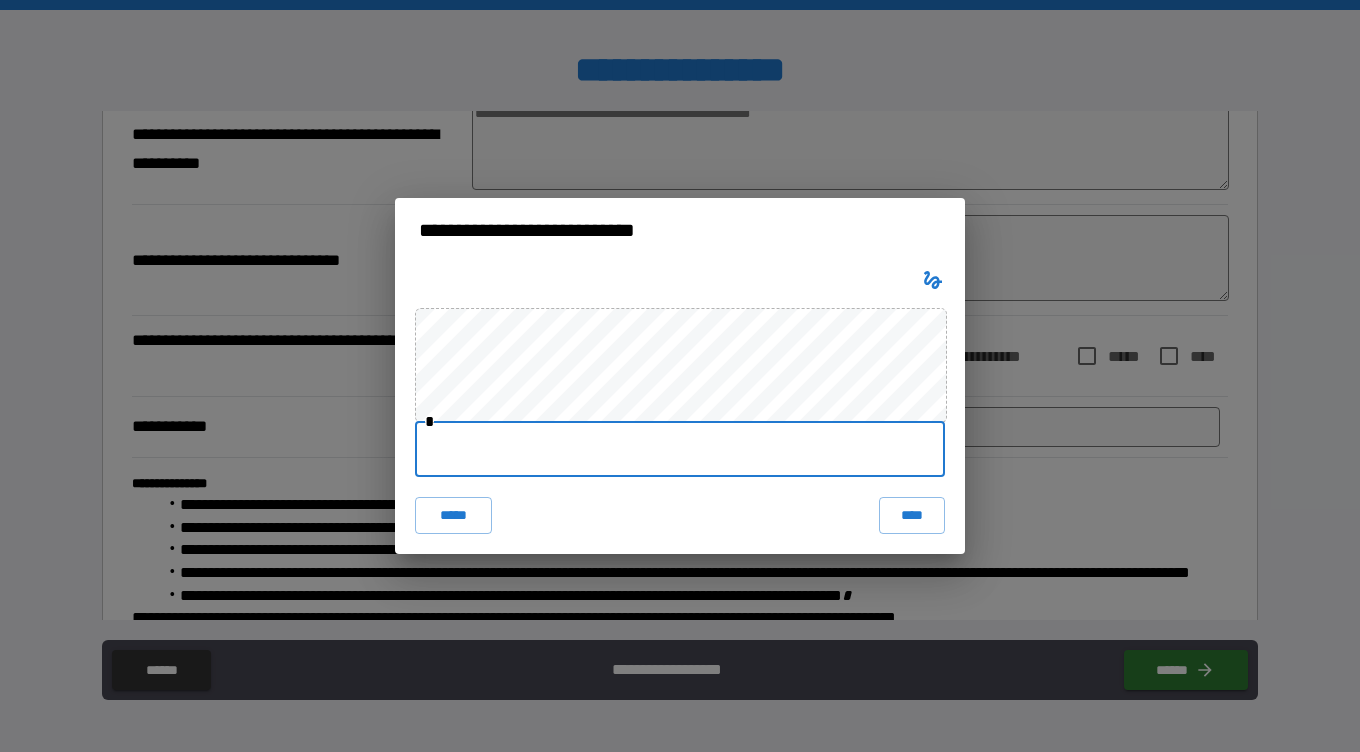 paste on "**********" 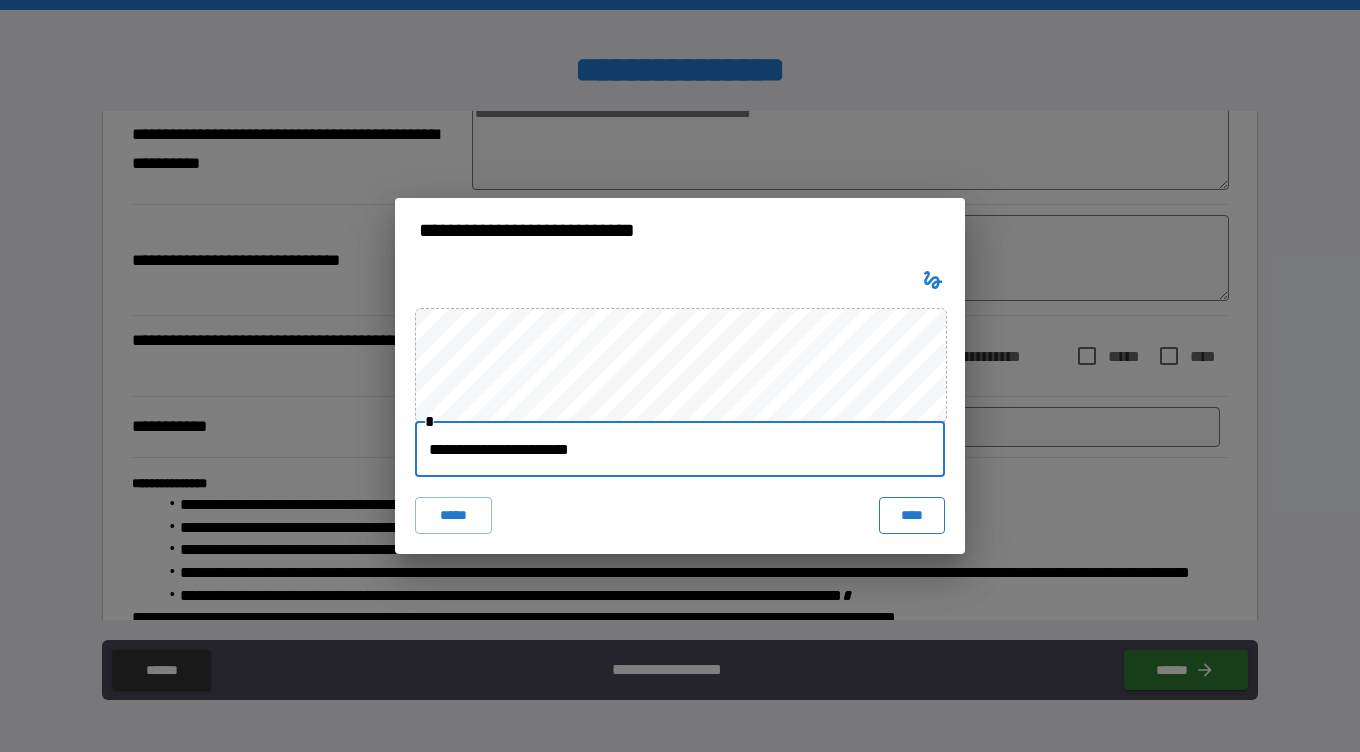 type on "**********" 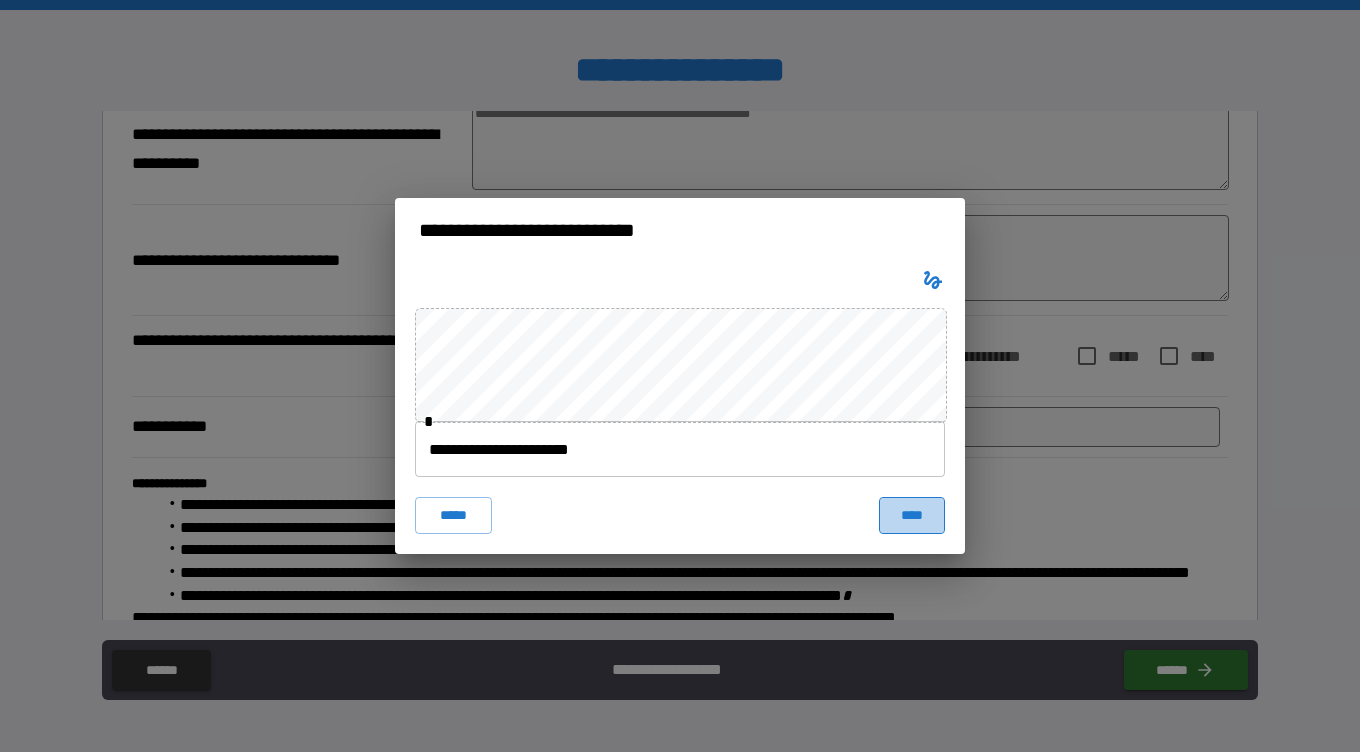 click on "****" at bounding box center (912, 515) 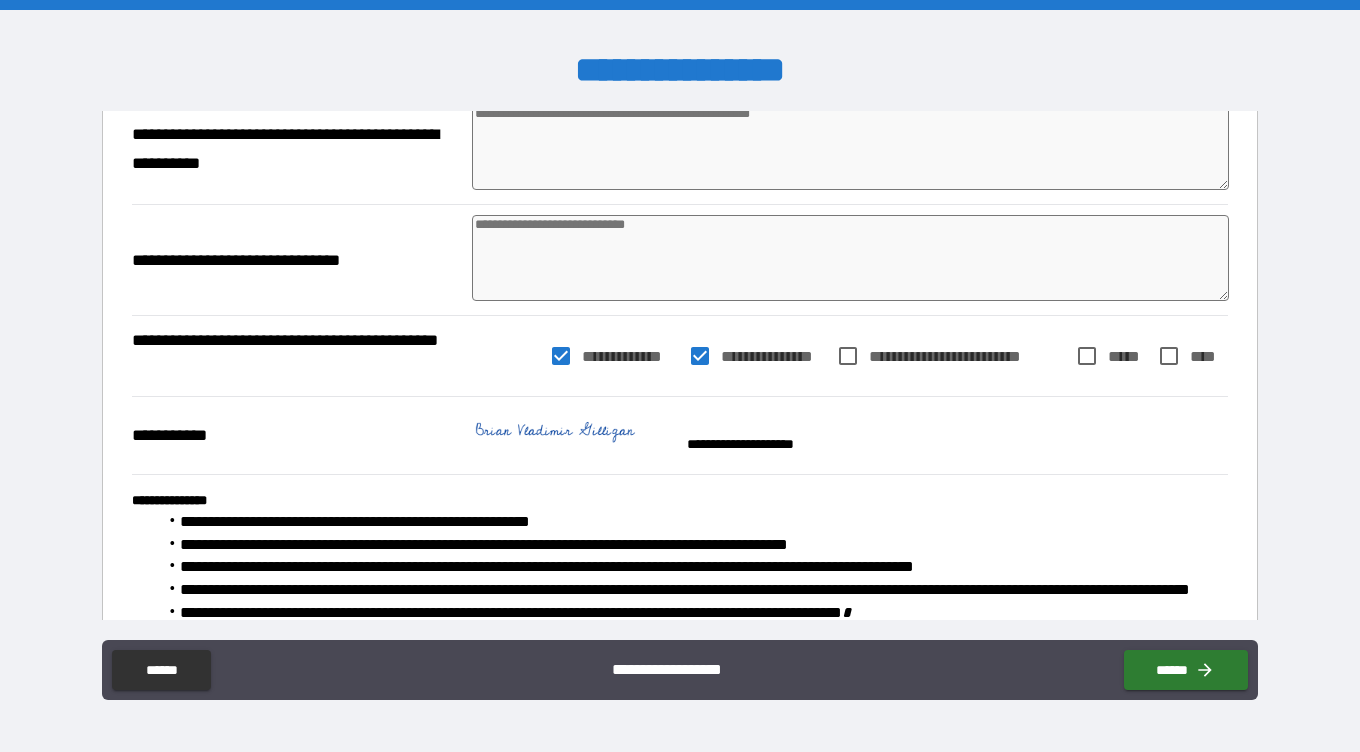 type on "*" 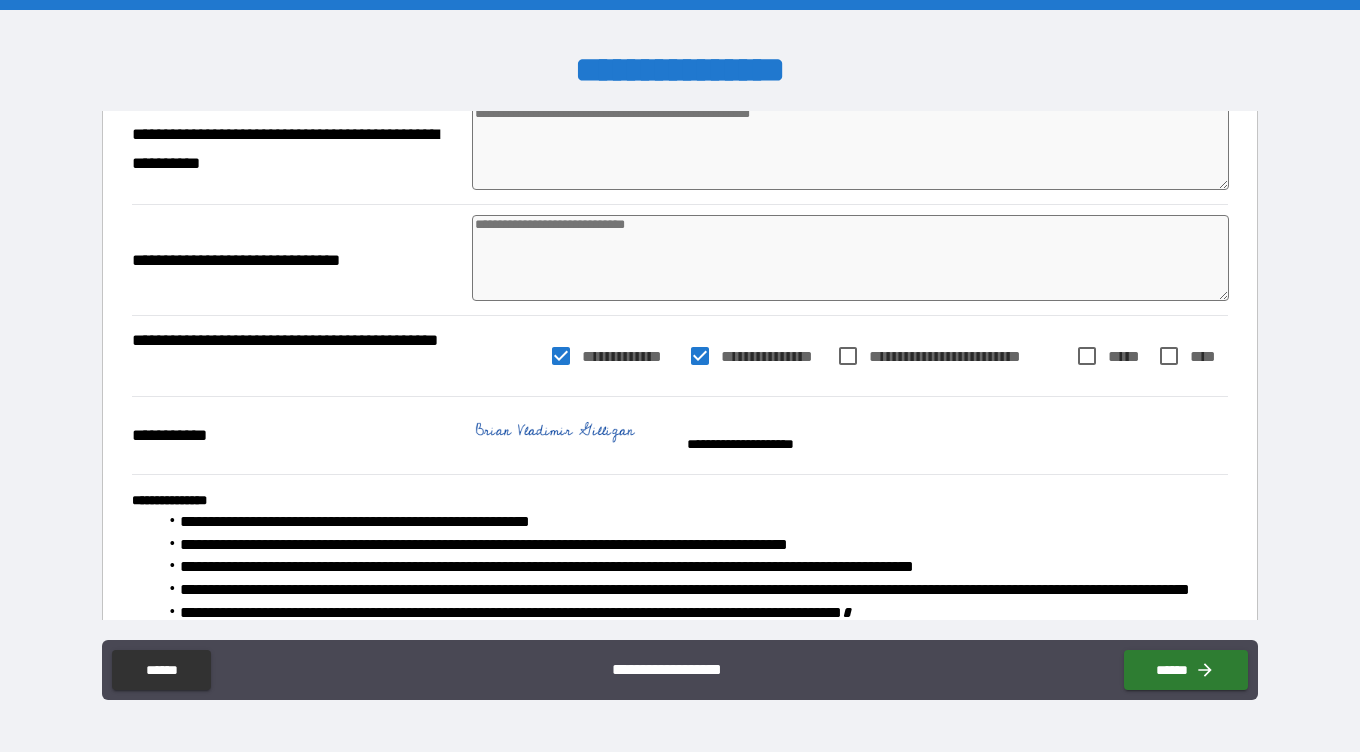 type on "*" 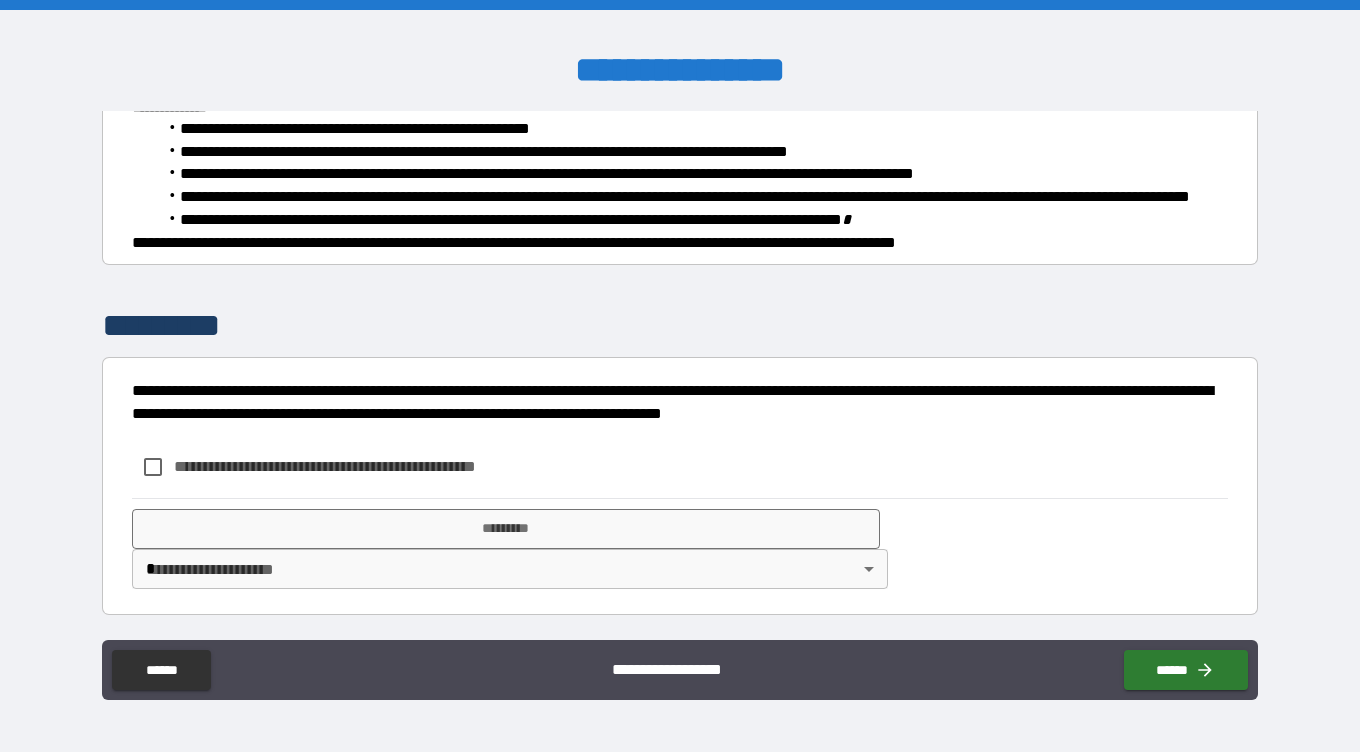 scroll, scrollTop: 1030, scrollLeft: 0, axis: vertical 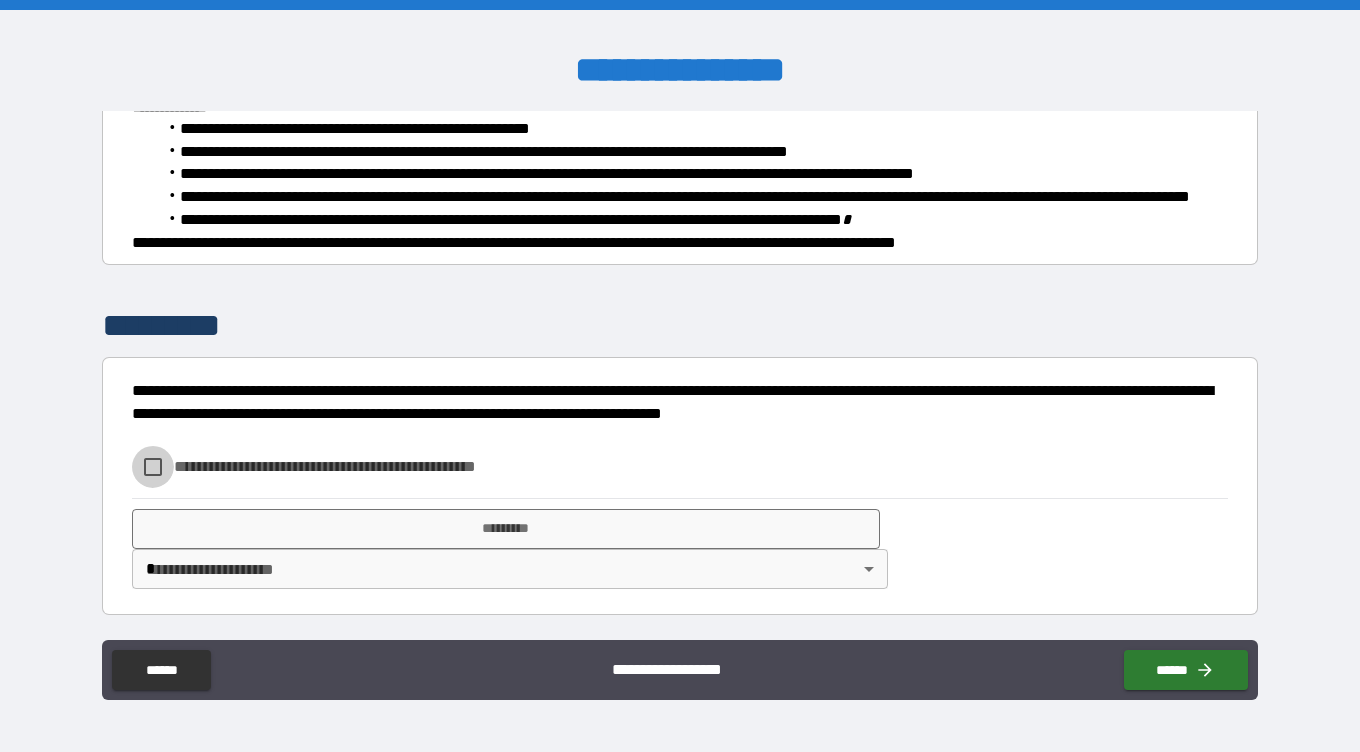 type on "*" 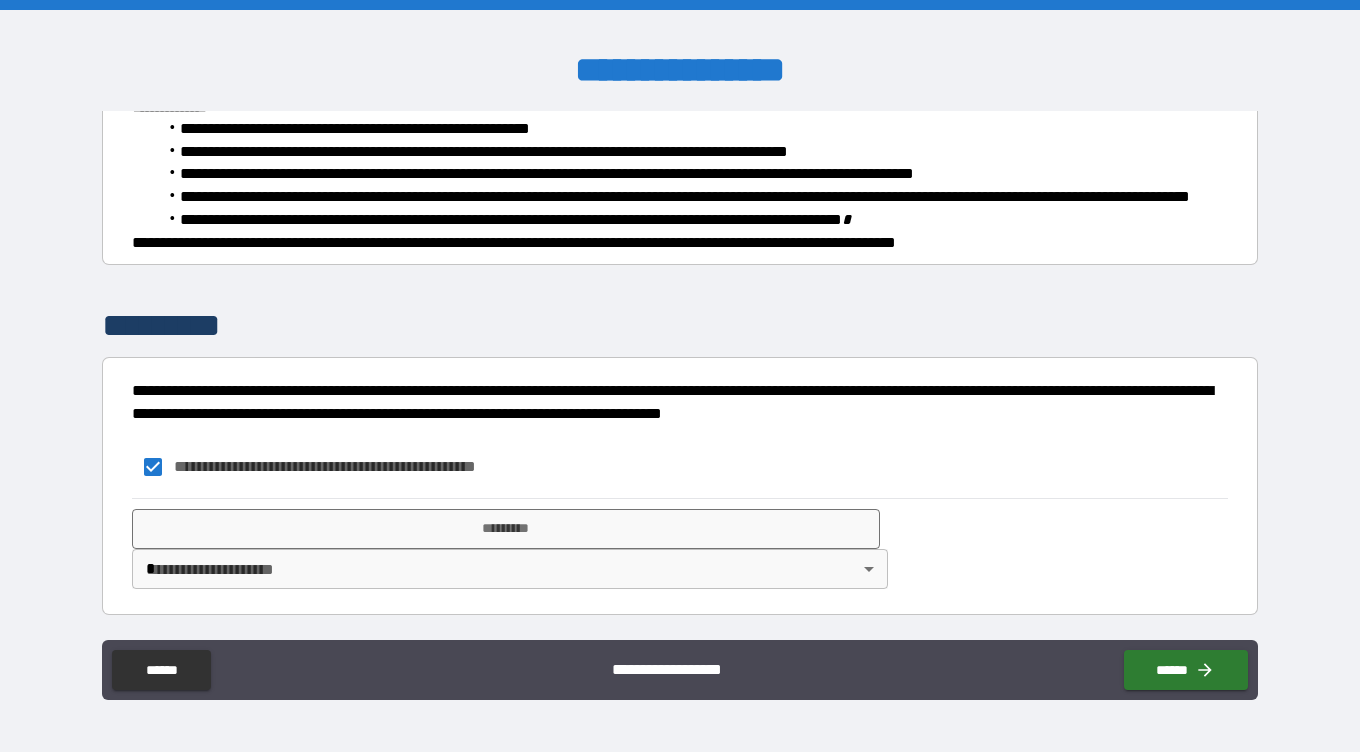 type on "*" 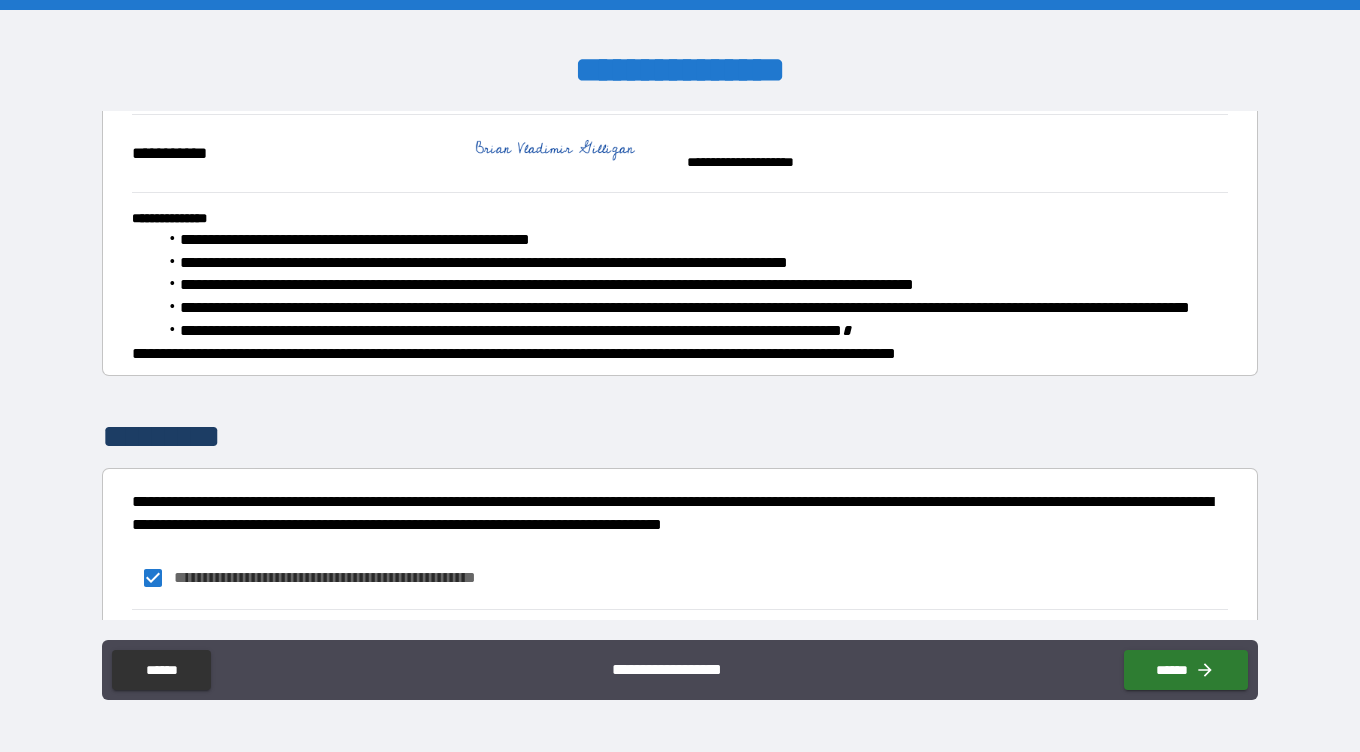 scroll, scrollTop: 1031, scrollLeft: 0, axis: vertical 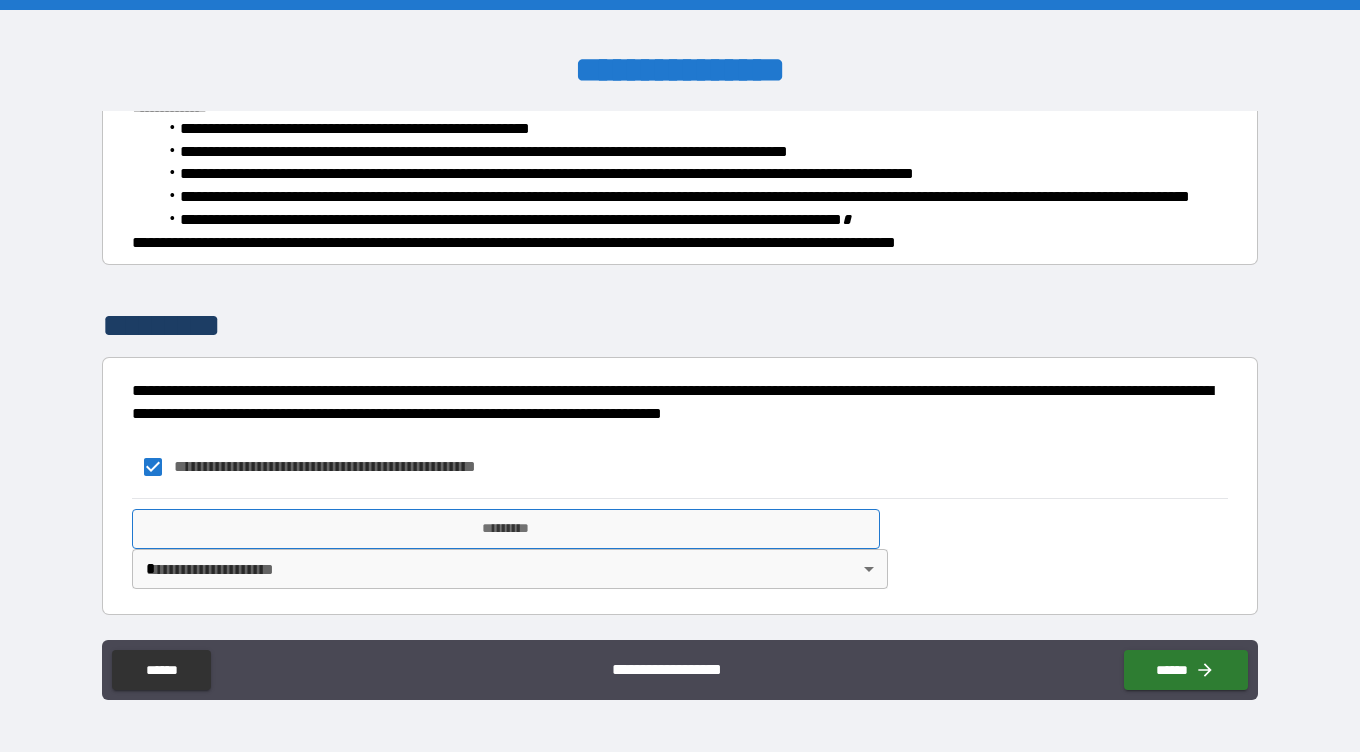 click on "*********" at bounding box center [506, 529] 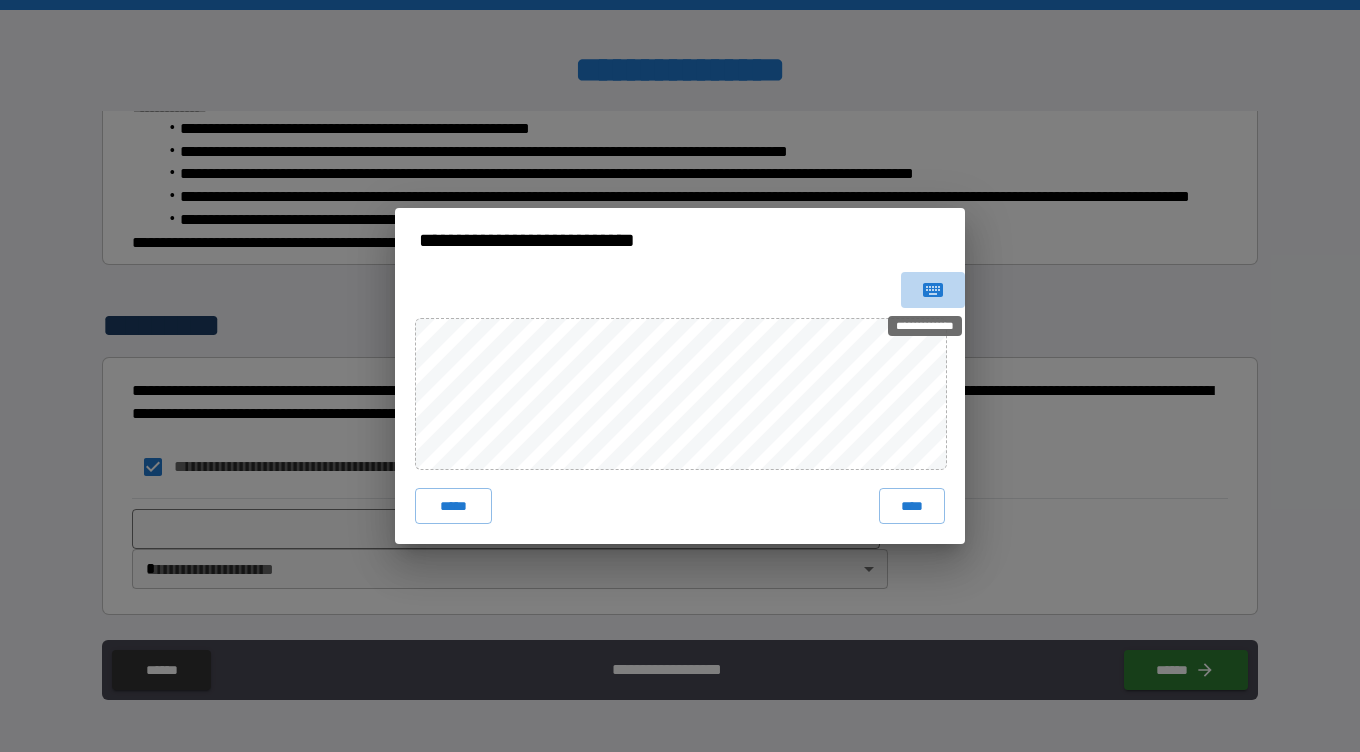 click 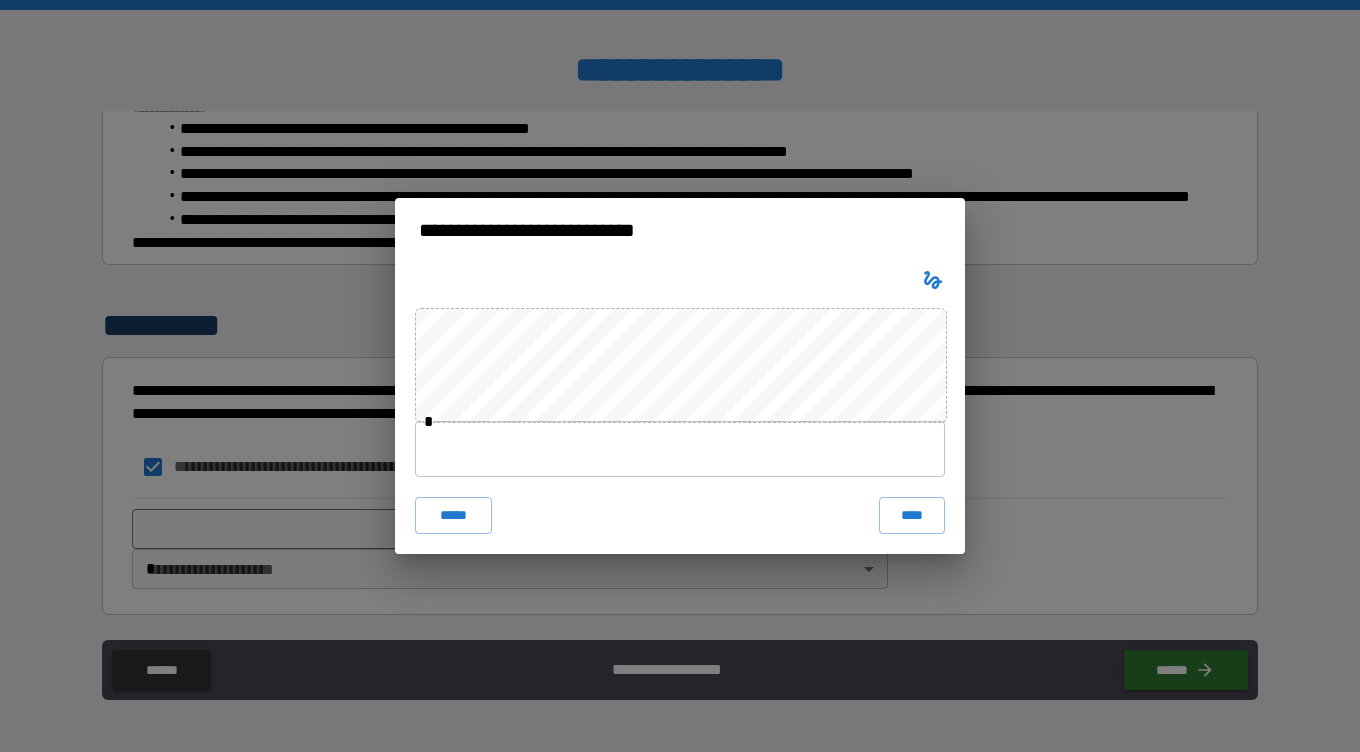 click at bounding box center (680, 449) 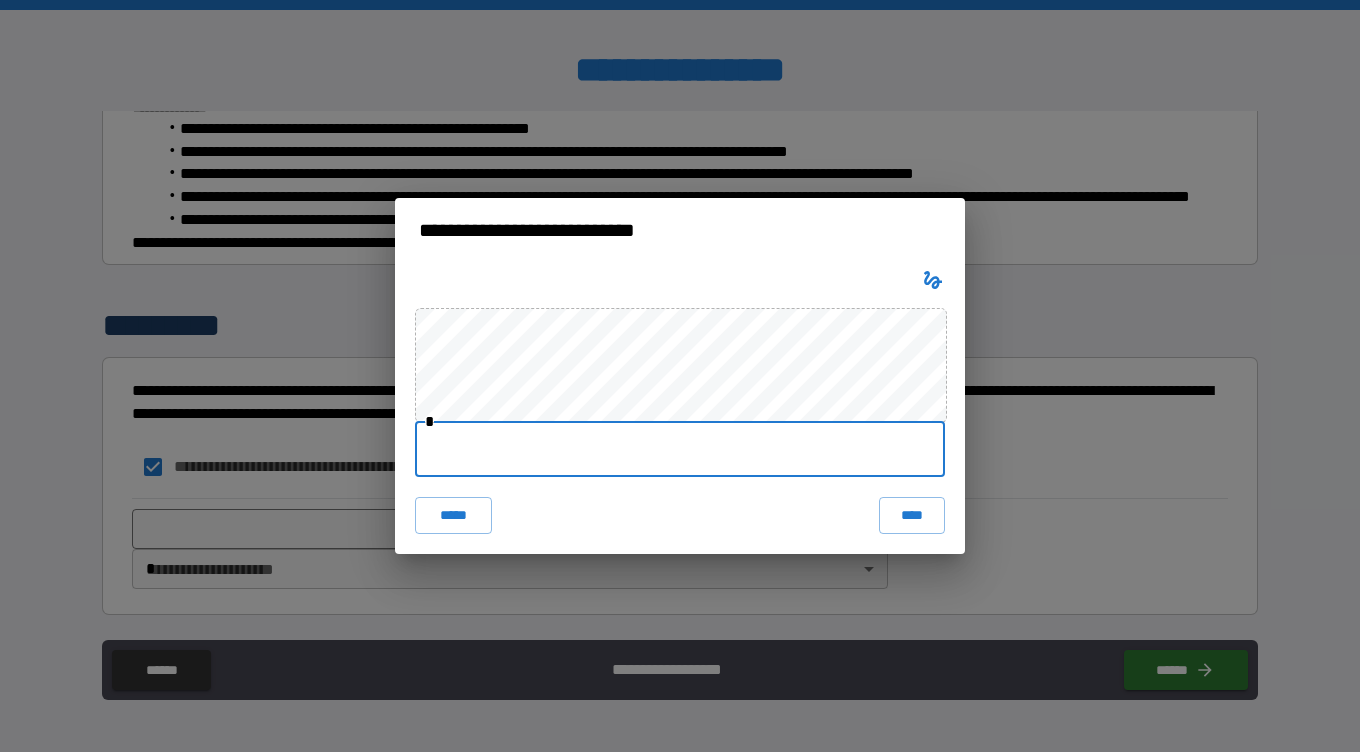 paste on "**********" 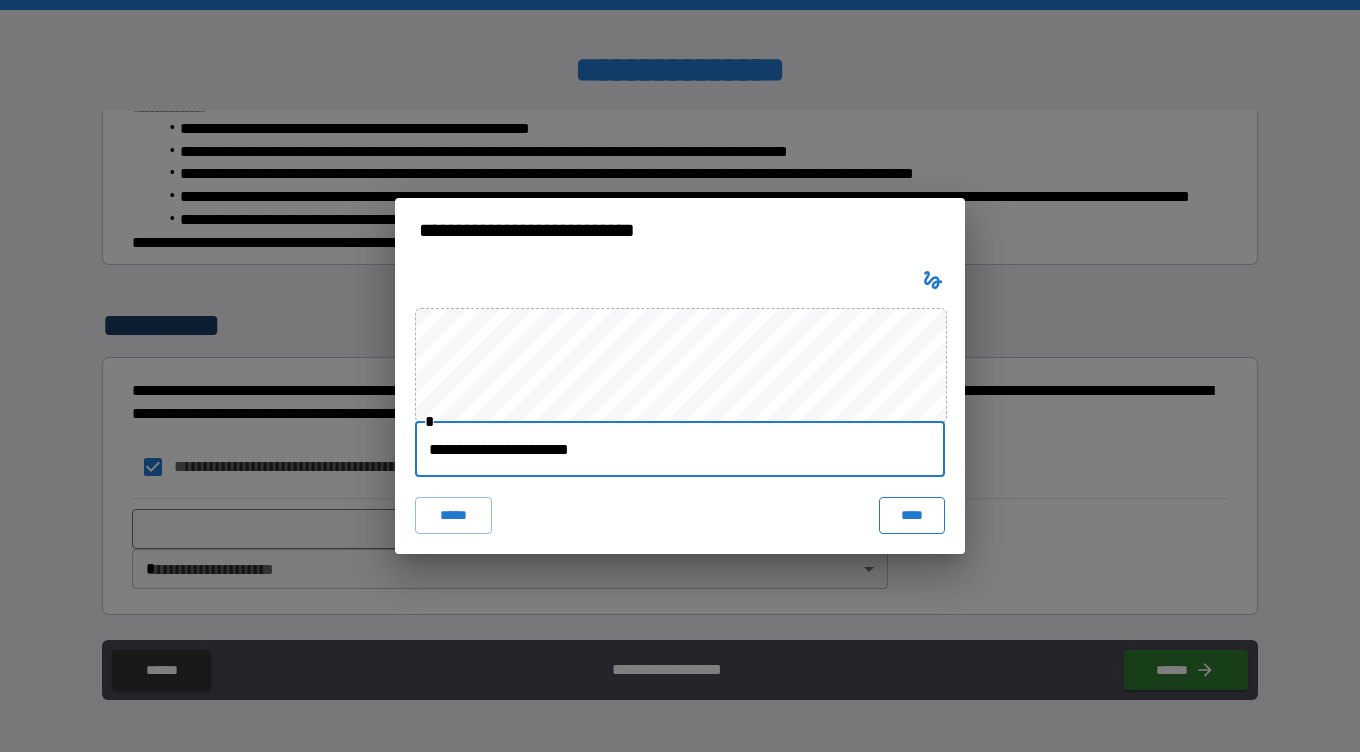 type on "**********" 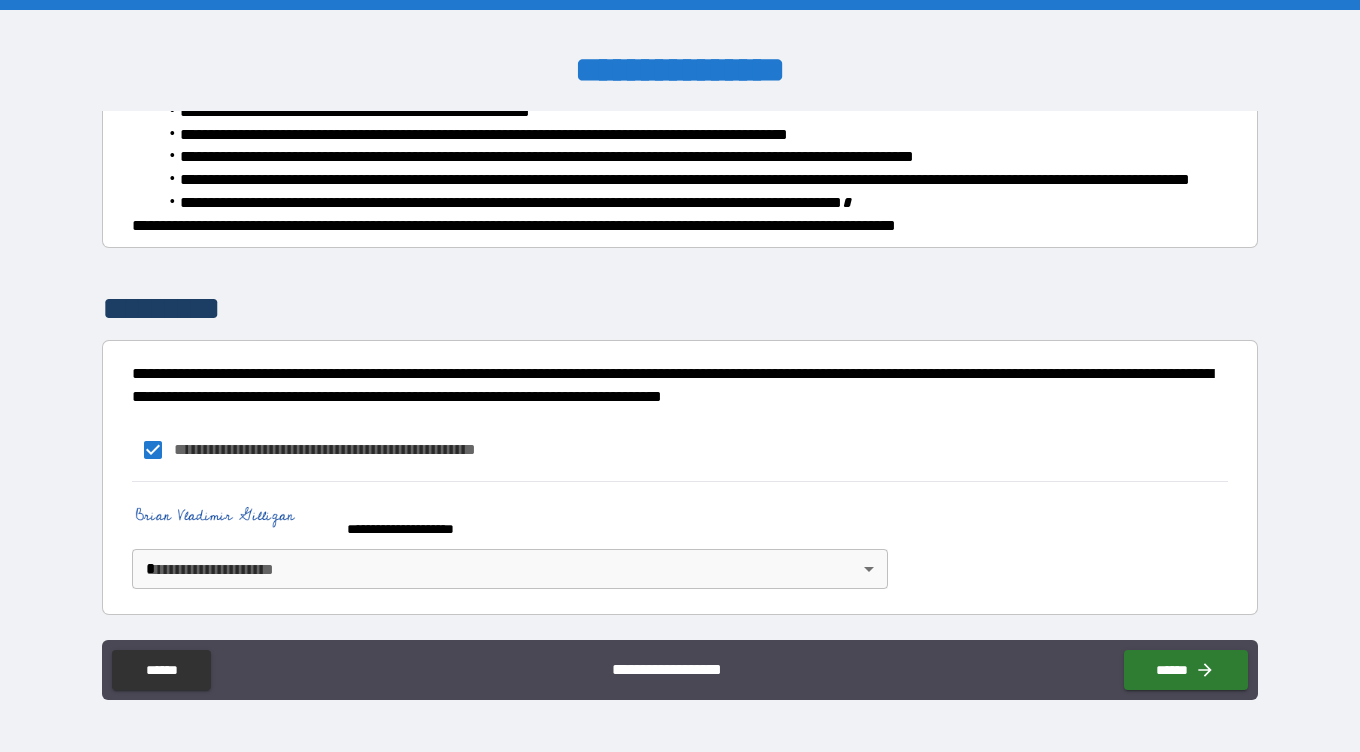 click on "**********" at bounding box center [680, 376] 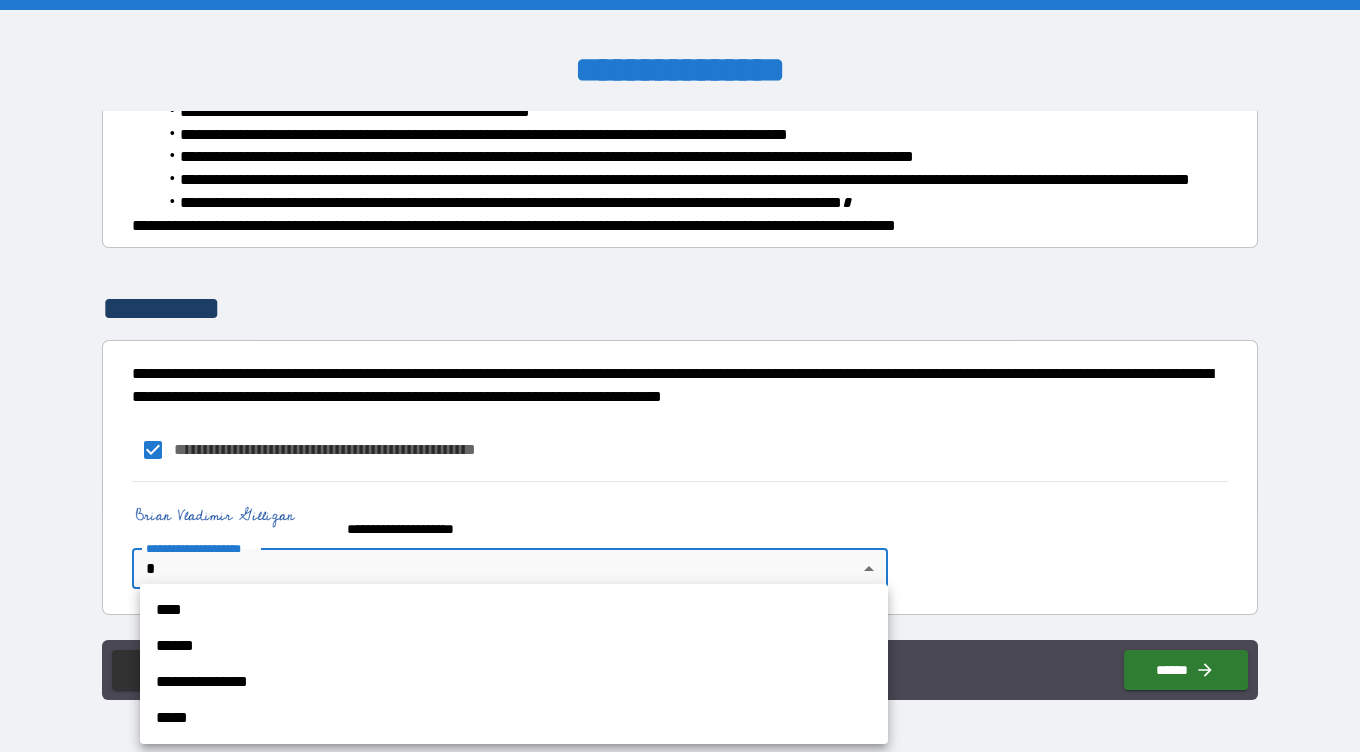 click on "****" at bounding box center [514, 610] 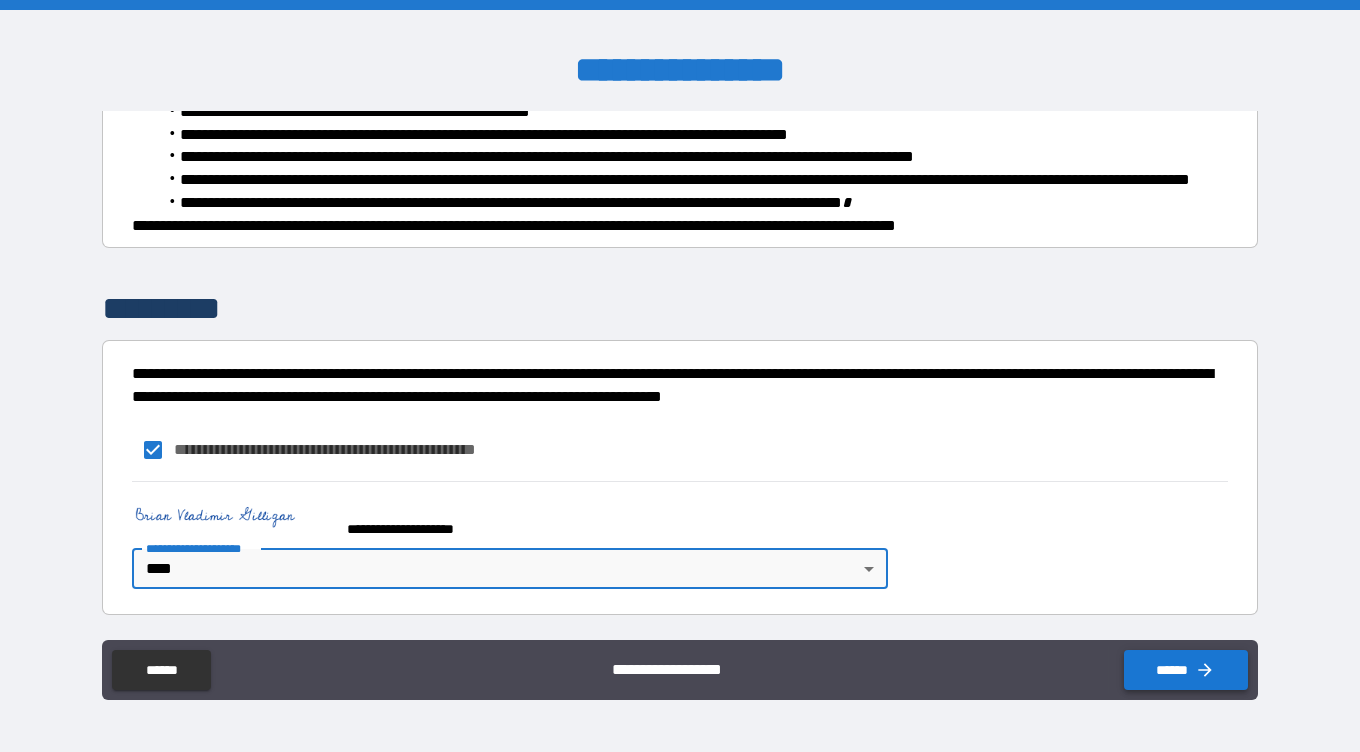 click on "******" at bounding box center [1186, 670] 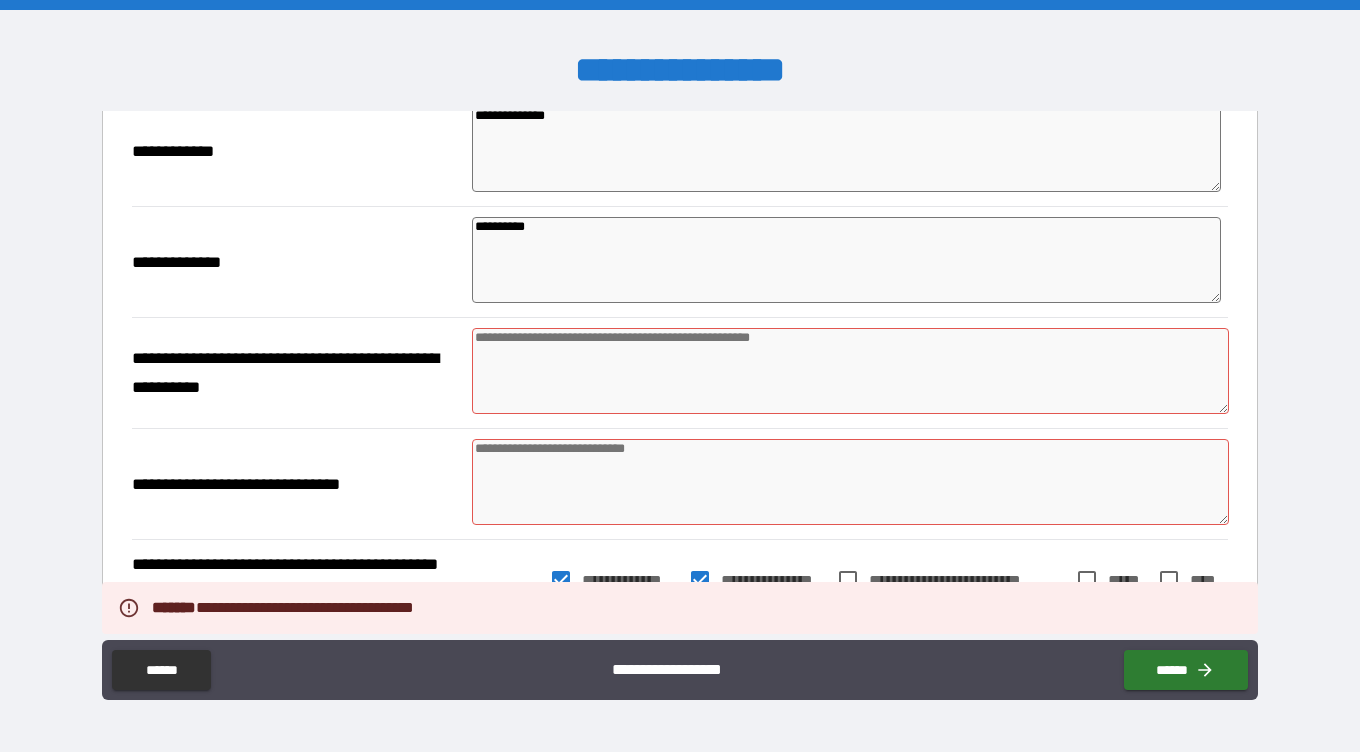 scroll, scrollTop: 392, scrollLeft: 0, axis: vertical 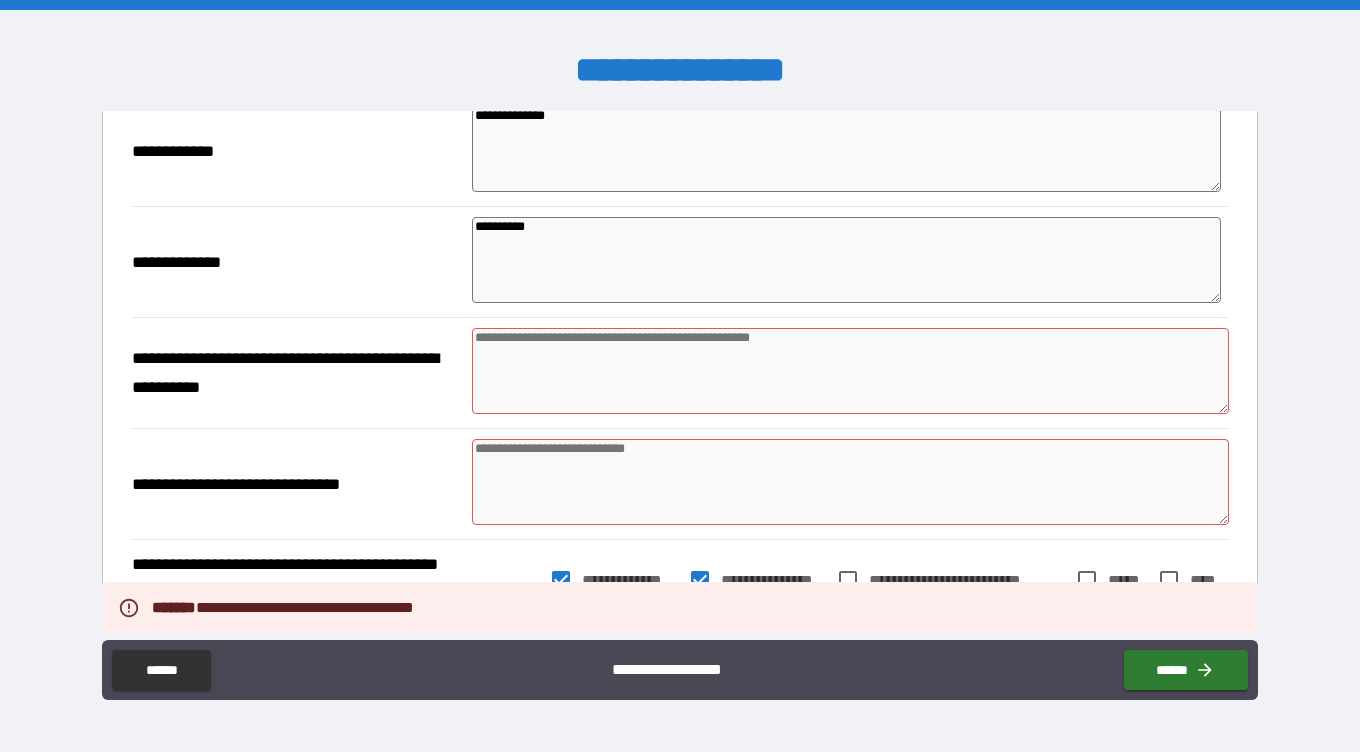 click at bounding box center [850, 371] 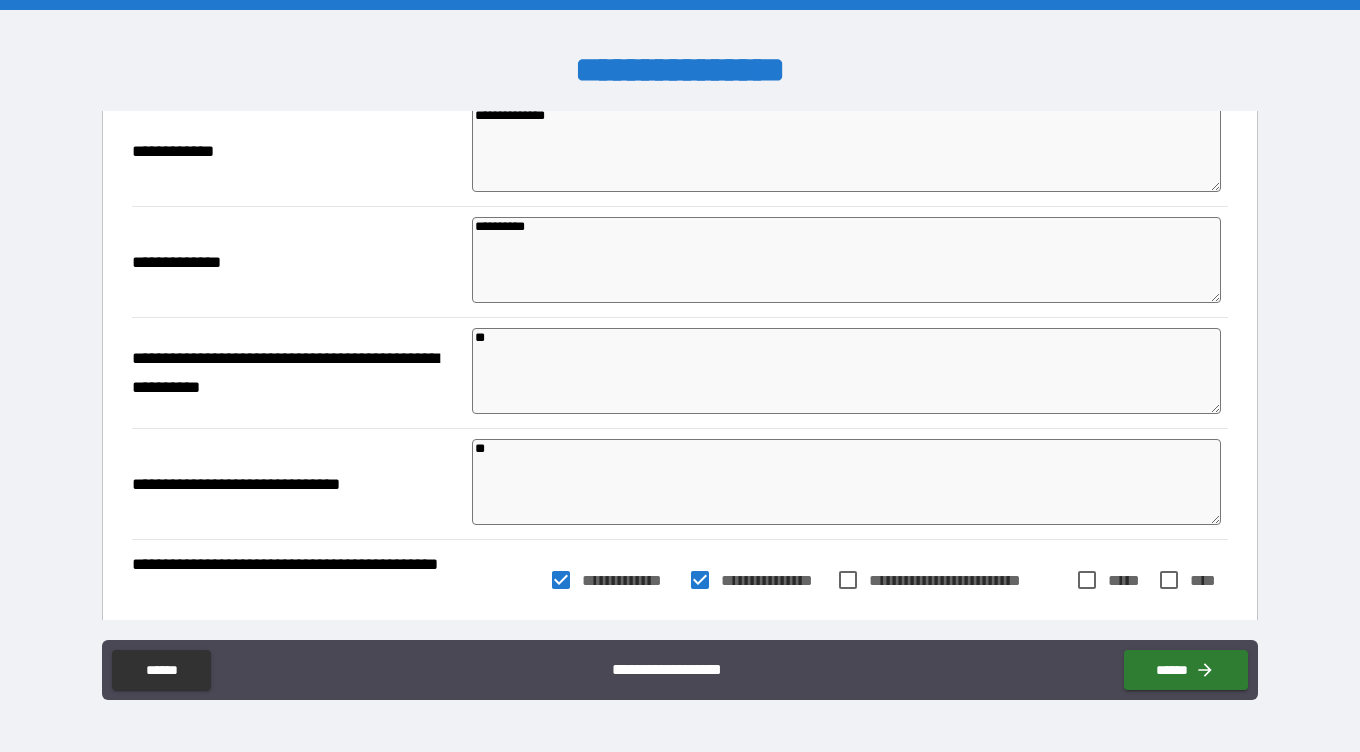 scroll, scrollTop: 1048, scrollLeft: 0, axis: vertical 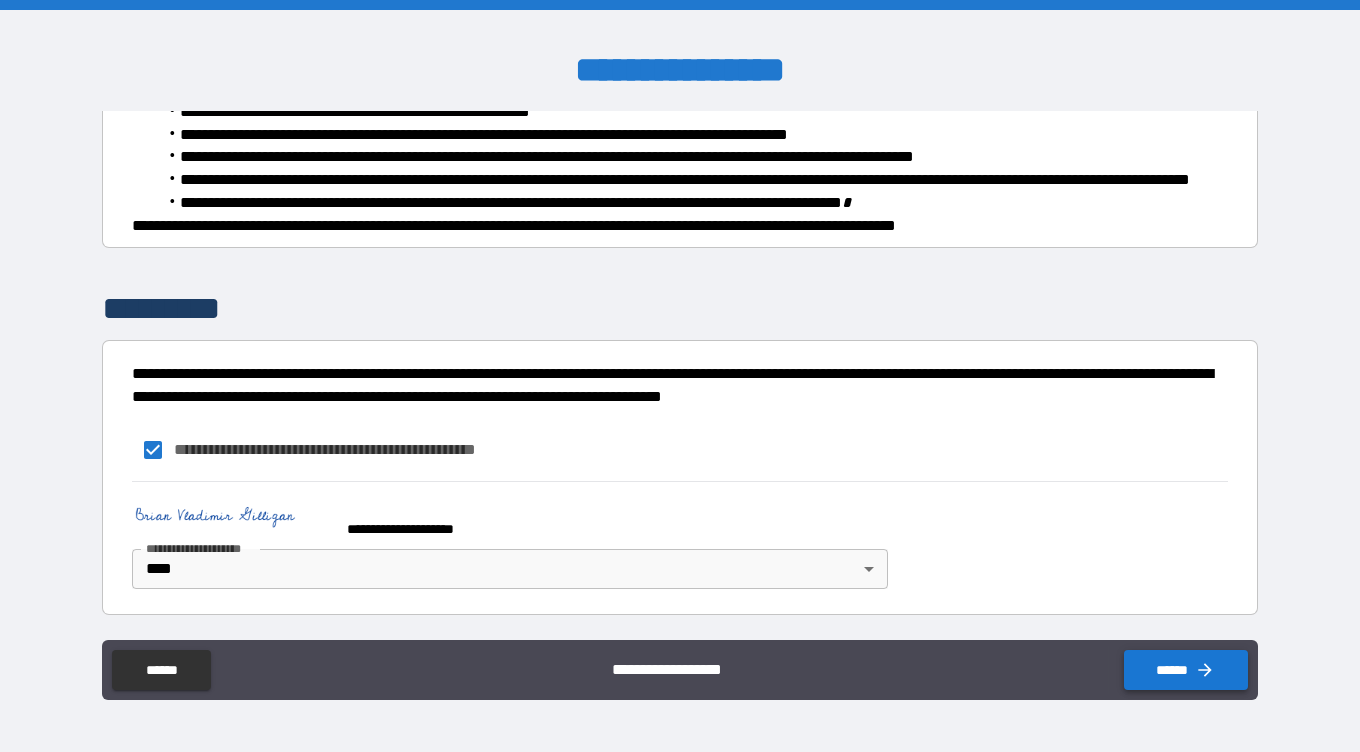 click on "******" at bounding box center (1186, 670) 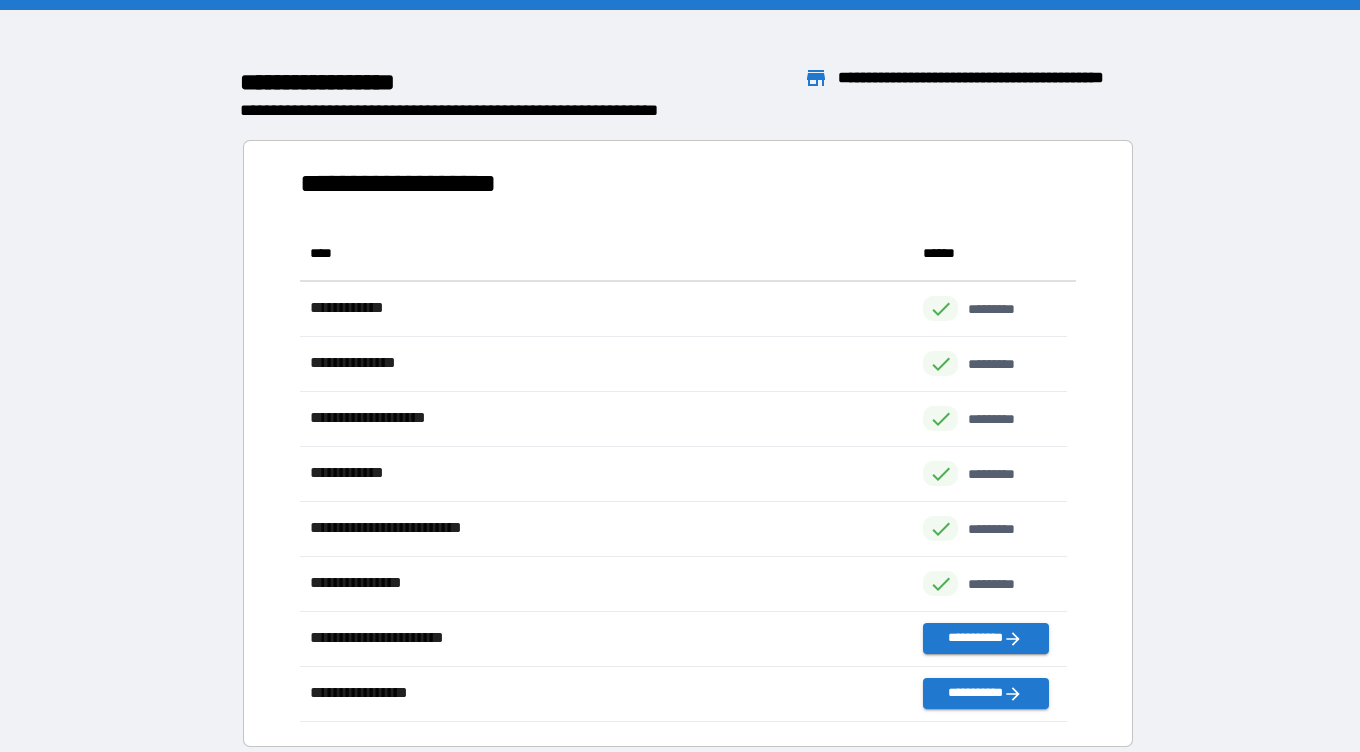 scroll, scrollTop: 16, scrollLeft: 16, axis: both 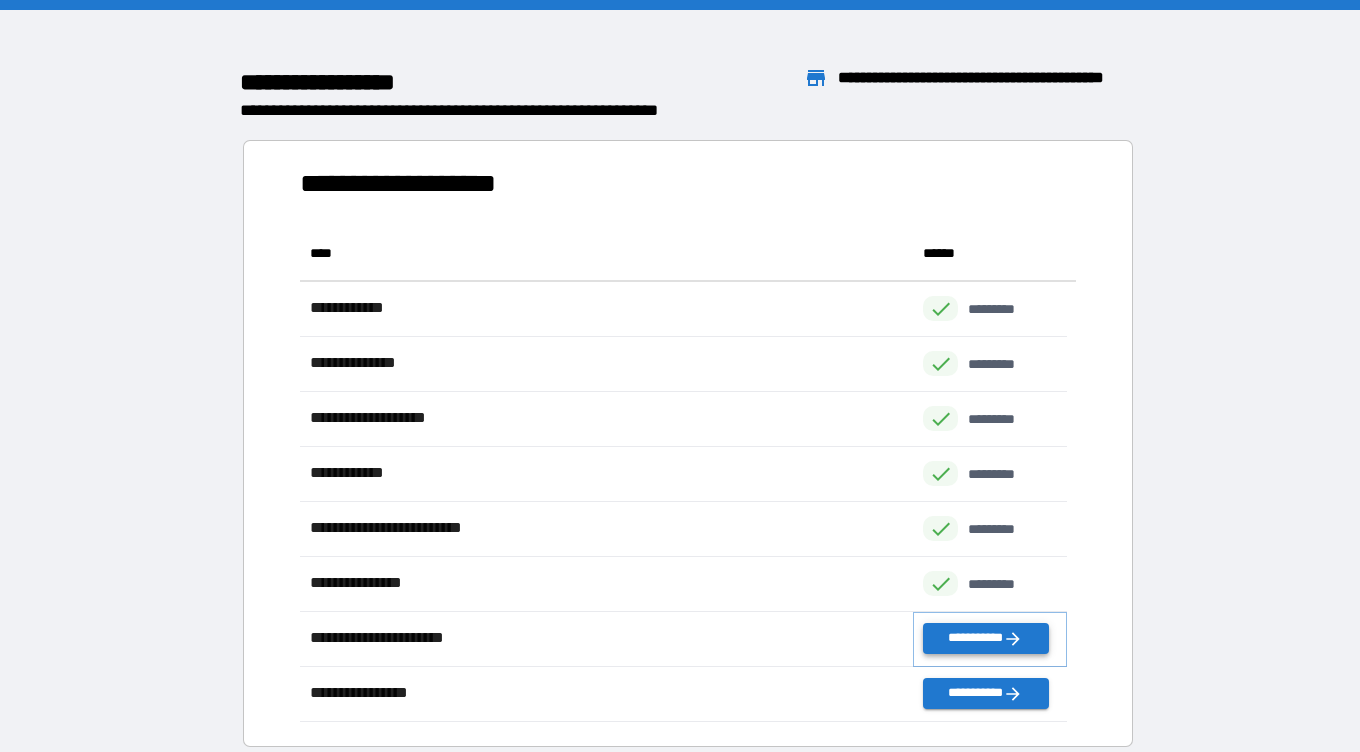 click on "**********" at bounding box center (985, 638) 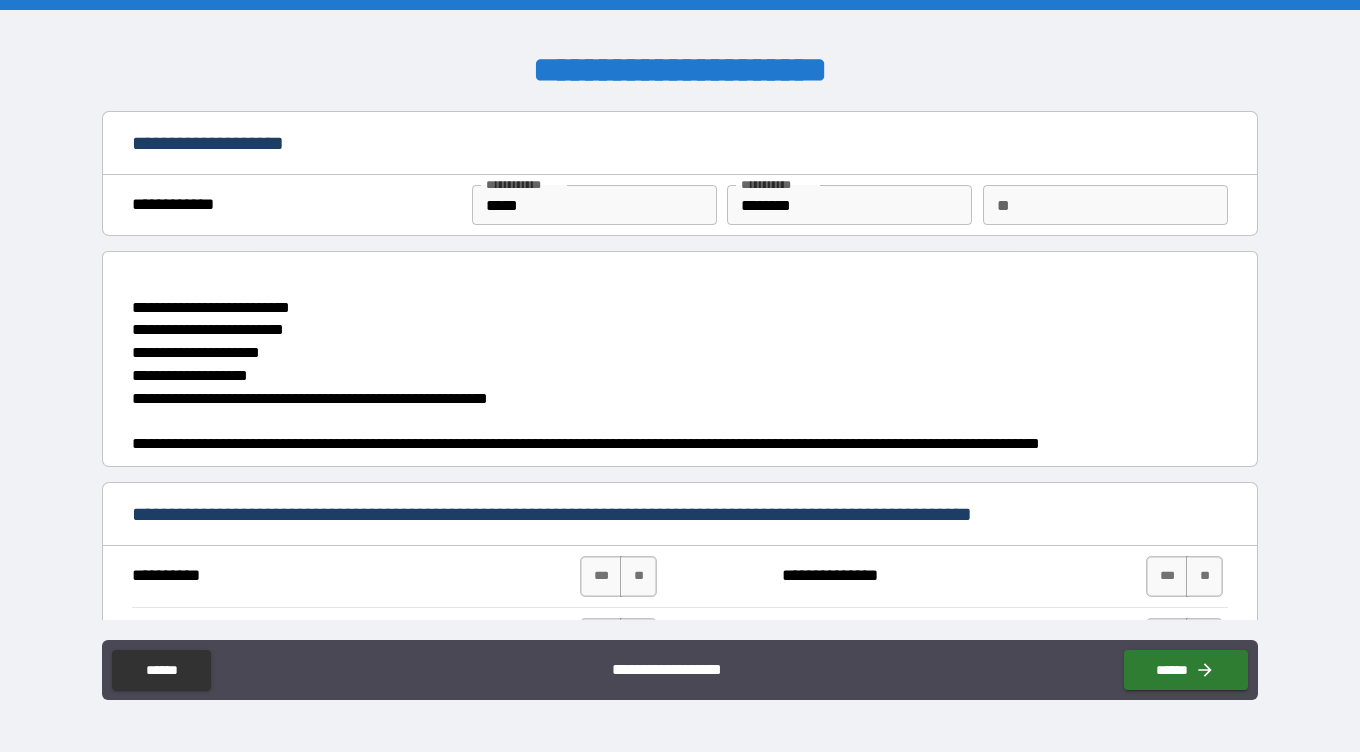 scroll, scrollTop: 218, scrollLeft: 0, axis: vertical 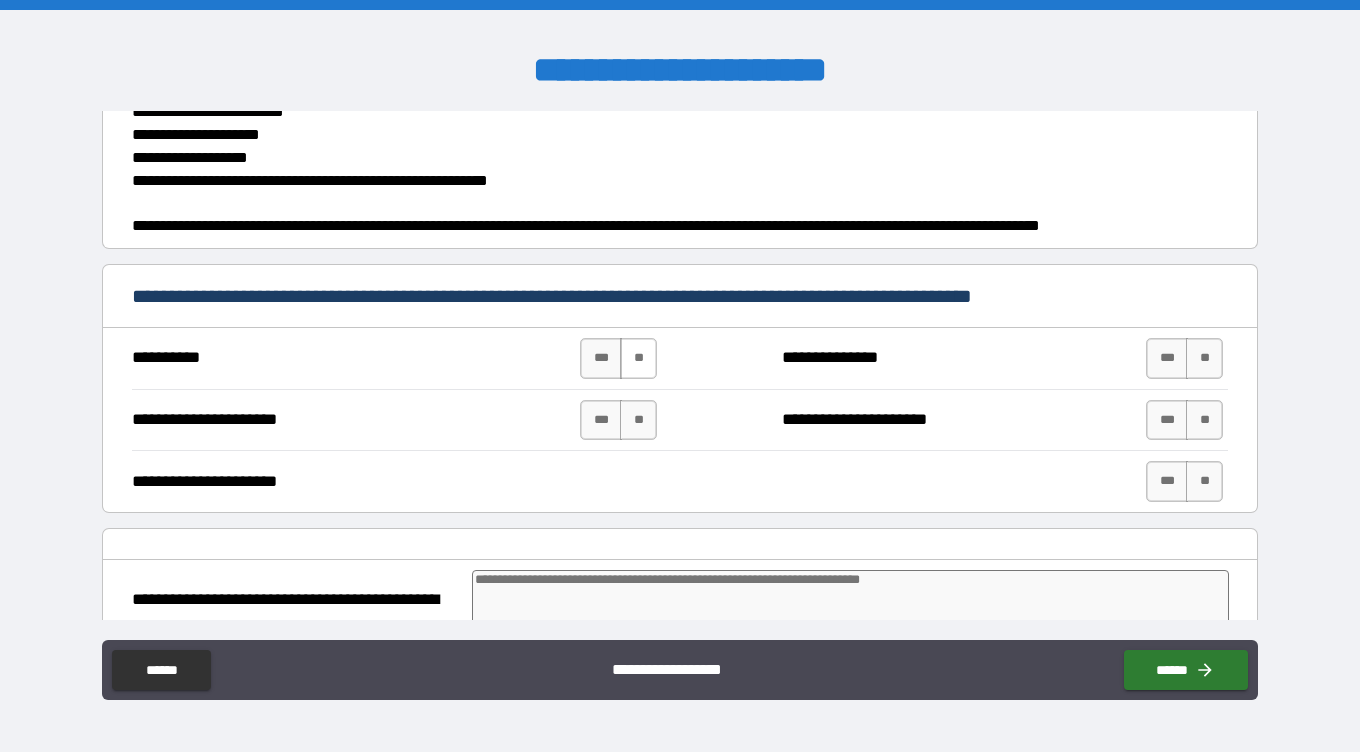 click on "**" at bounding box center [638, 358] 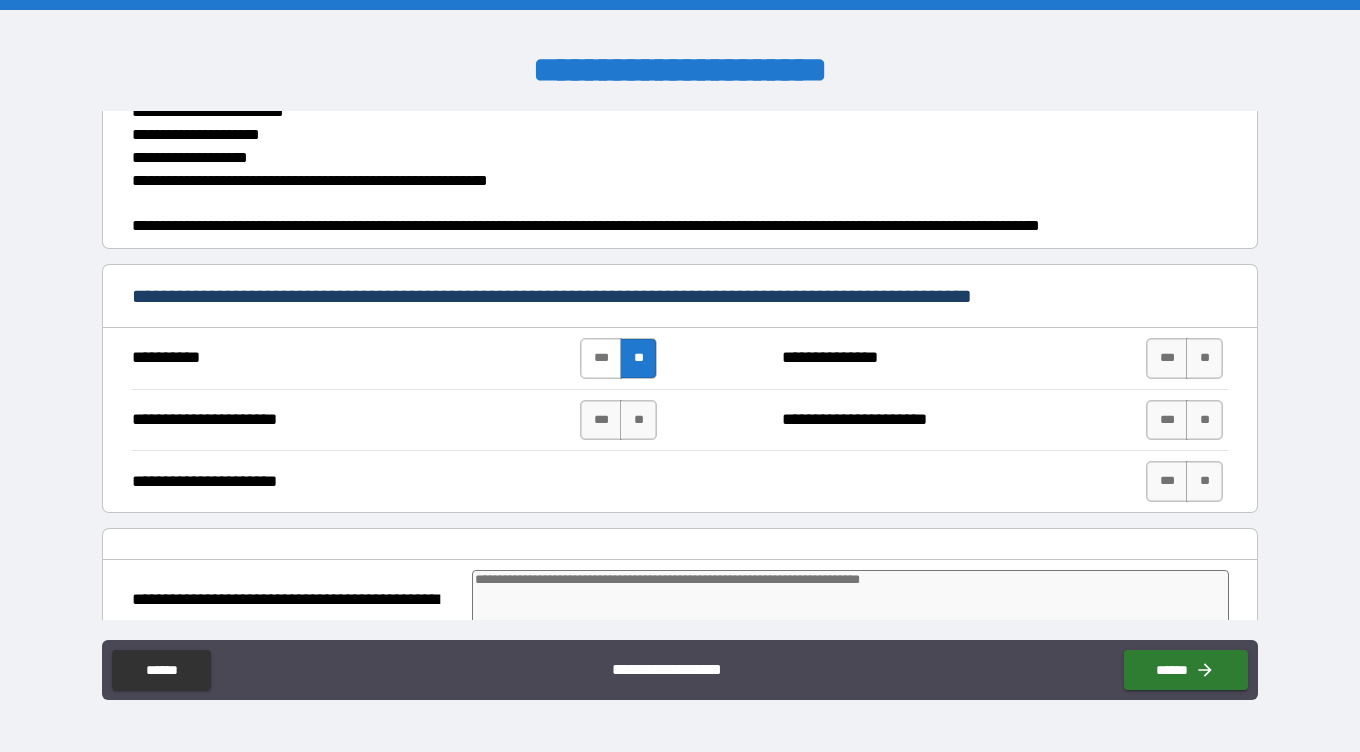click on "***" at bounding box center (601, 358) 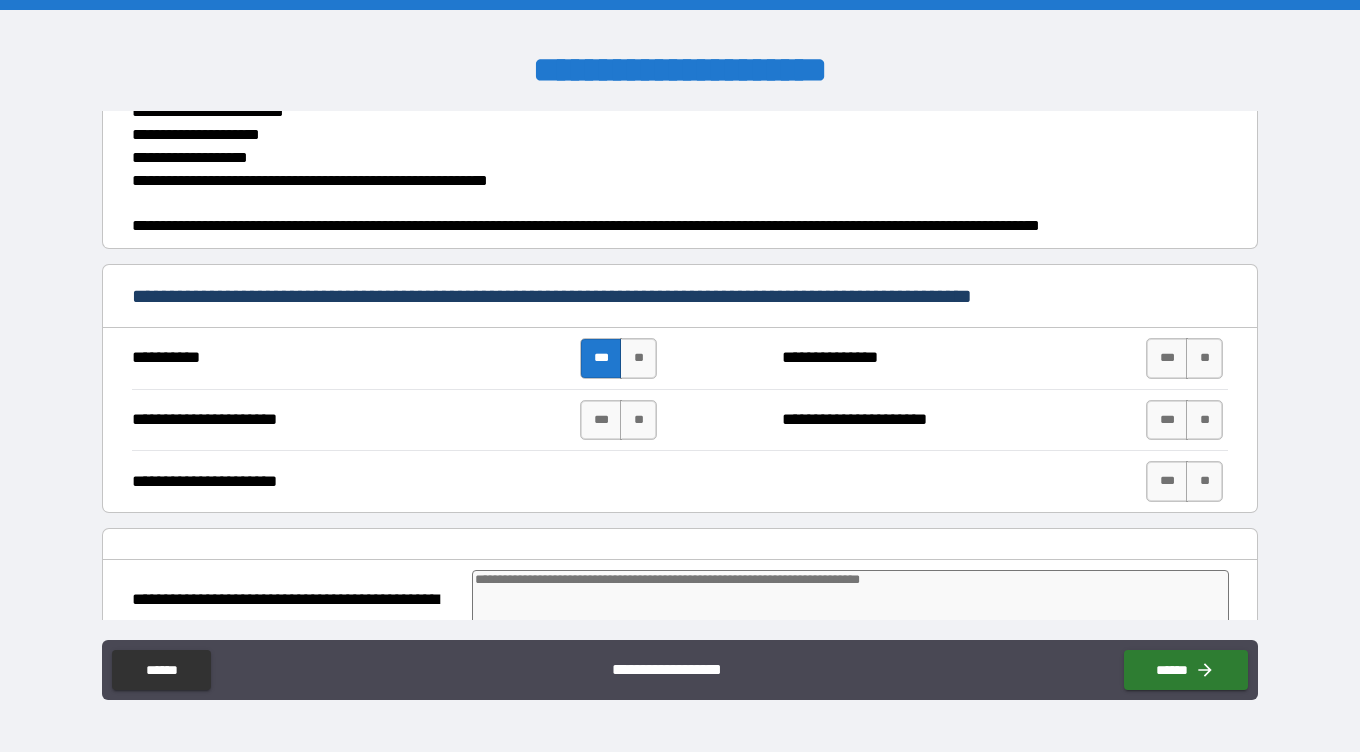 click on "**********" at bounding box center (680, 358) 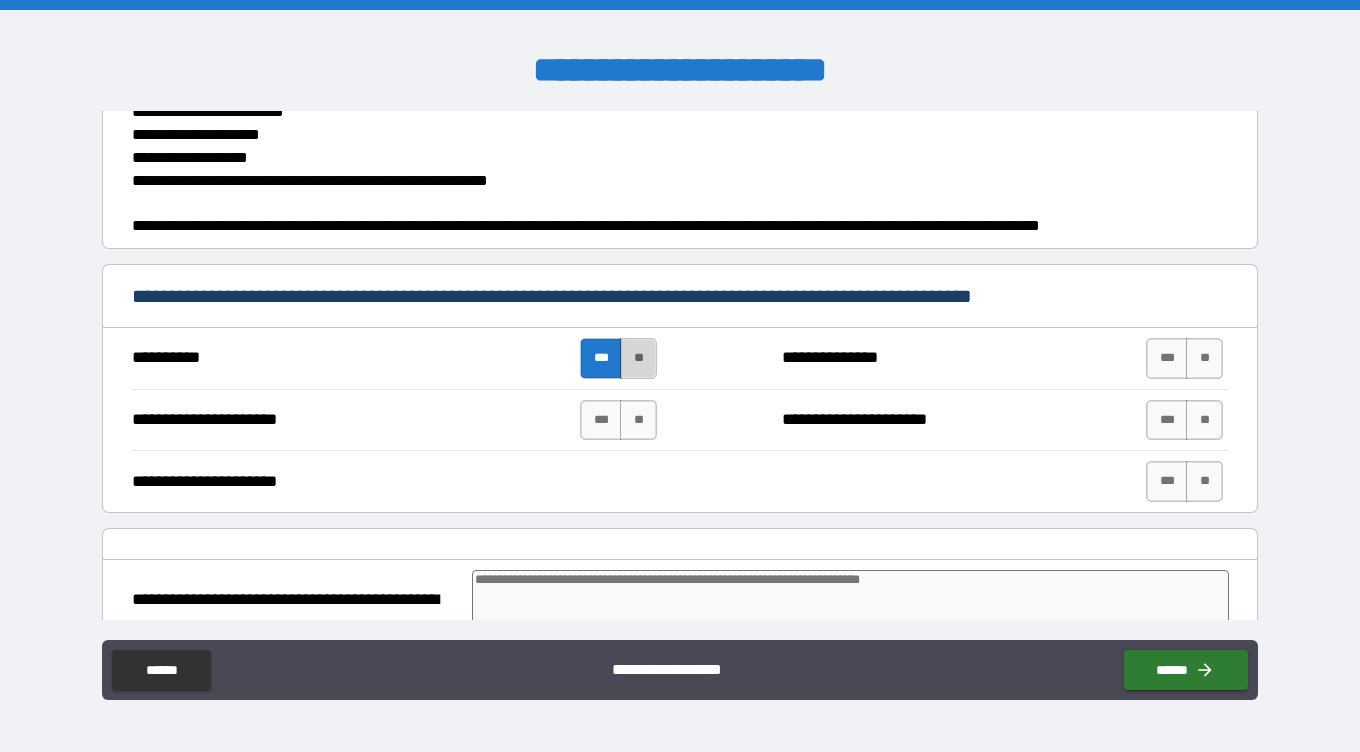 click on "**" at bounding box center (638, 358) 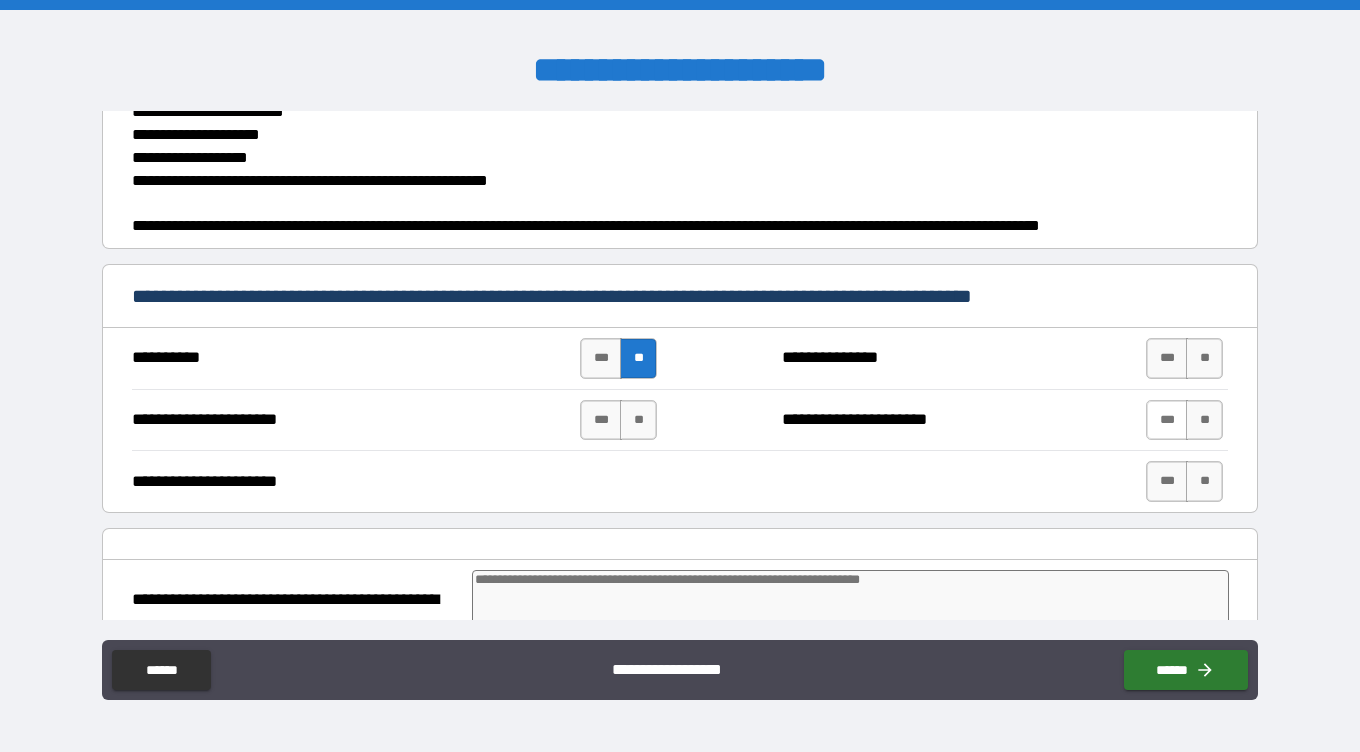 click on "***" at bounding box center [1167, 420] 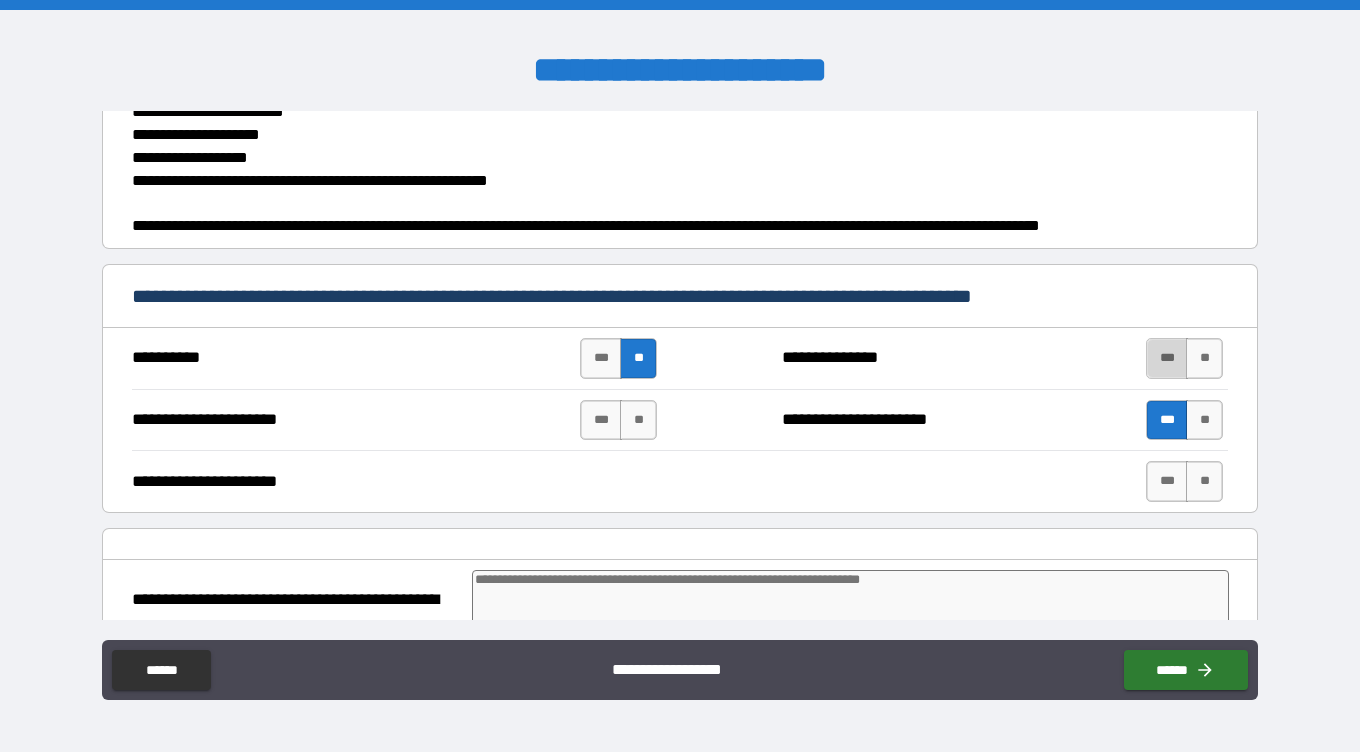 click on "***" at bounding box center (1167, 358) 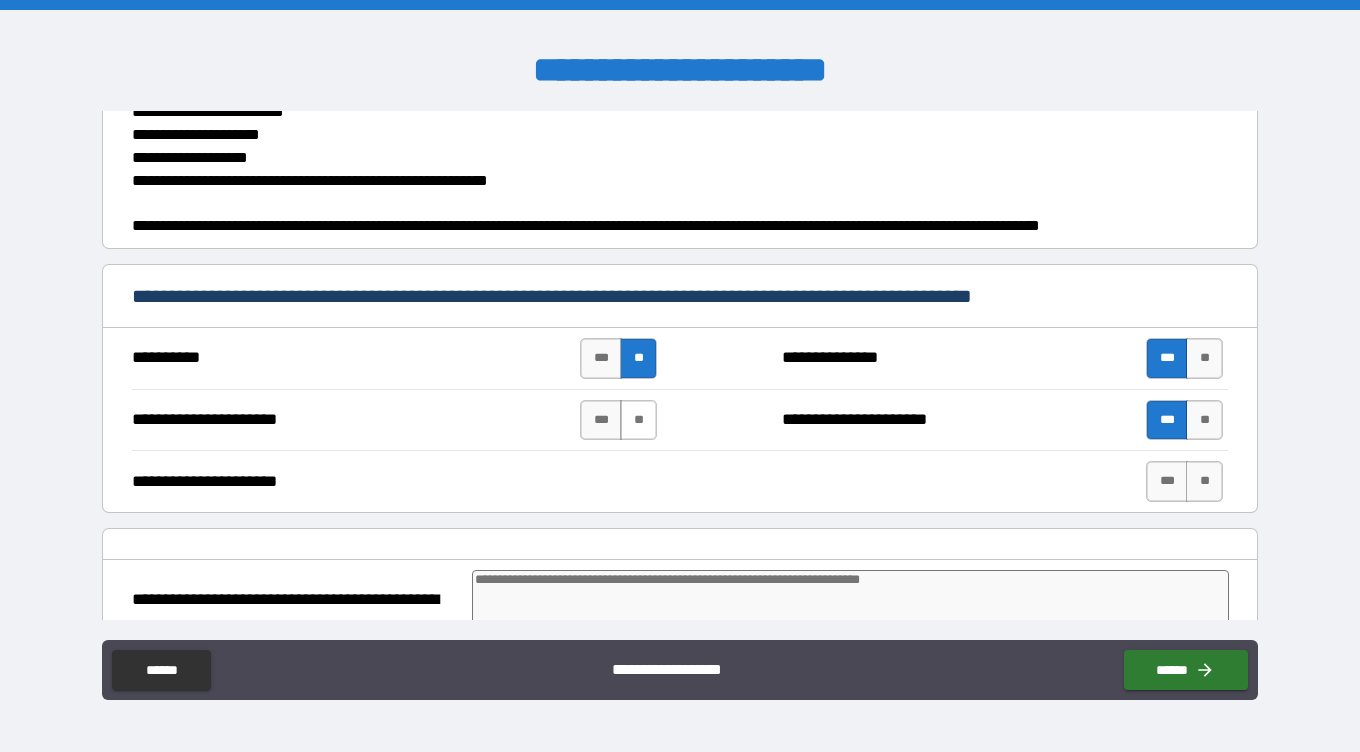 click on "**" at bounding box center [638, 420] 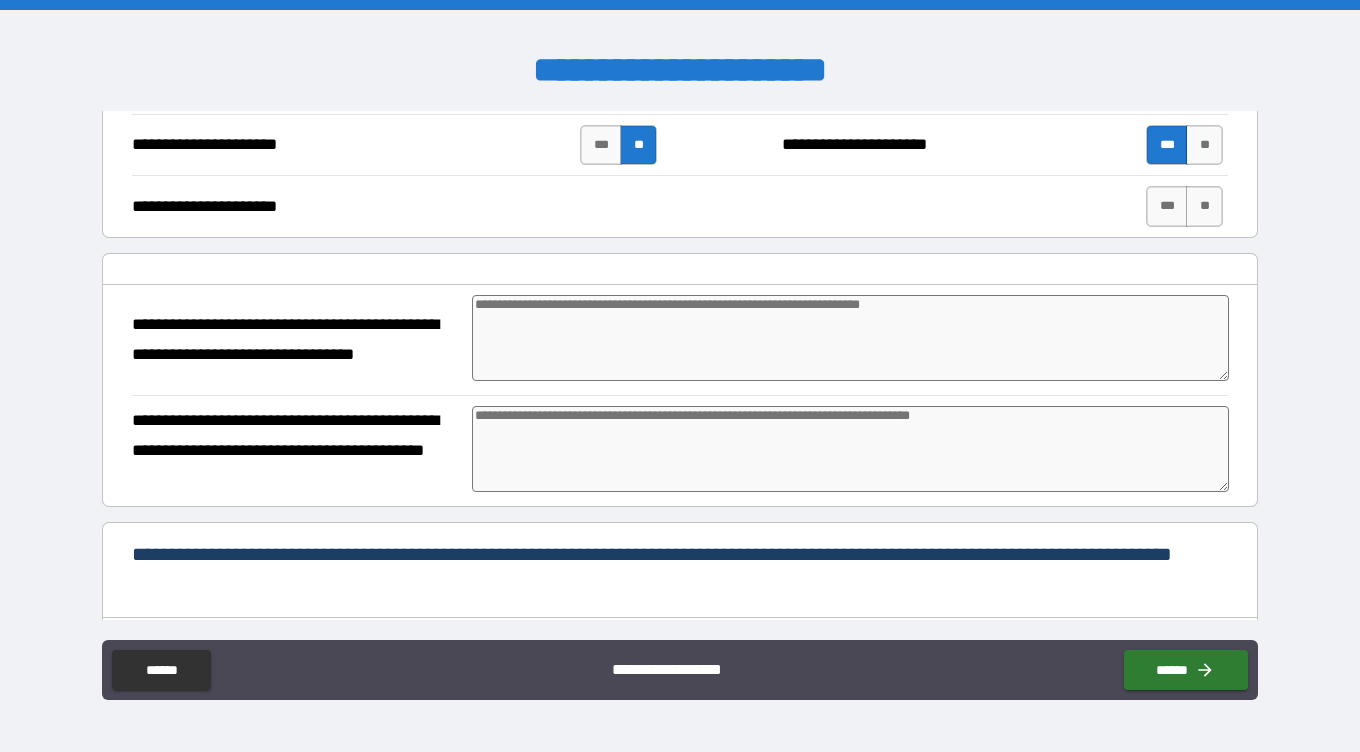 scroll, scrollTop: 494, scrollLeft: 0, axis: vertical 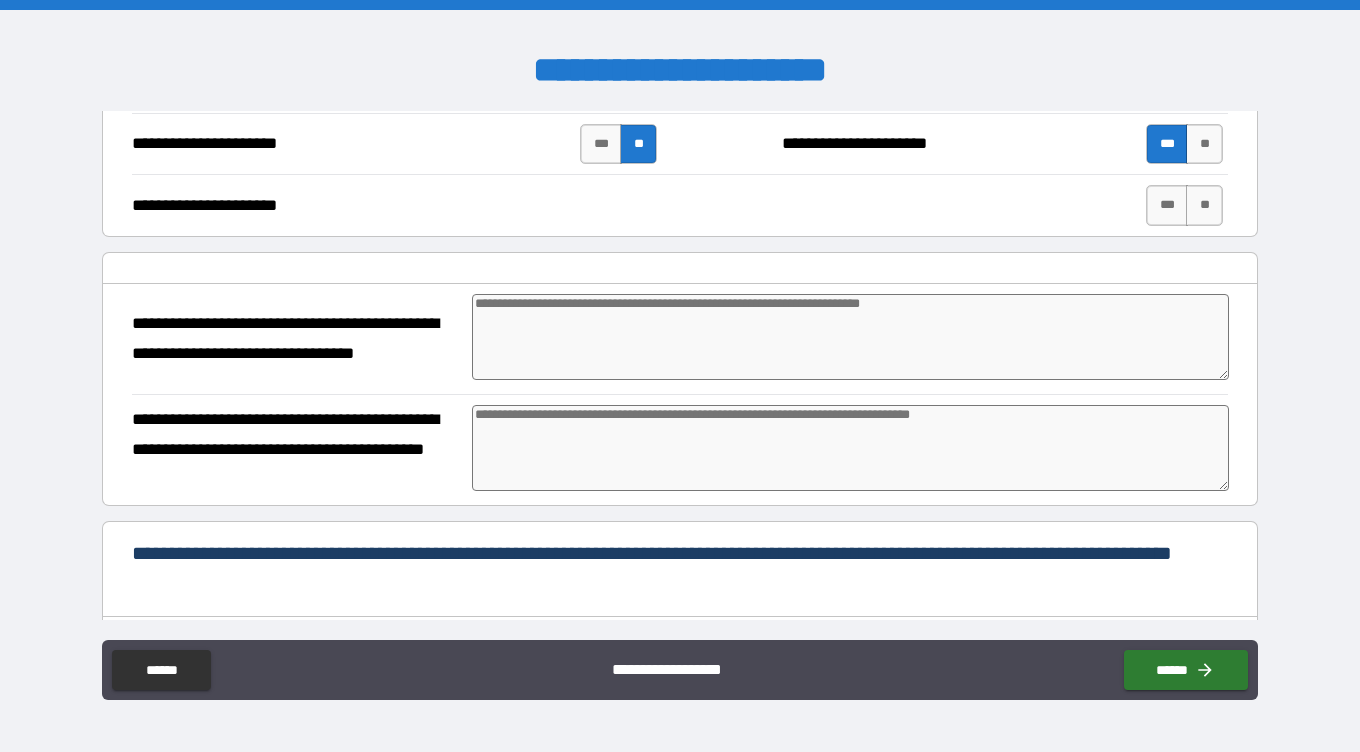 click at bounding box center [850, 337] 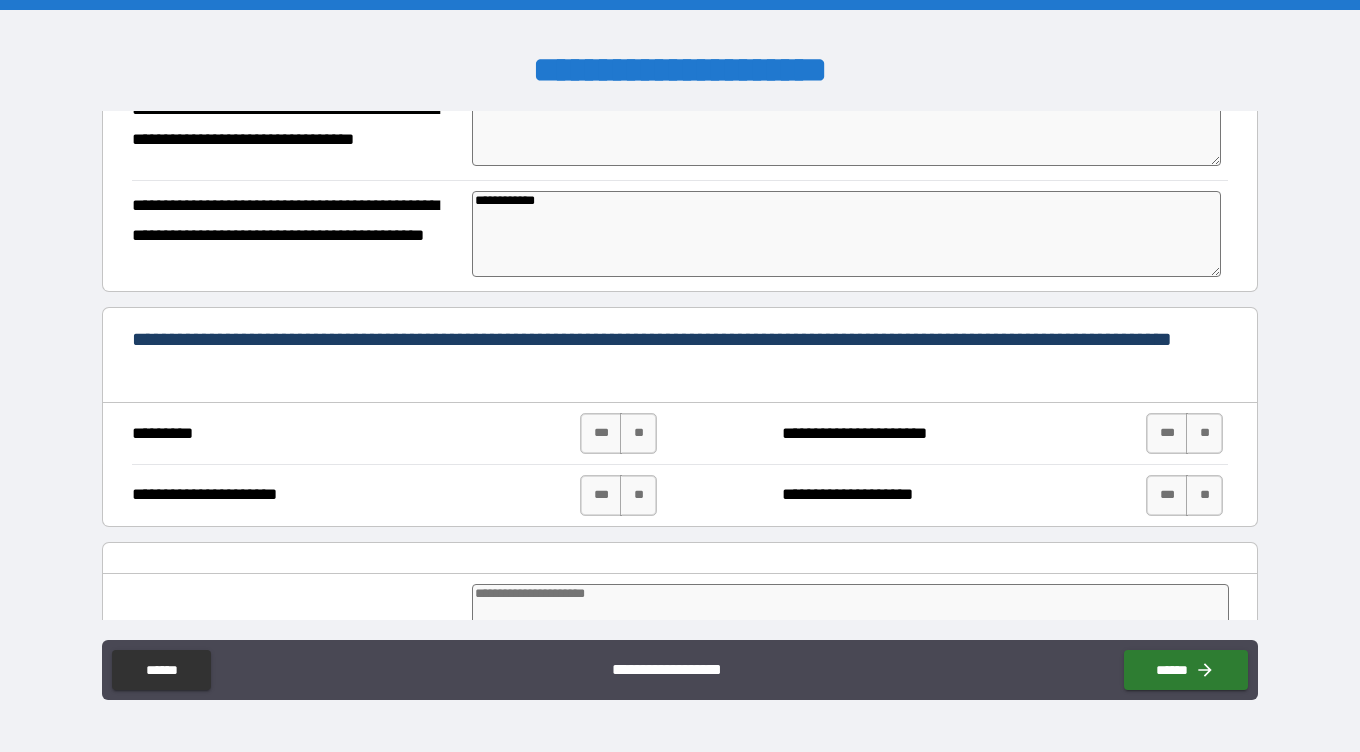 scroll, scrollTop: 712, scrollLeft: 0, axis: vertical 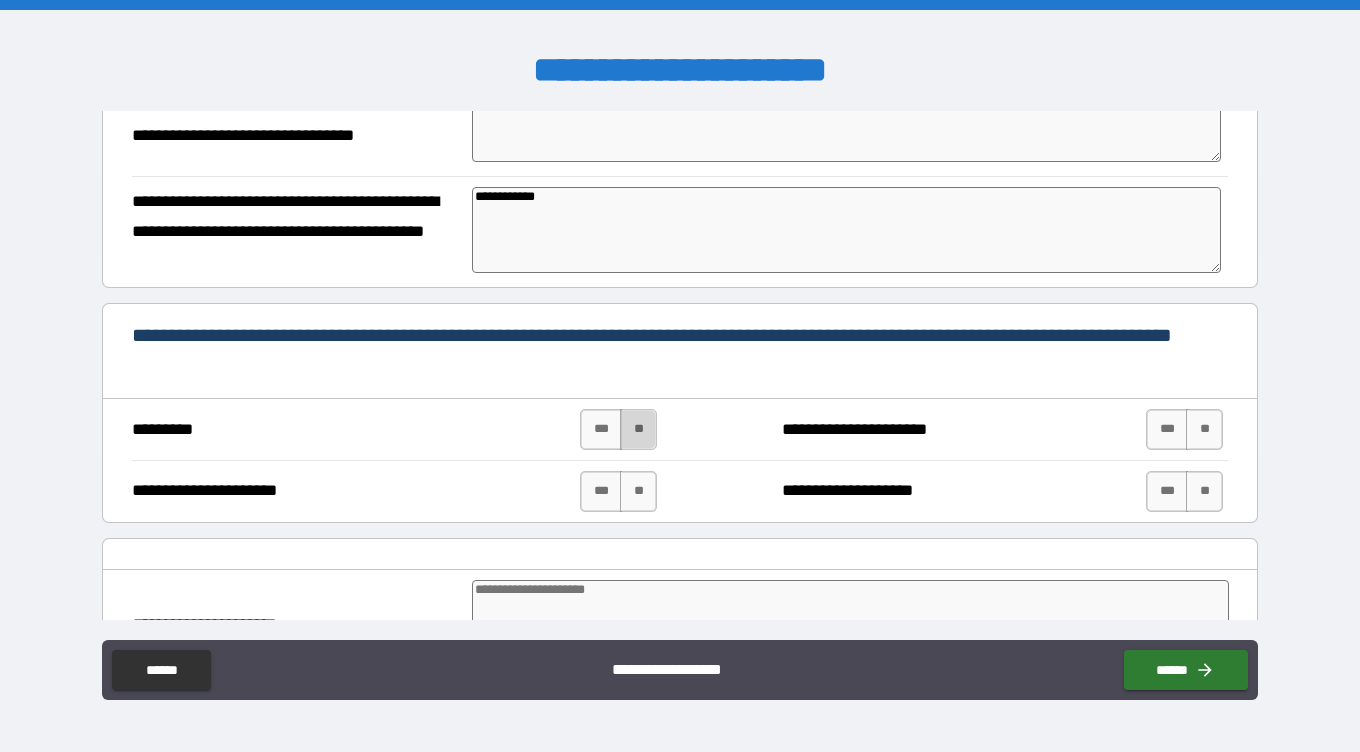 click on "**" at bounding box center (638, 429) 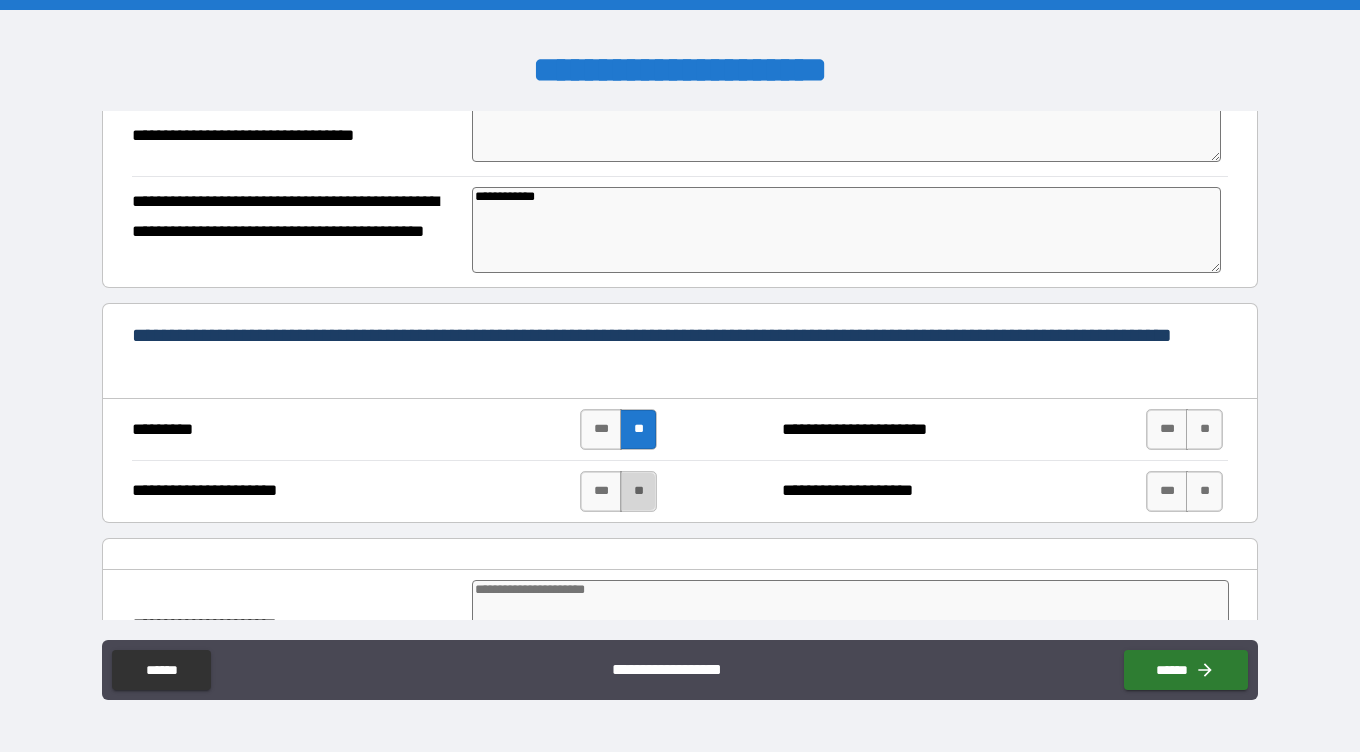 click on "**" at bounding box center (638, 491) 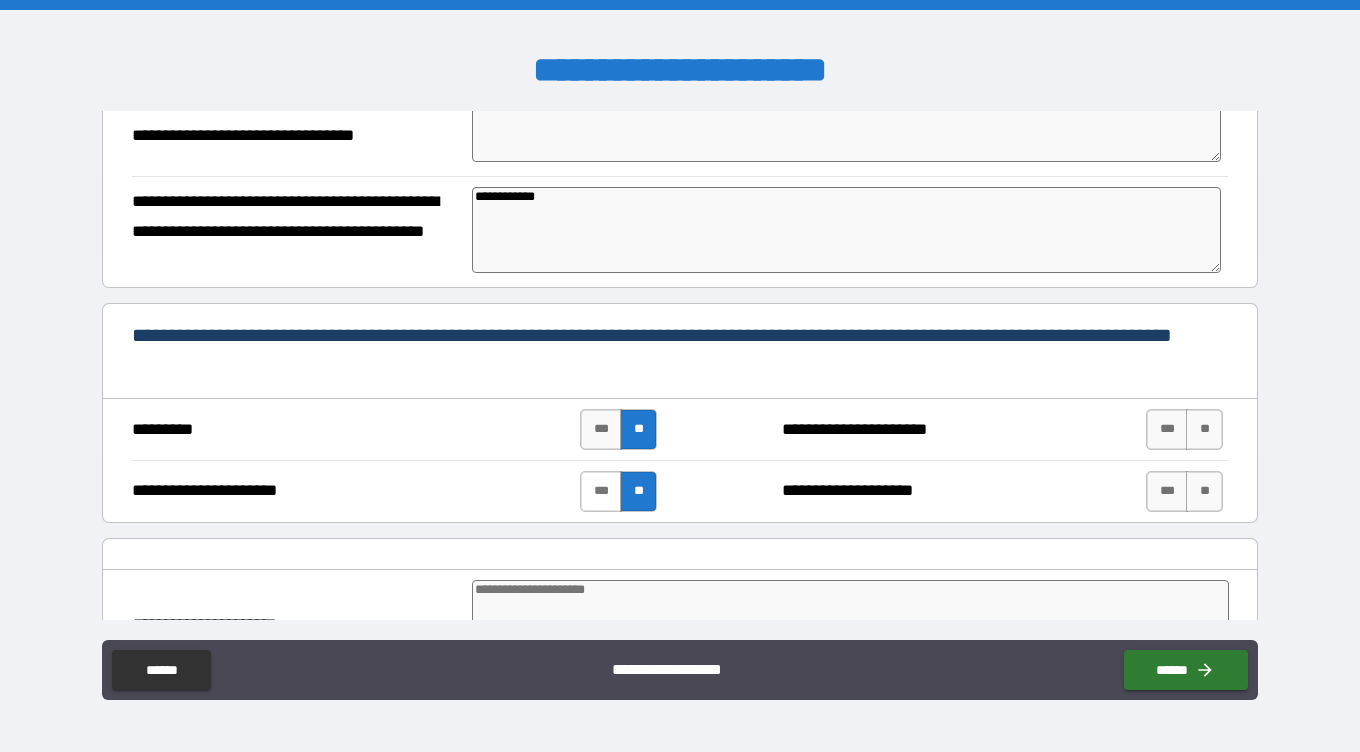 click on "***" at bounding box center [601, 491] 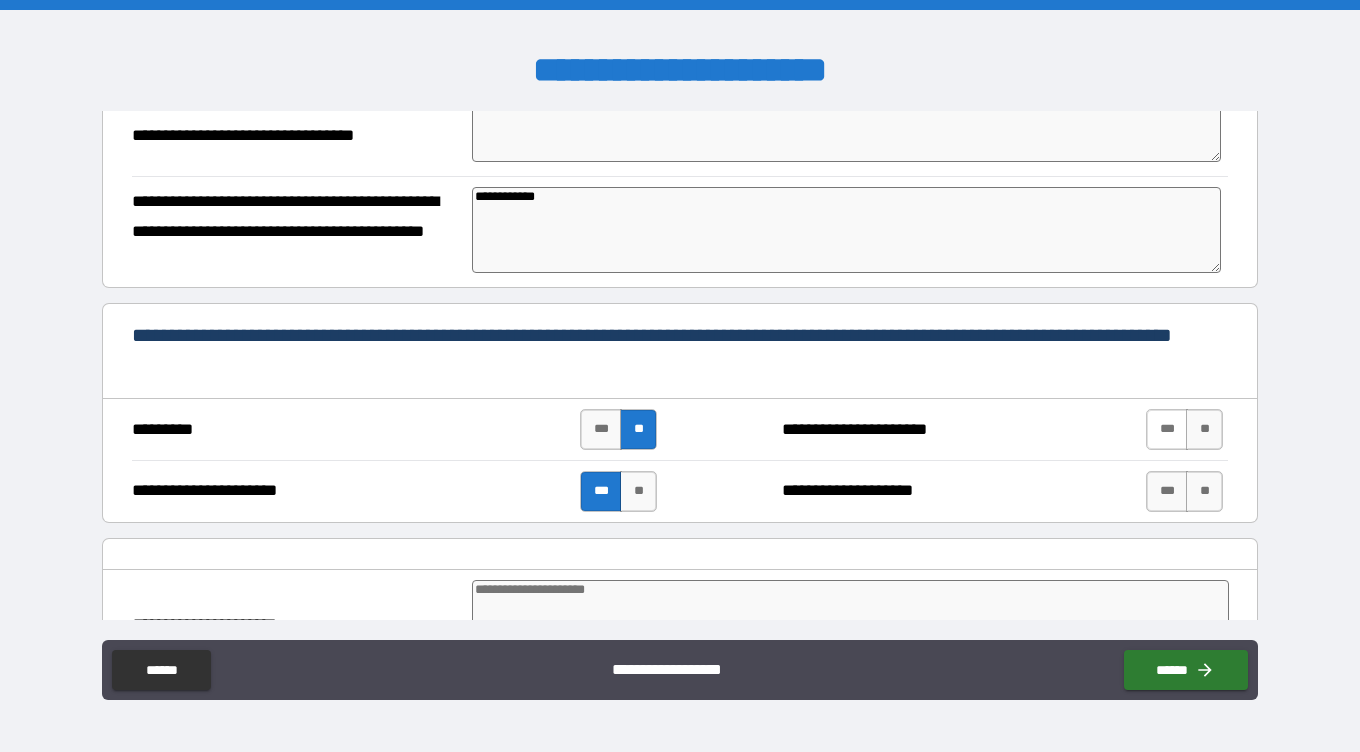 click on "***" at bounding box center [1167, 429] 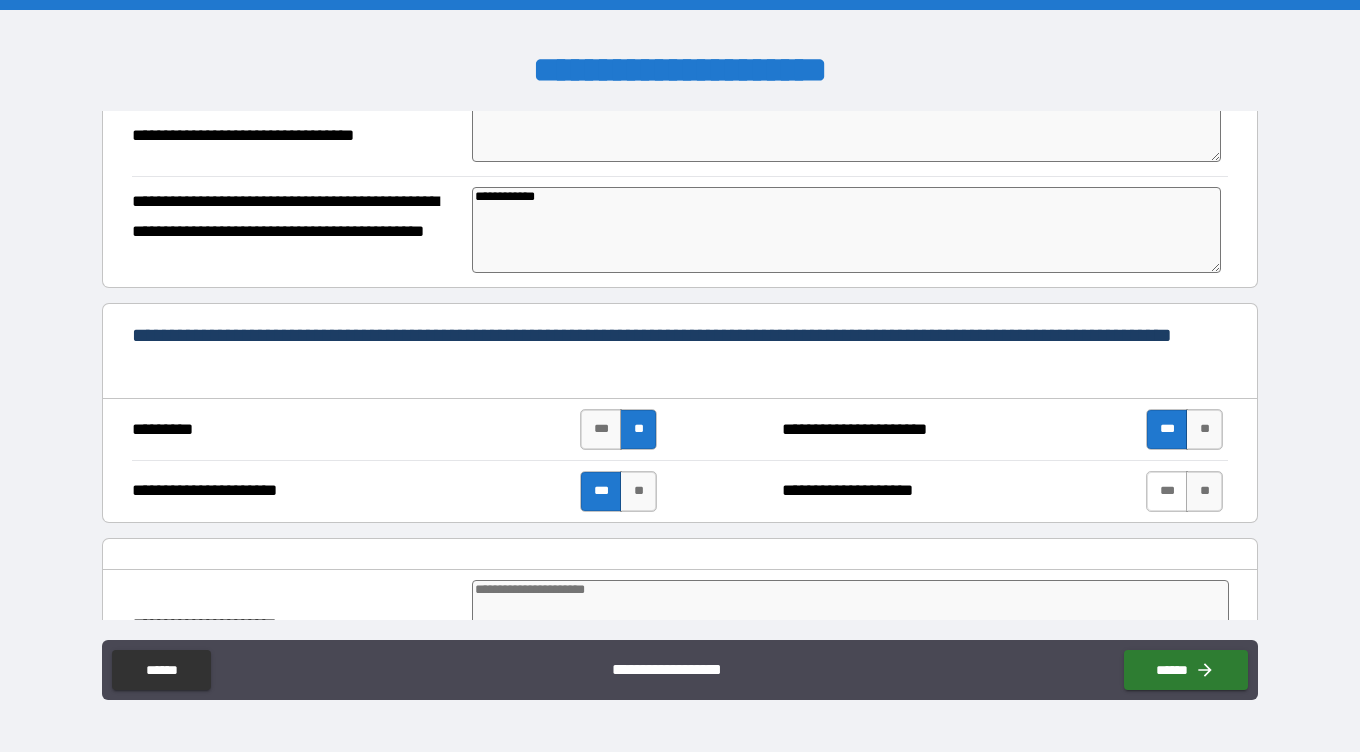 click on "***" at bounding box center (1167, 491) 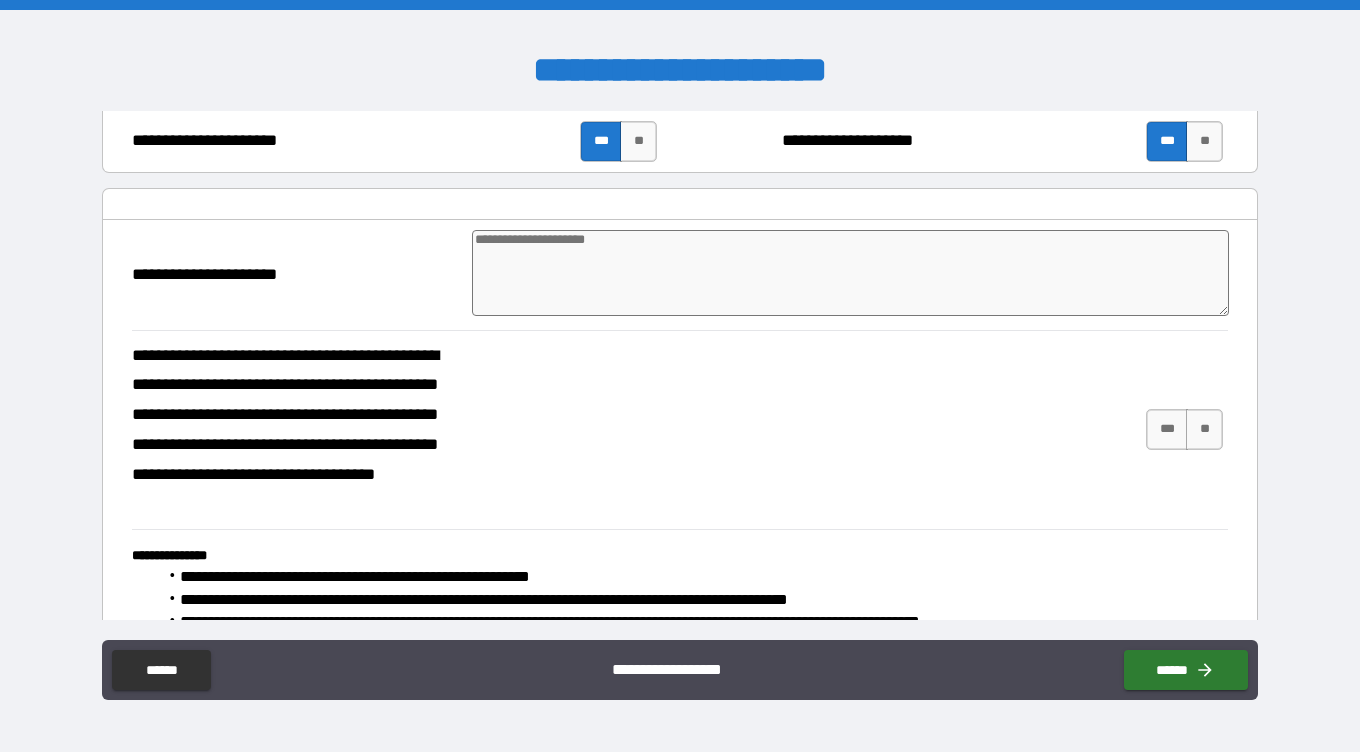 scroll, scrollTop: 1065, scrollLeft: 0, axis: vertical 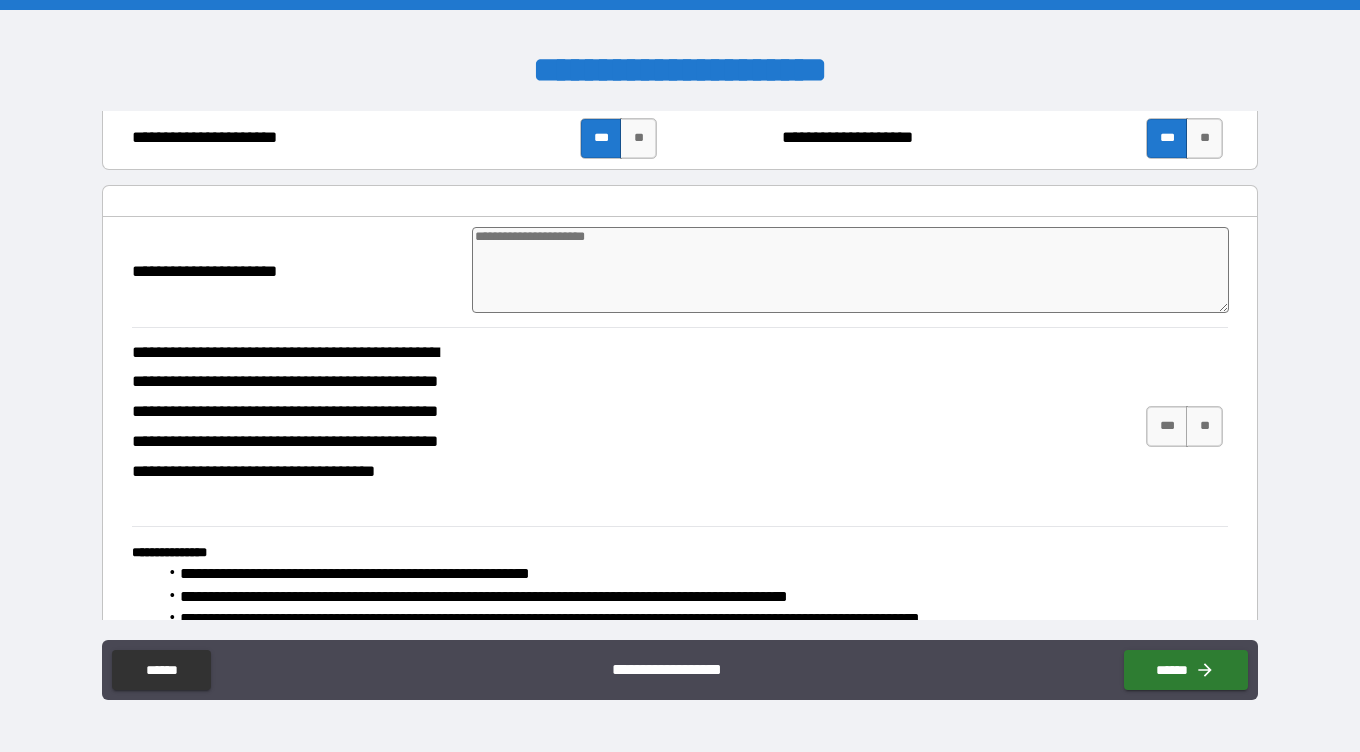 click at bounding box center [850, 270] 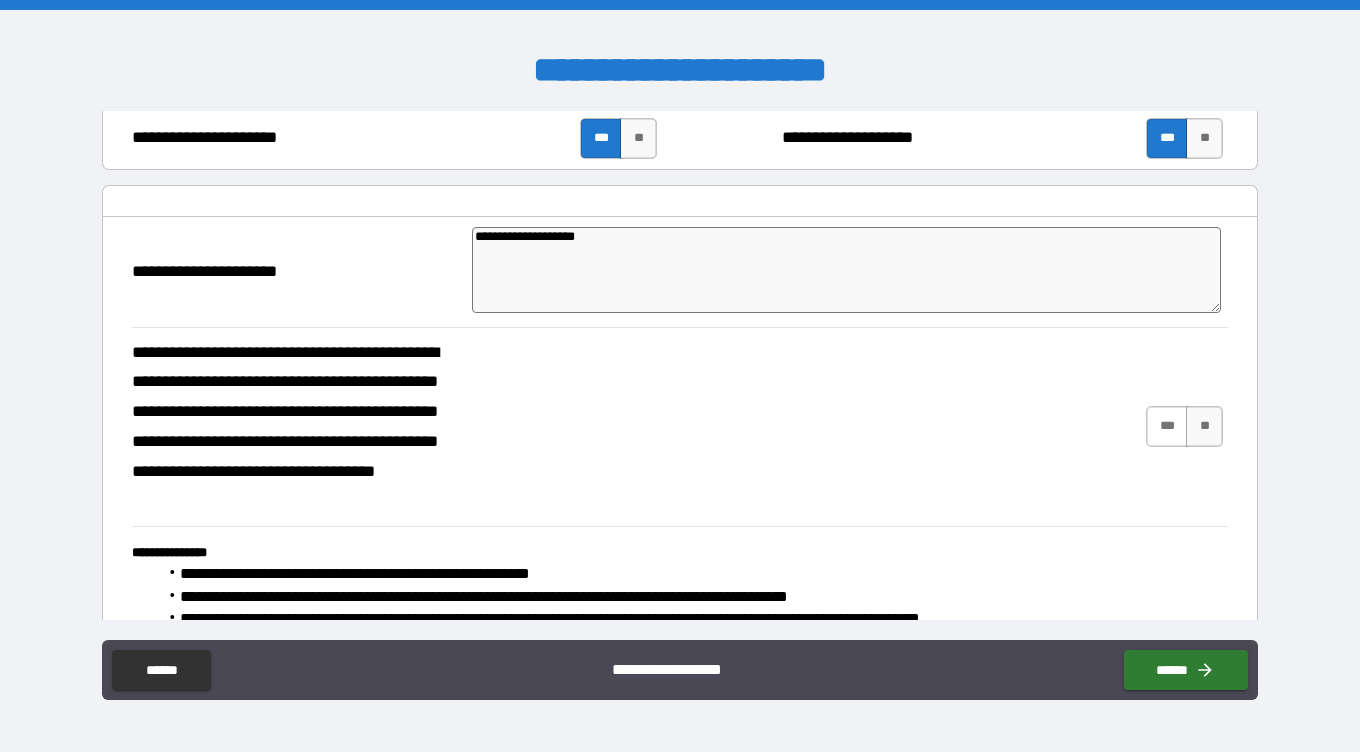 click on "***" at bounding box center (1167, 426) 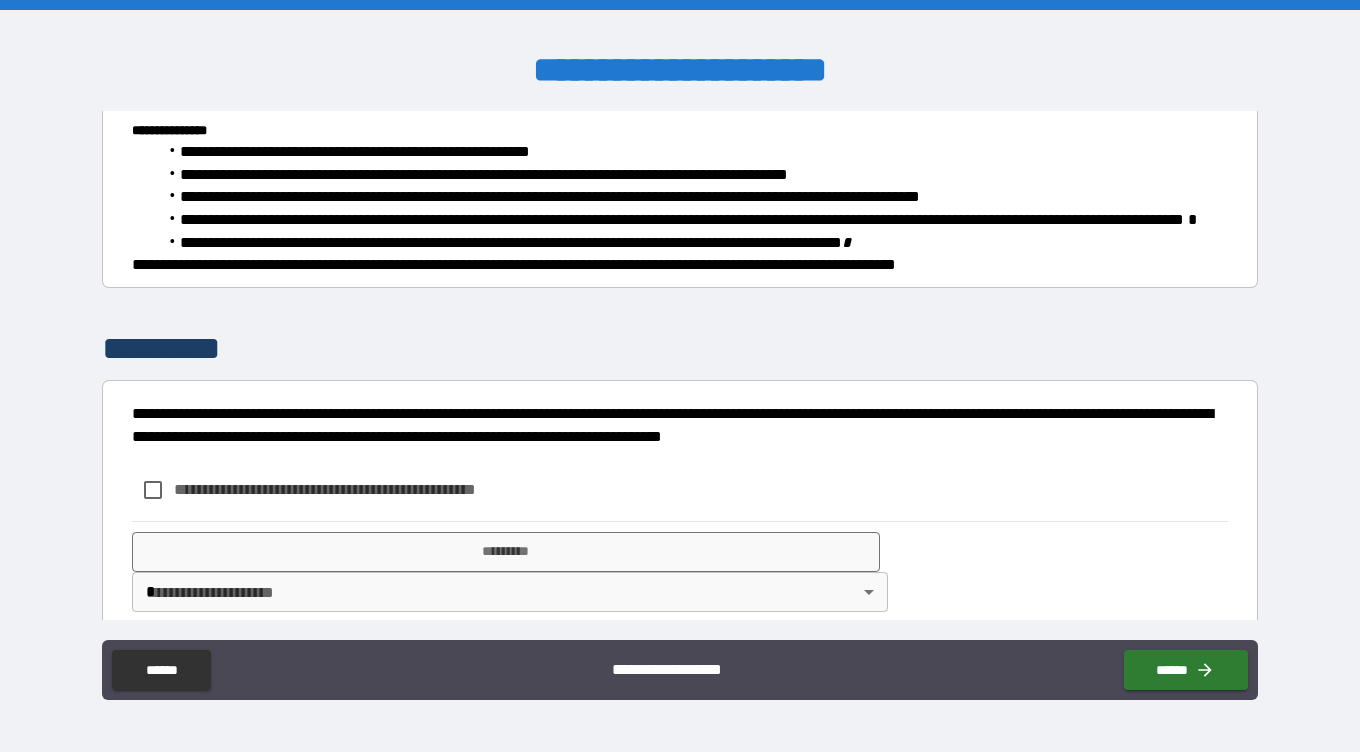 scroll, scrollTop: 1488, scrollLeft: 0, axis: vertical 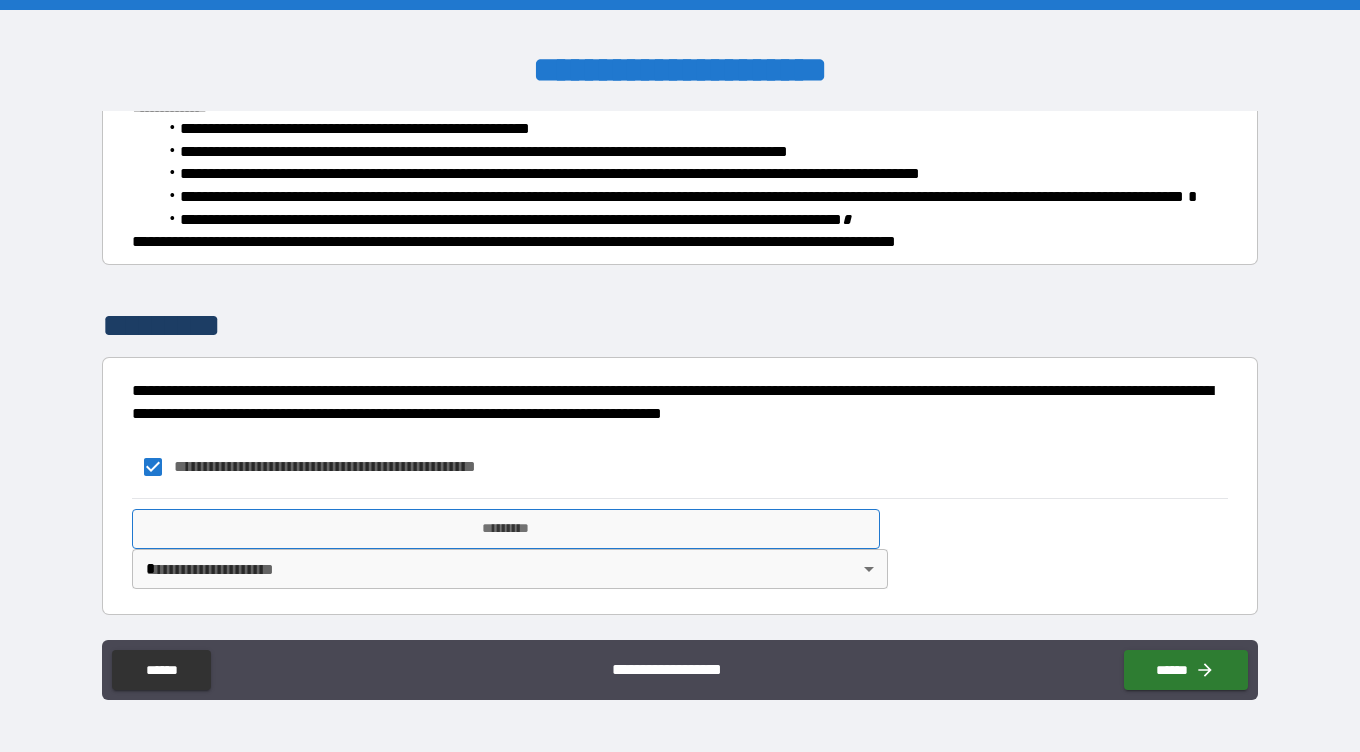 click on "*********" at bounding box center [506, 529] 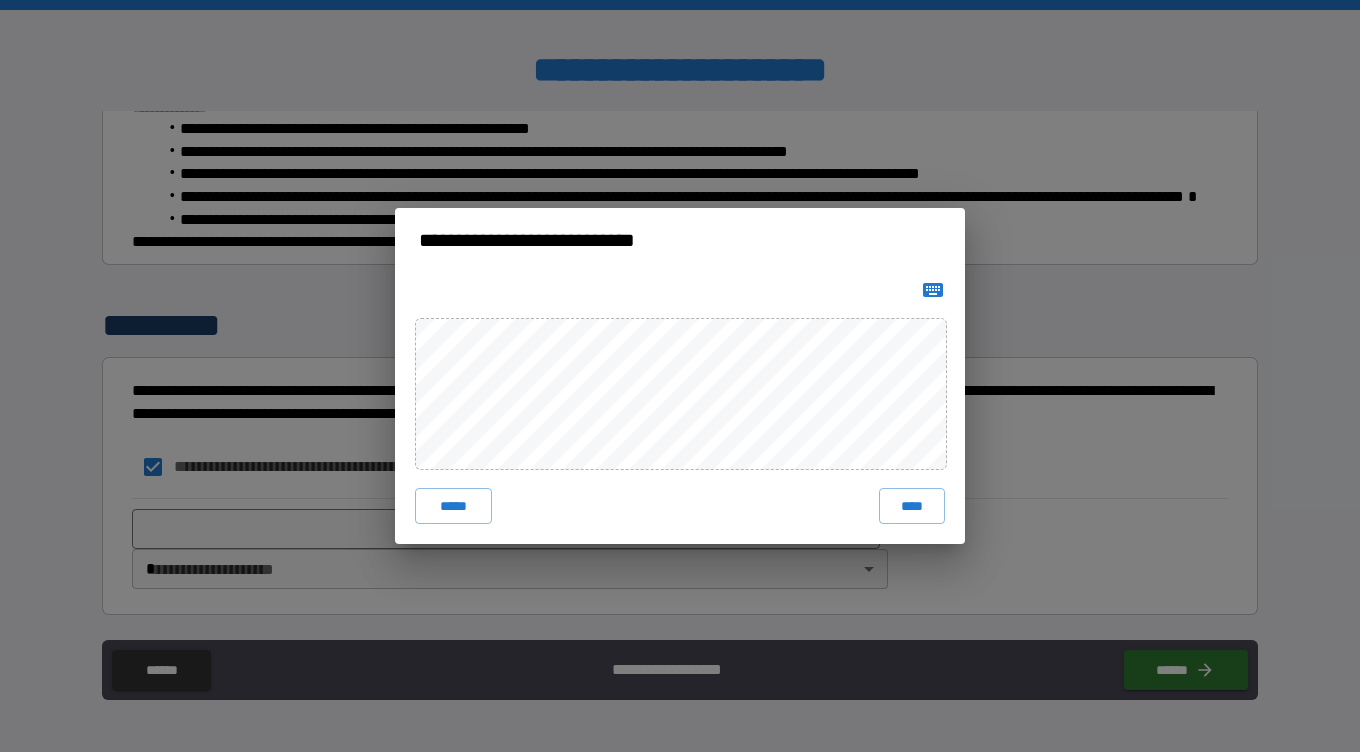 click at bounding box center (933, 290) 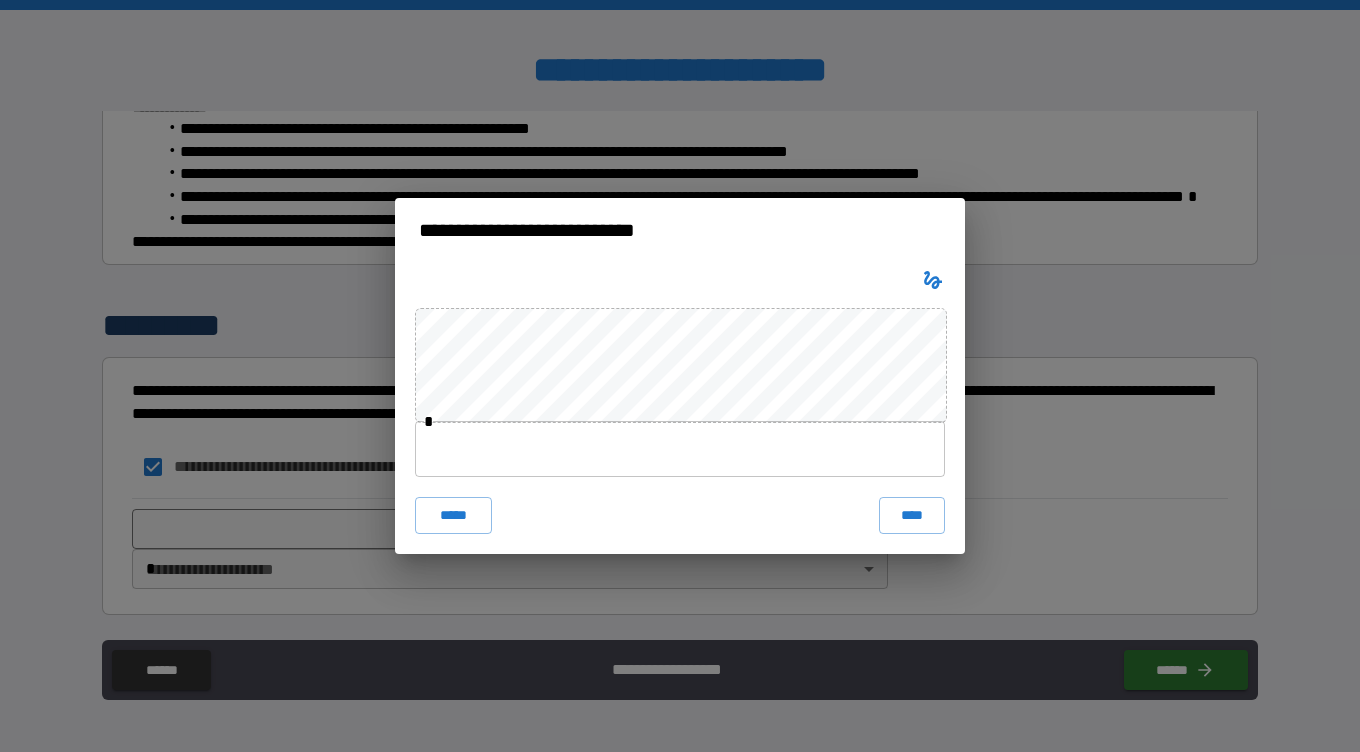click at bounding box center (680, 449) 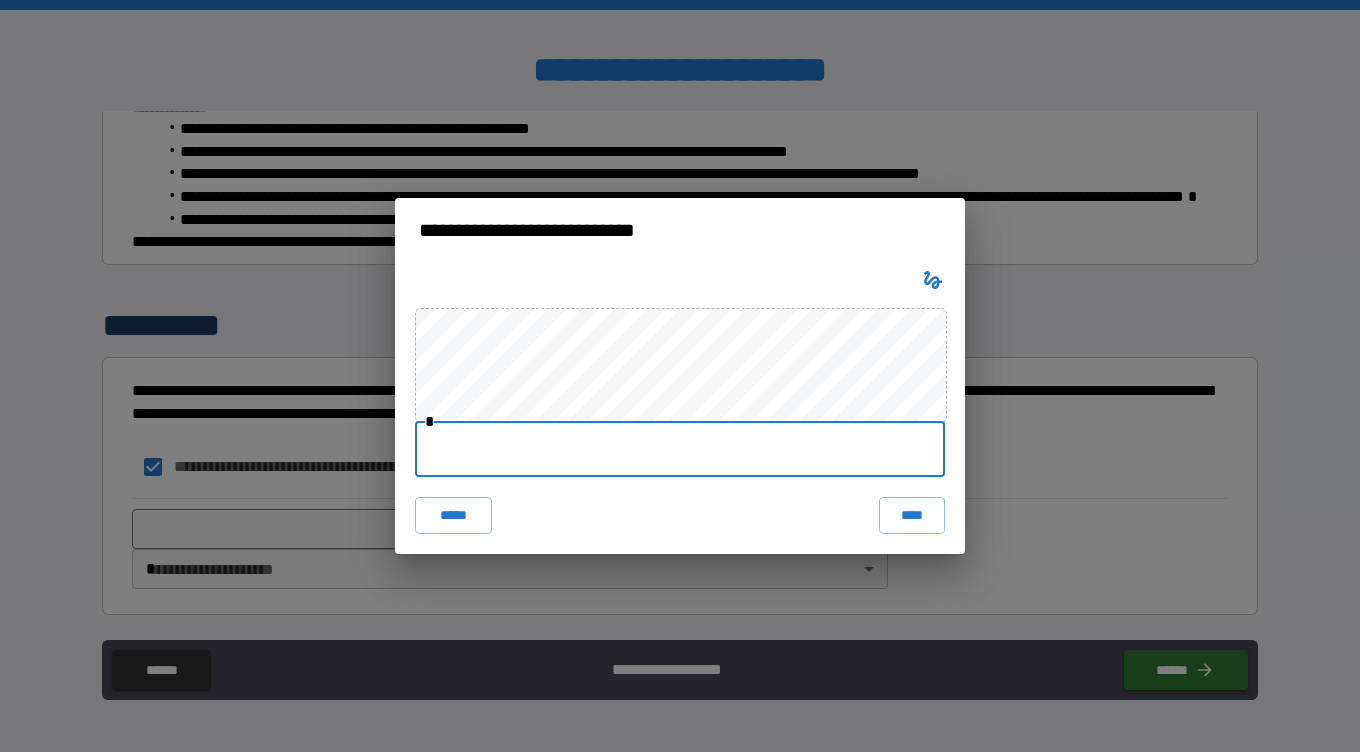 paste on "**********" 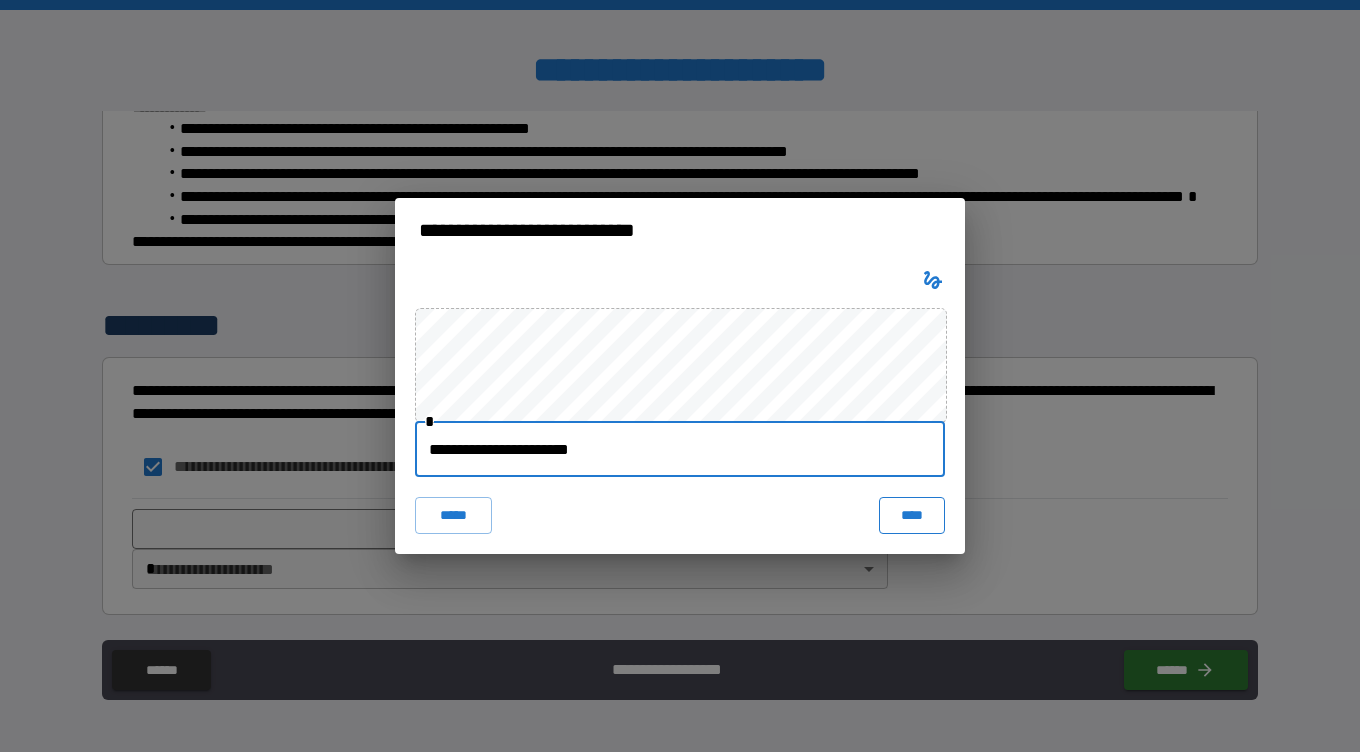 click on "****" at bounding box center [912, 515] 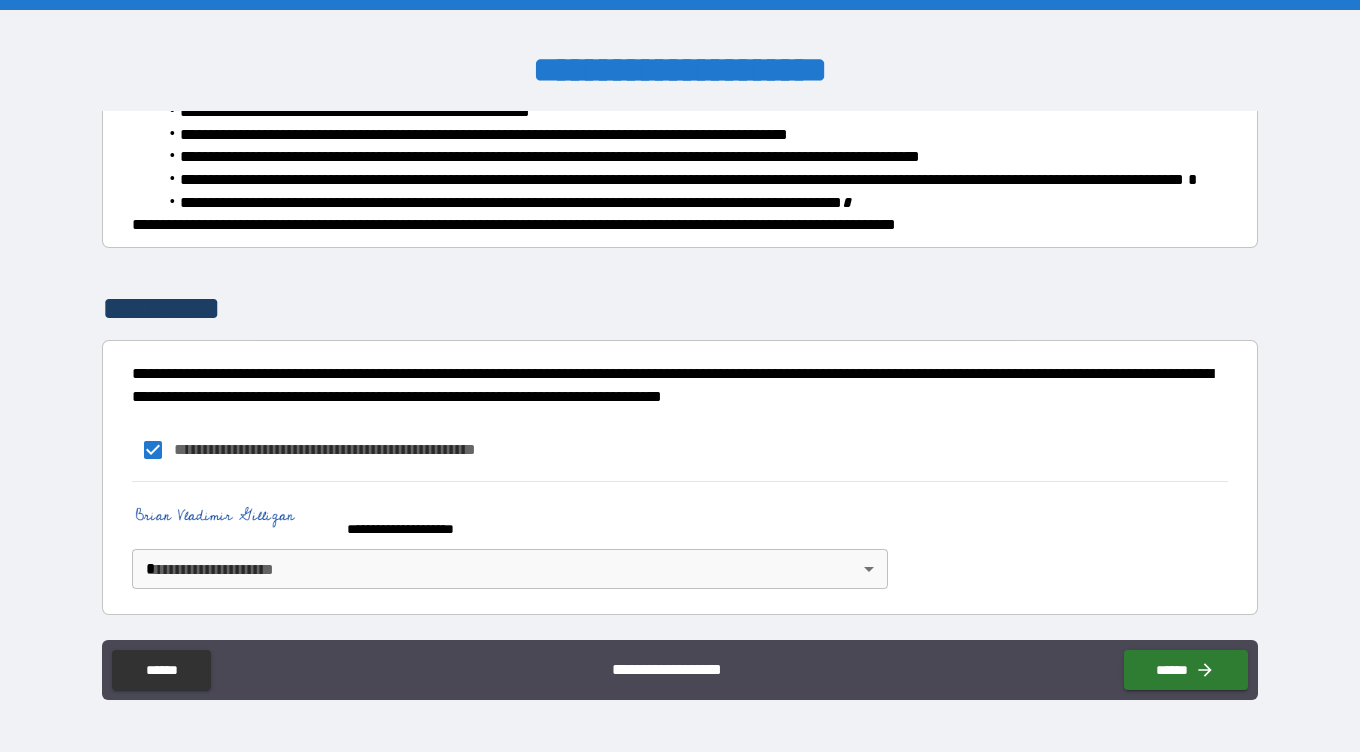 click on "**********" at bounding box center (680, 376) 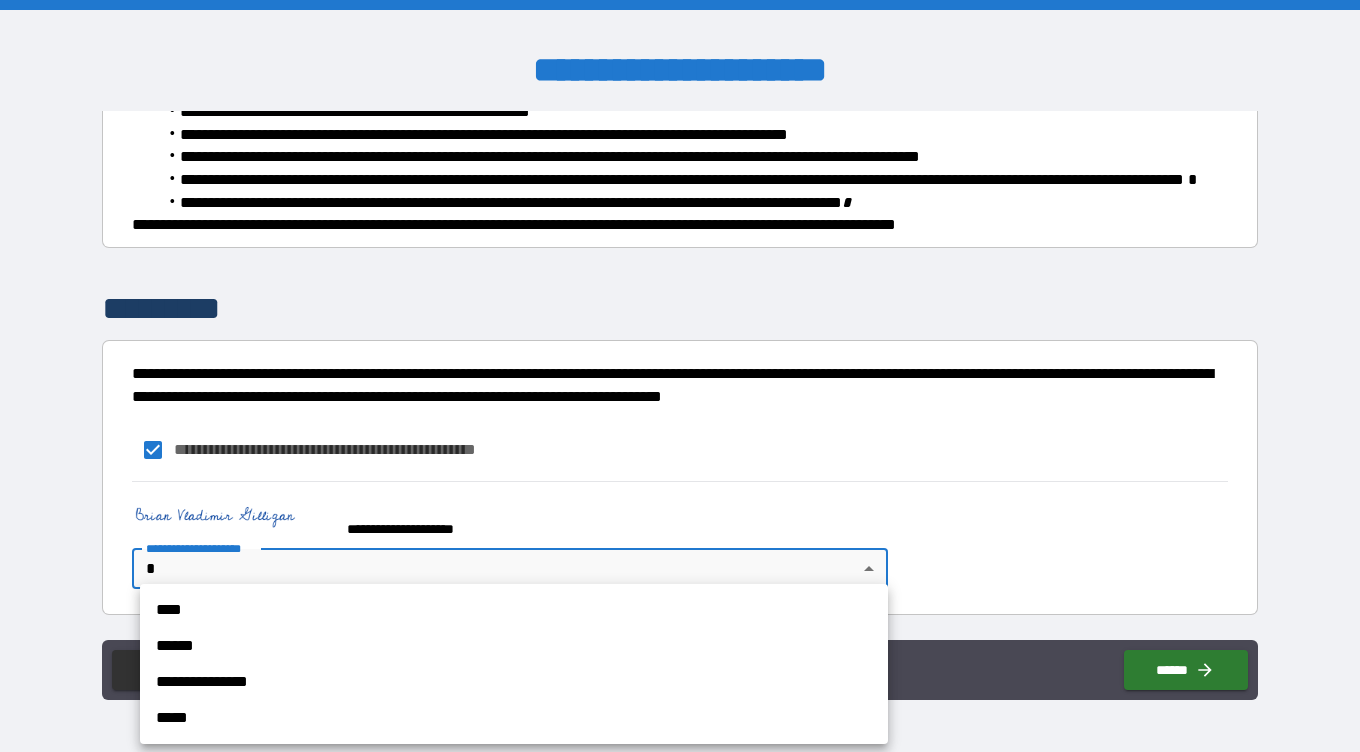 click on "****" at bounding box center (514, 610) 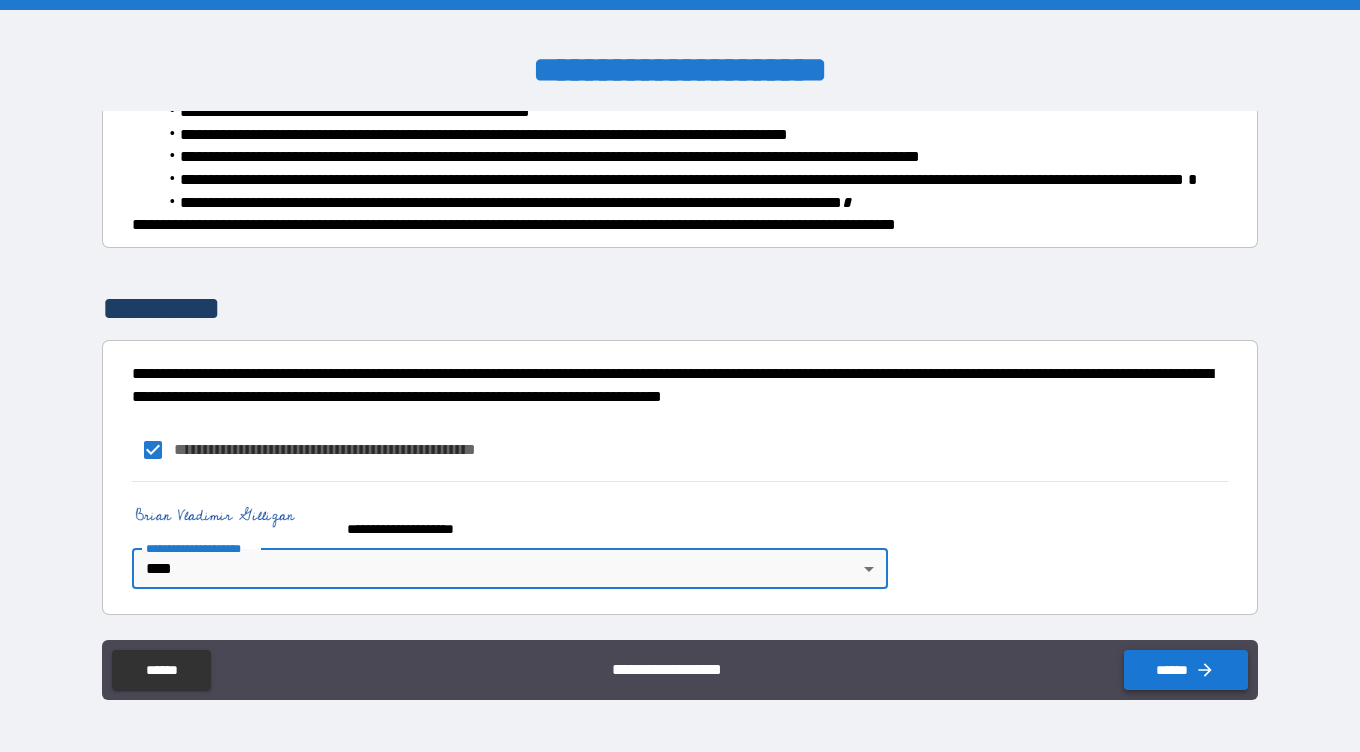 click 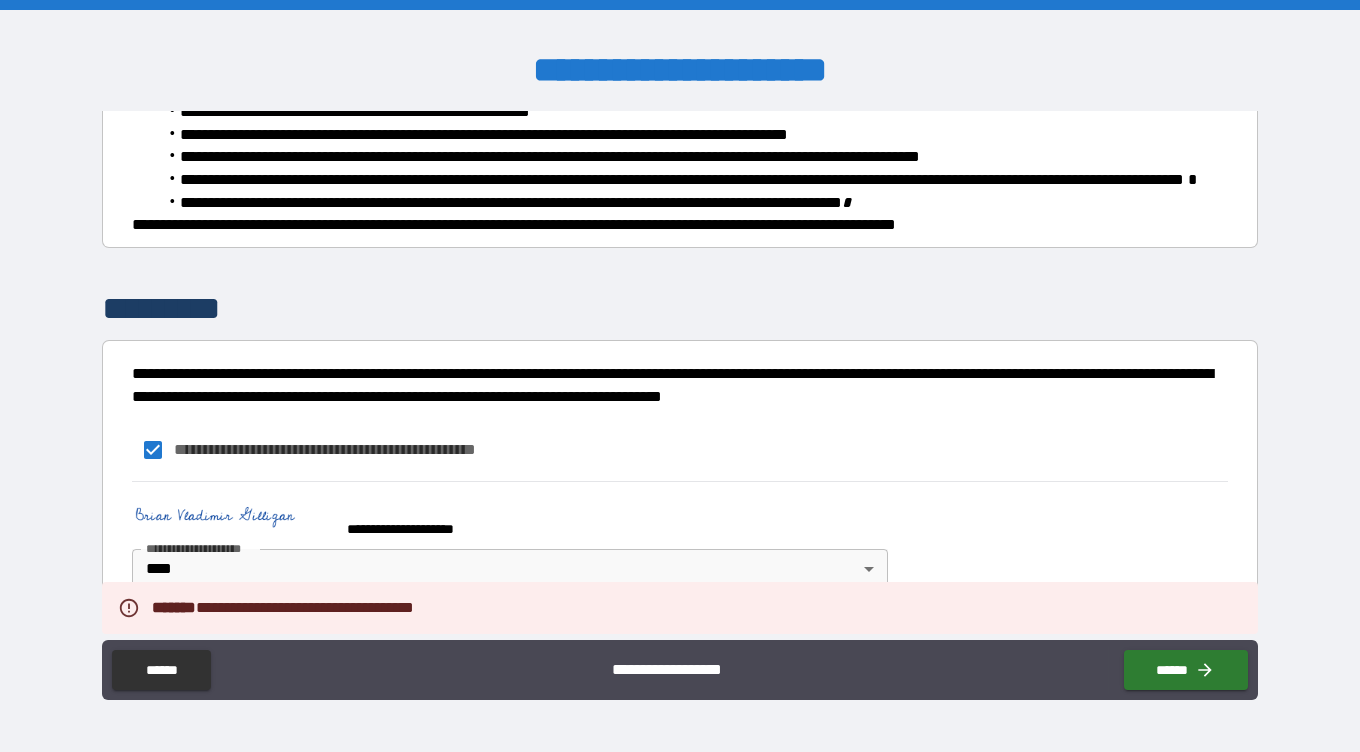 scroll, scrollTop: 1548, scrollLeft: 0, axis: vertical 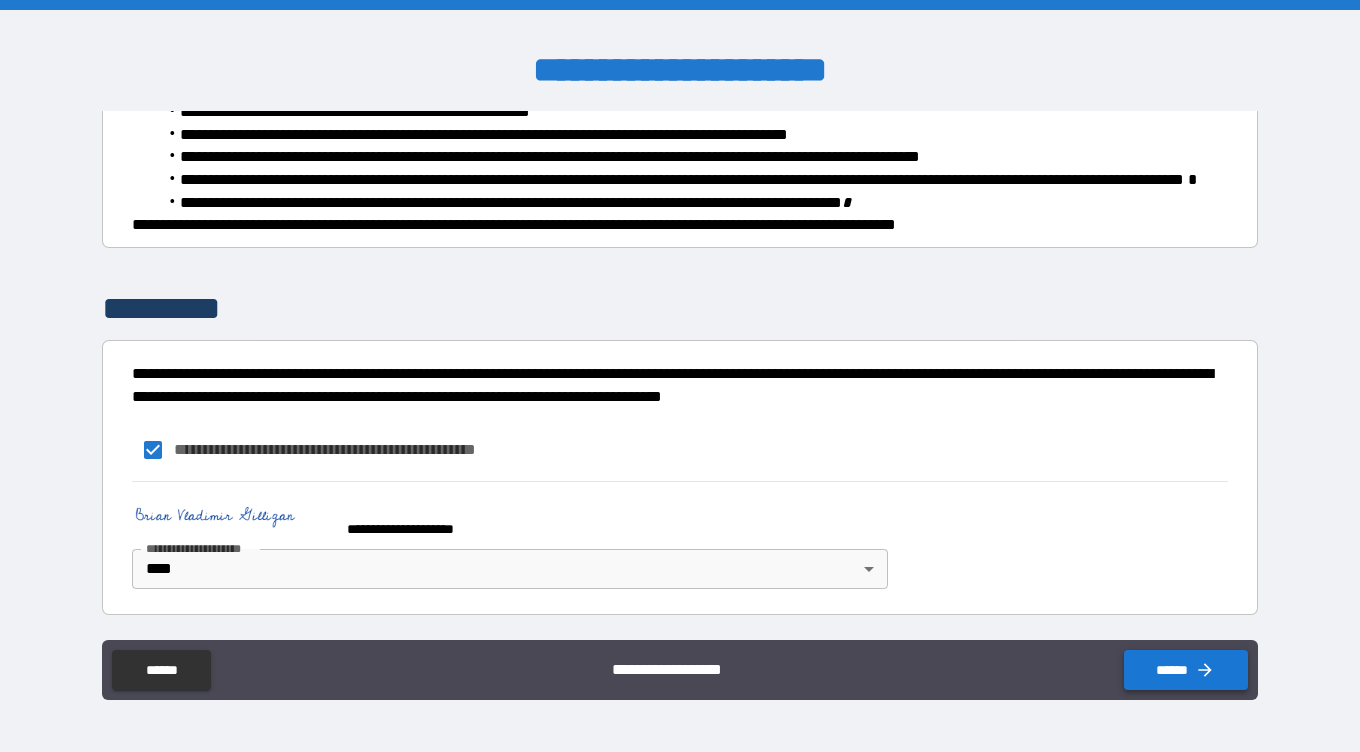 click on "******" at bounding box center (1186, 670) 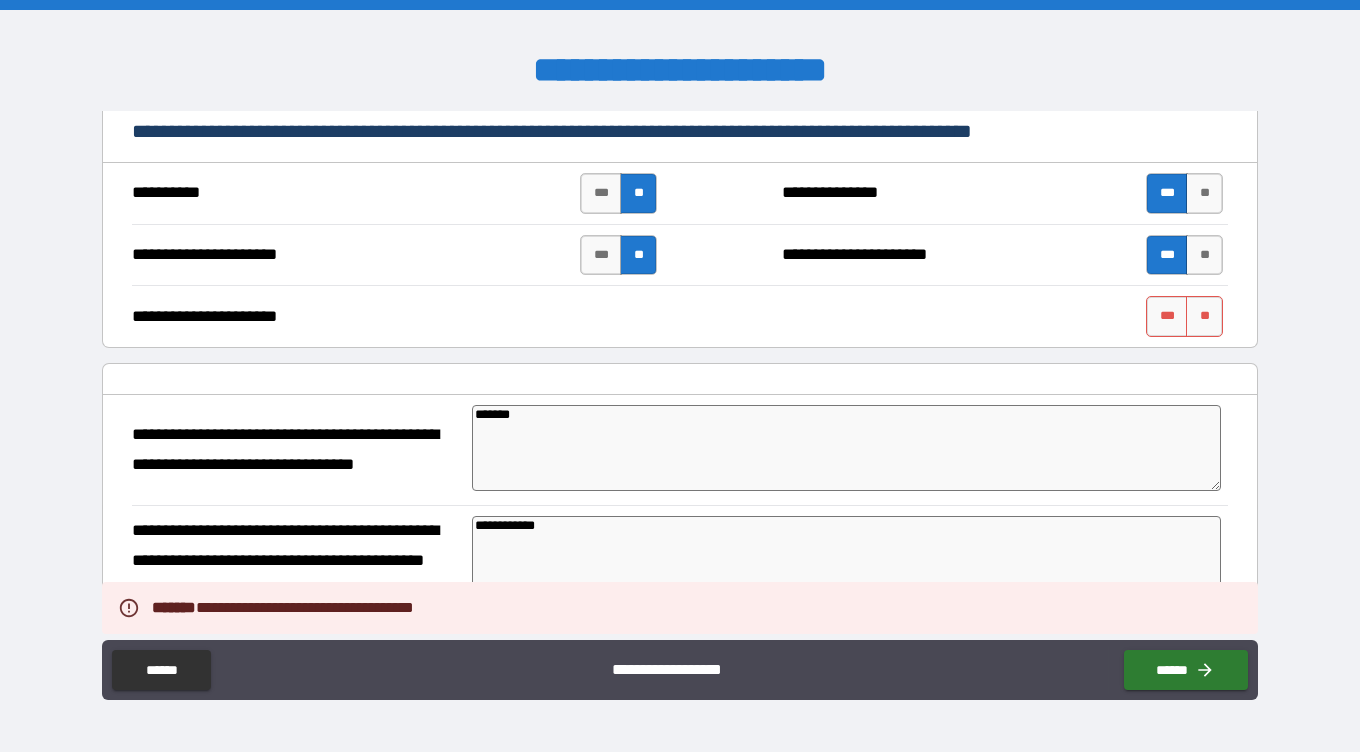 scroll, scrollTop: 336, scrollLeft: 0, axis: vertical 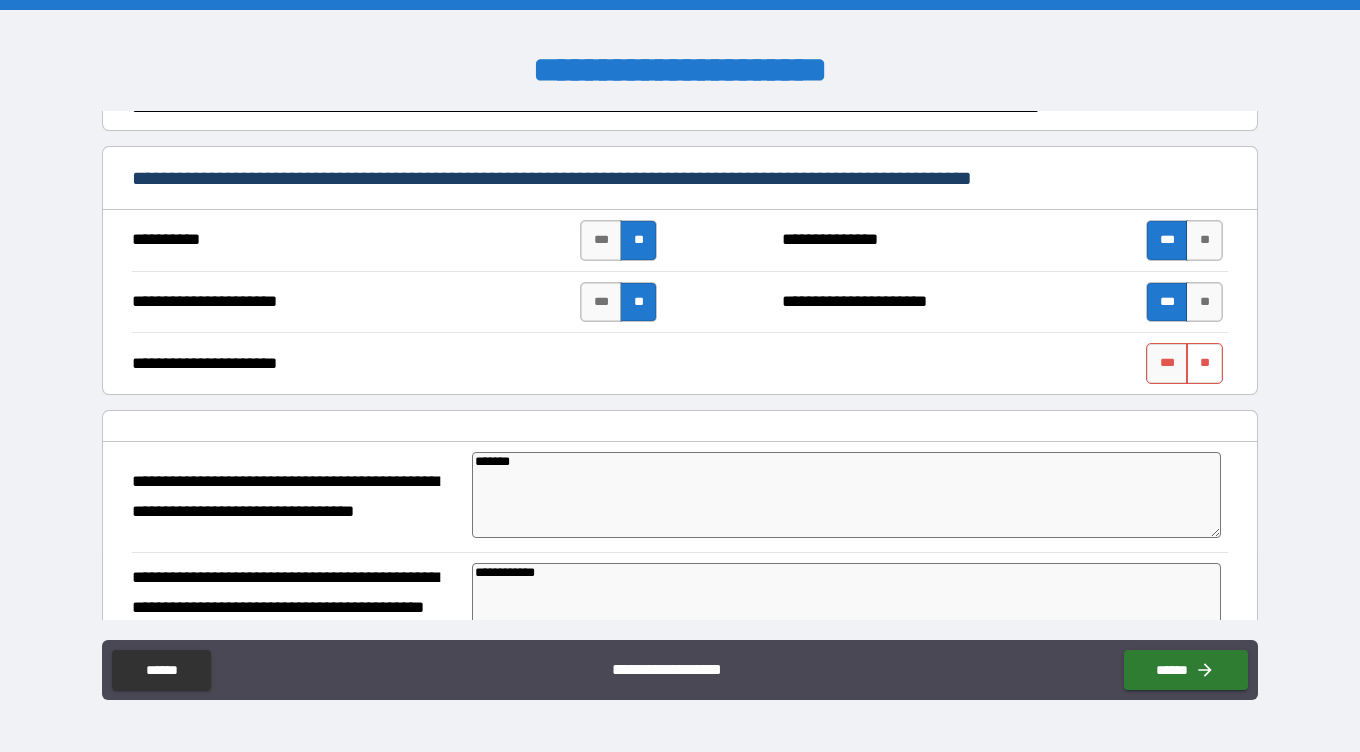 click on "**" at bounding box center [1204, 363] 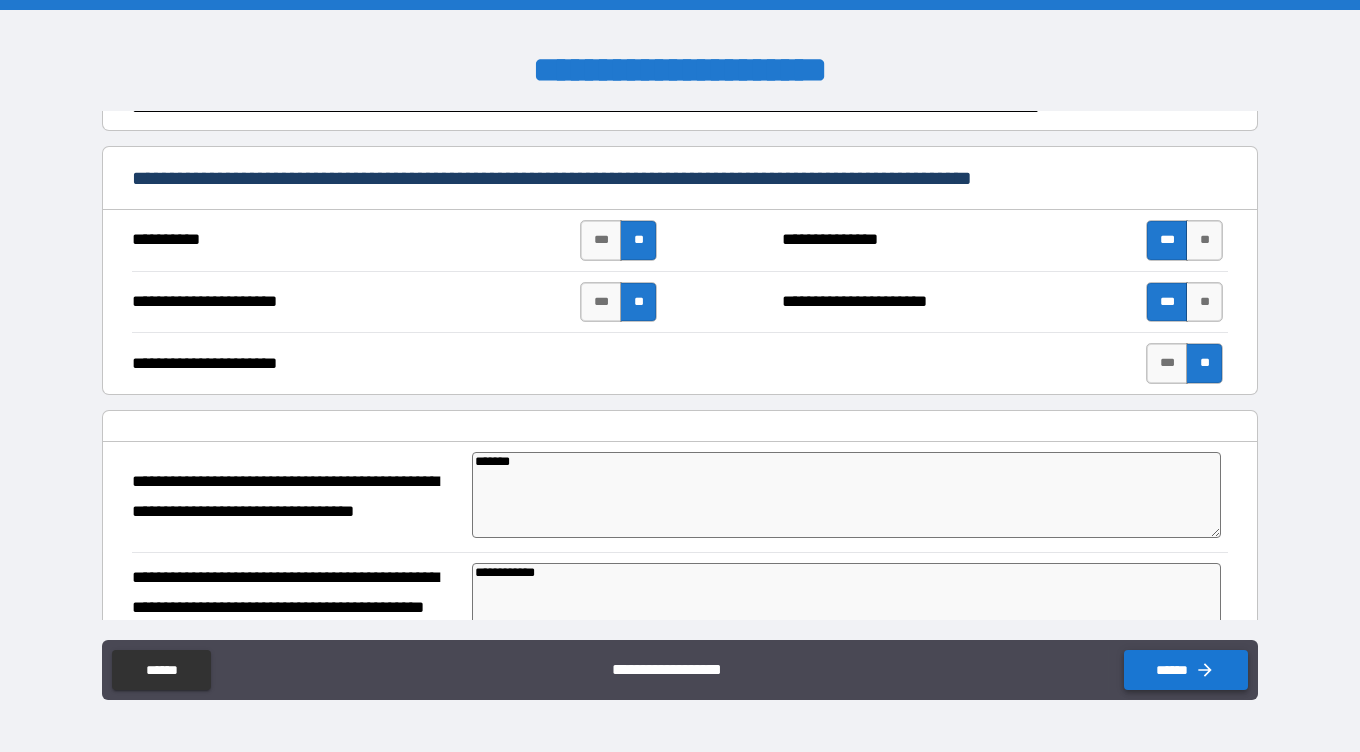 click on "******" at bounding box center [1186, 670] 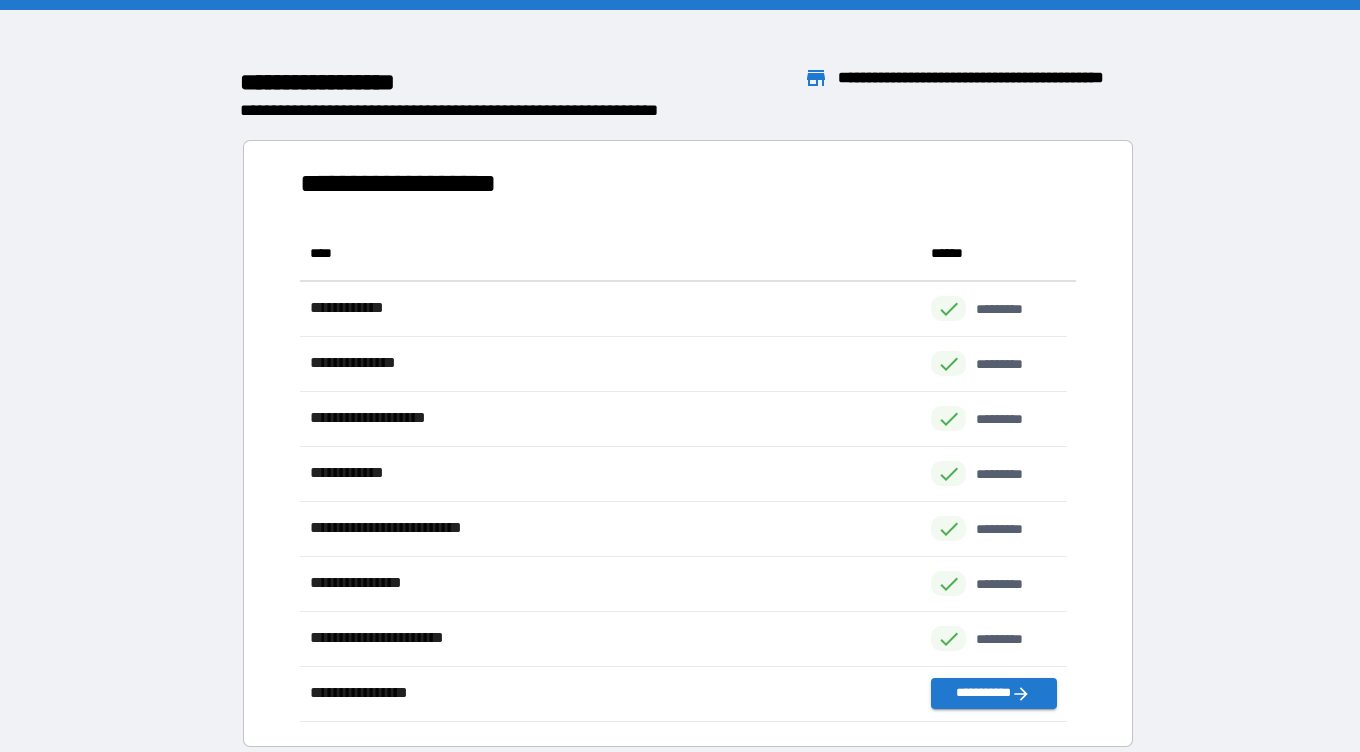 scroll, scrollTop: 16, scrollLeft: 16, axis: both 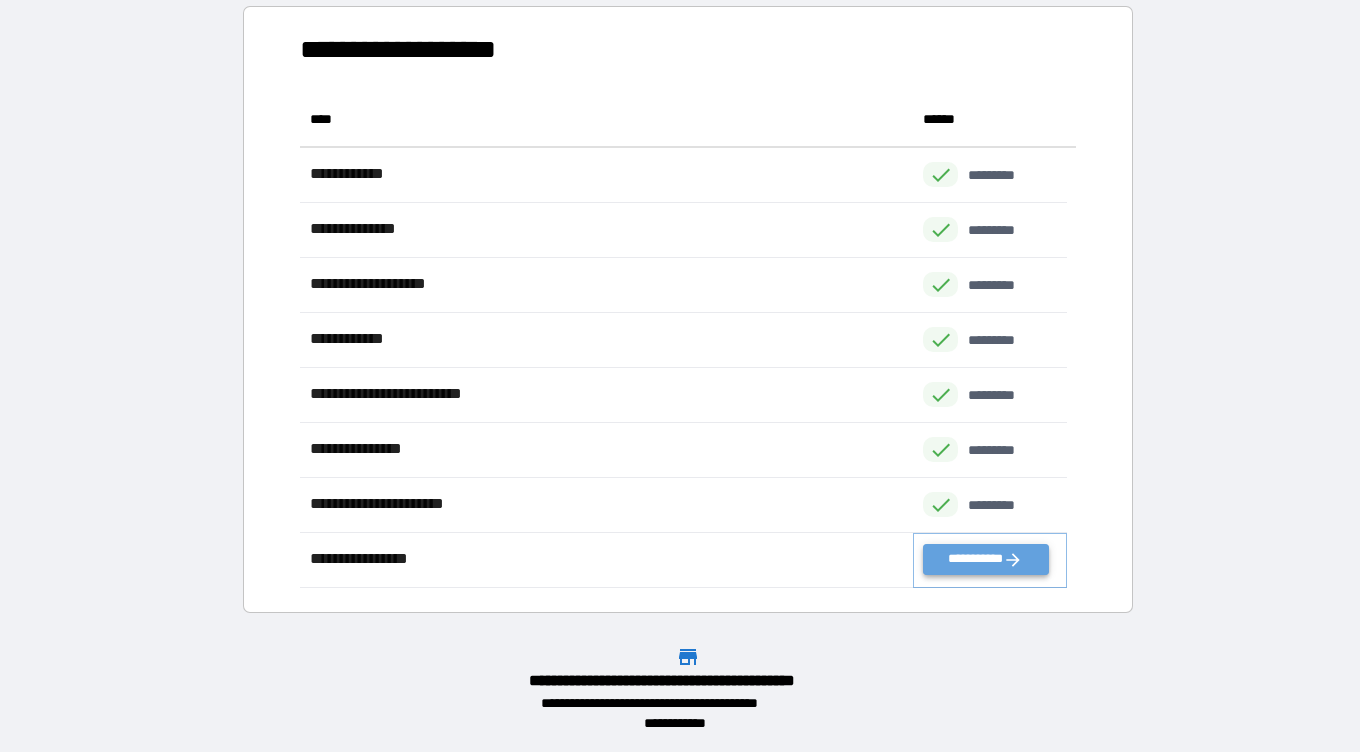 click on "**********" at bounding box center (985, 559) 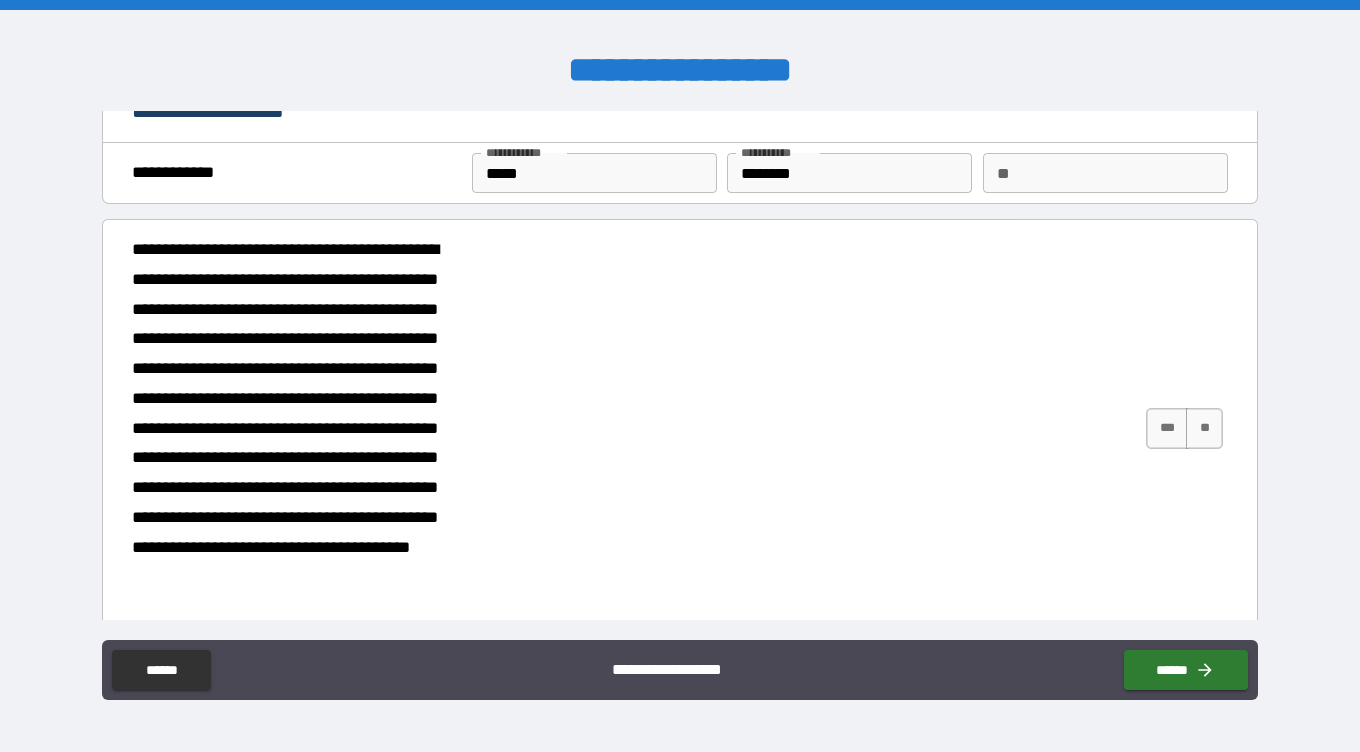 scroll, scrollTop: 89, scrollLeft: 0, axis: vertical 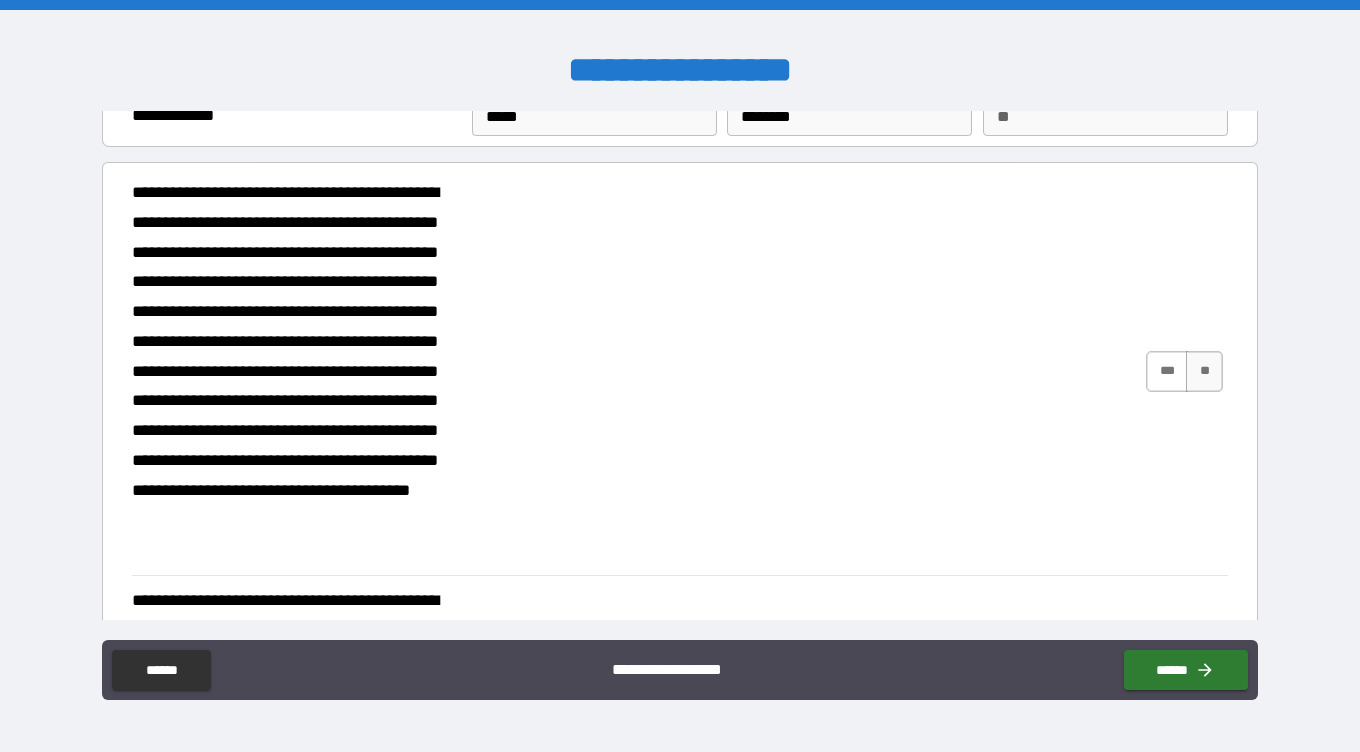 click on "***" at bounding box center (1167, 371) 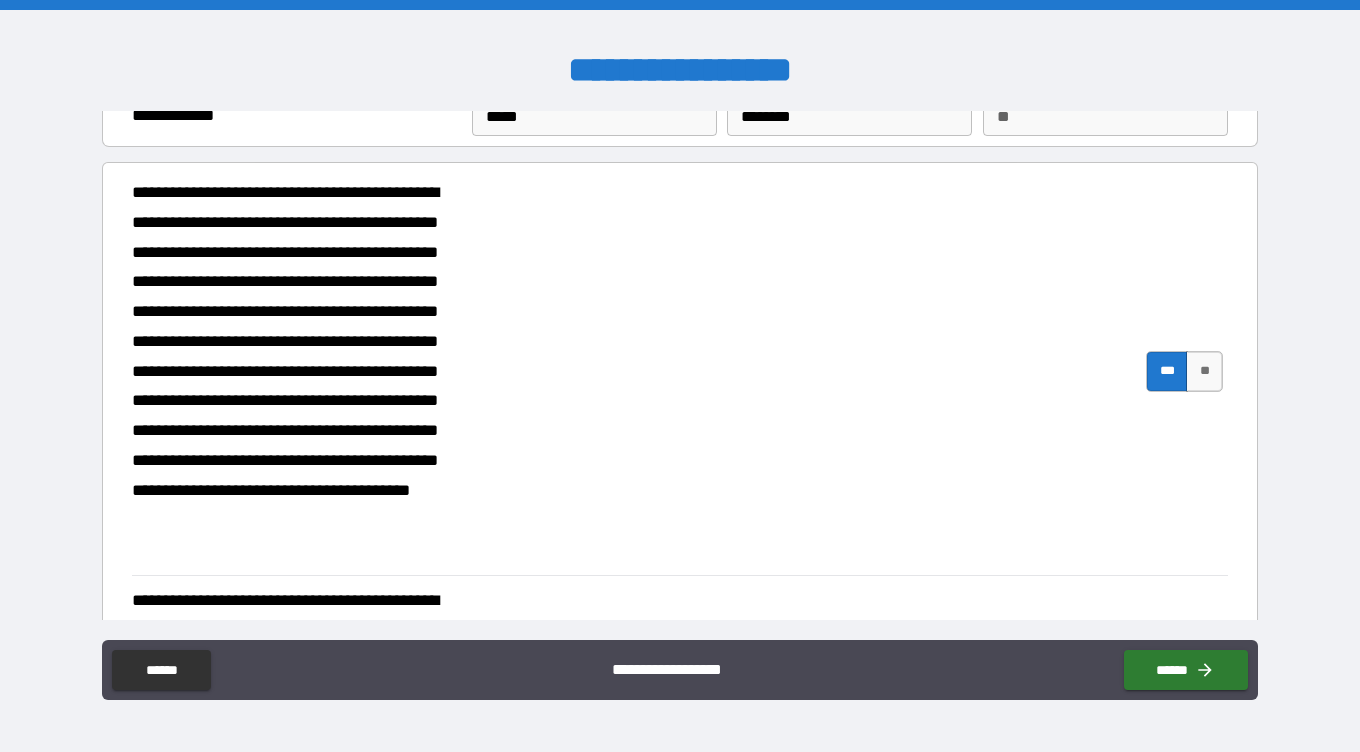 scroll, scrollTop: 480, scrollLeft: 0, axis: vertical 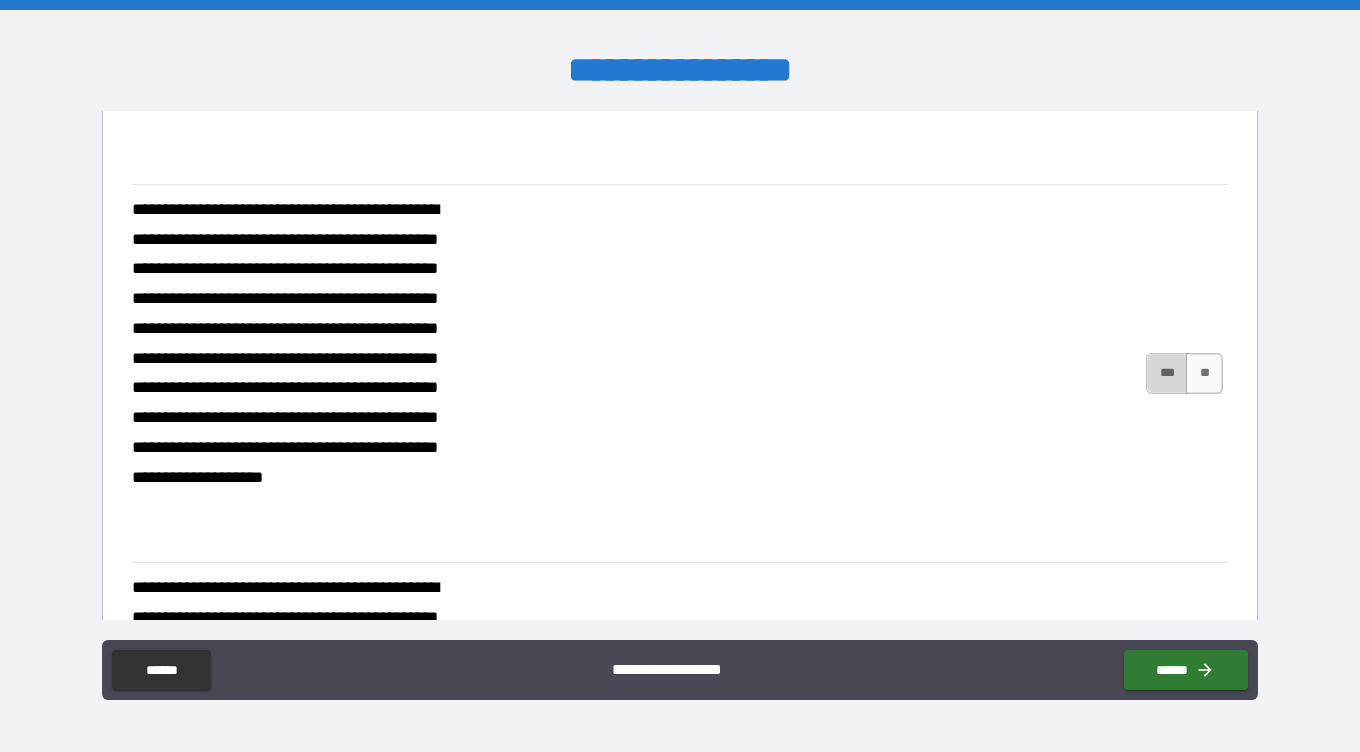 click on "***" at bounding box center [1167, 373] 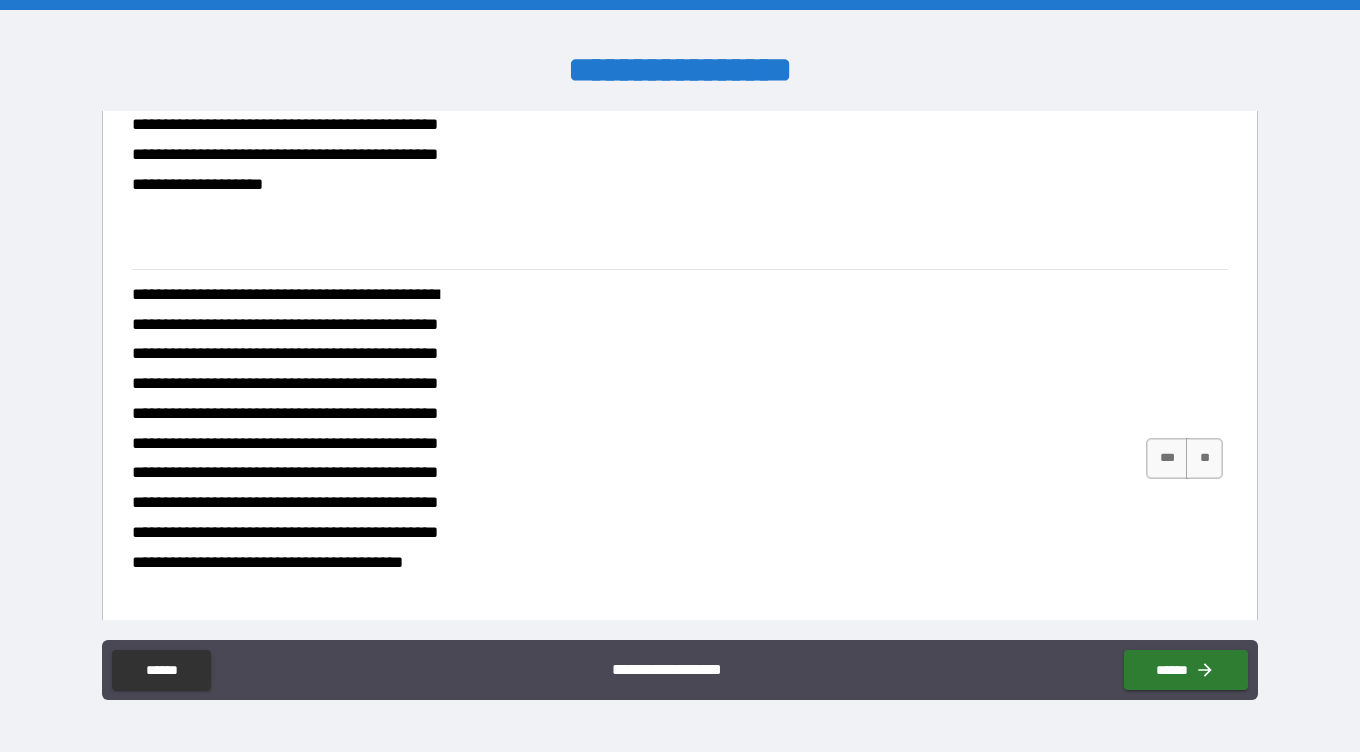 scroll, scrollTop: 774, scrollLeft: 0, axis: vertical 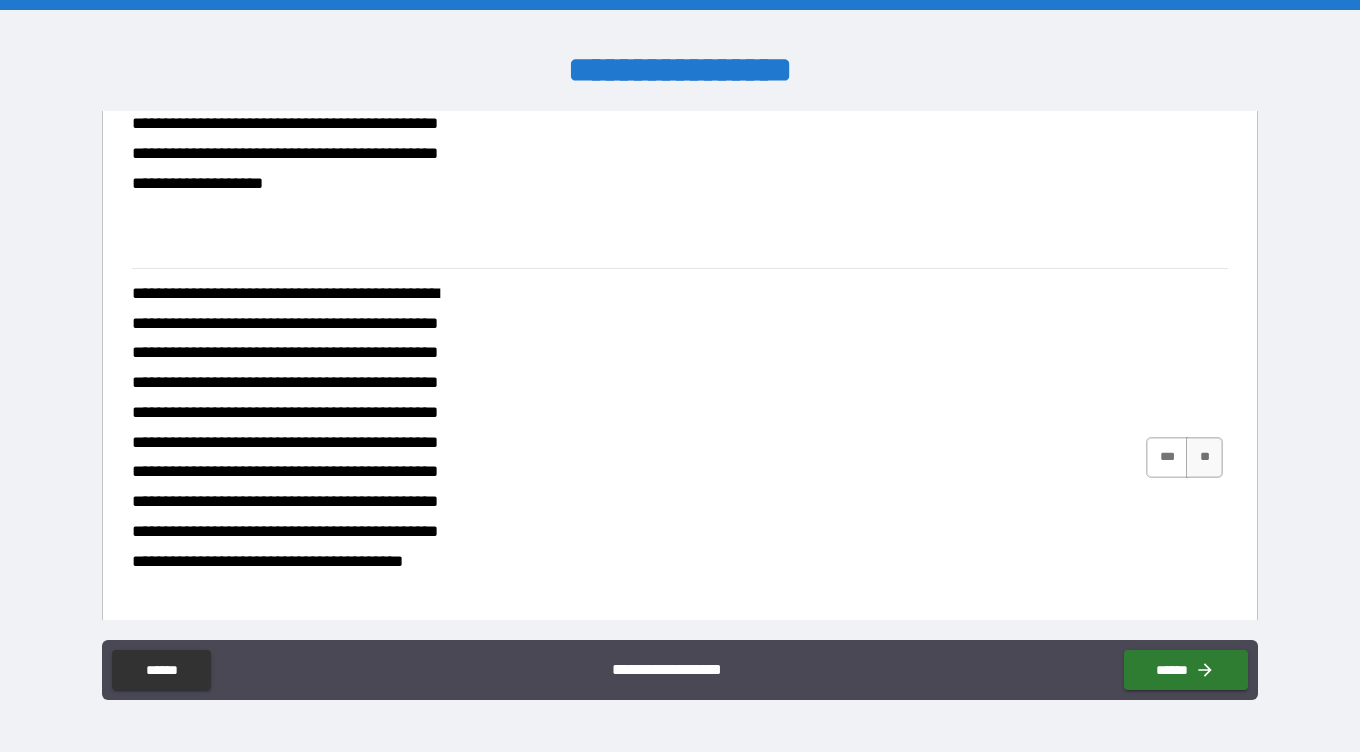 click on "***" at bounding box center [1167, 457] 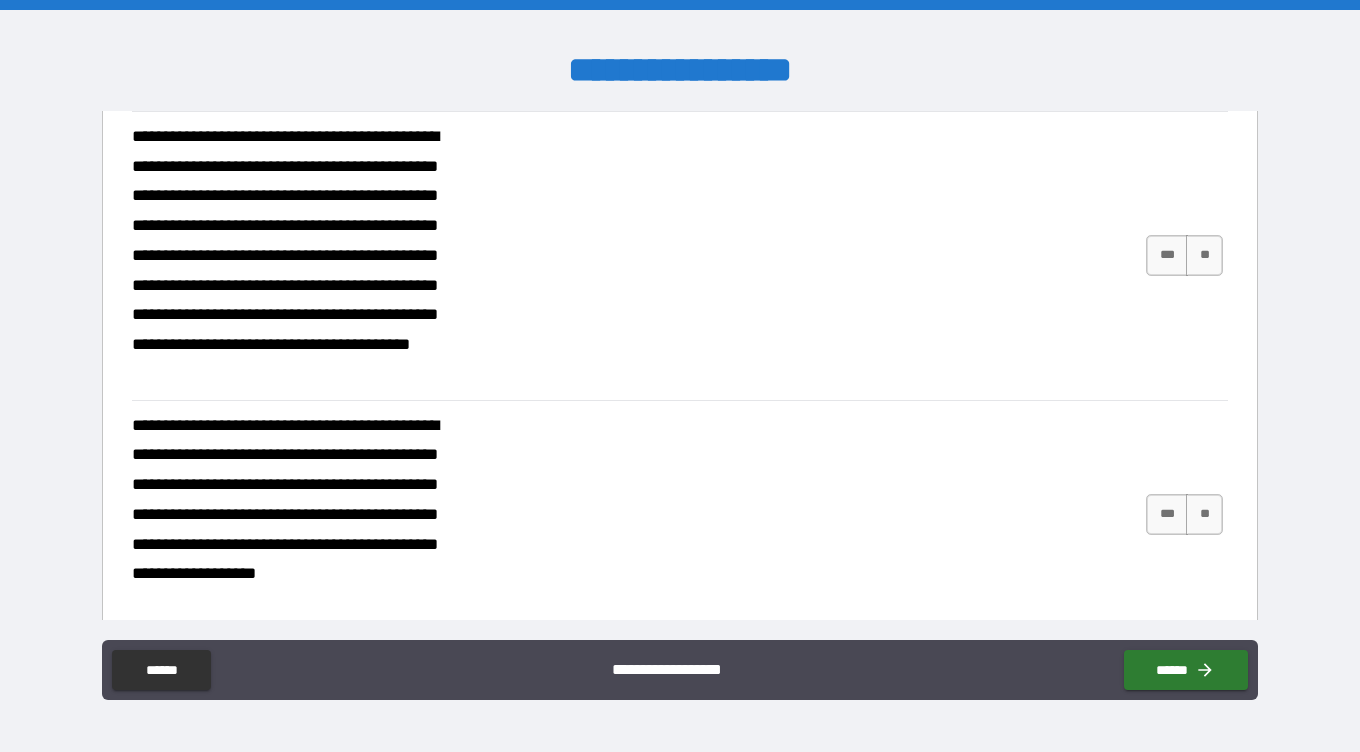 scroll, scrollTop: 1287, scrollLeft: 0, axis: vertical 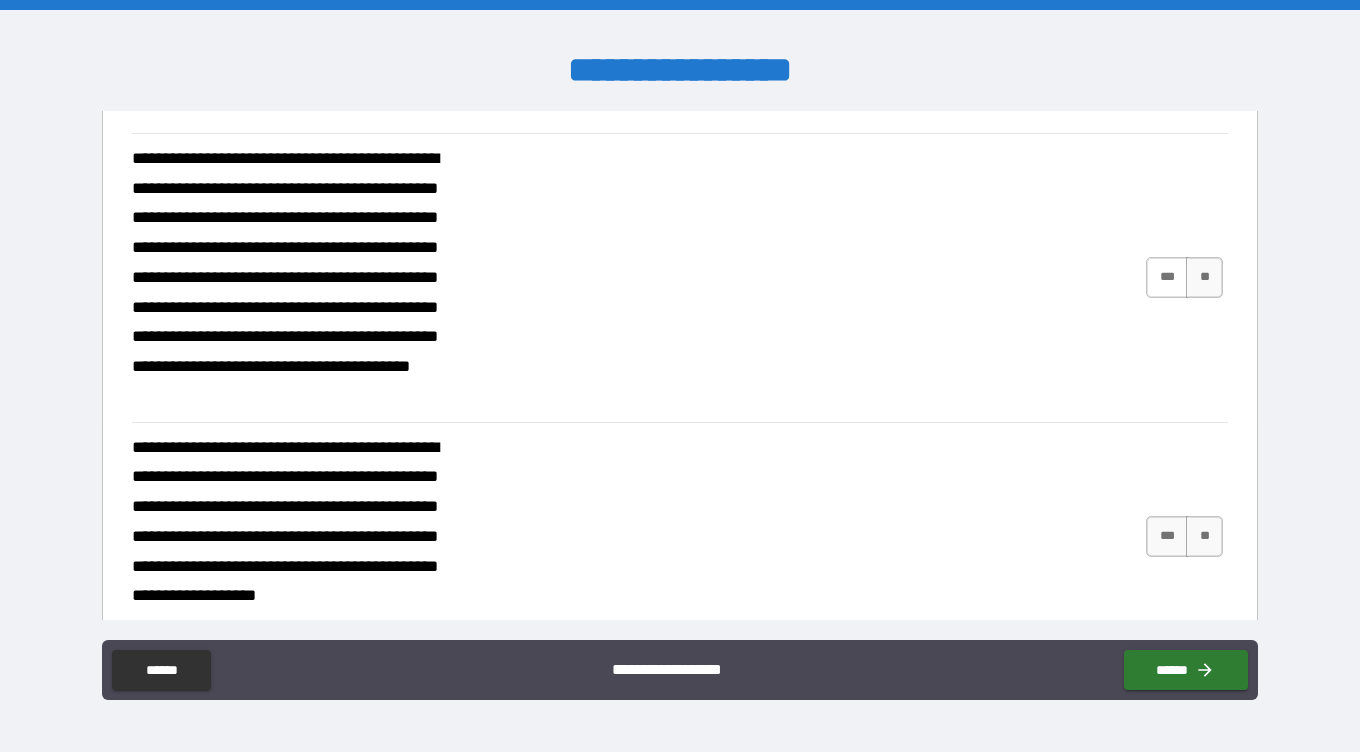 click on "***" at bounding box center [1167, 277] 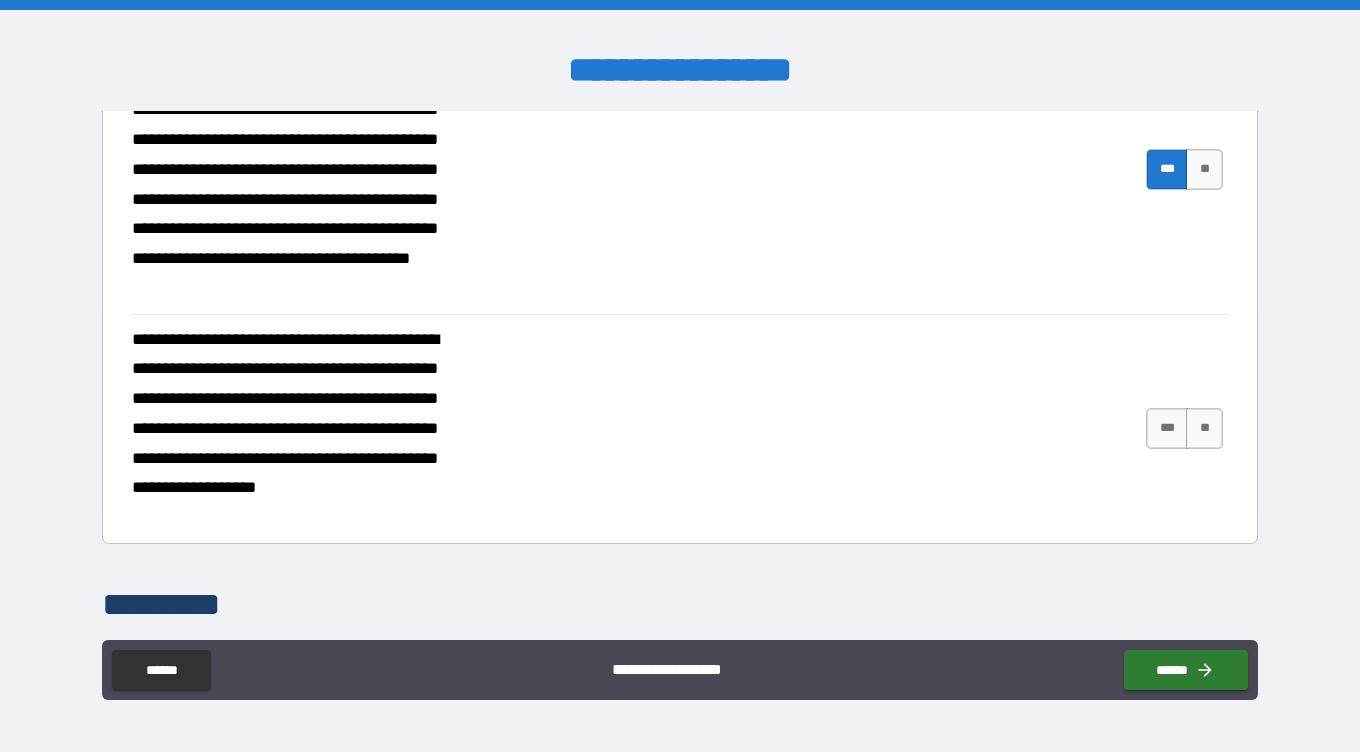 scroll, scrollTop: 1404, scrollLeft: 0, axis: vertical 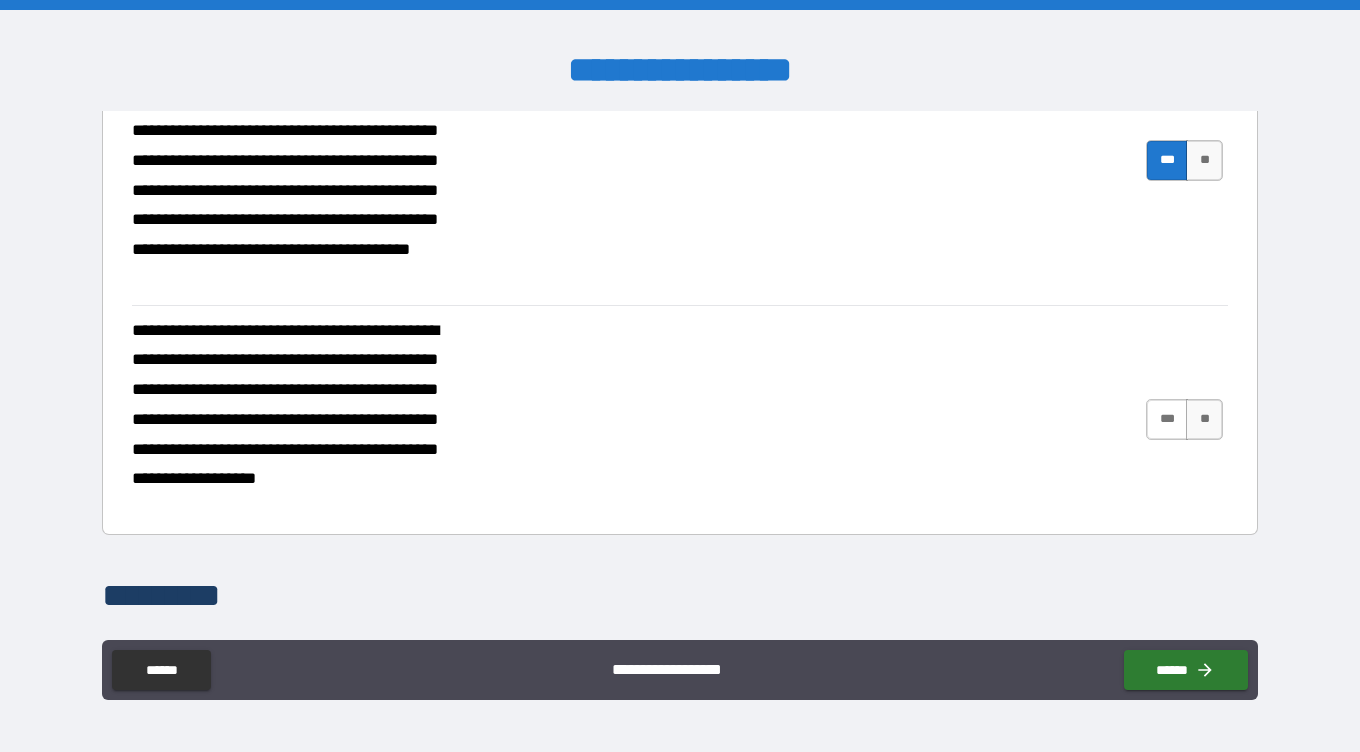 click on "***" at bounding box center (1167, 419) 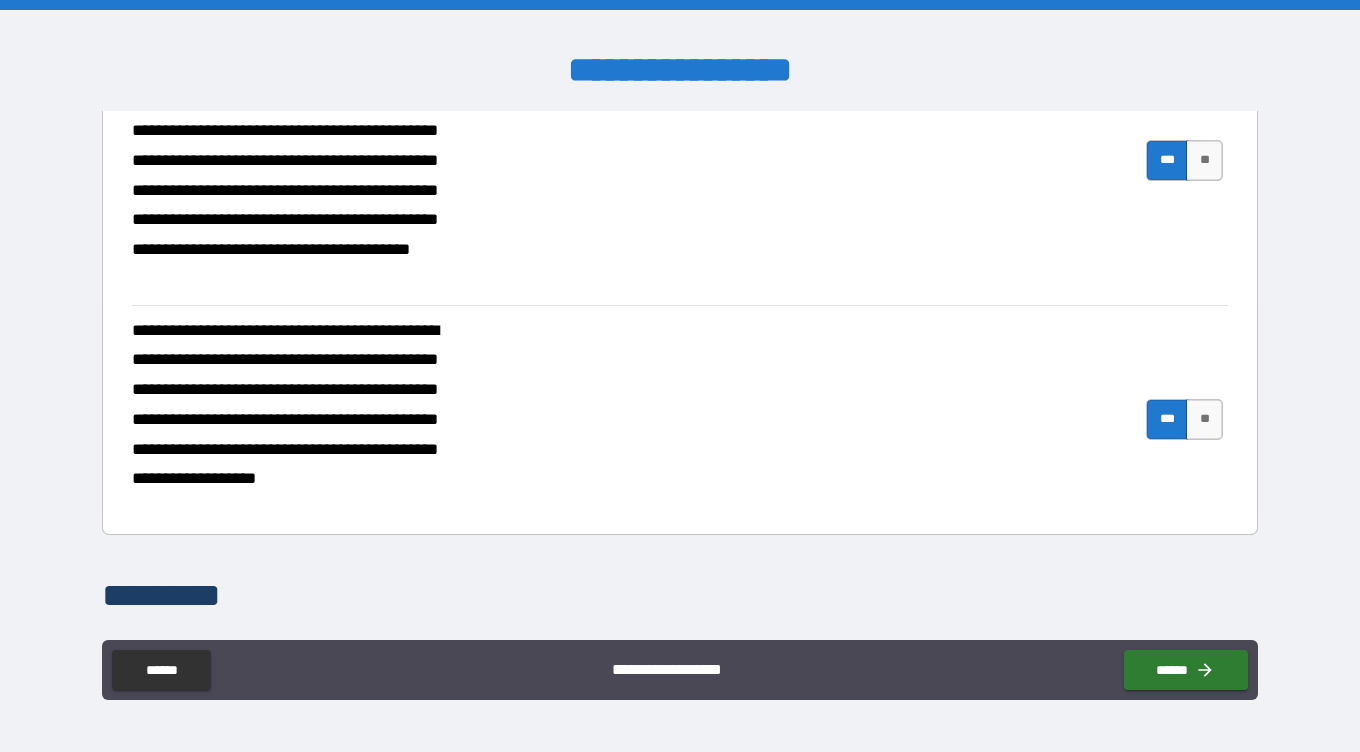 scroll, scrollTop: 1673, scrollLeft: 0, axis: vertical 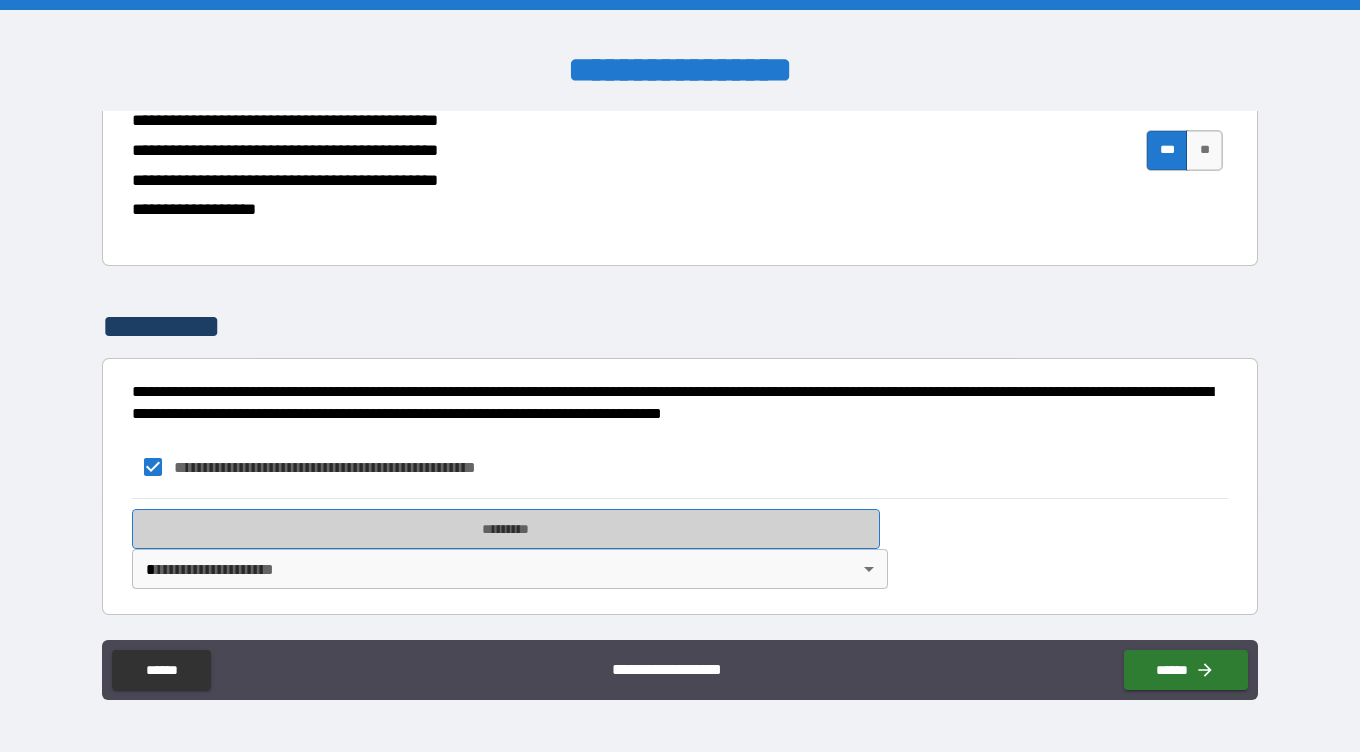 click on "*********" at bounding box center [506, 529] 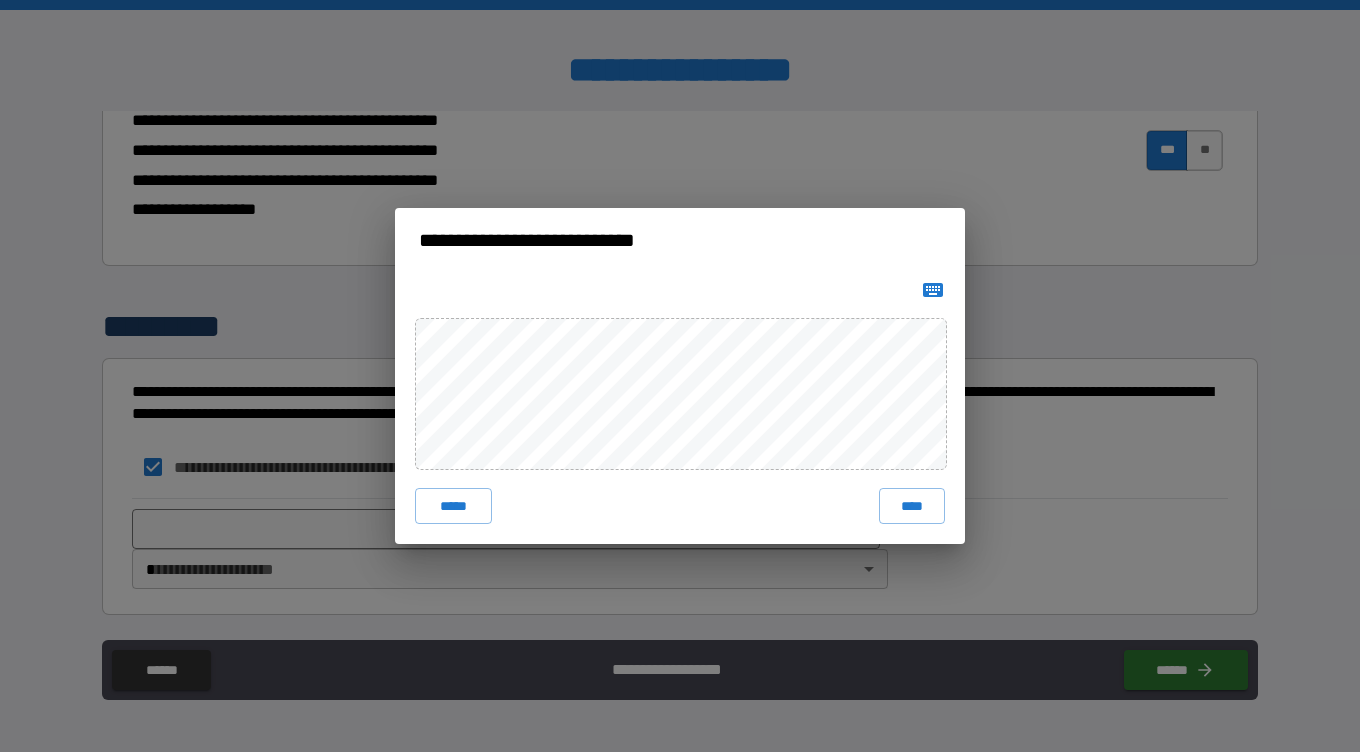 click 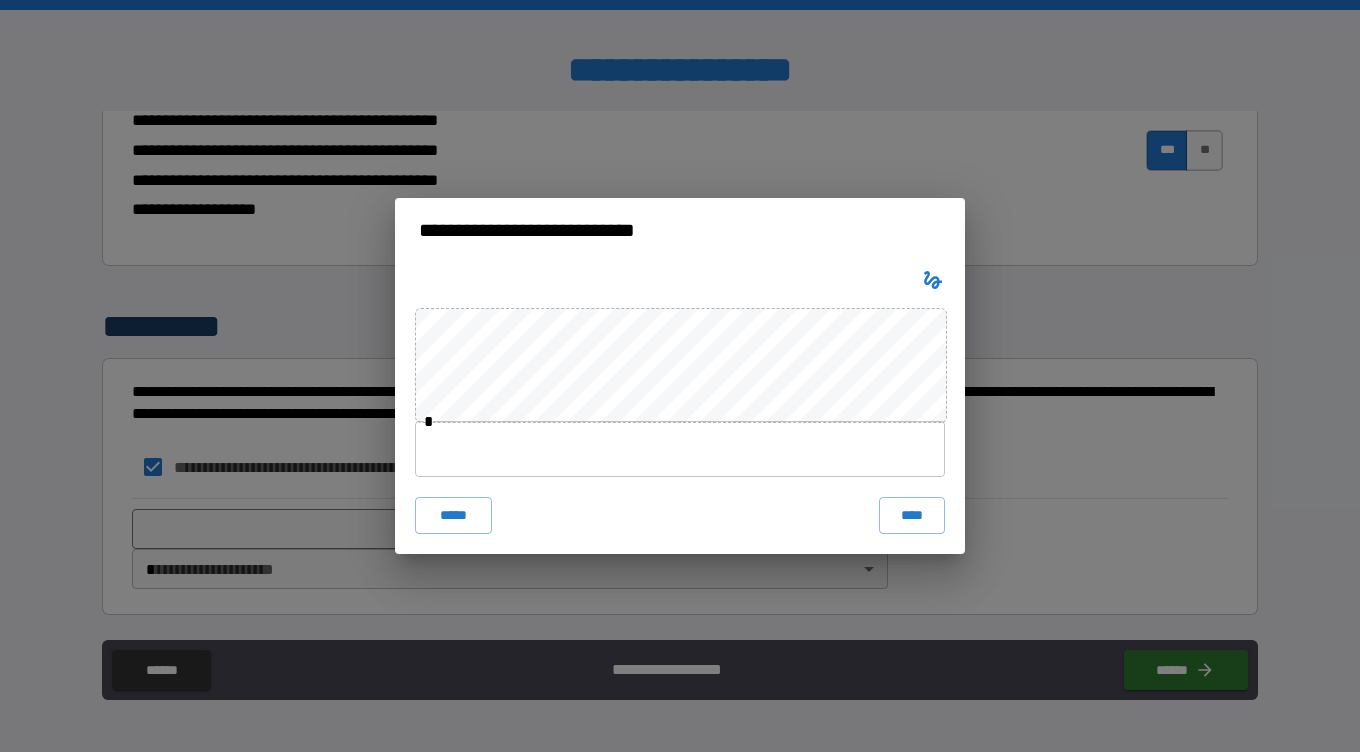 click at bounding box center (680, 449) 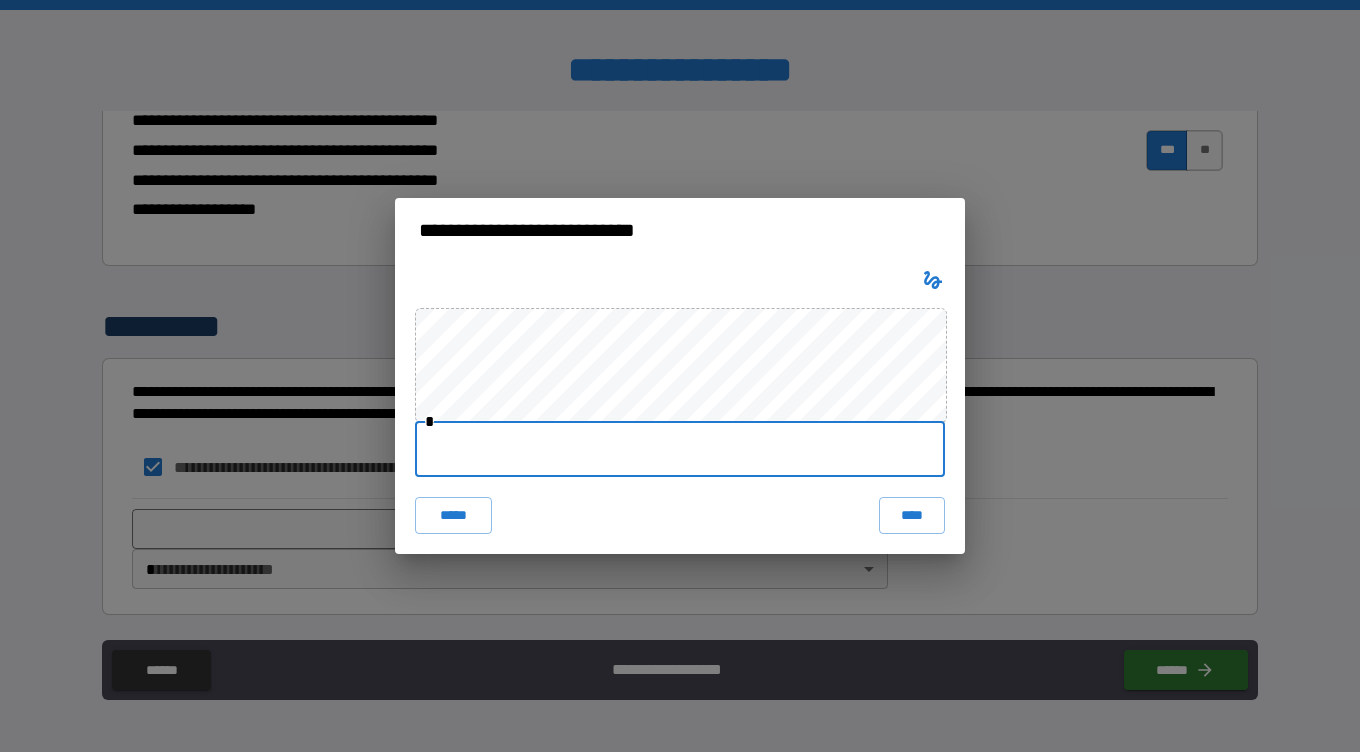 paste on "**********" 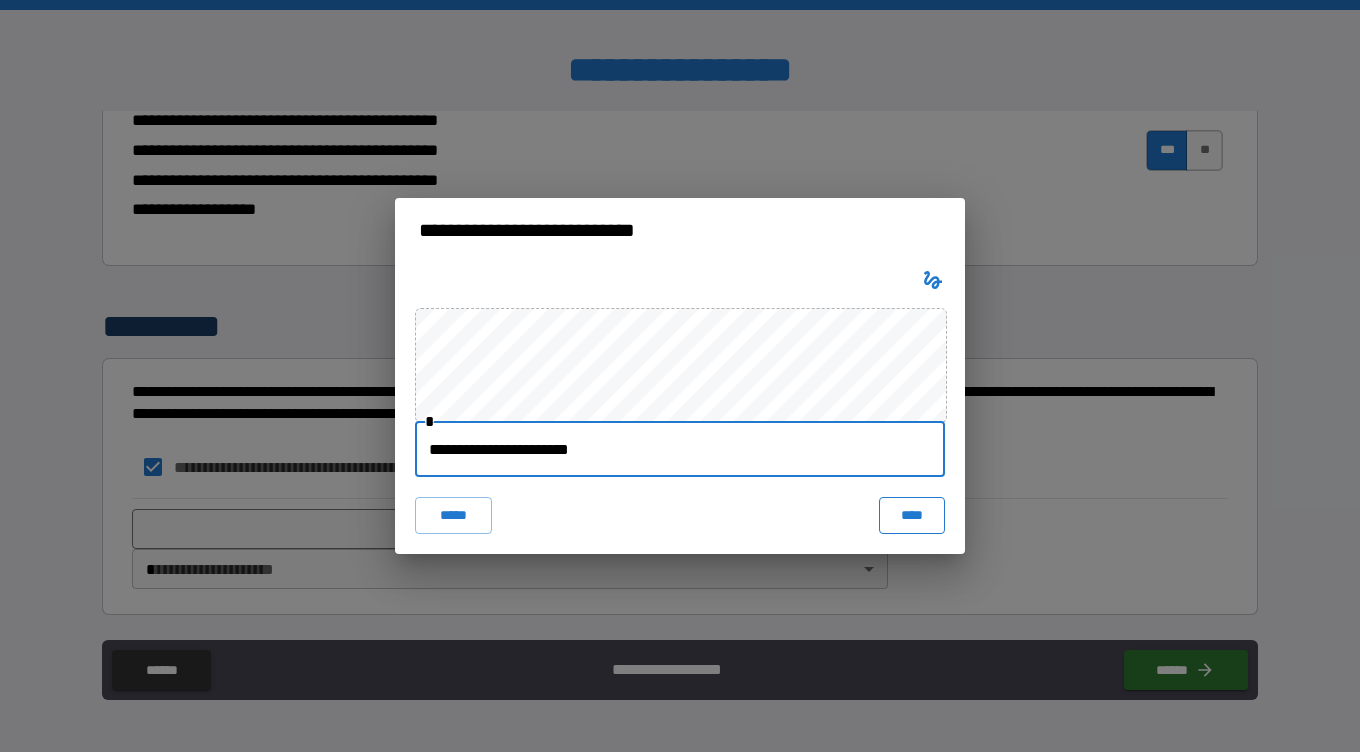 click on "****" at bounding box center (912, 515) 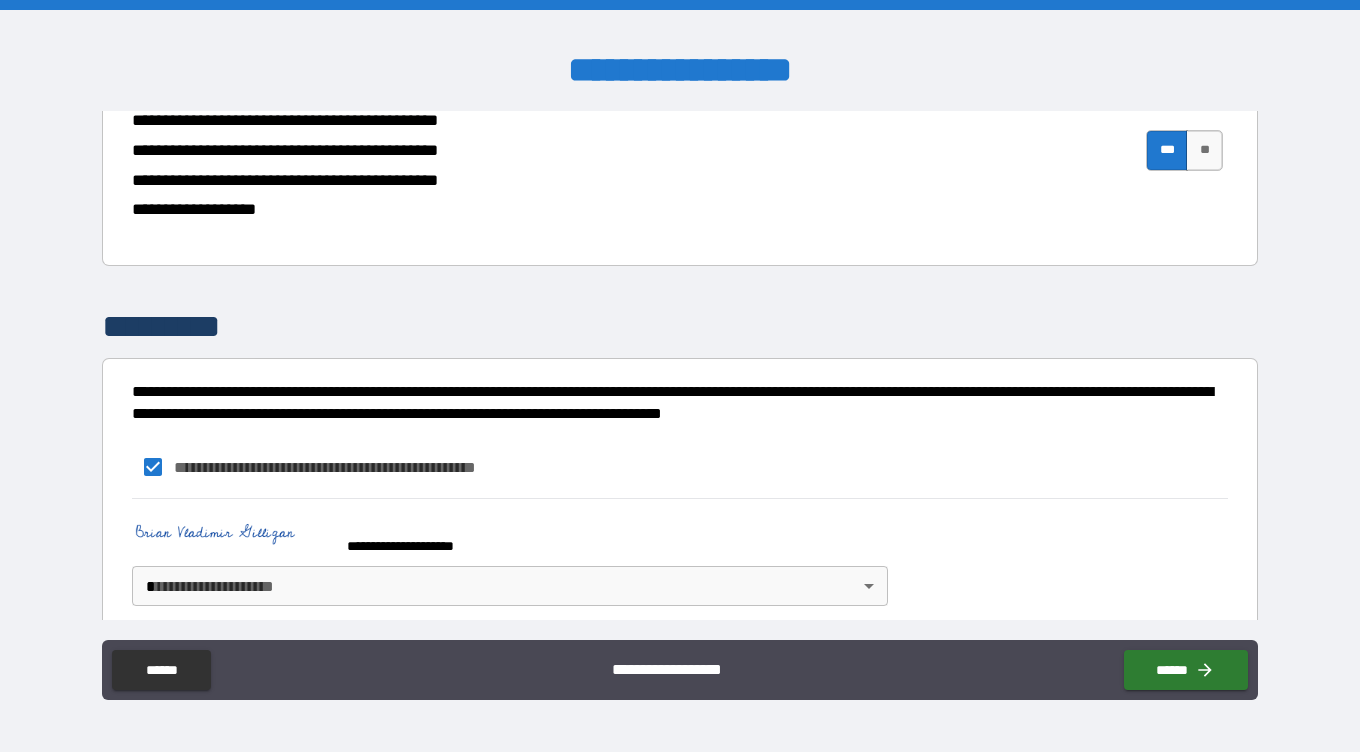 click on "**********" at bounding box center (680, 376) 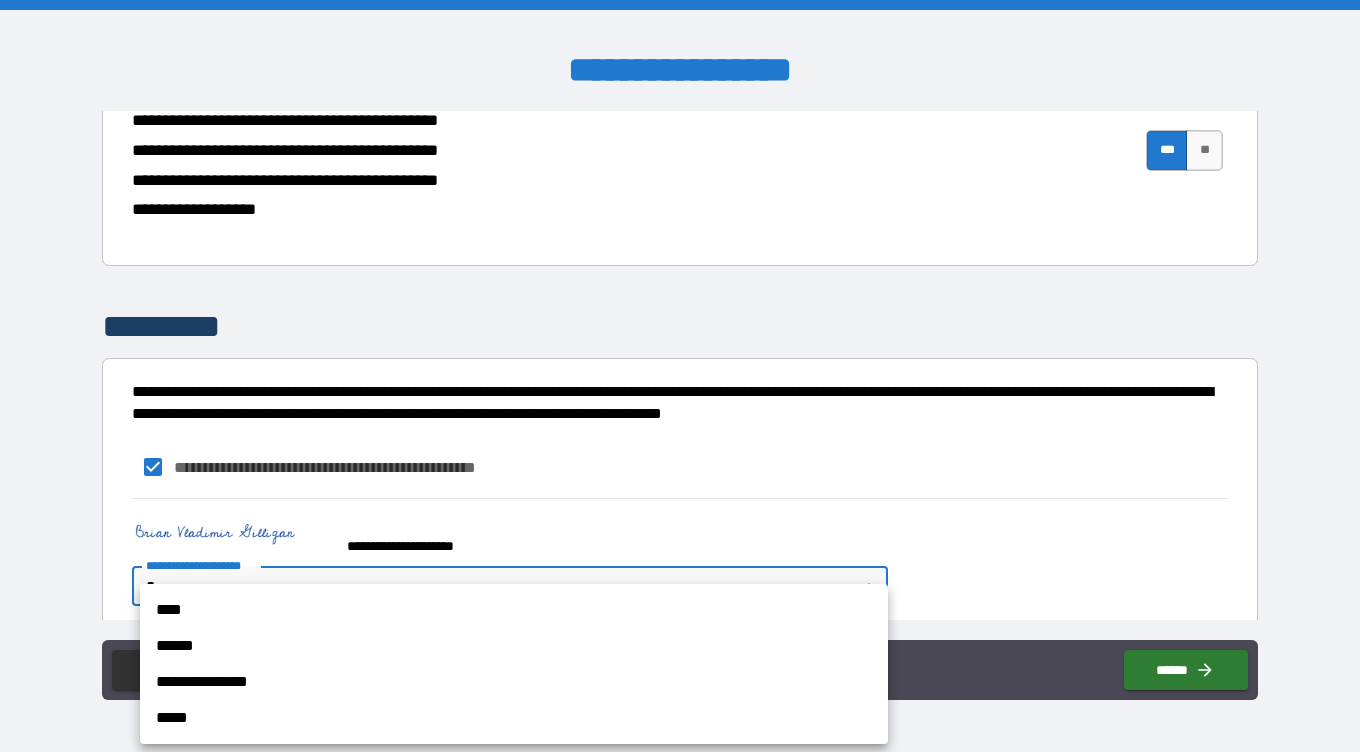 click on "****" at bounding box center (514, 610) 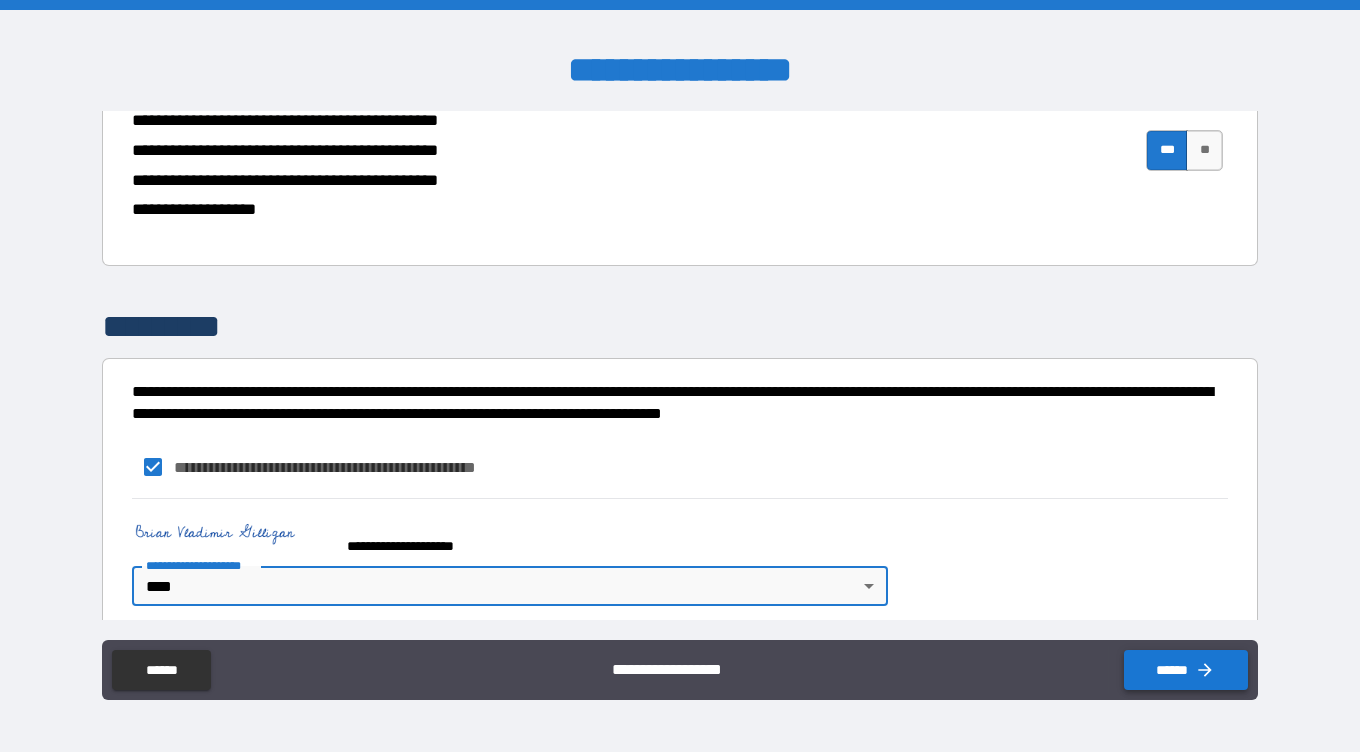 click 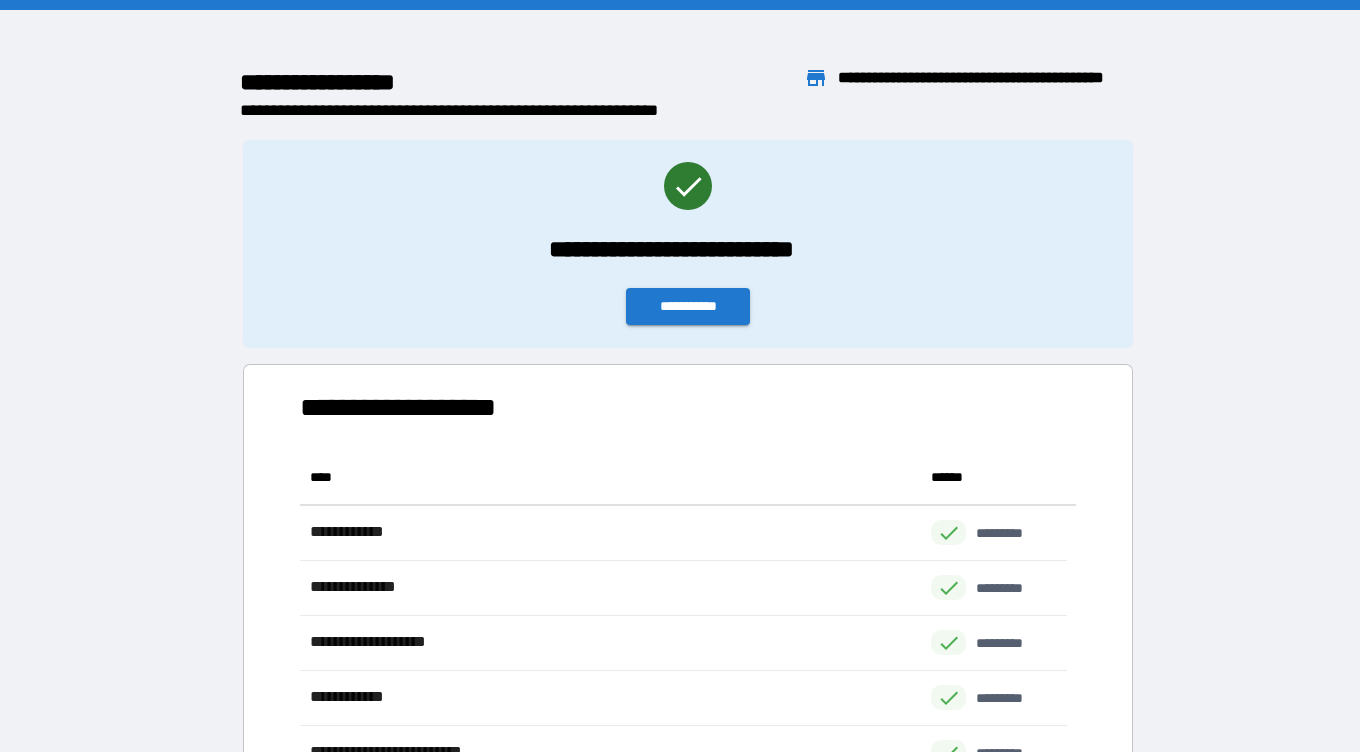 scroll, scrollTop: 16, scrollLeft: 16, axis: both 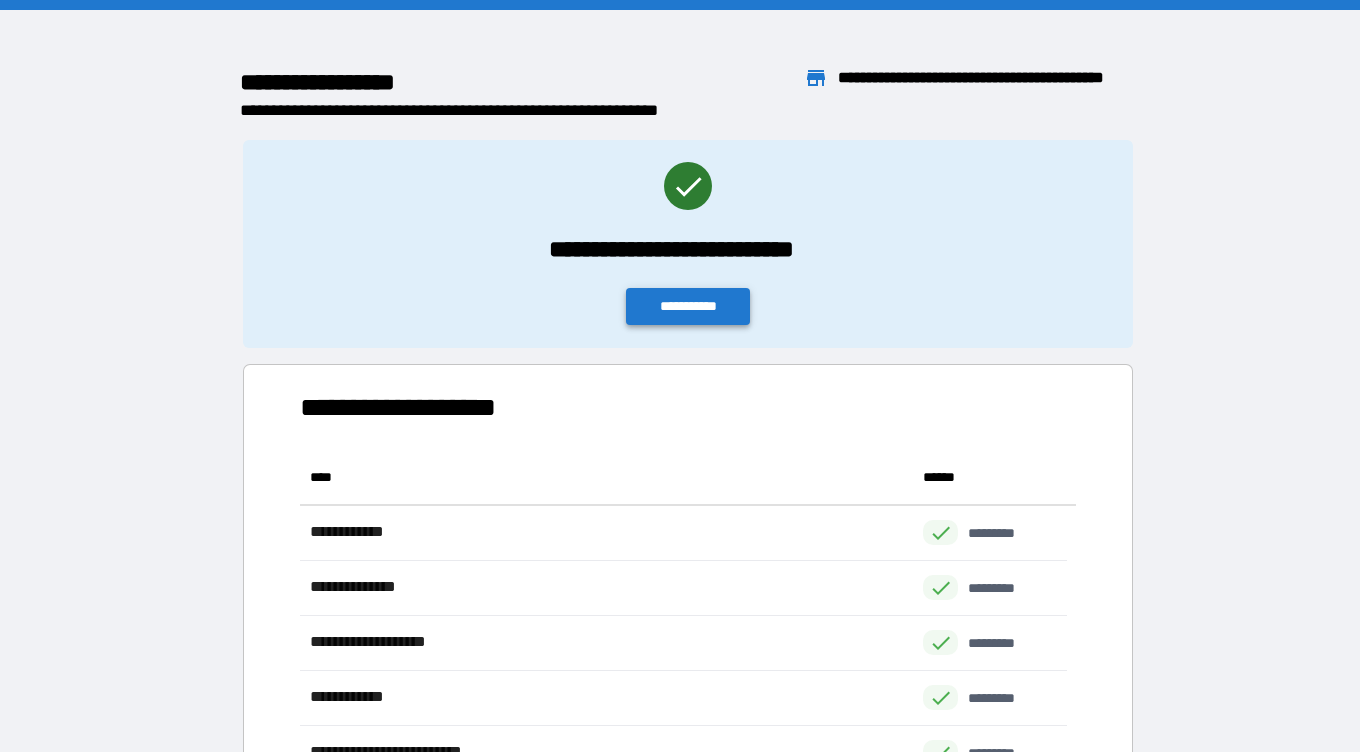 click on "**********" at bounding box center (688, 306) 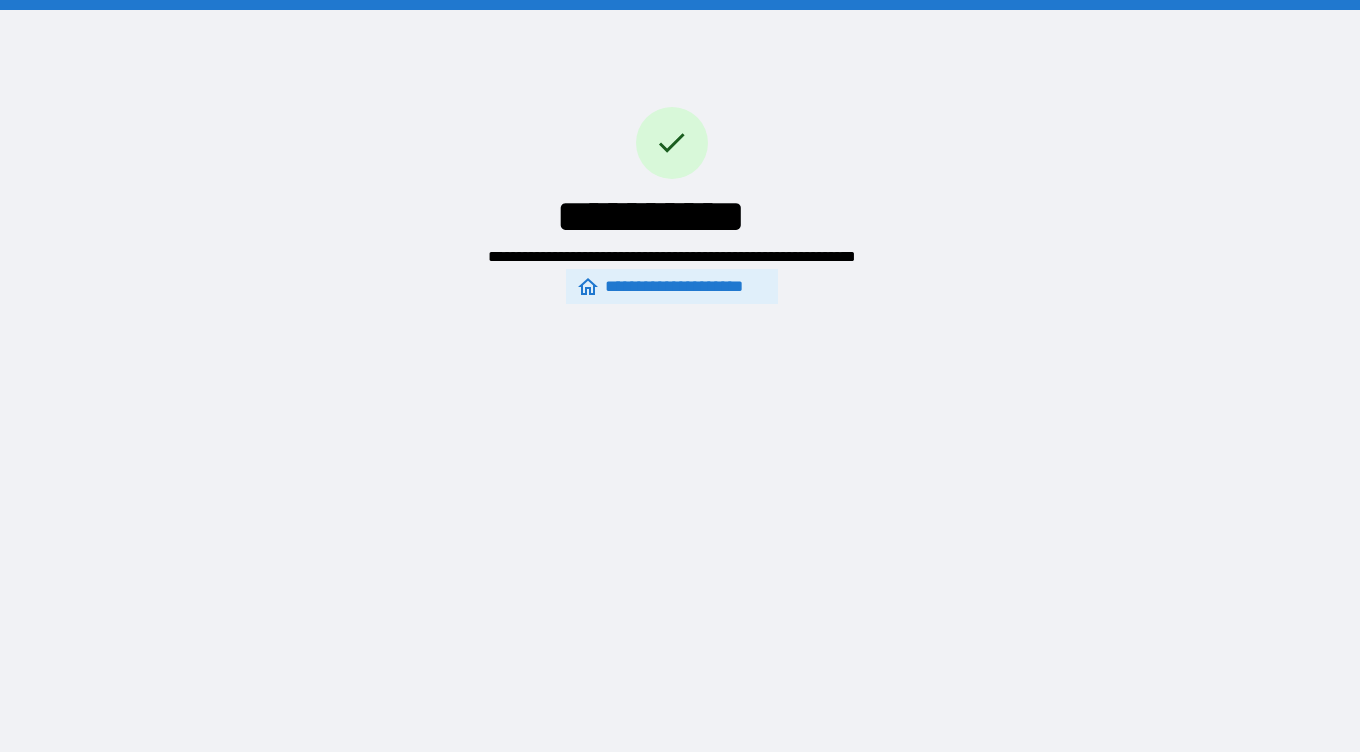 click on "**********" at bounding box center (671, 287) 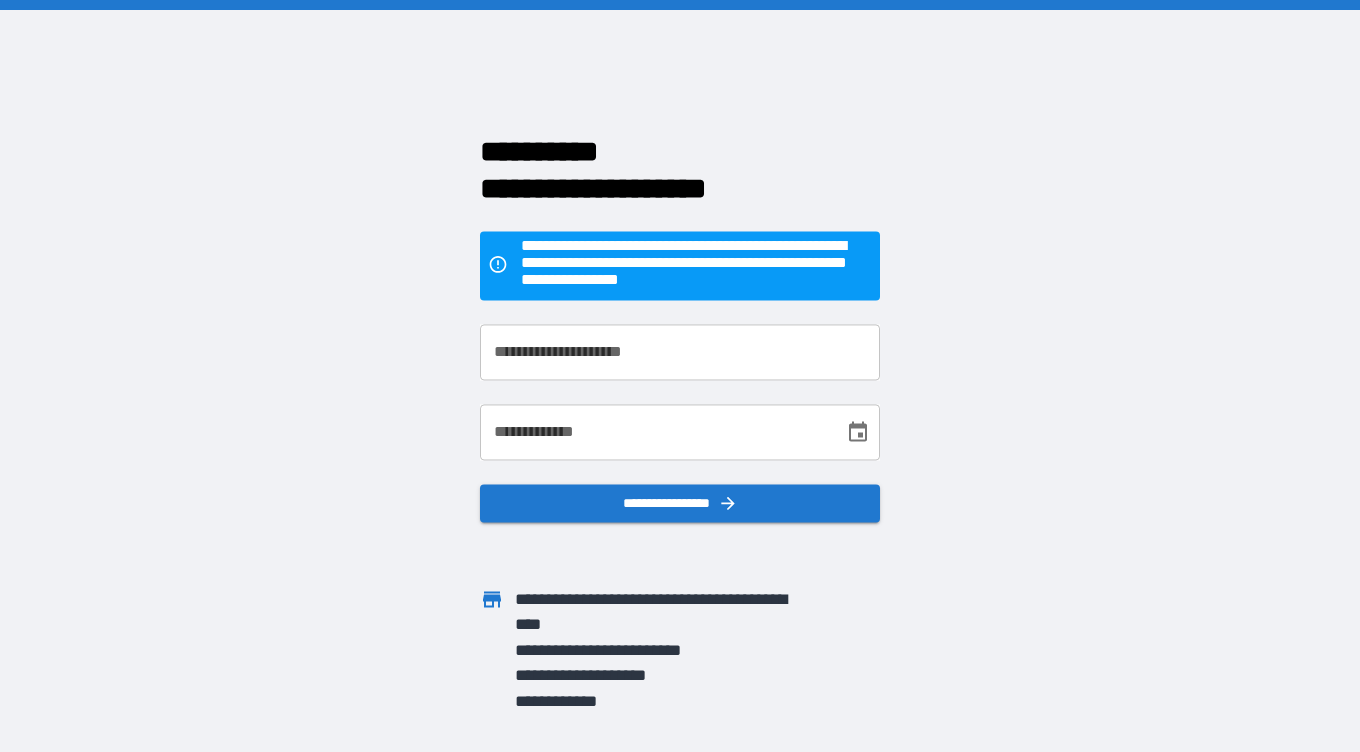 click on "**********" at bounding box center [680, 353] 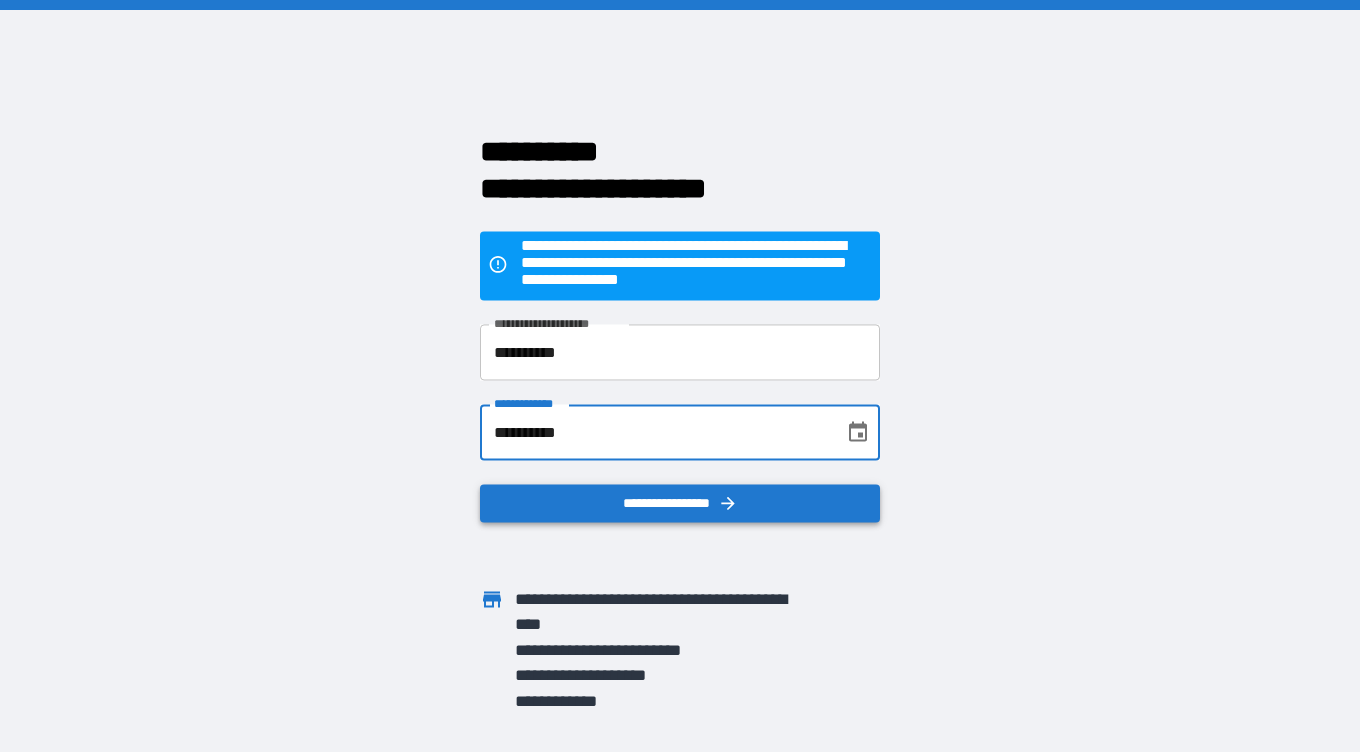 click on "**********" at bounding box center (680, 504) 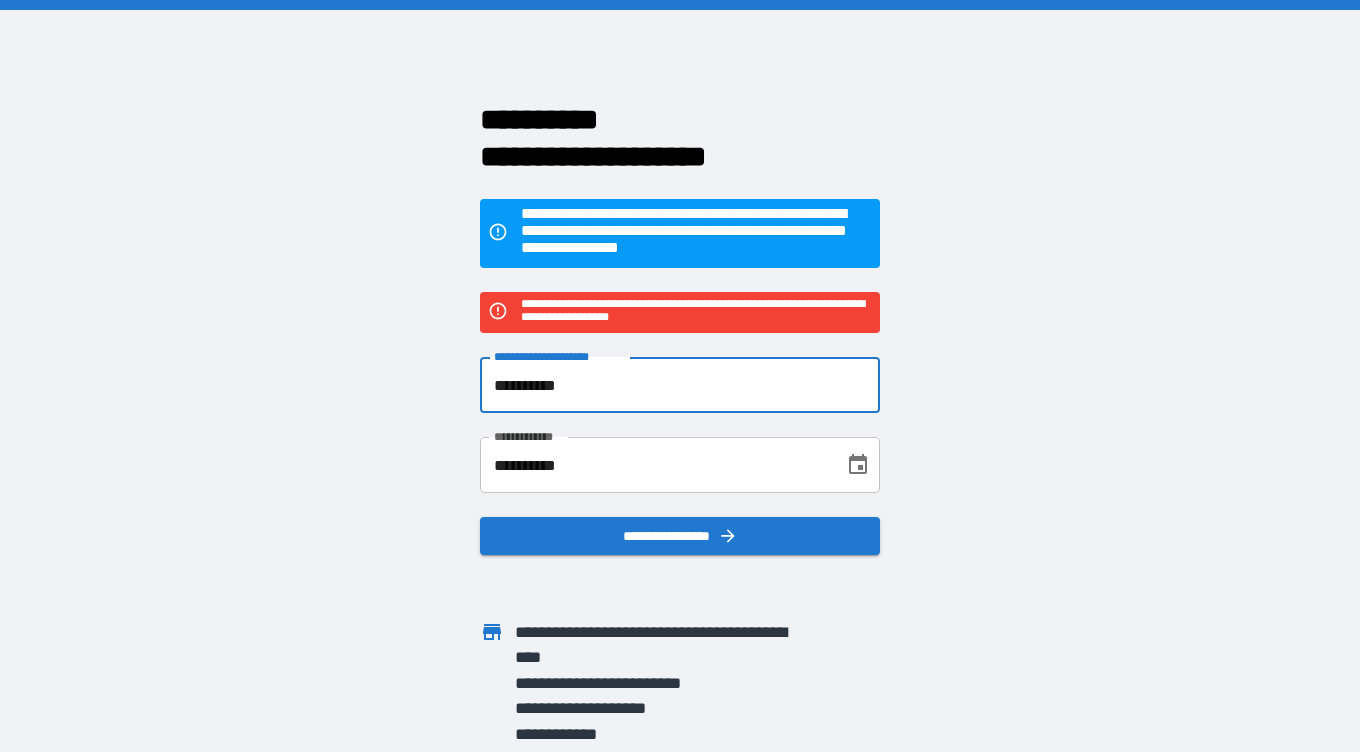 drag, startPoint x: 612, startPoint y: 386, endPoint x: 389, endPoint y: 387, distance: 223.00224 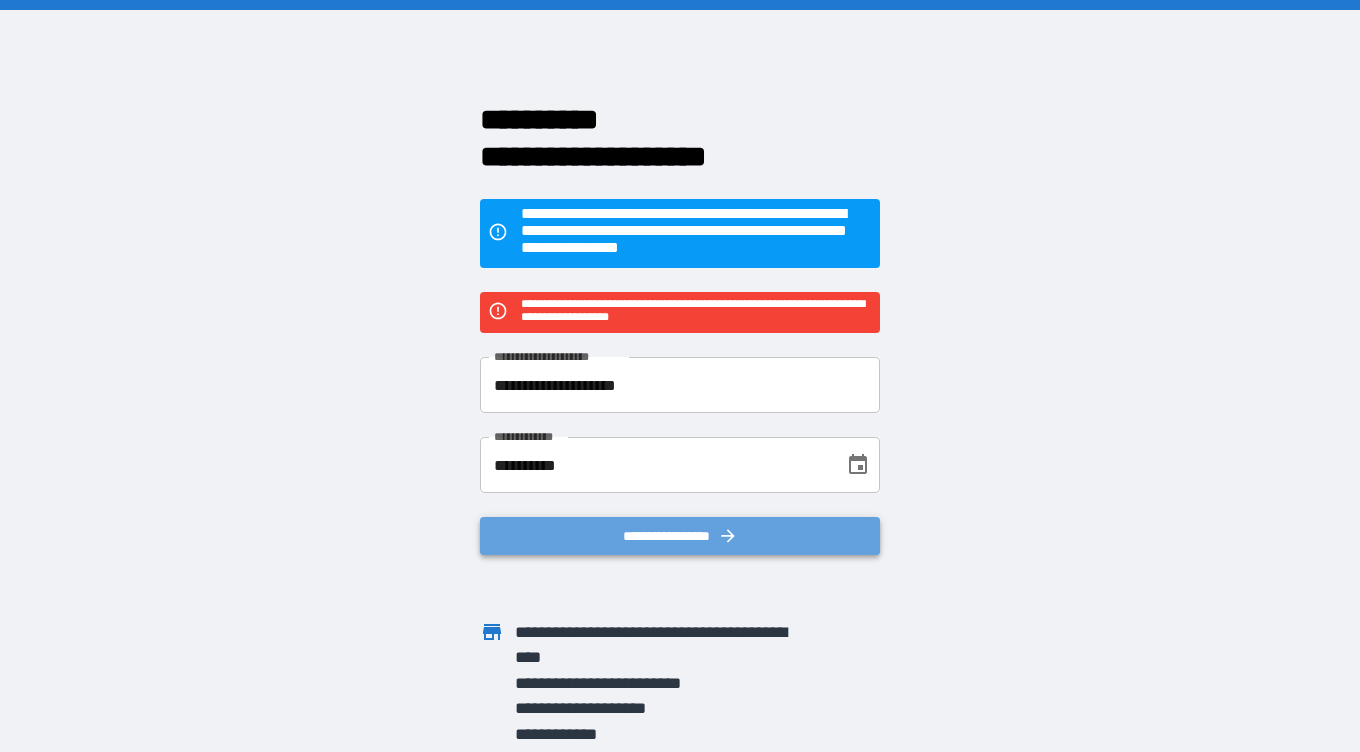 click on "**********" at bounding box center (680, 536) 